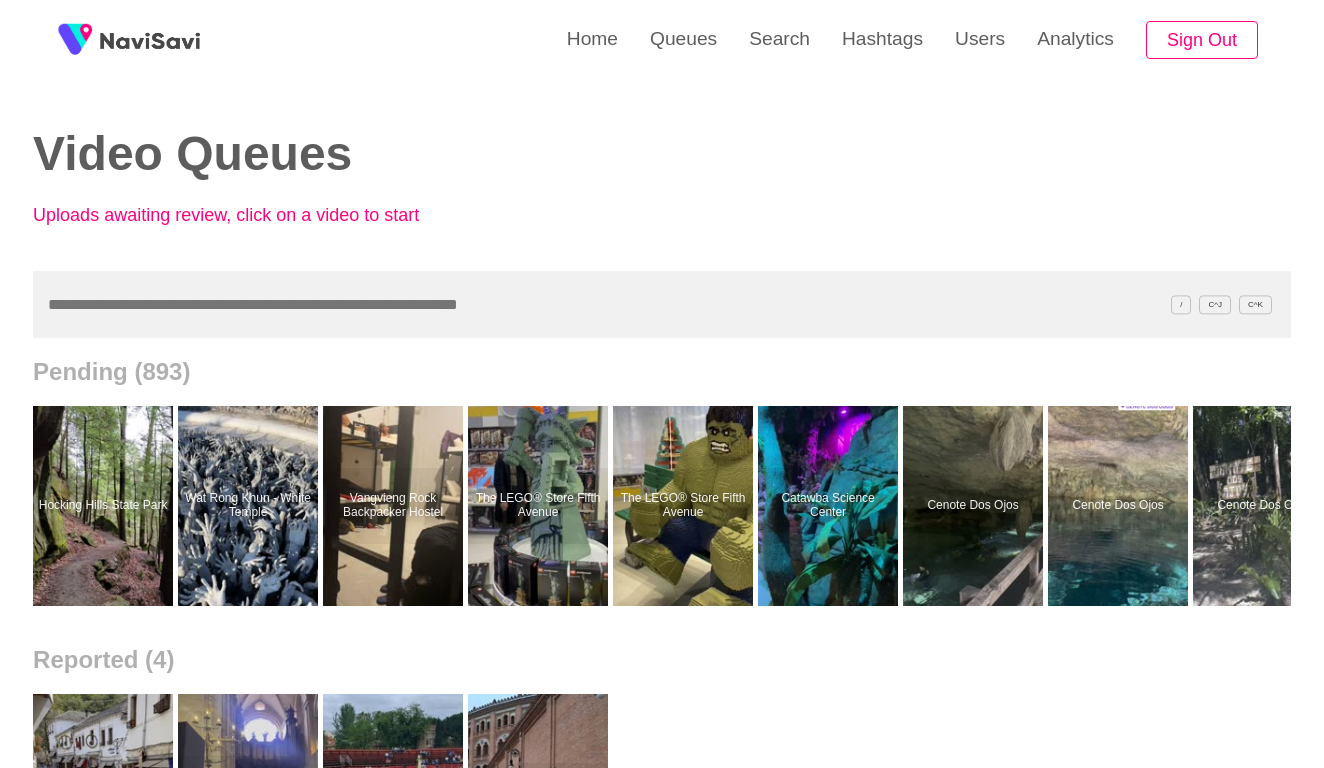 scroll, scrollTop: 0, scrollLeft: 0, axis: both 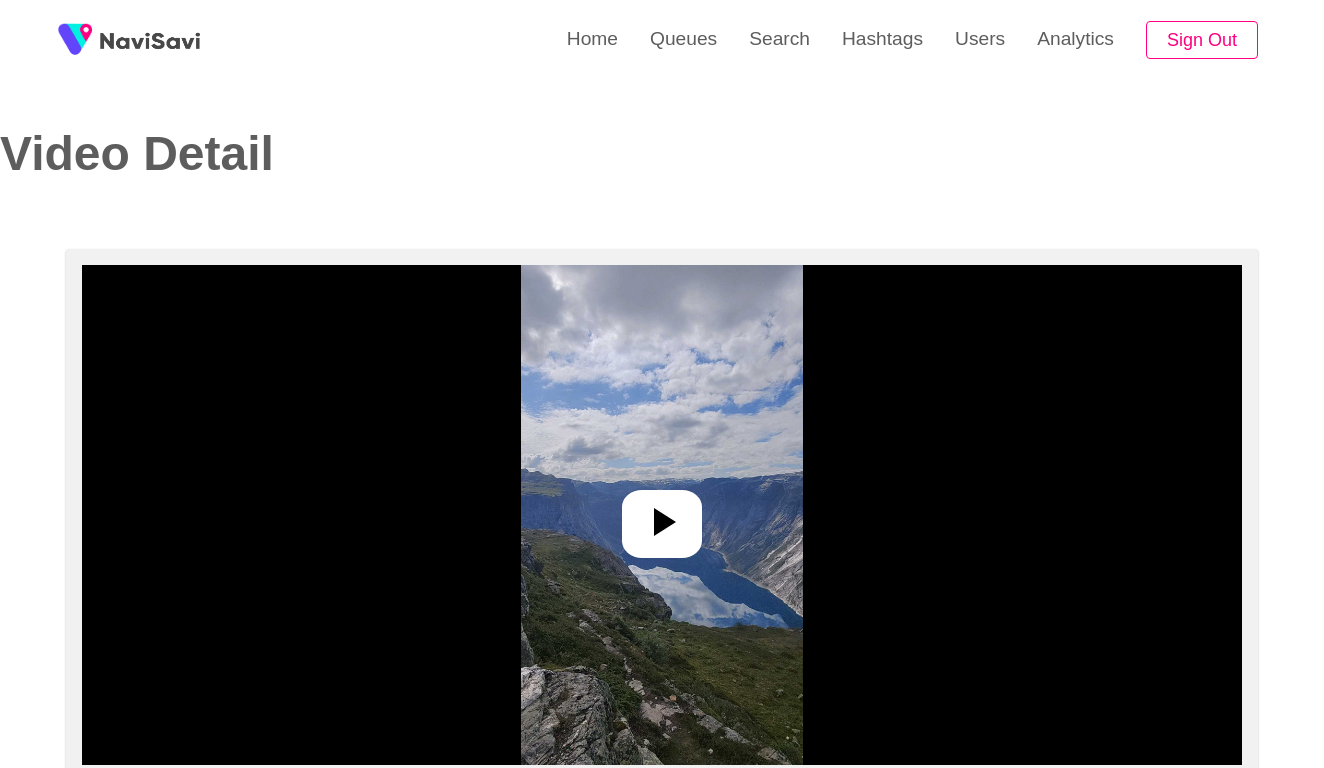 select on "****" 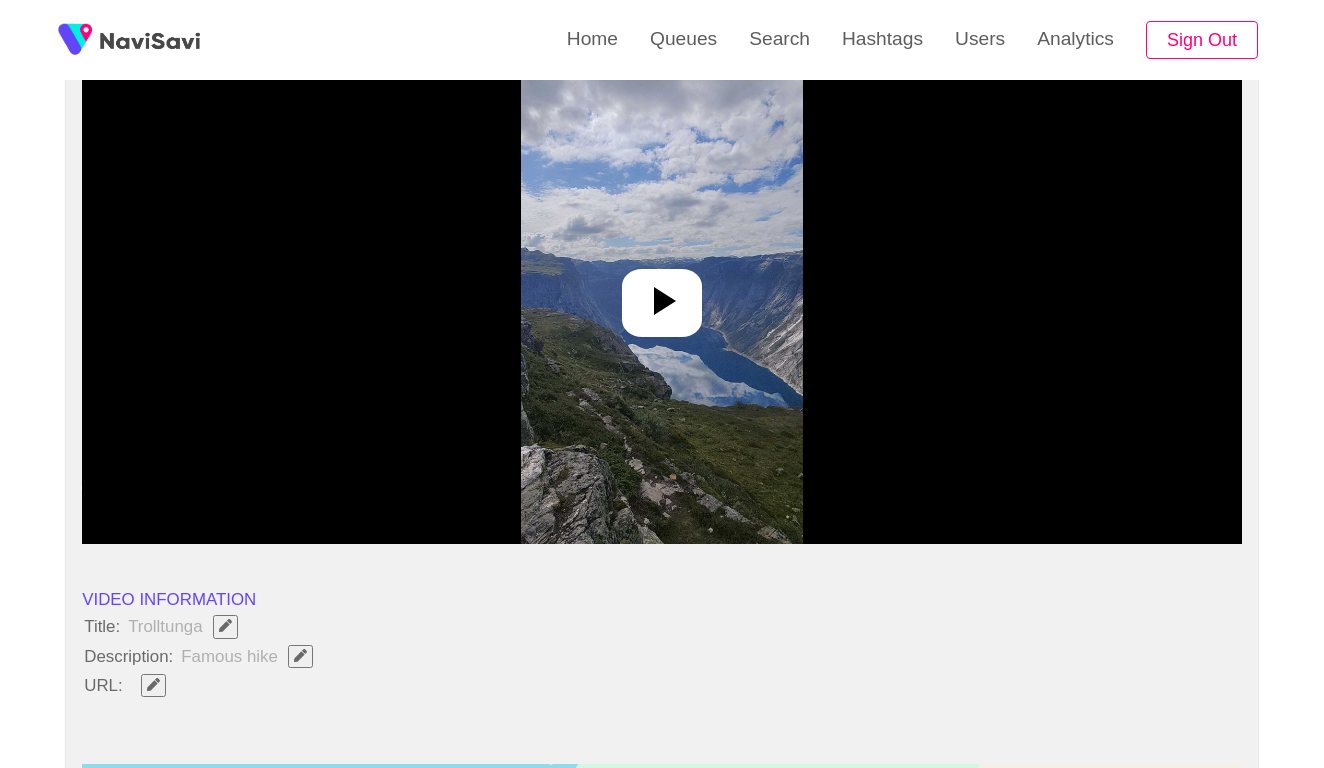 click at bounding box center (662, 294) 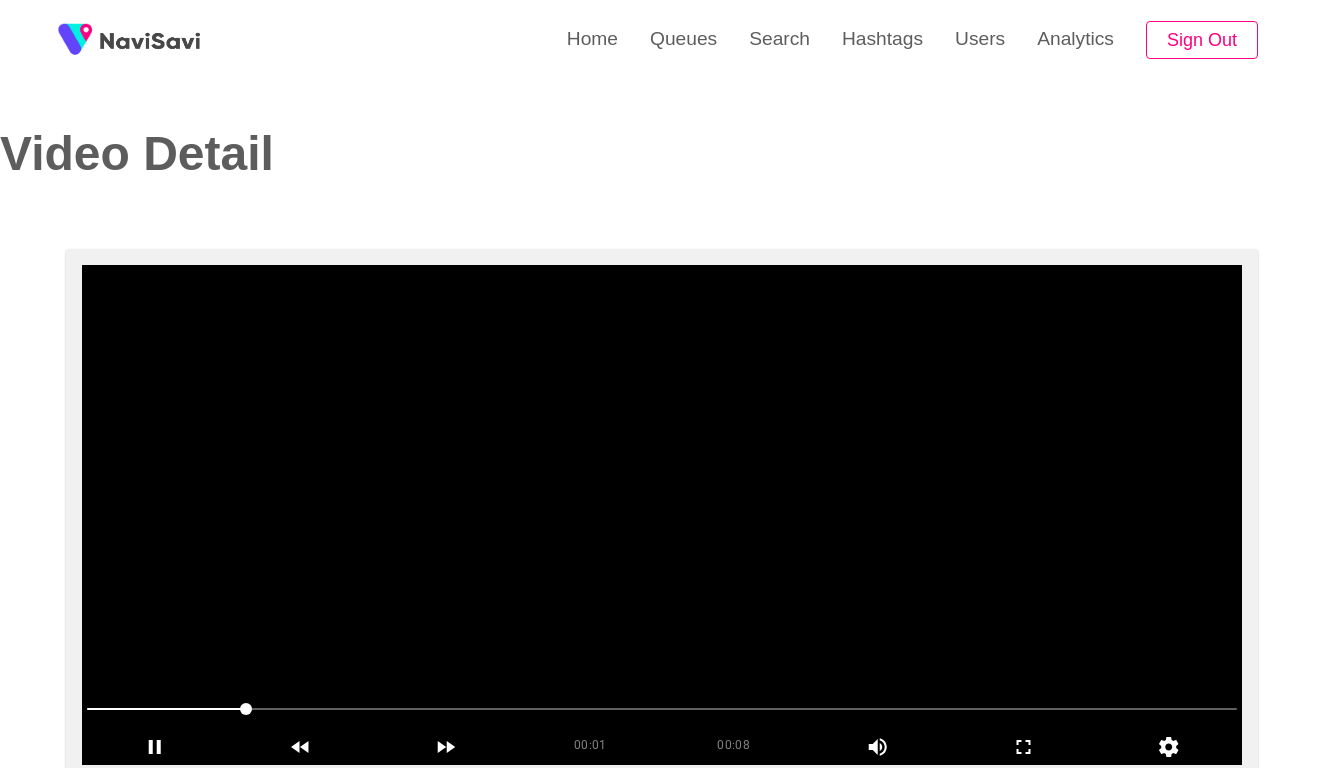 scroll, scrollTop: 0, scrollLeft: 0, axis: both 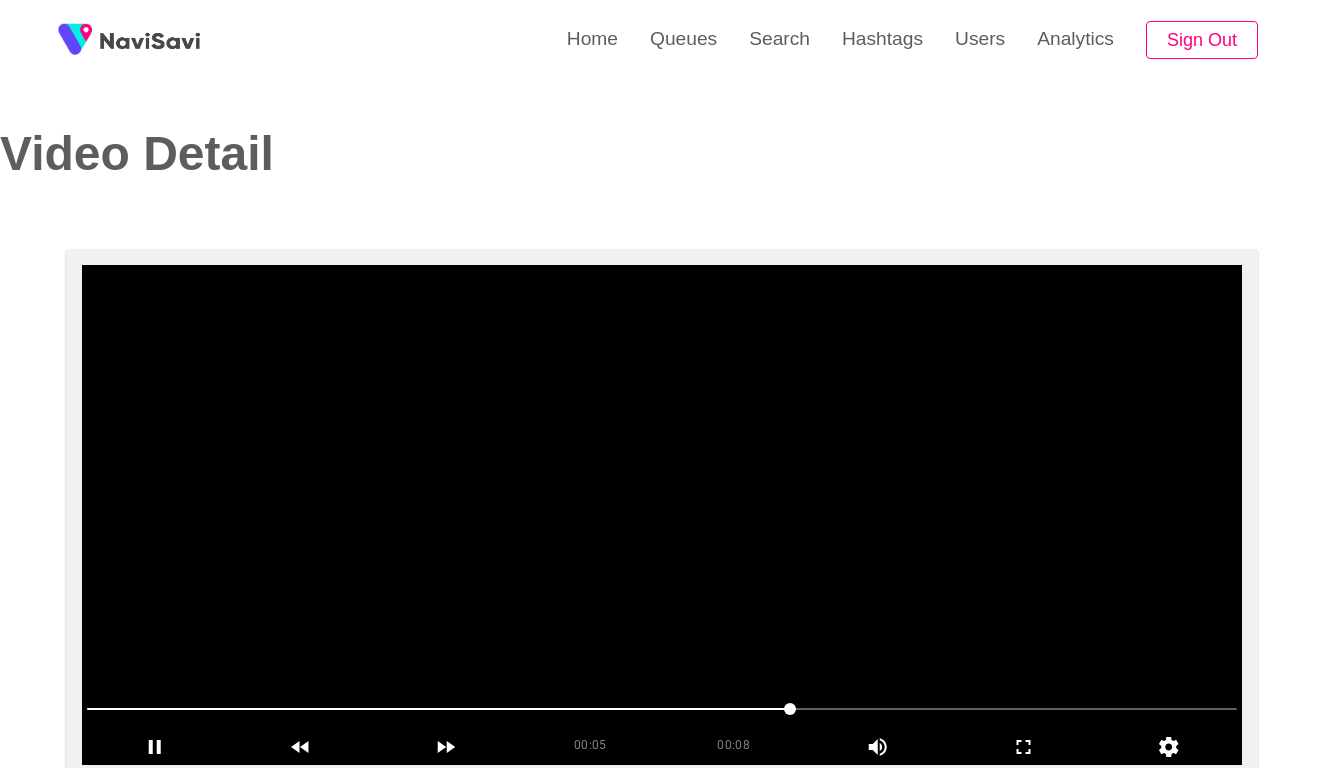 click at bounding box center (662, 709) 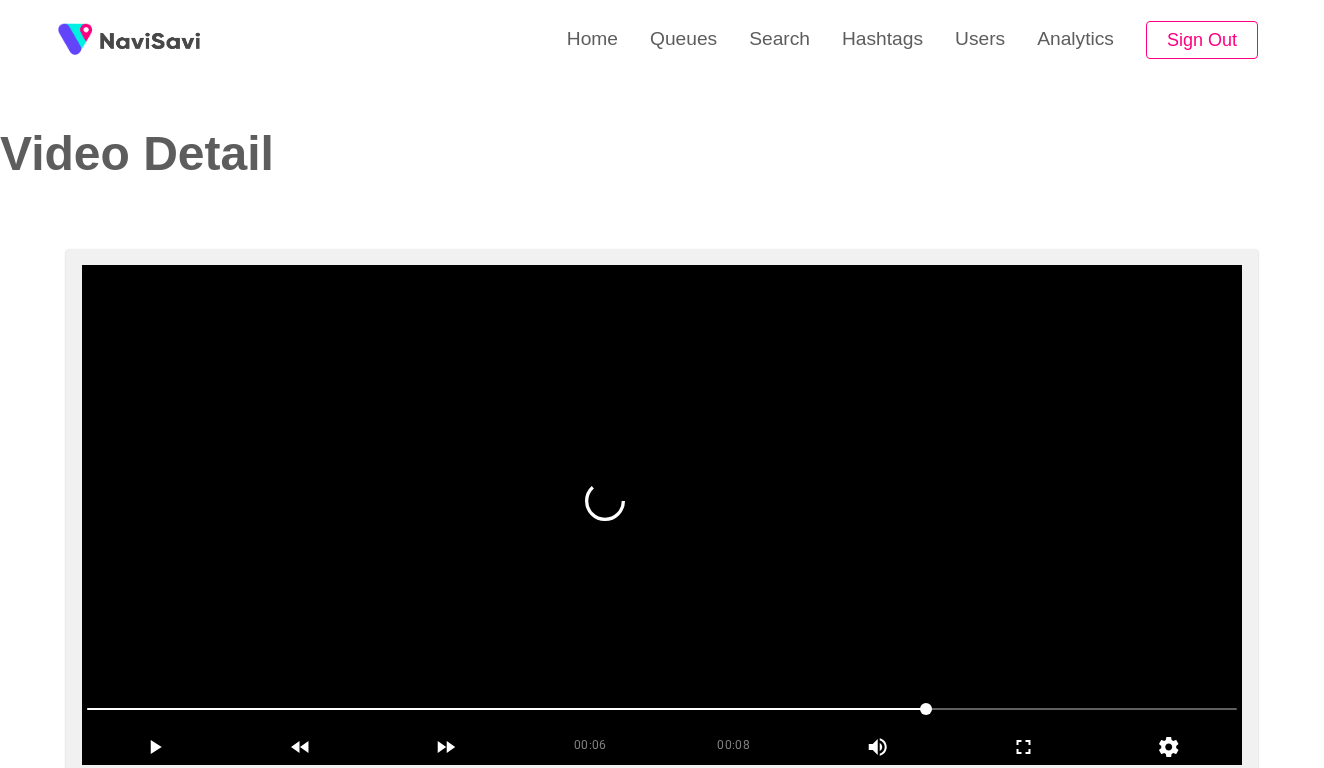 click at bounding box center [662, 709] 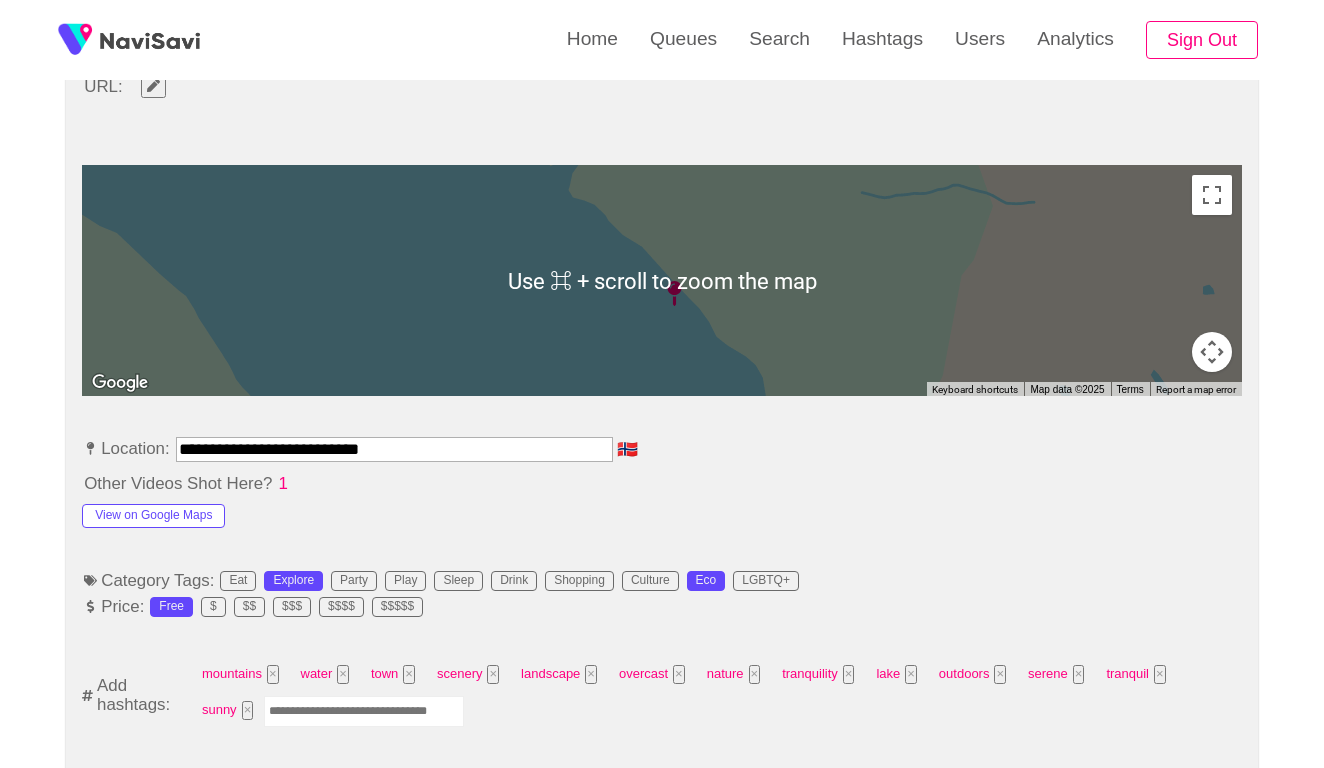 scroll, scrollTop: 865, scrollLeft: 0, axis: vertical 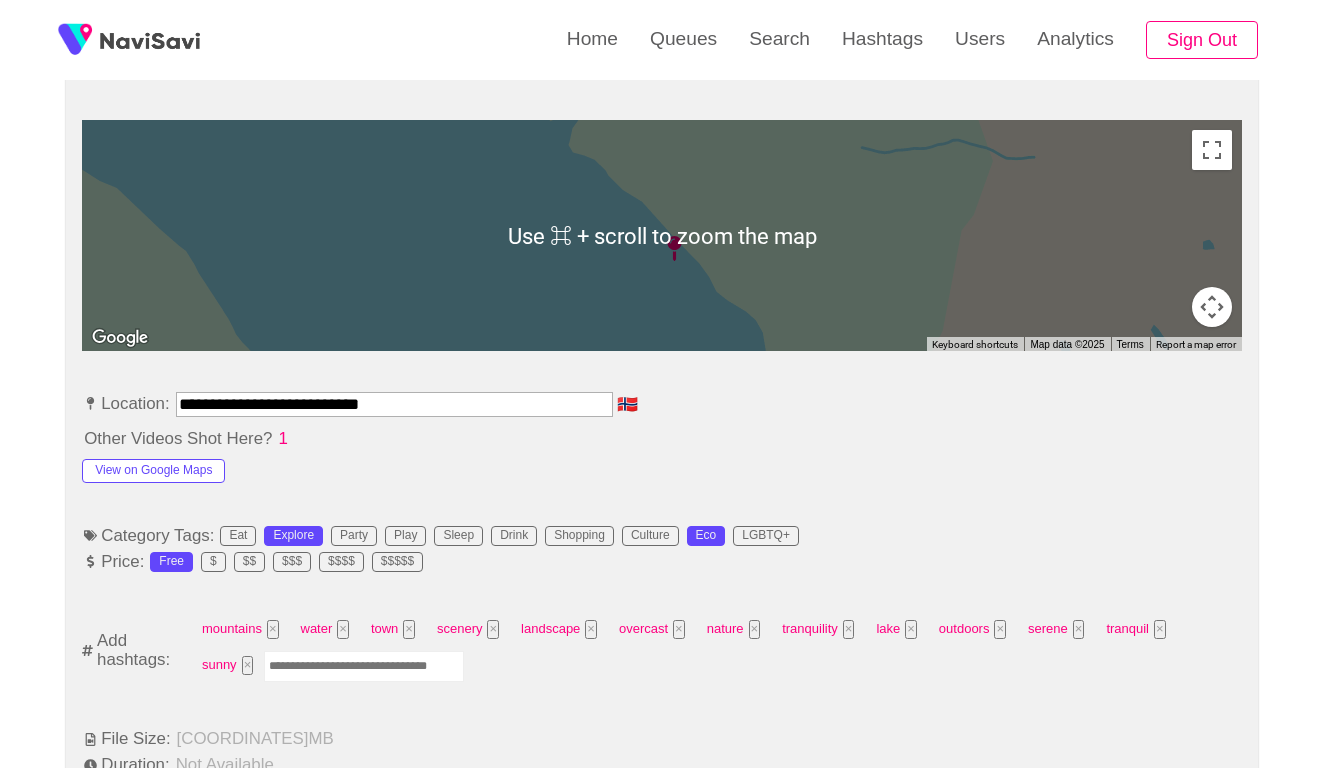 click at bounding box center (364, 666) 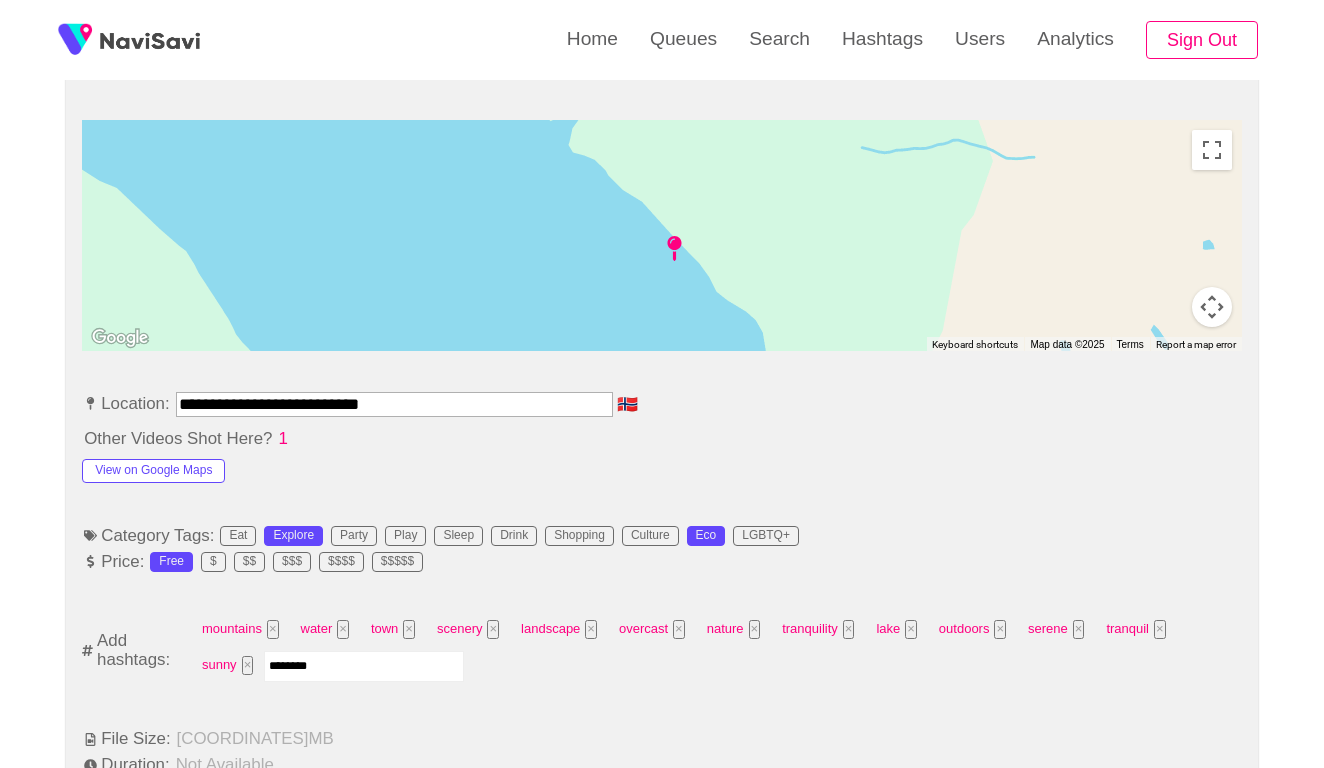 type on "*********" 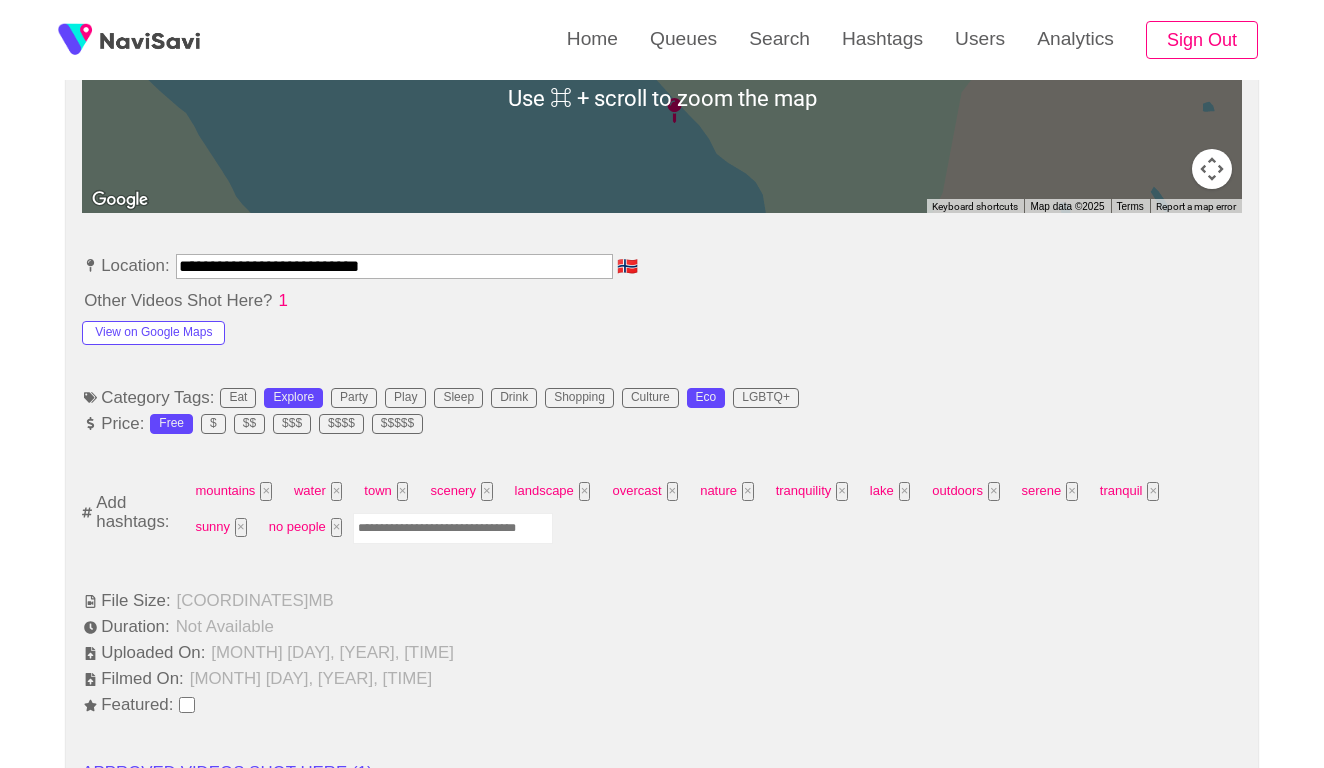 scroll, scrollTop: 1006, scrollLeft: 0, axis: vertical 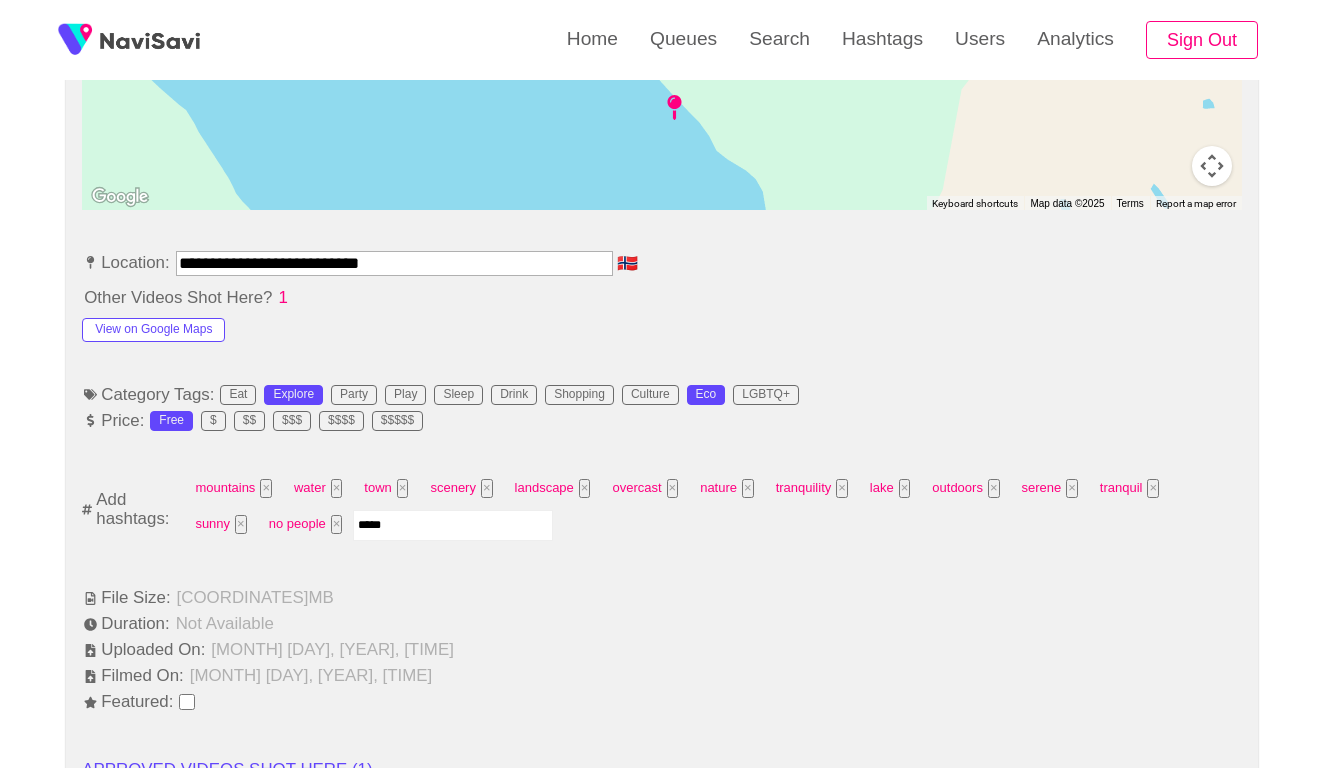 type on "******" 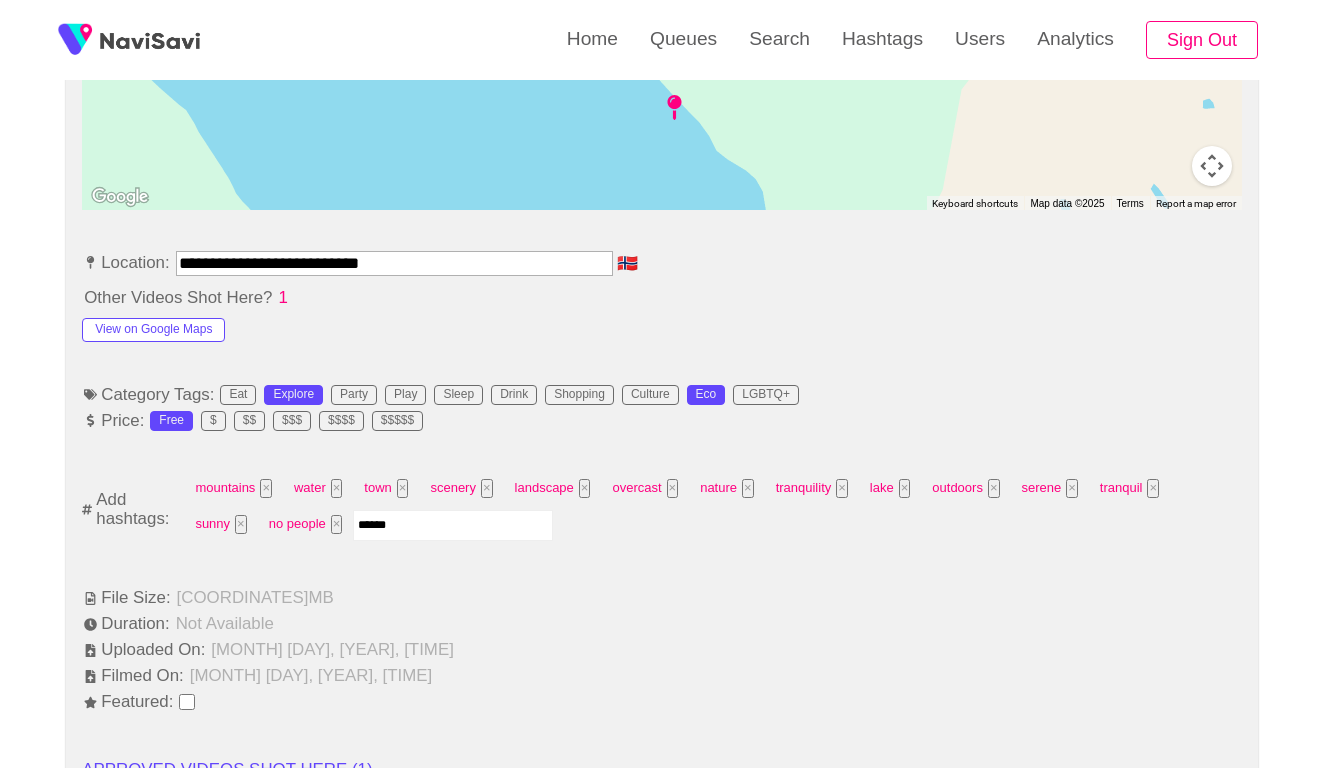 type 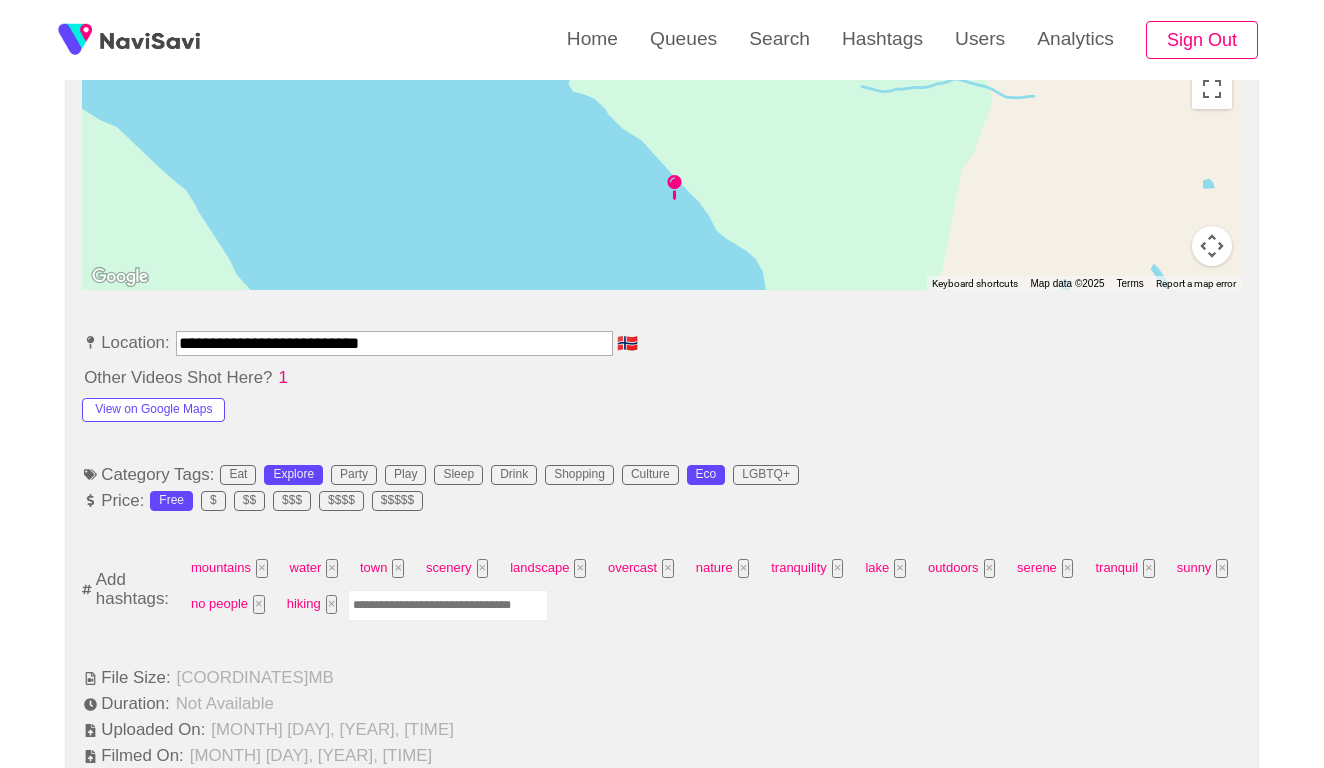 scroll, scrollTop: 920, scrollLeft: 0, axis: vertical 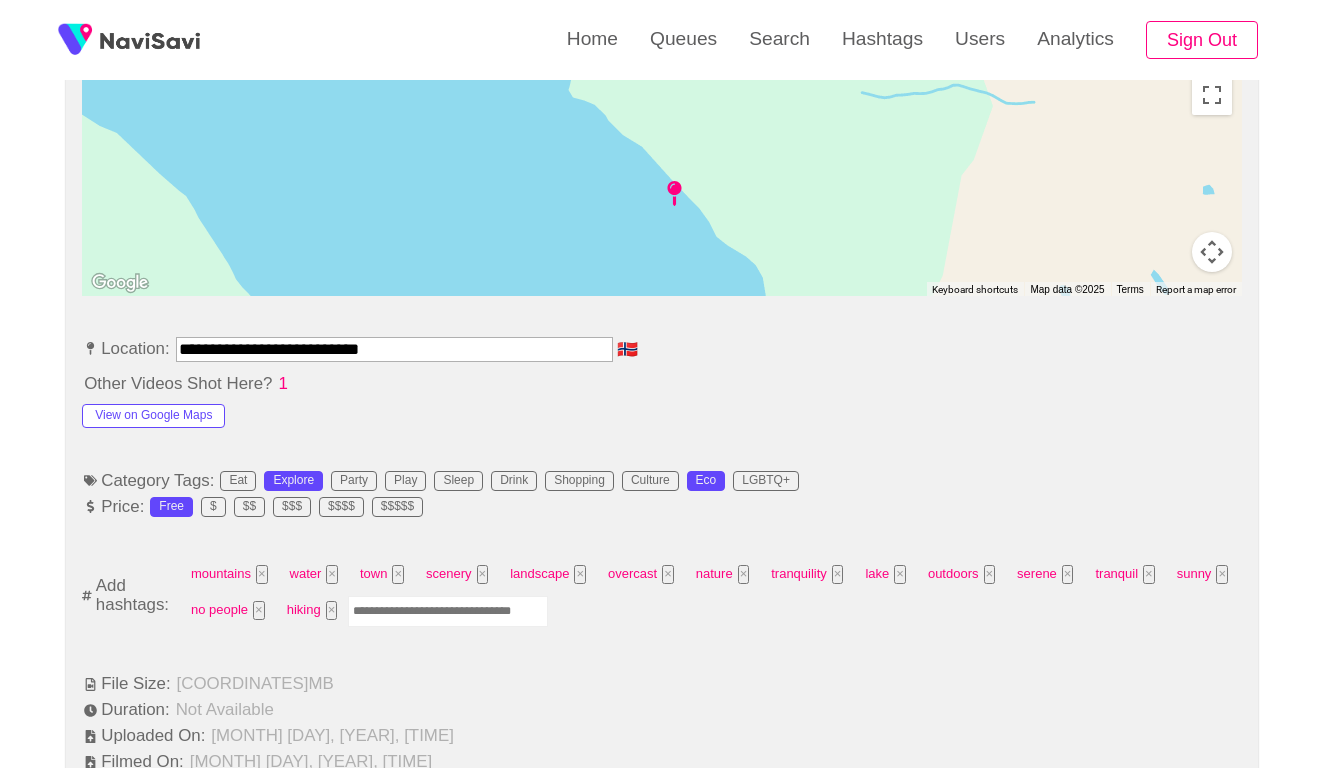 click on "**********" at bounding box center [394, 349] 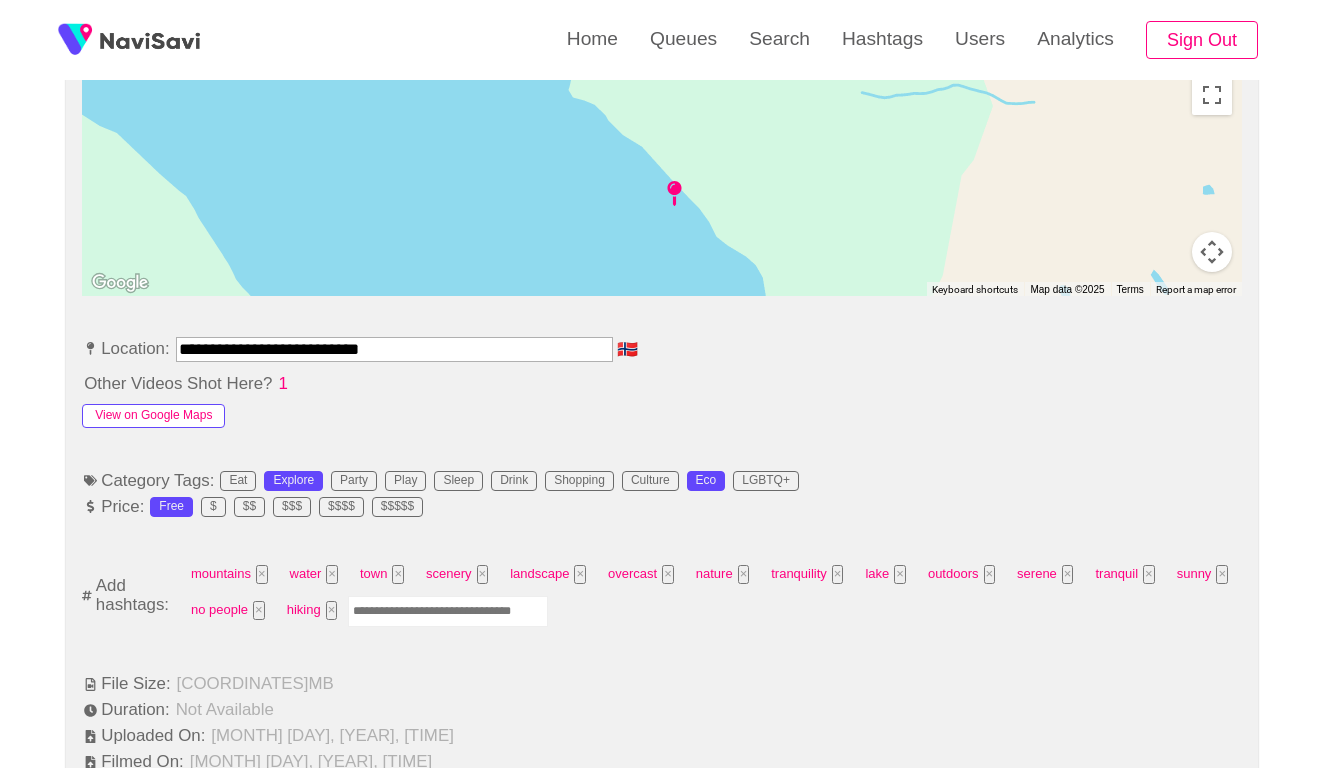 click on "View on Google Maps" at bounding box center [153, 416] 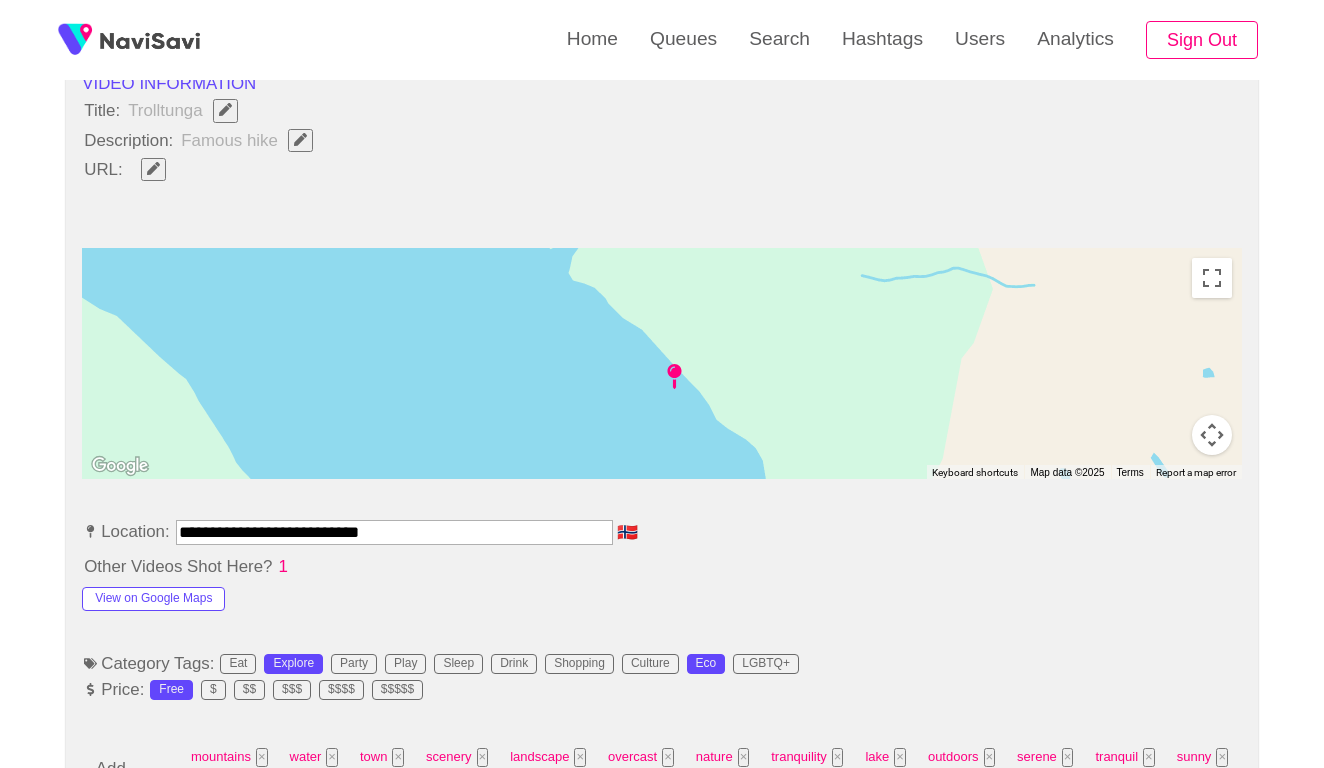 scroll, scrollTop: 548, scrollLeft: 0, axis: vertical 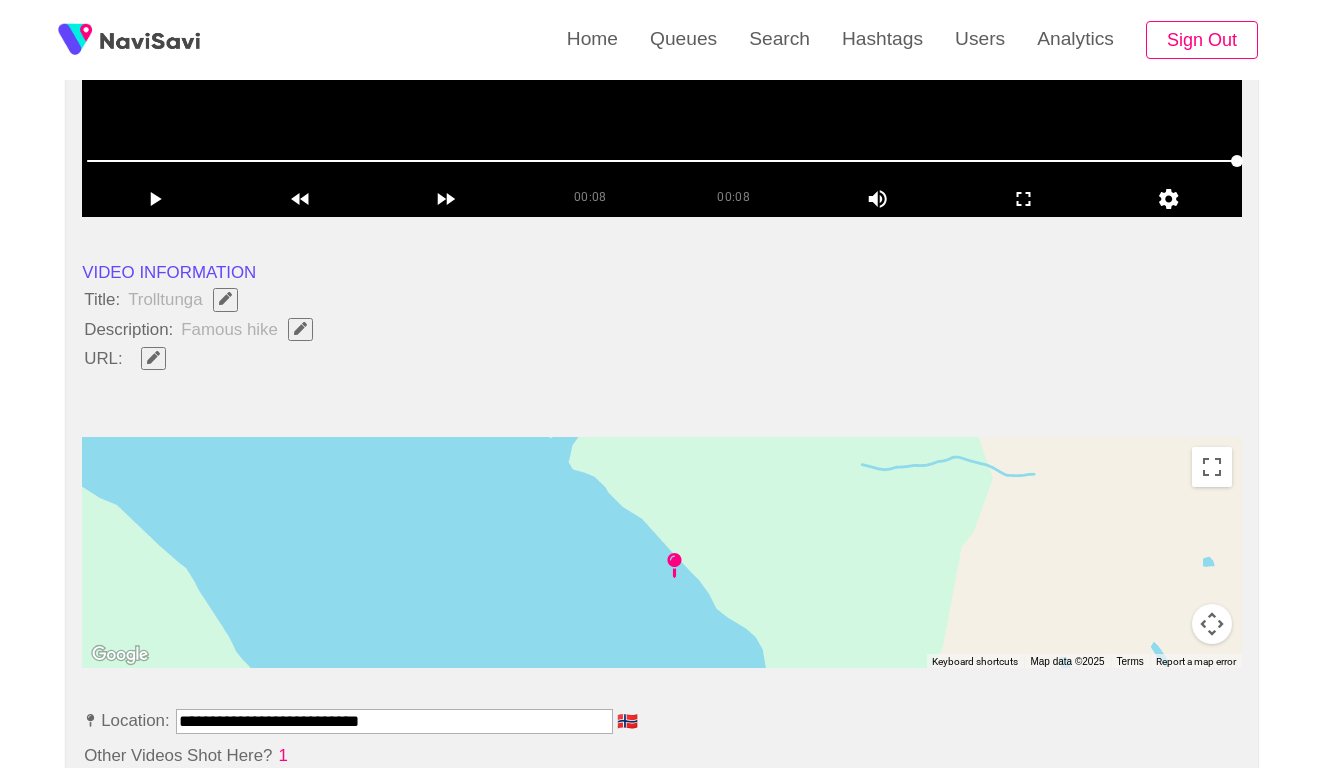 click 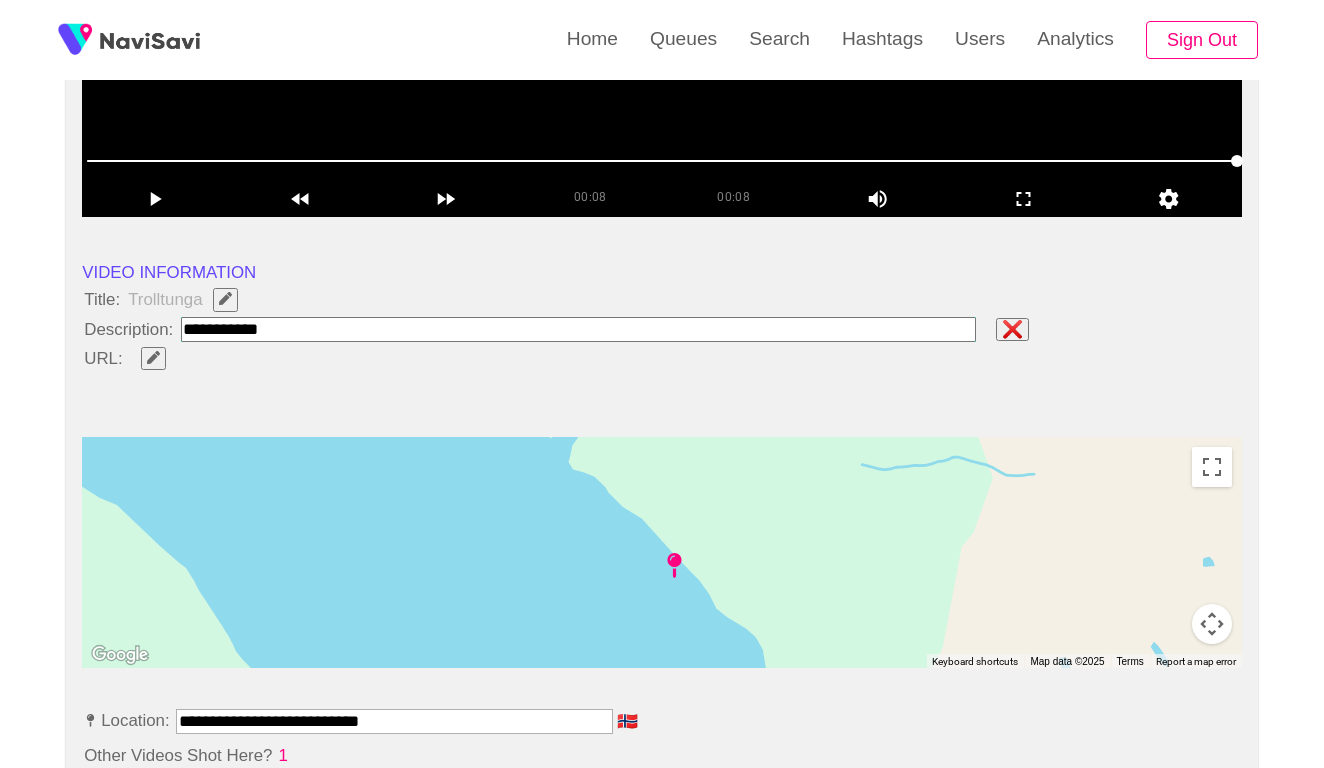 click at bounding box center [578, 329] 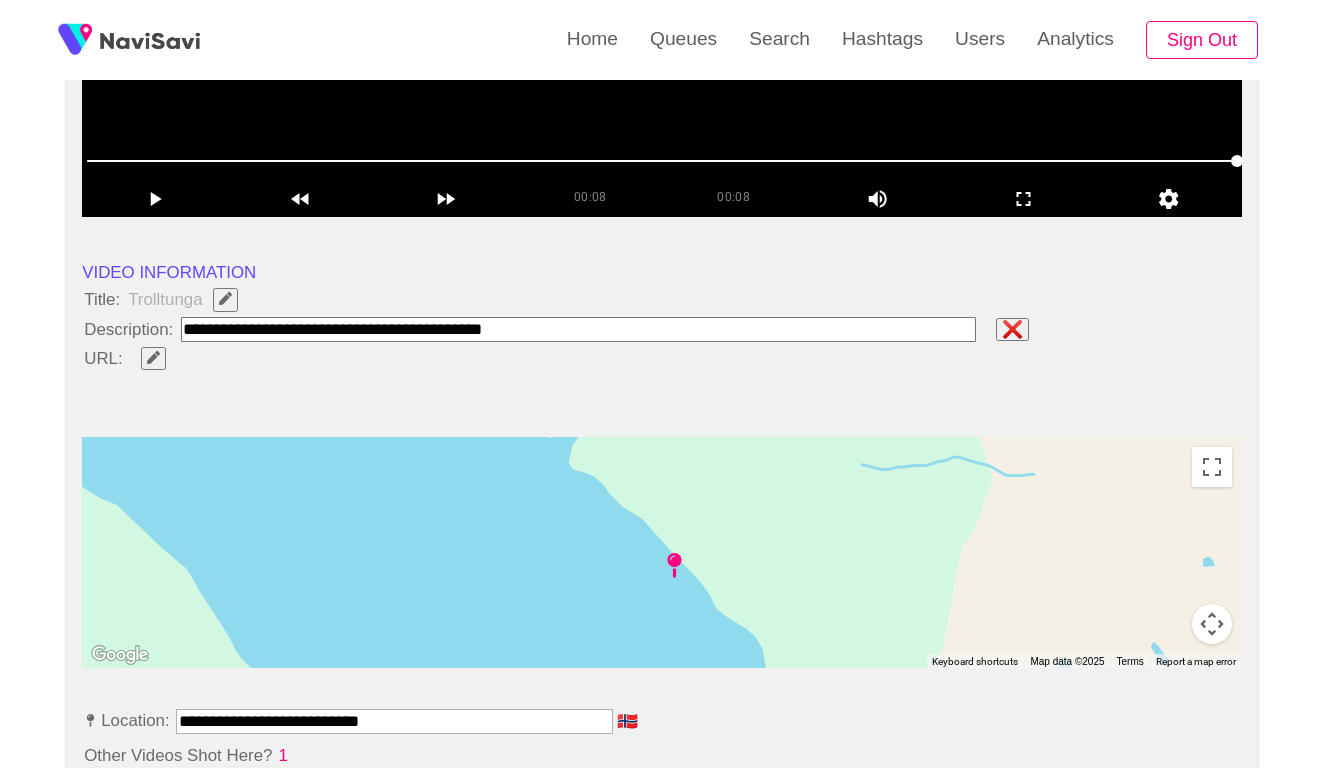 type on "**********" 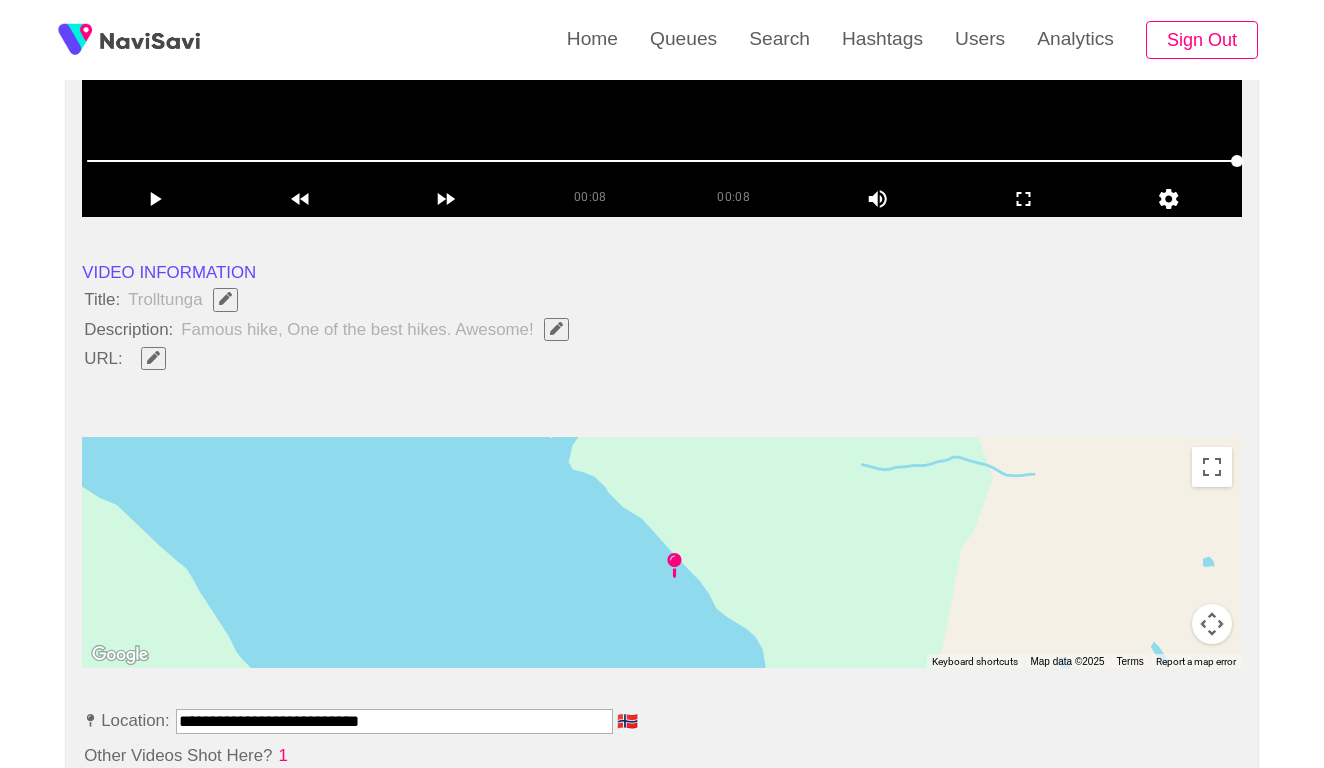 click on "**********" at bounding box center [394, 721] 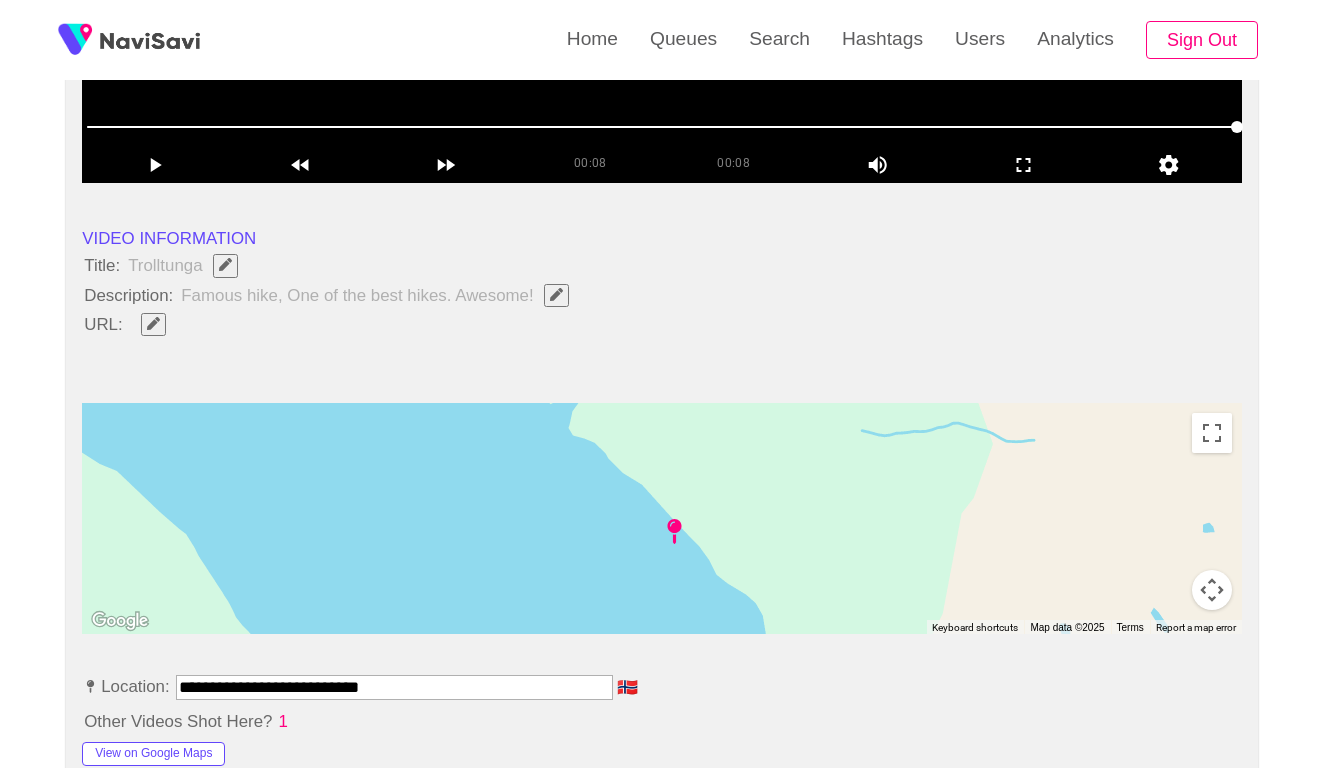 scroll, scrollTop: 588, scrollLeft: 0, axis: vertical 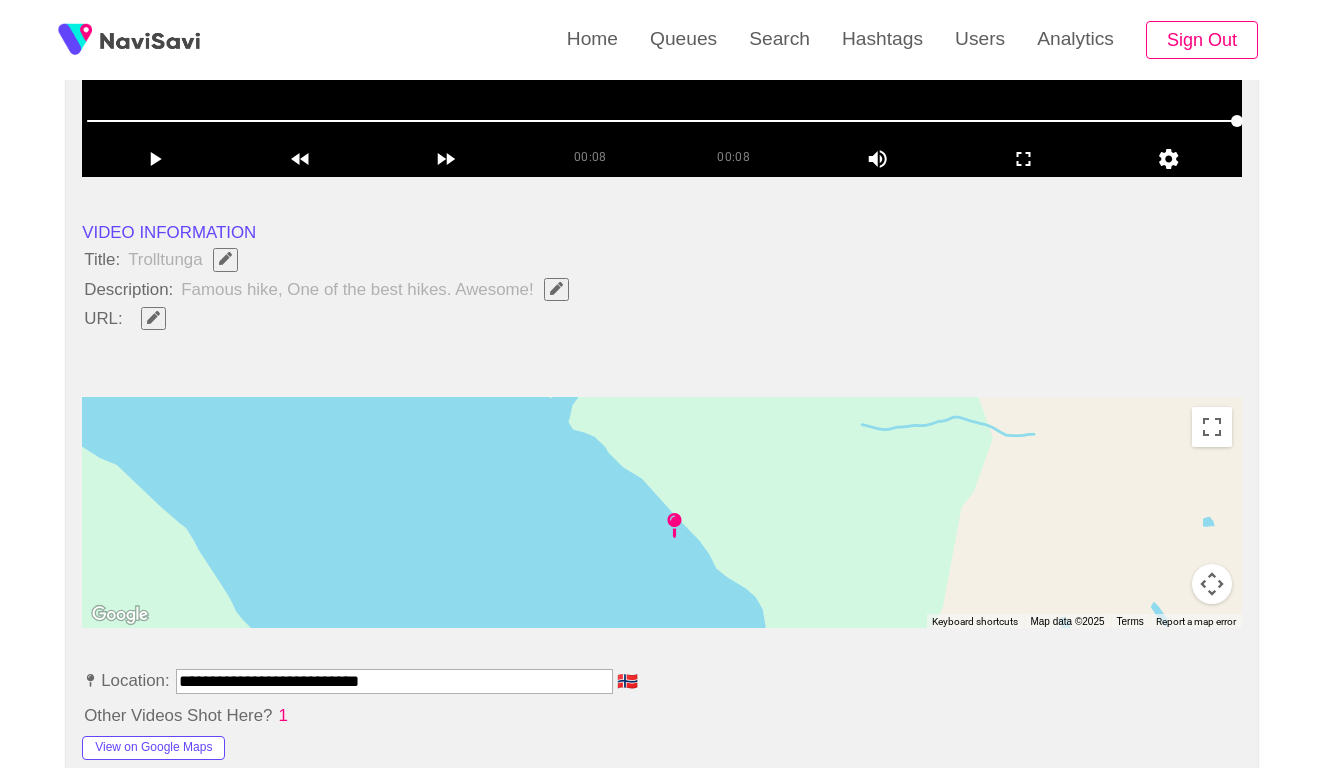click 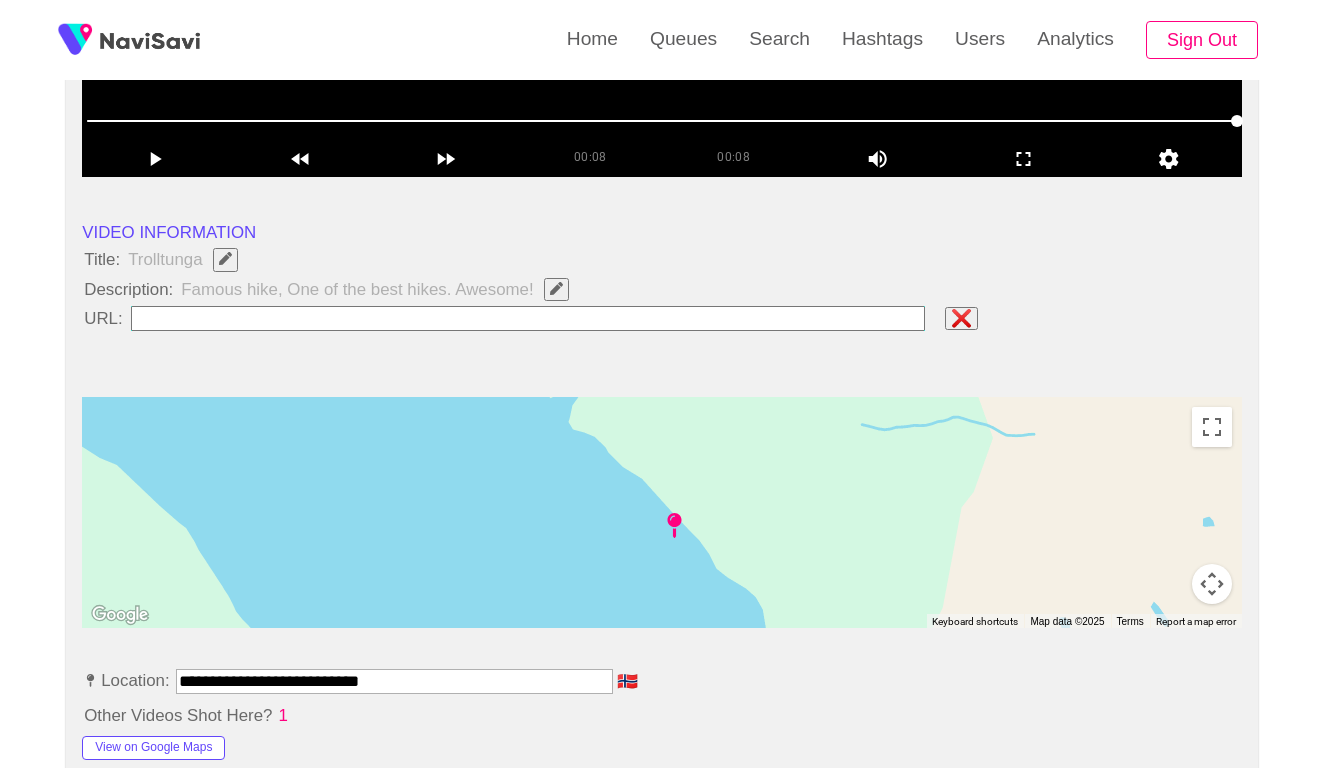 type on "**********" 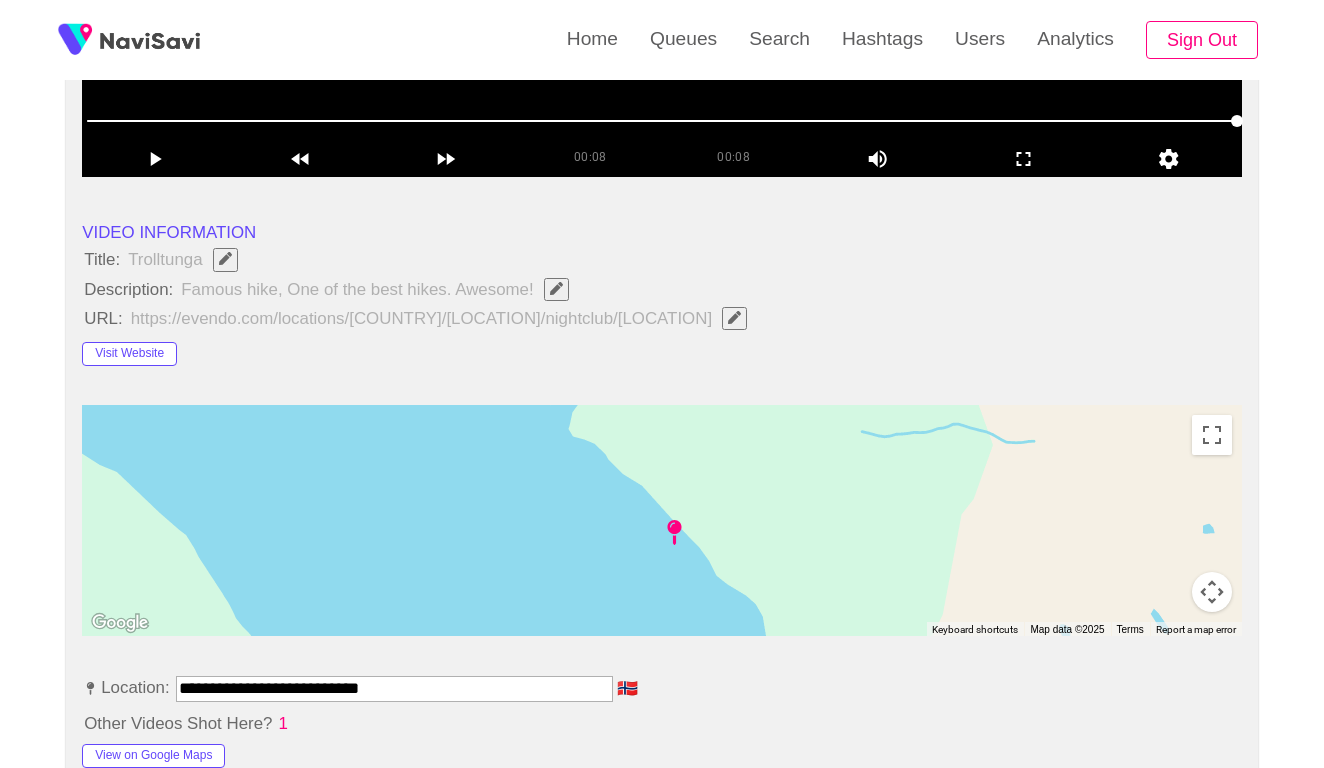 click 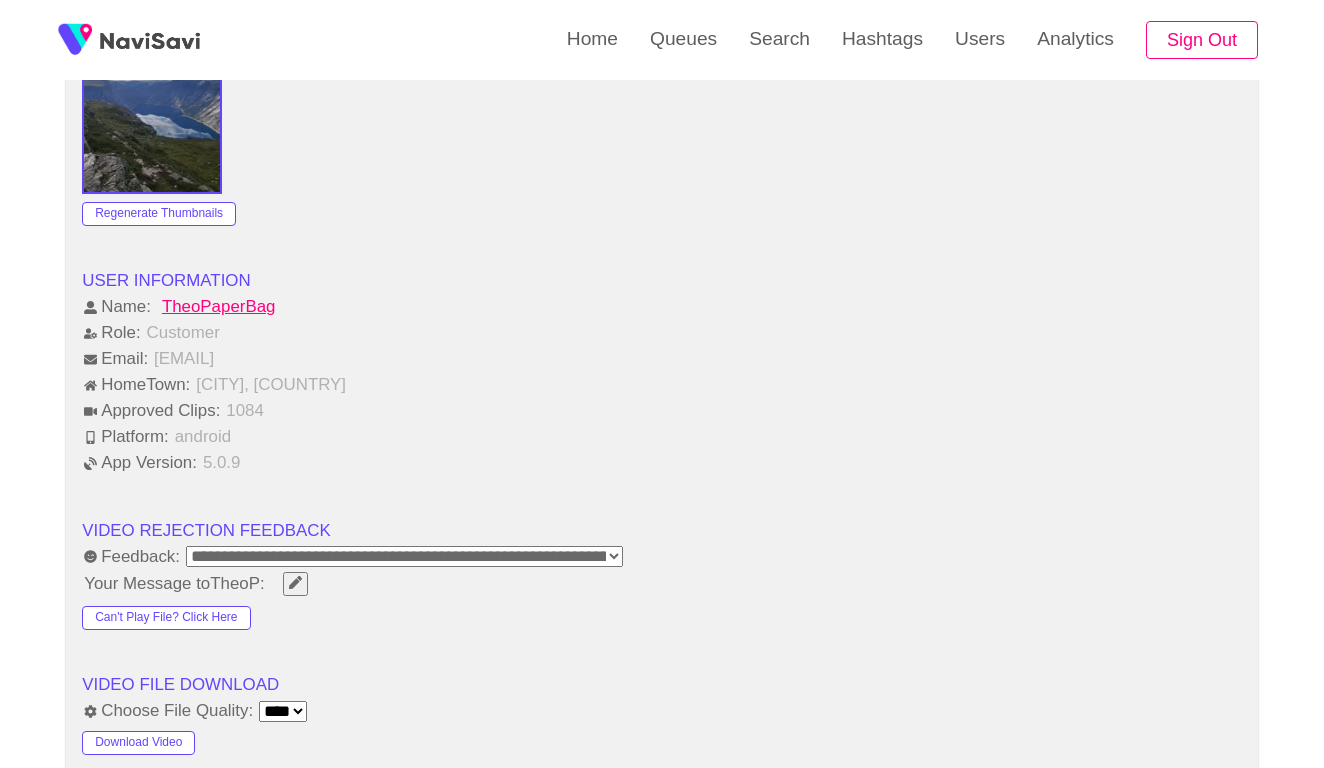 scroll, scrollTop: 2495, scrollLeft: 0, axis: vertical 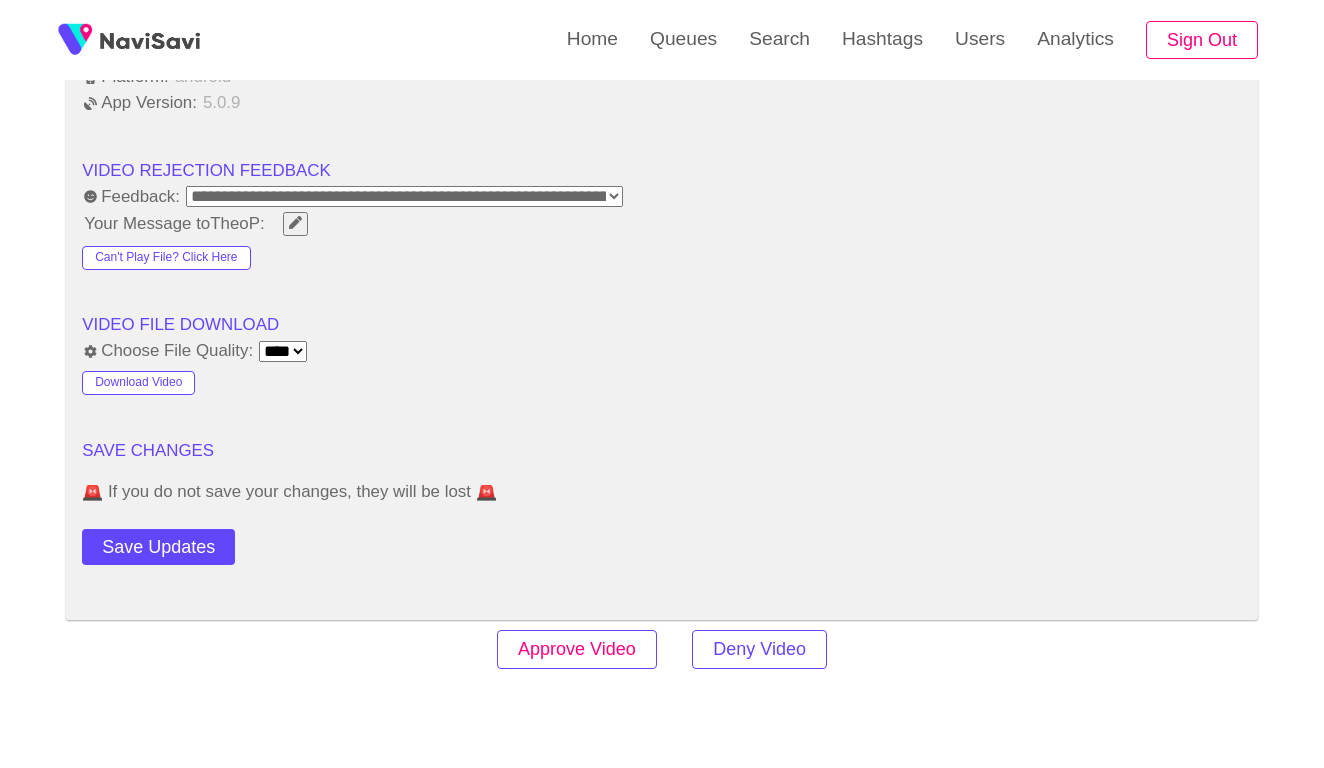click on "Approve Video" at bounding box center (577, 649) 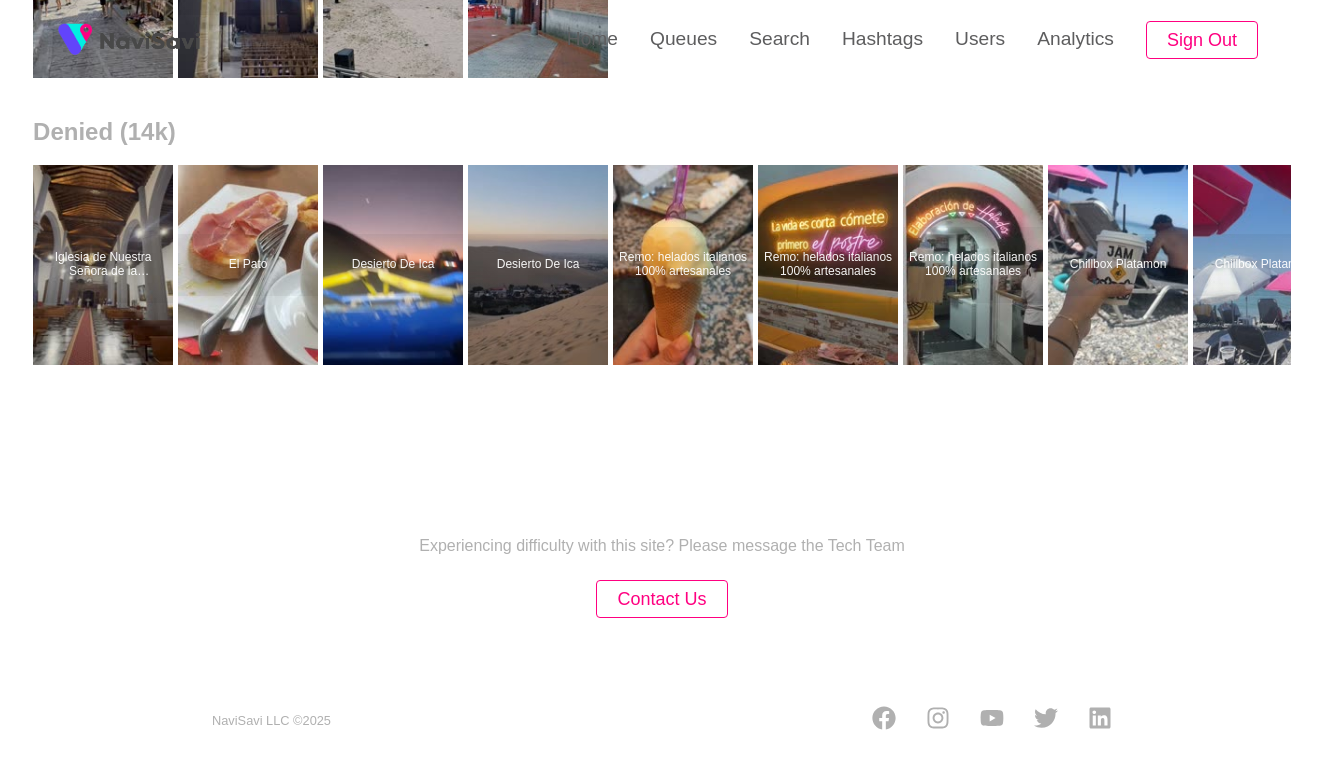 scroll, scrollTop: 0, scrollLeft: 0, axis: both 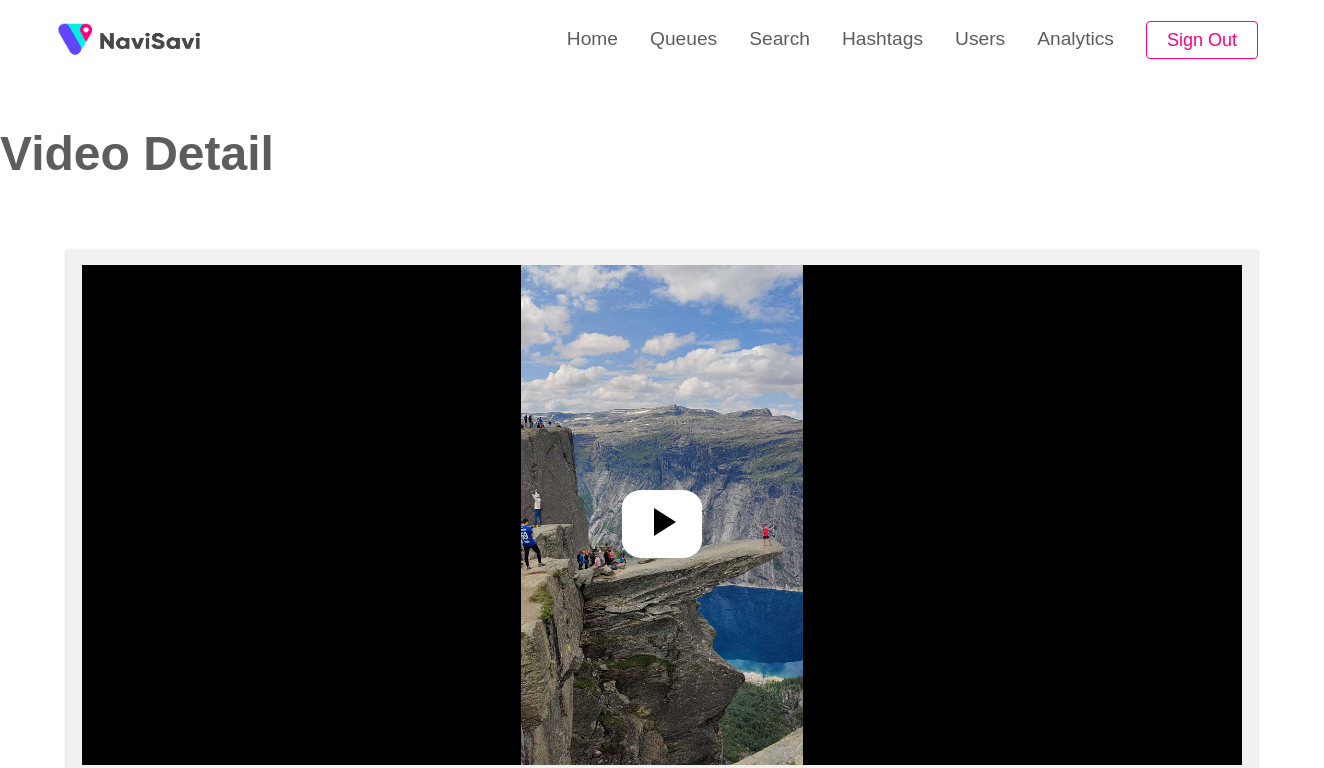 select on "**********" 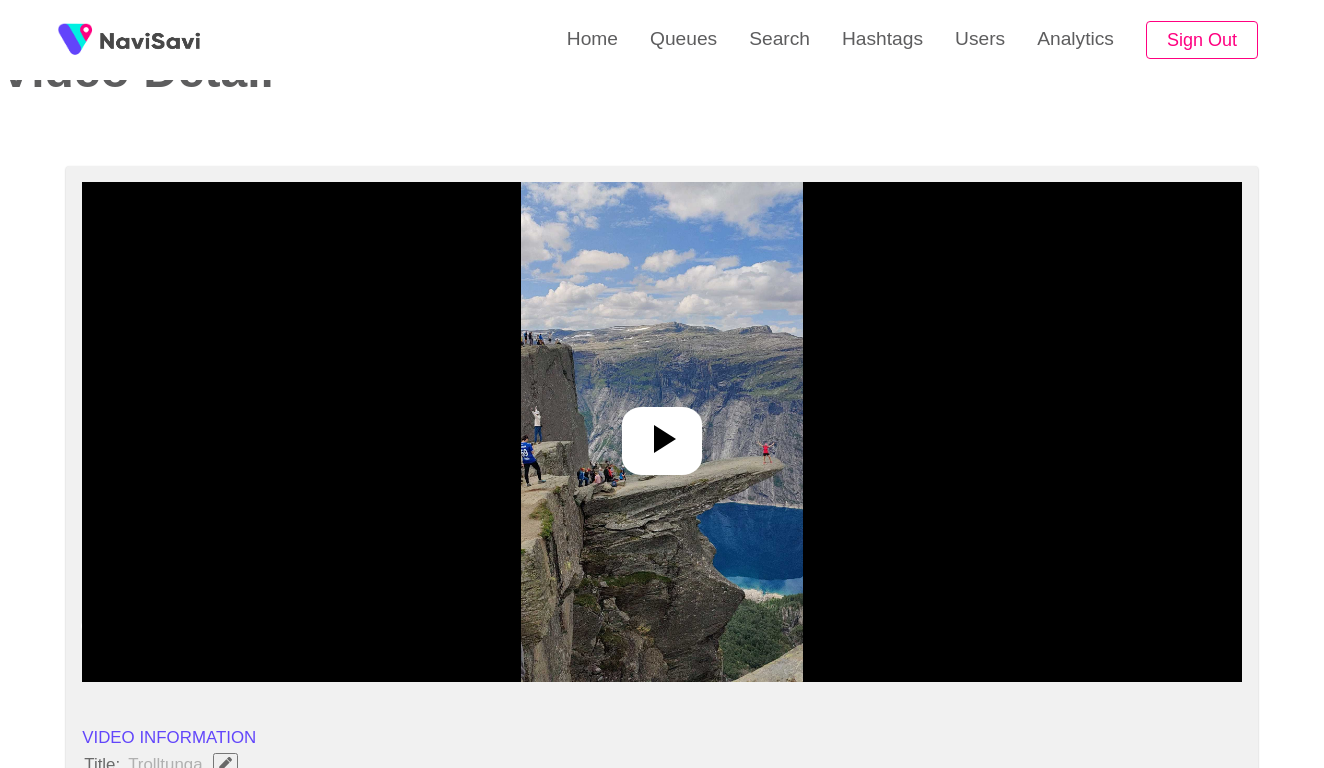scroll, scrollTop: 116, scrollLeft: 0, axis: vertical 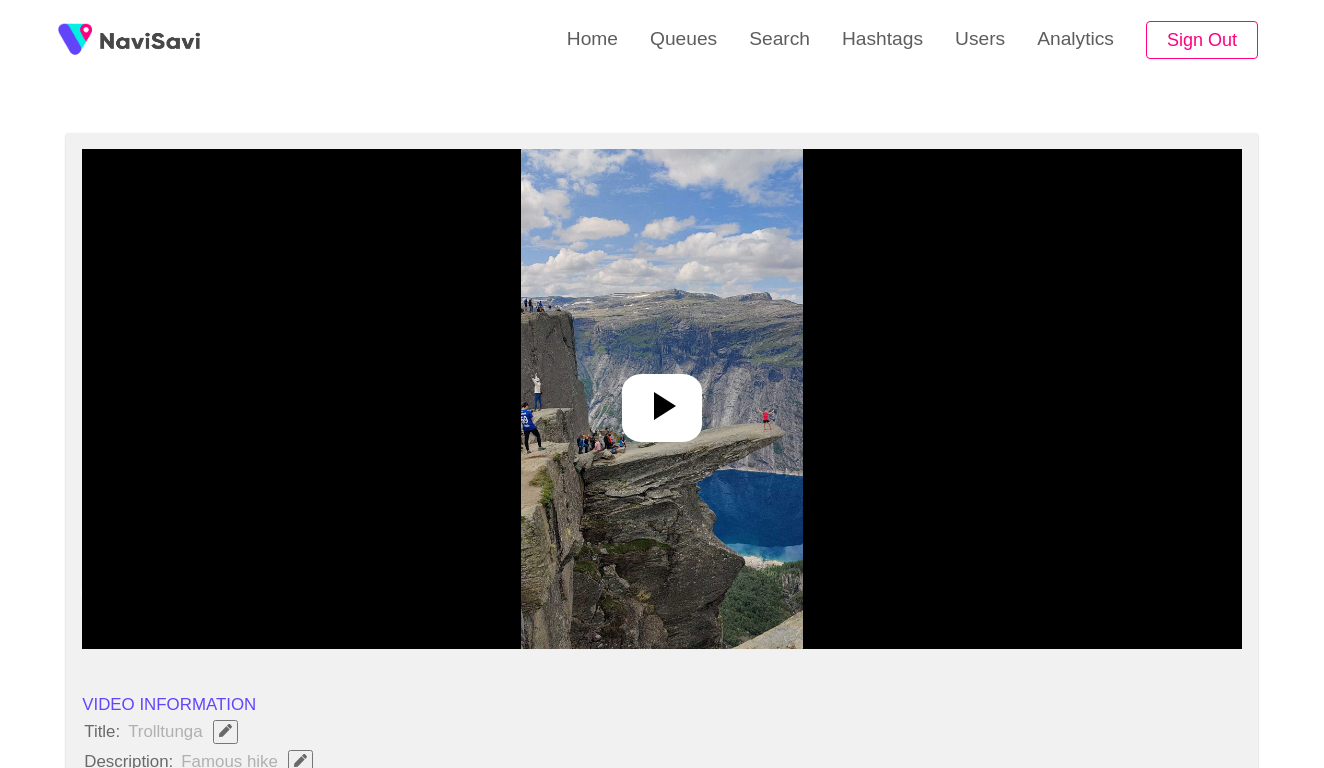click at bounding box center [662, 399] 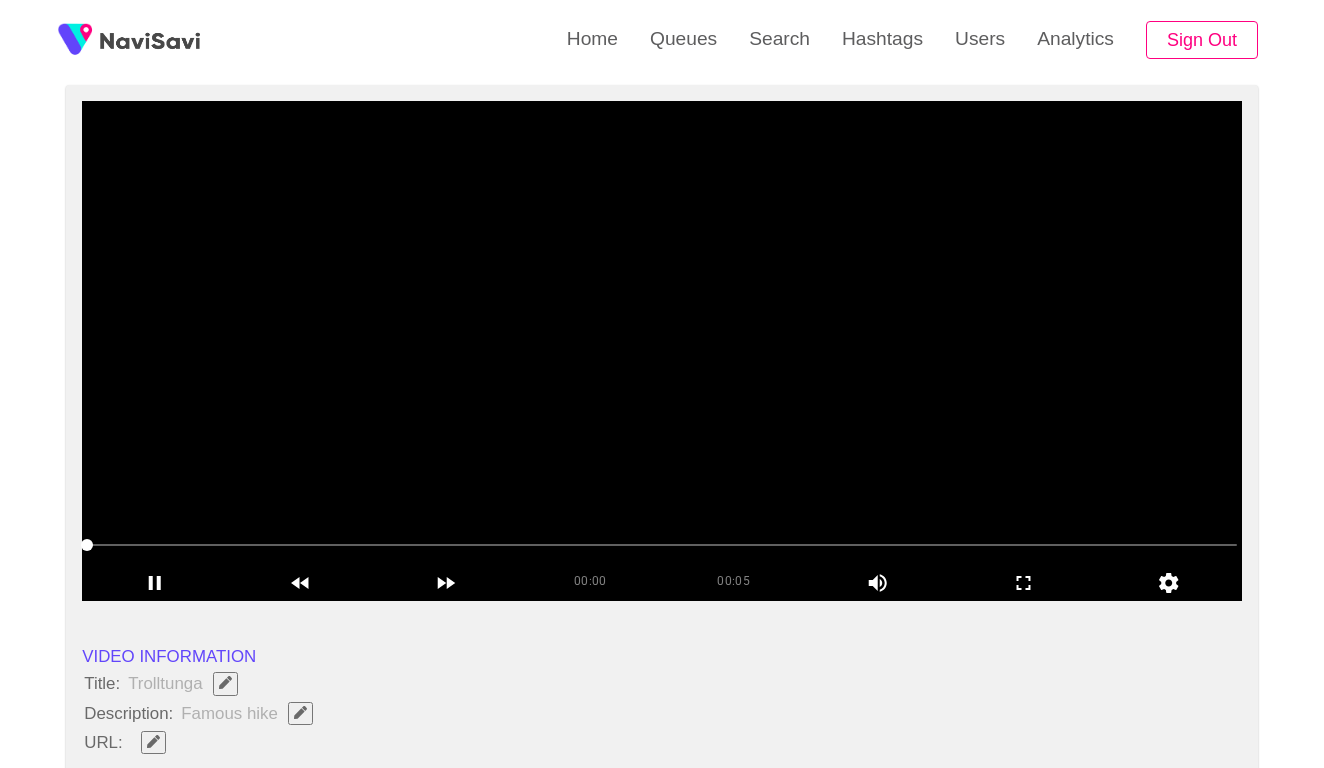 scroll, scrollTop: 191, scrollLeft: 0, axis: vertical 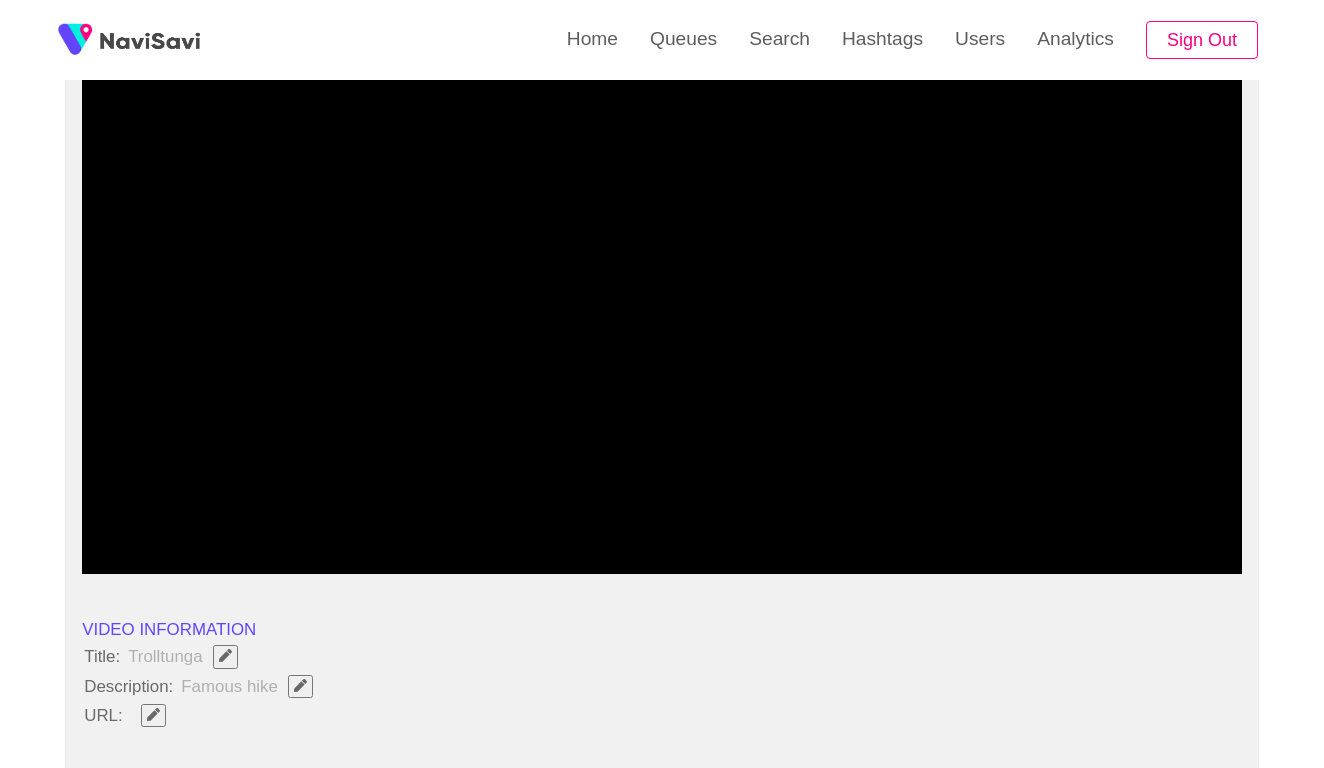 click 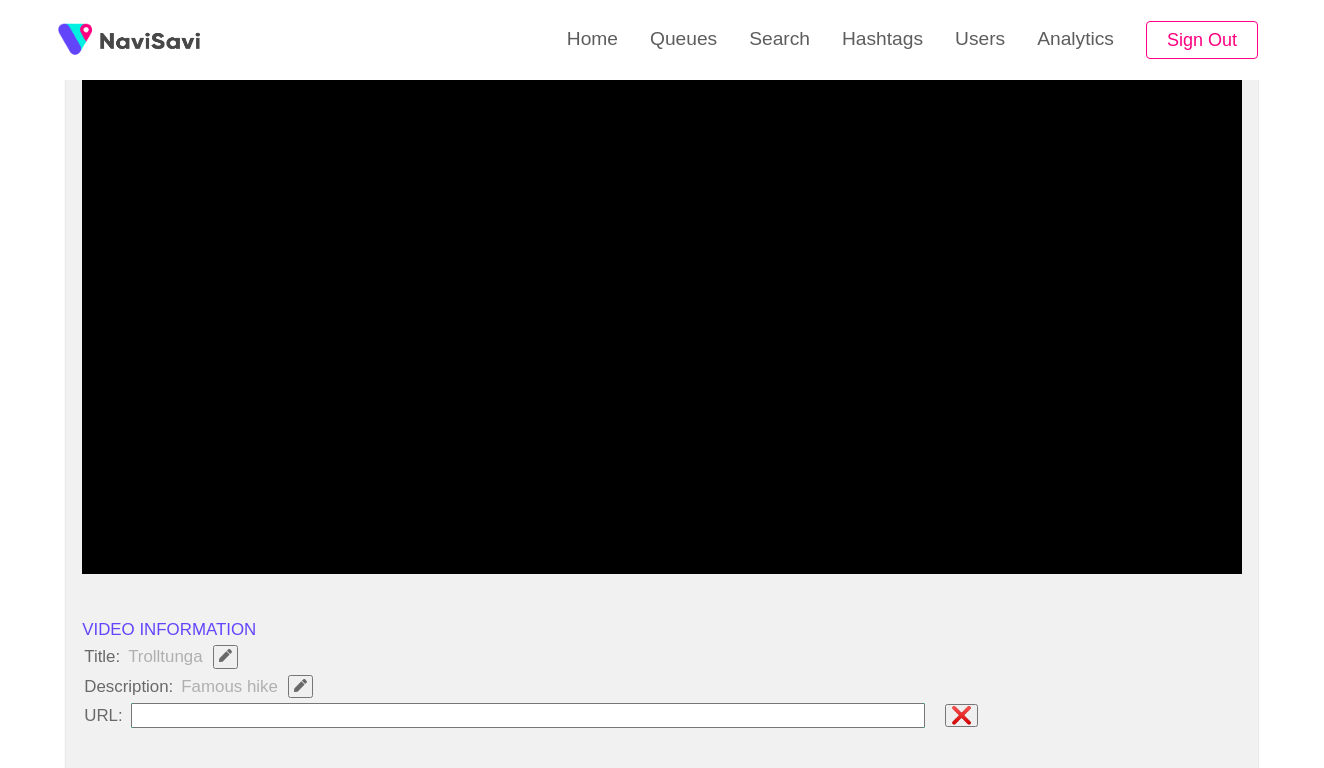 type on "**********" 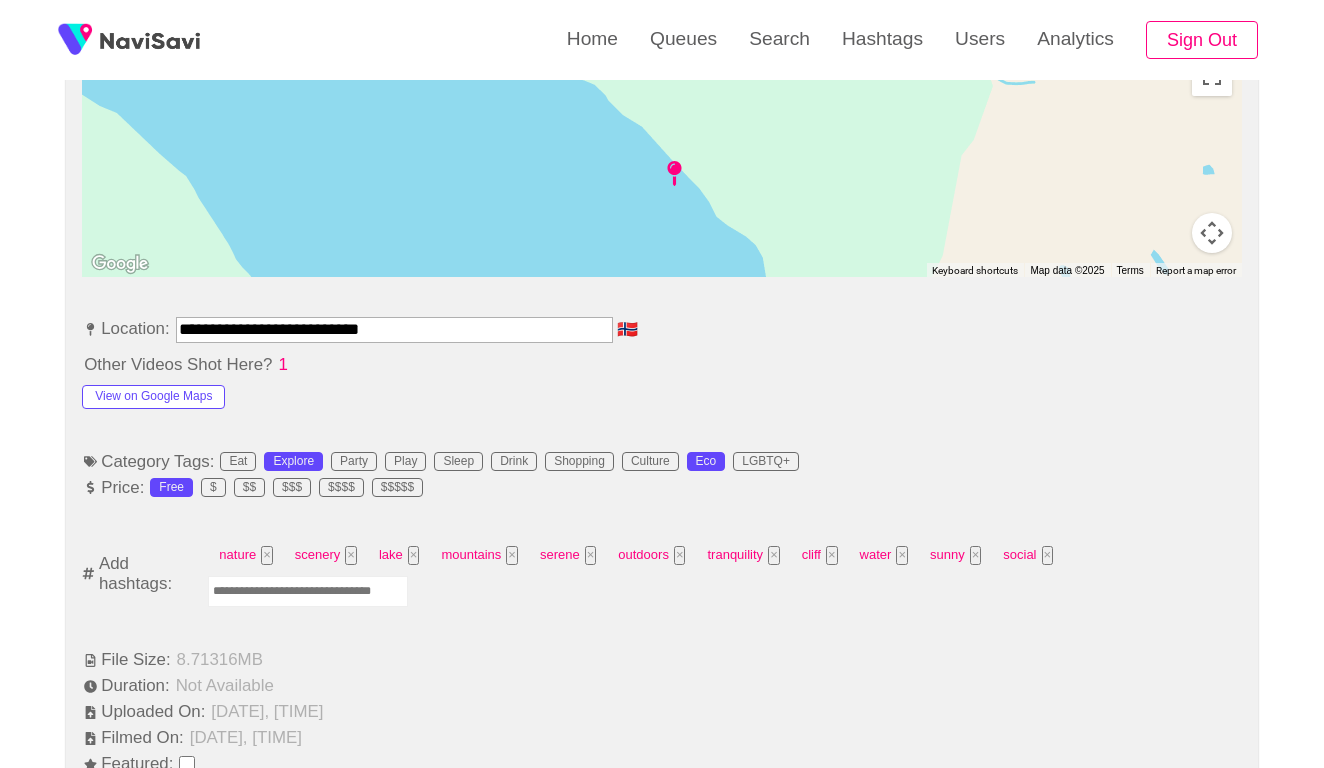scroll, scrollTop: 960, scrollLeft: 0, axis: vertical 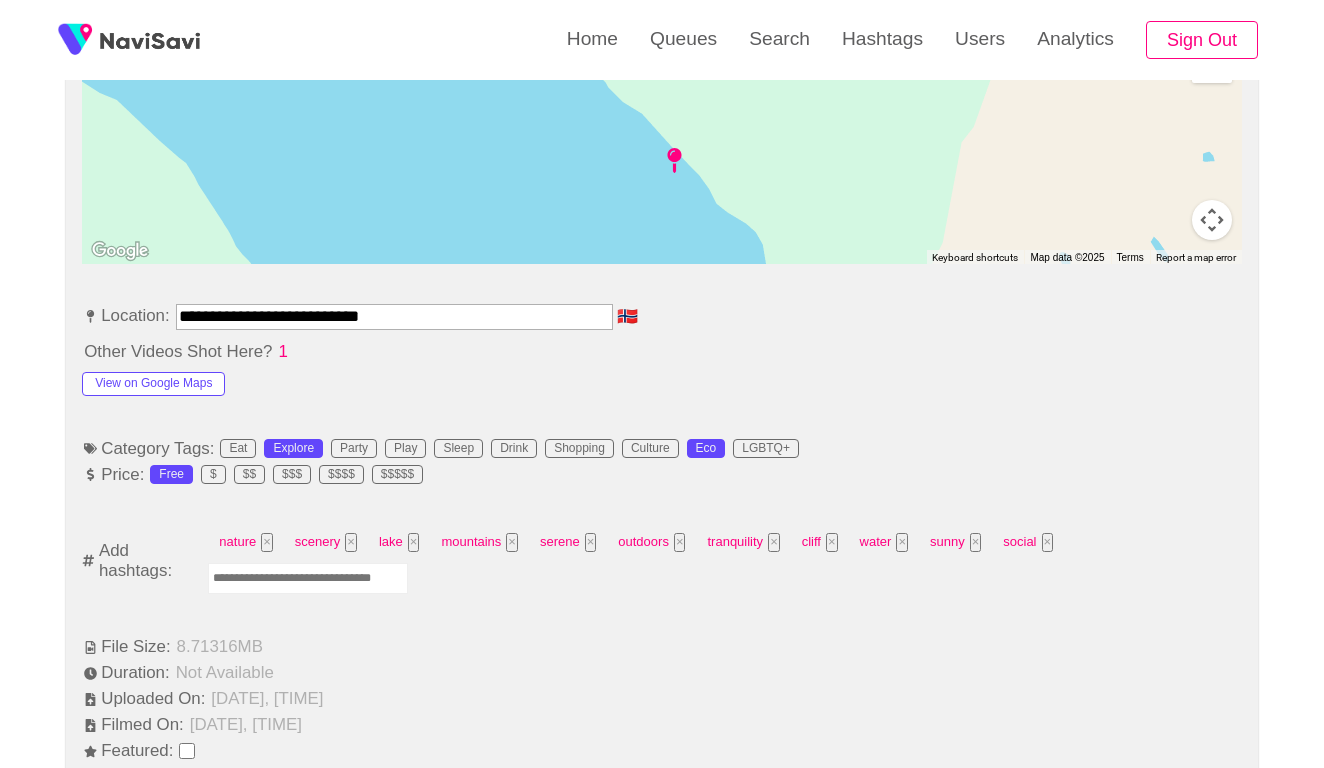 click at bounding box center [308, 578] 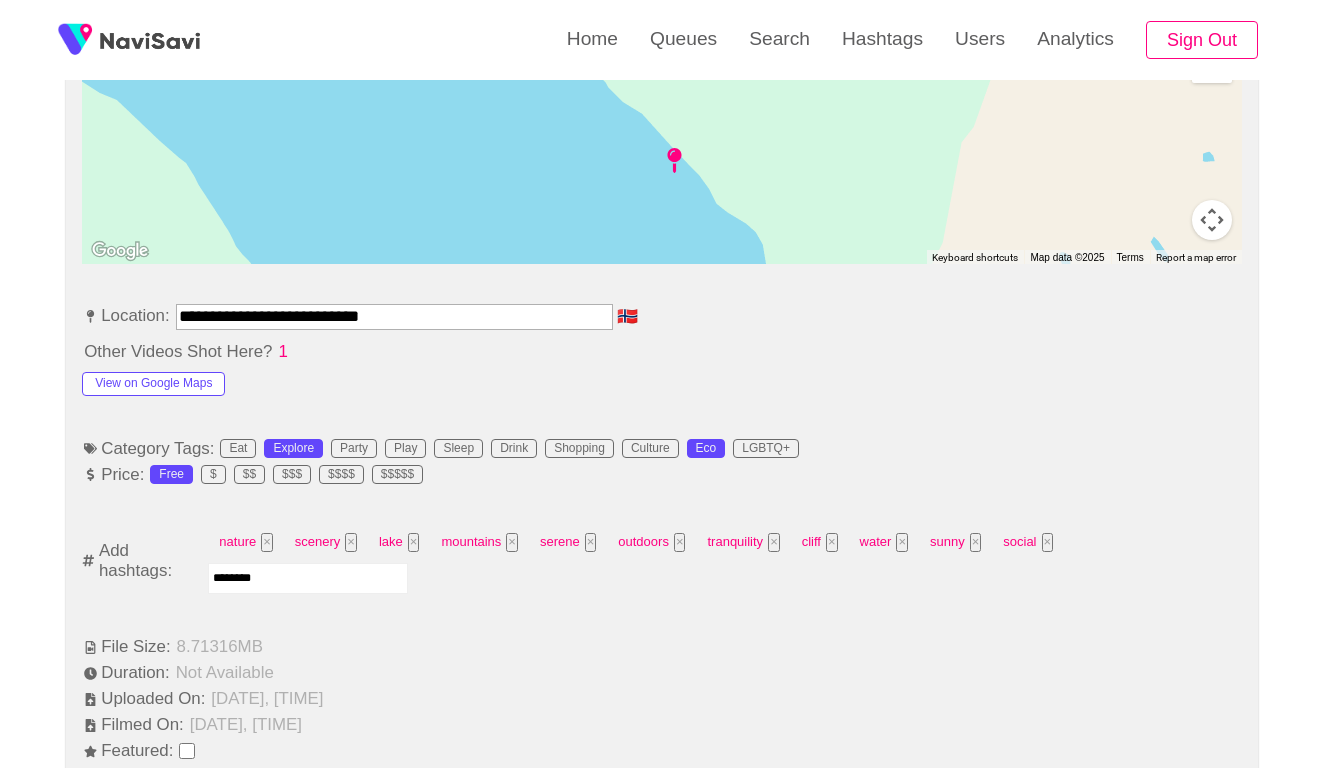 type on "*********" 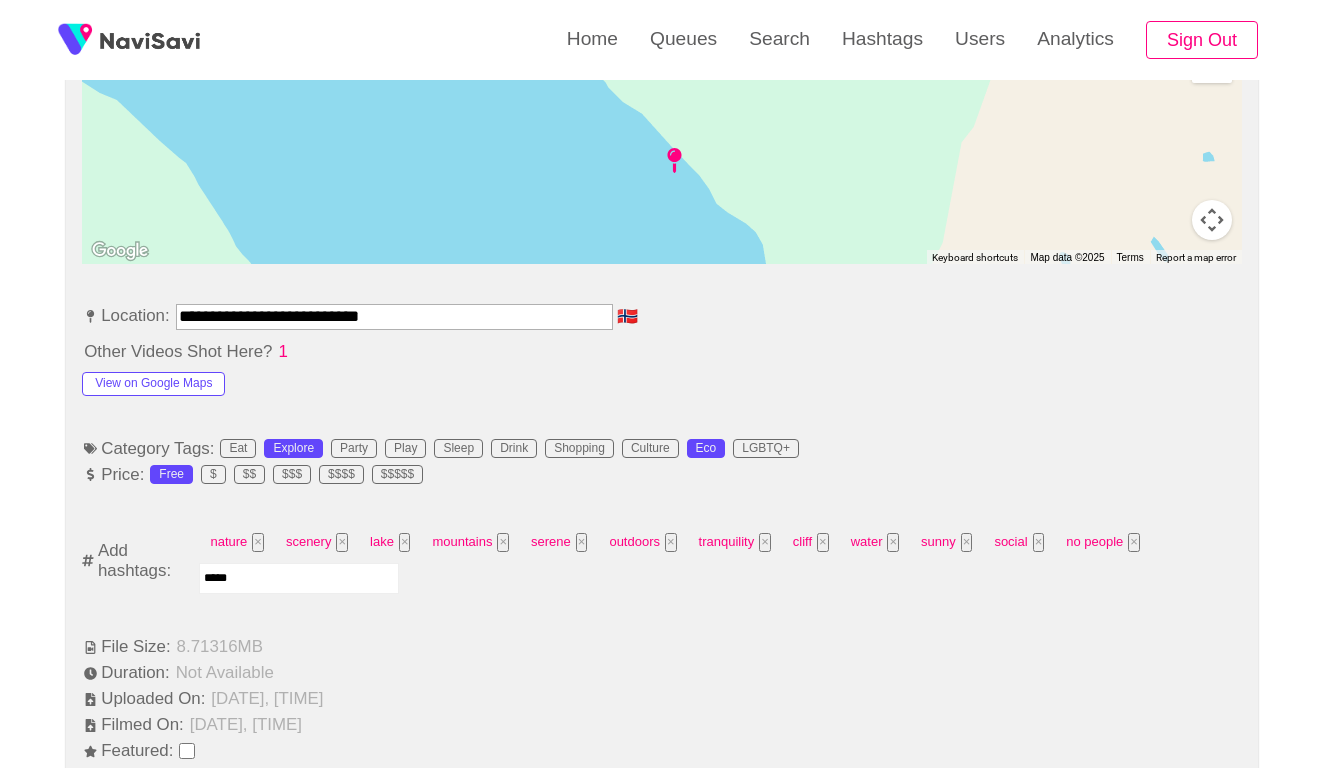 type on "******" 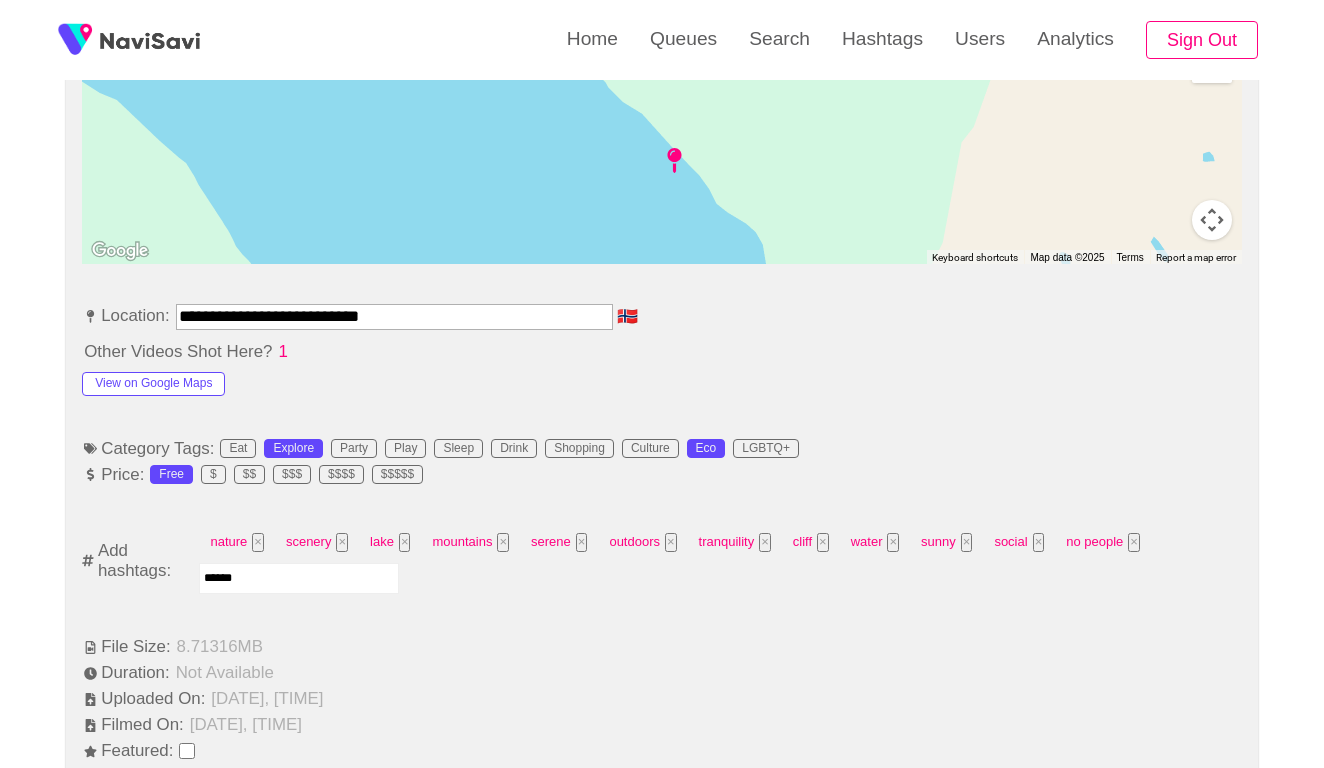 type 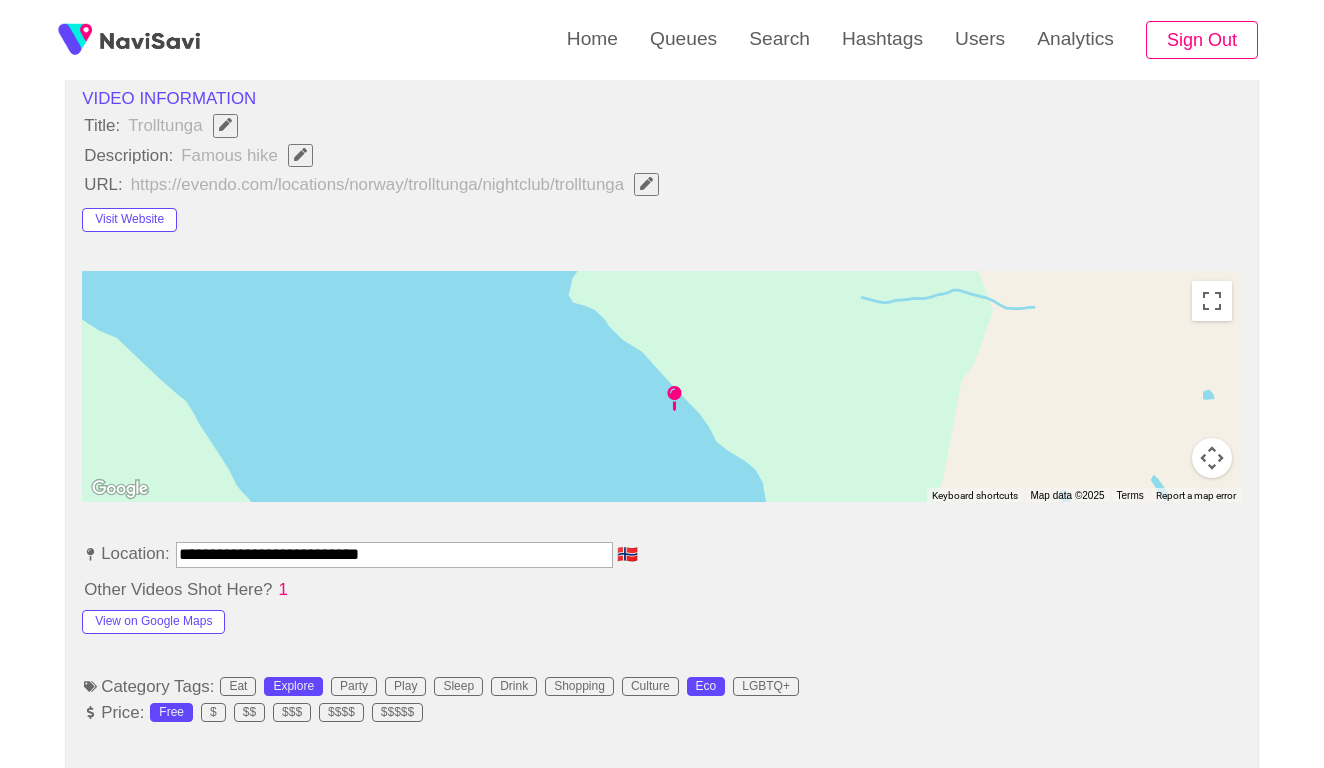 scroll, scrollTop: 533, scrollLeft: 0, axis: vertical 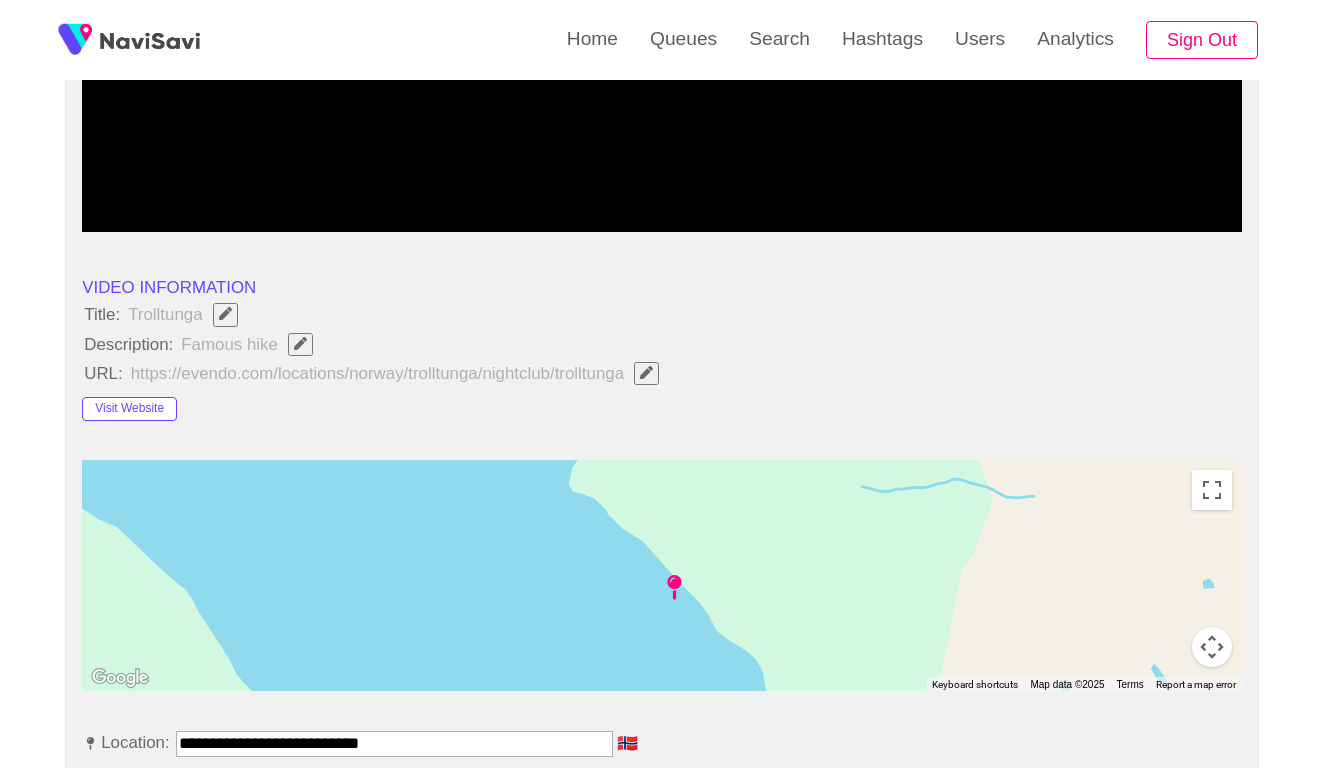 click 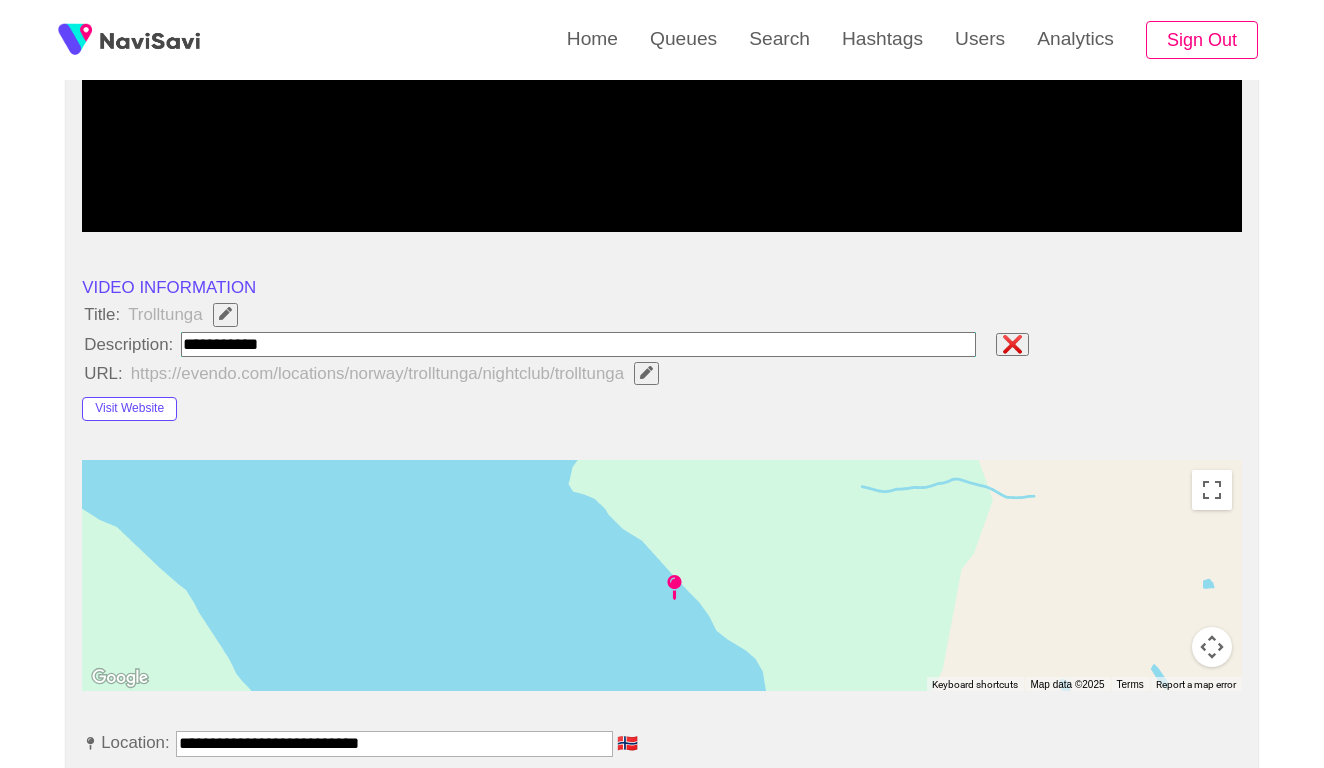 type on "**********" 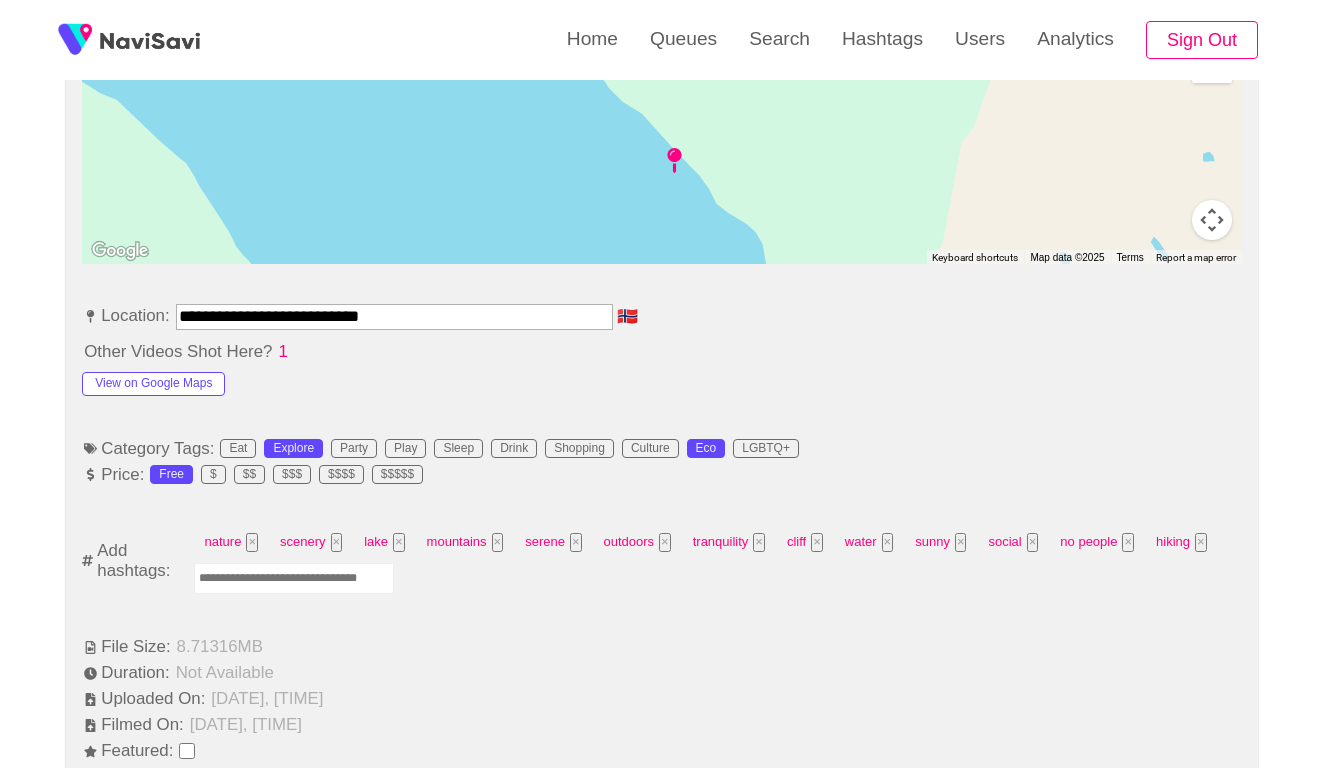 scroll, scrollTop: 341, scrollLeft: 0, axis: vertical 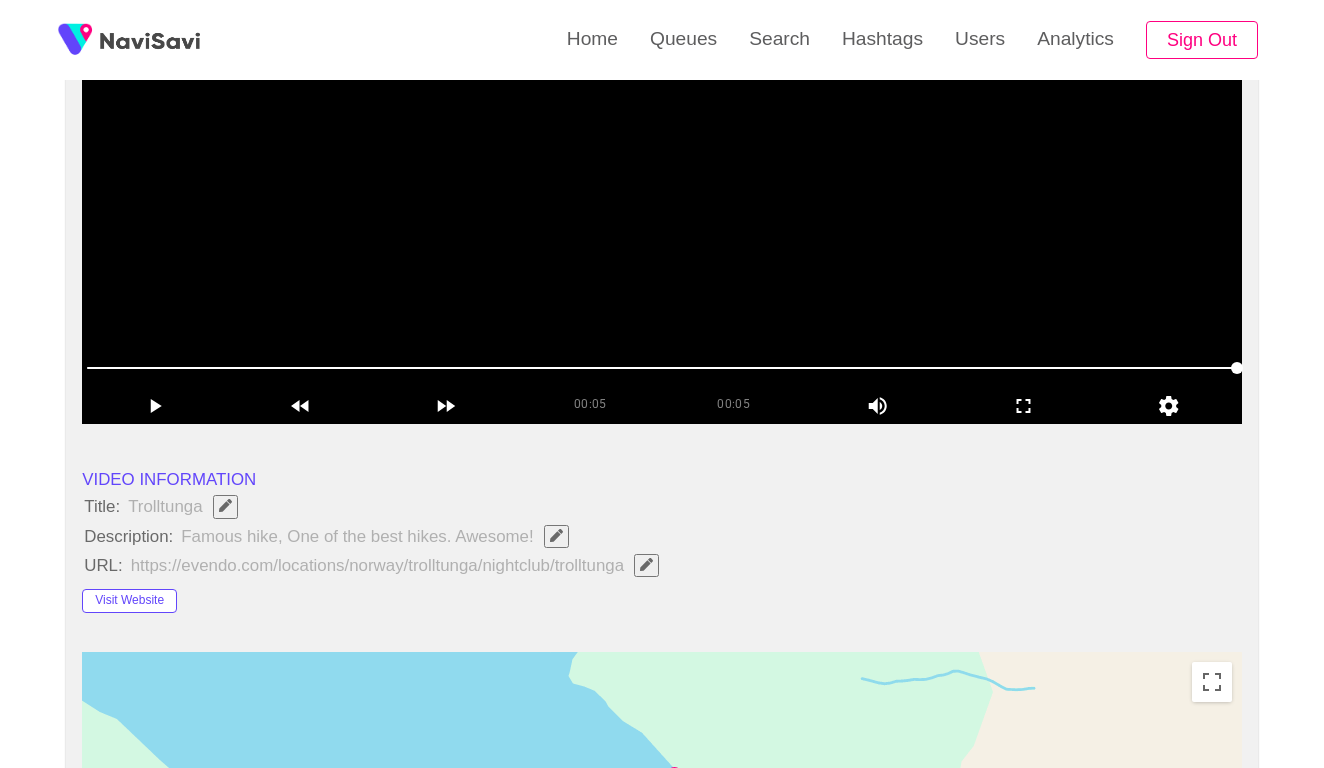 click at bounding box center [662, 174] 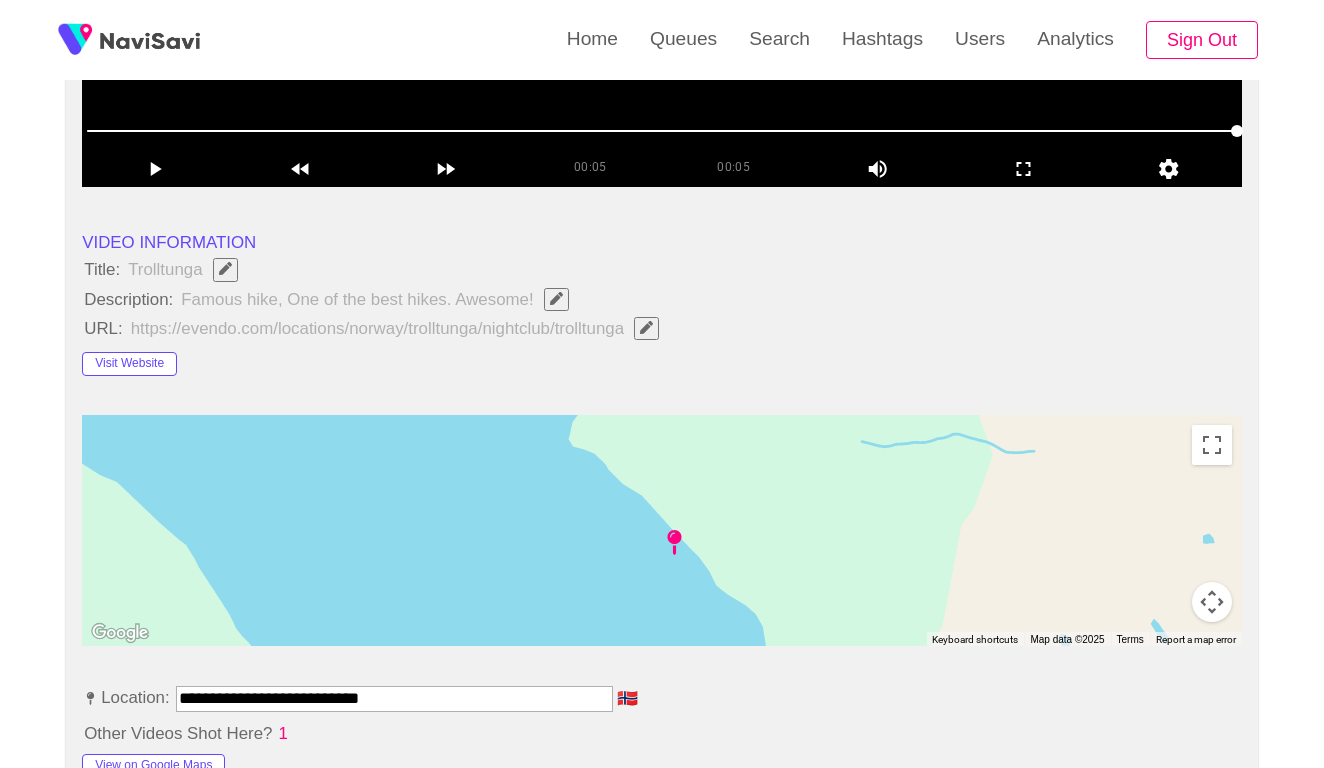 scroll, scrollTop: 500, scrollLeft: 0, axis: vertical 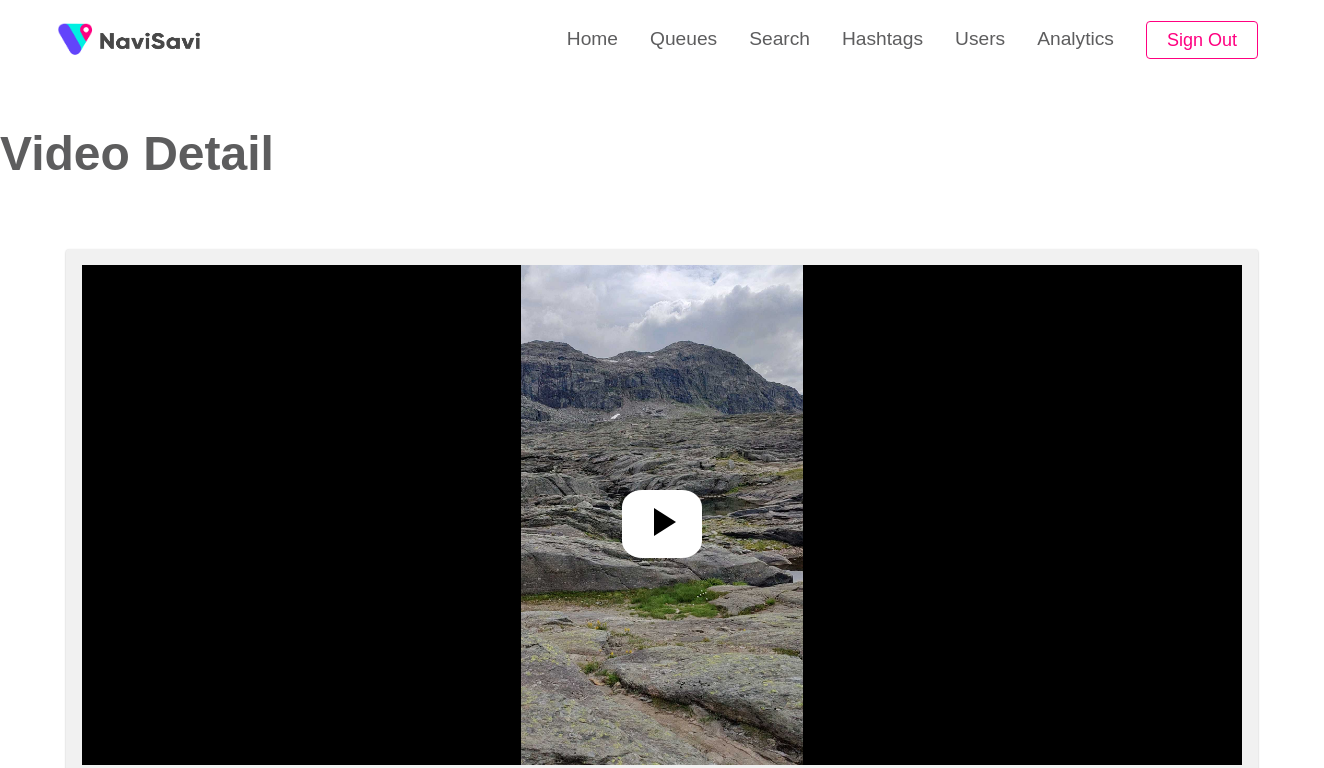 select on "**********" 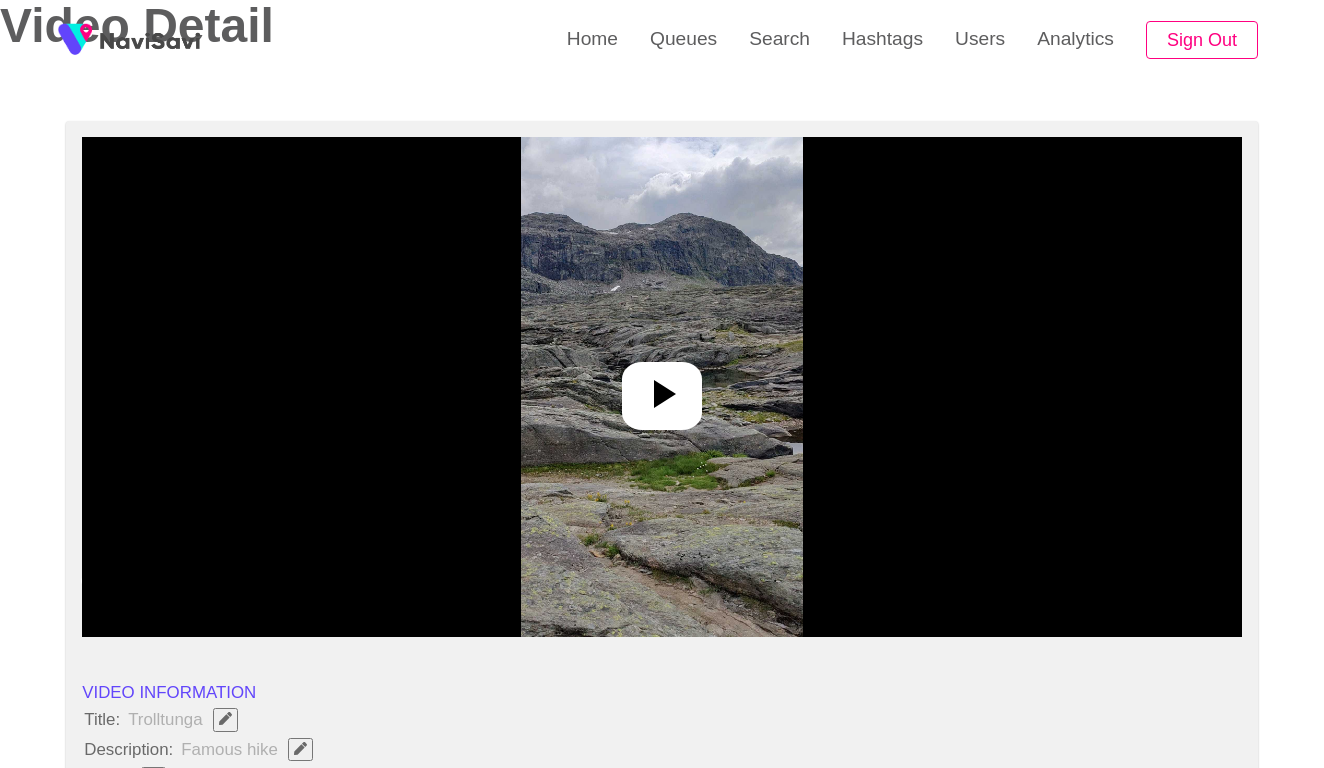 scroll, scrollTop: 197, scrollLeft: 0, axis: vertical 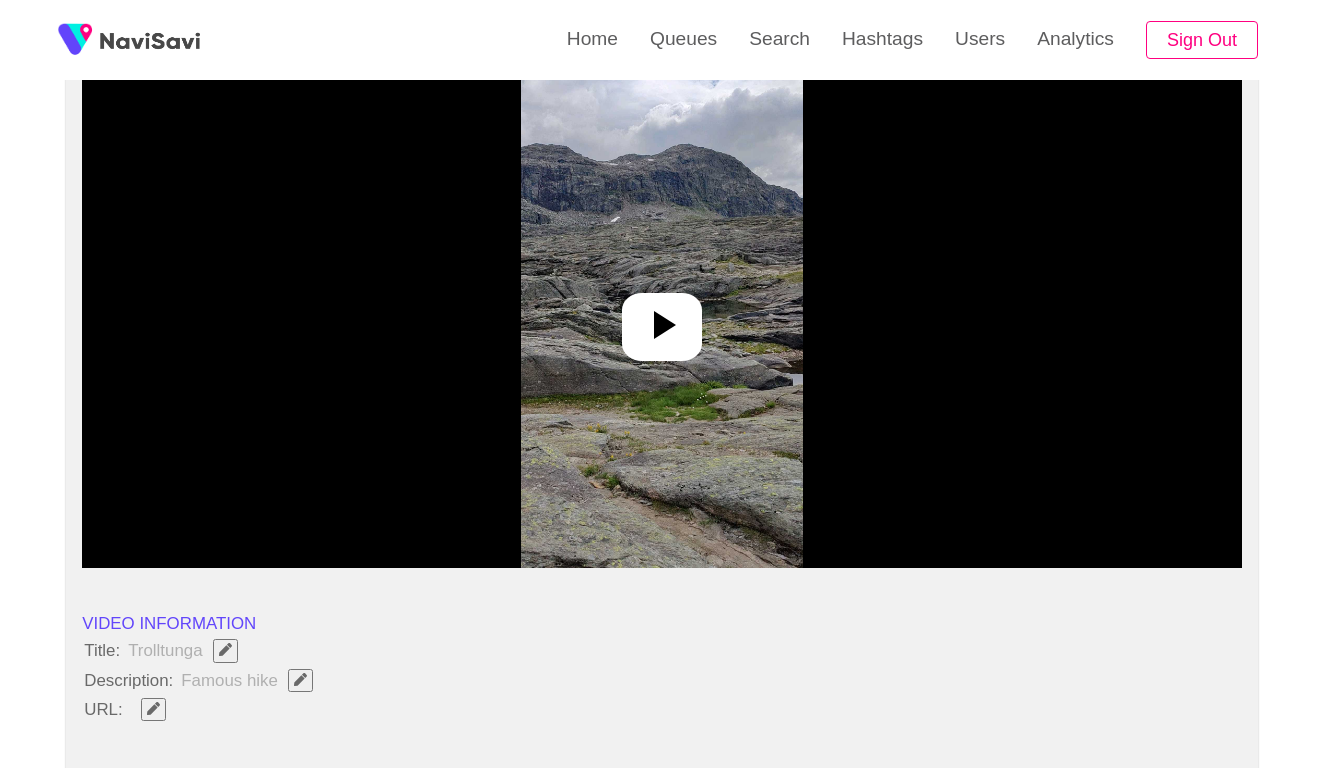 click at bounding box center [153, 708] 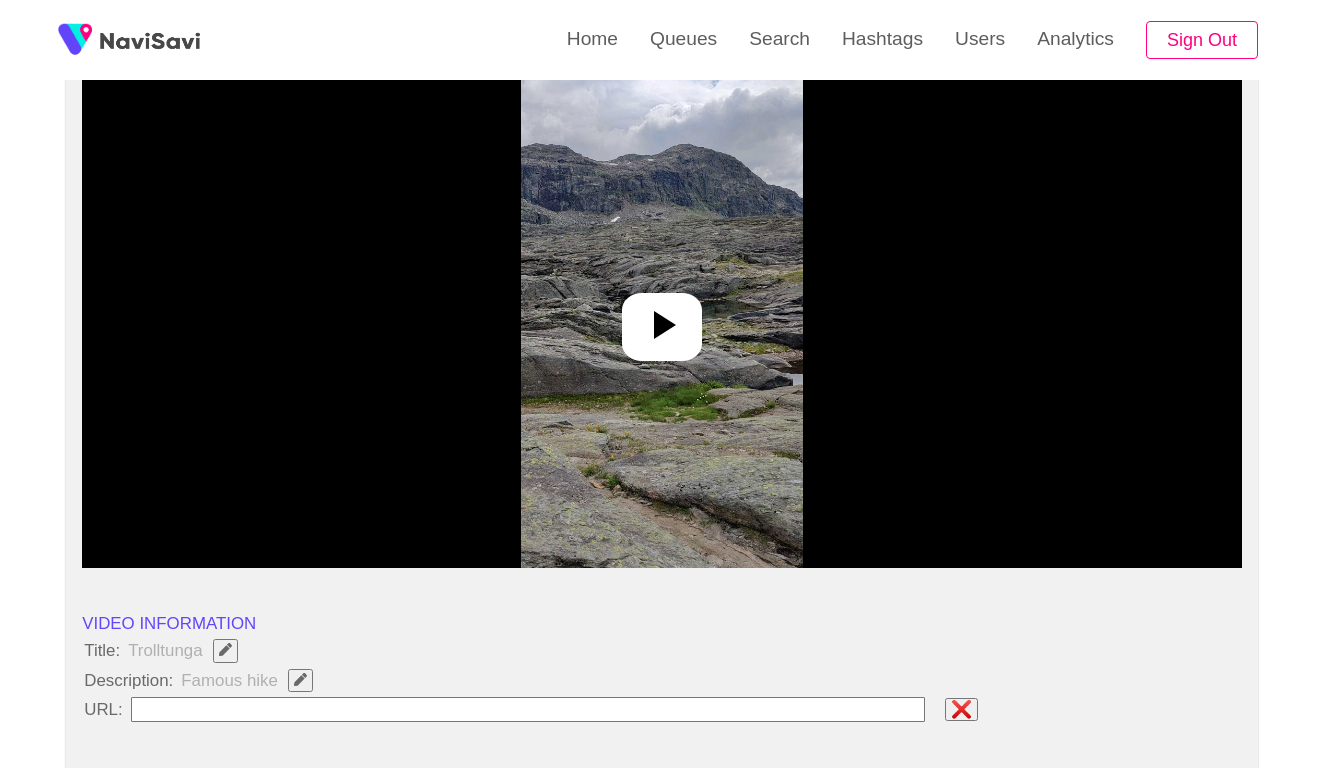 type on "**********" 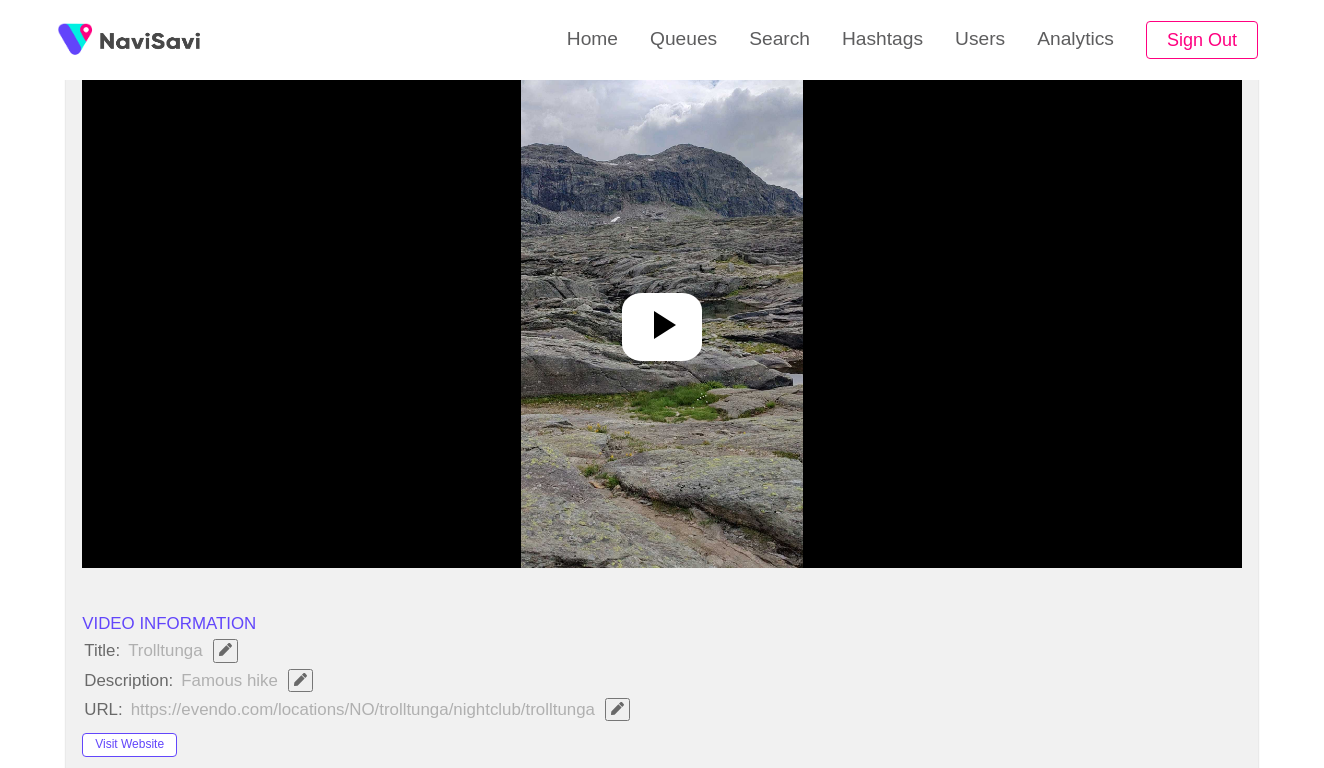 scroll, scrollTop: 394, scrollLeft: 1, axis: both 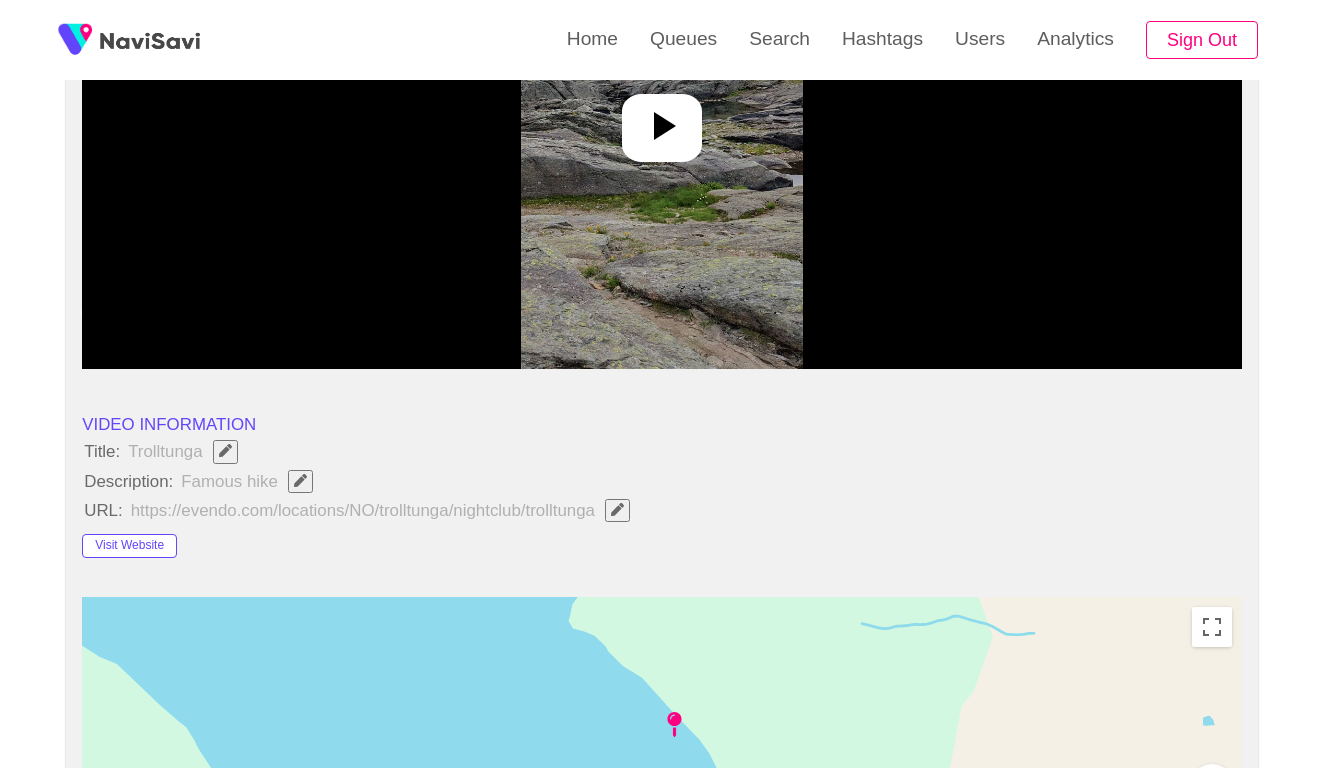 click at bounding box center [661, 119] 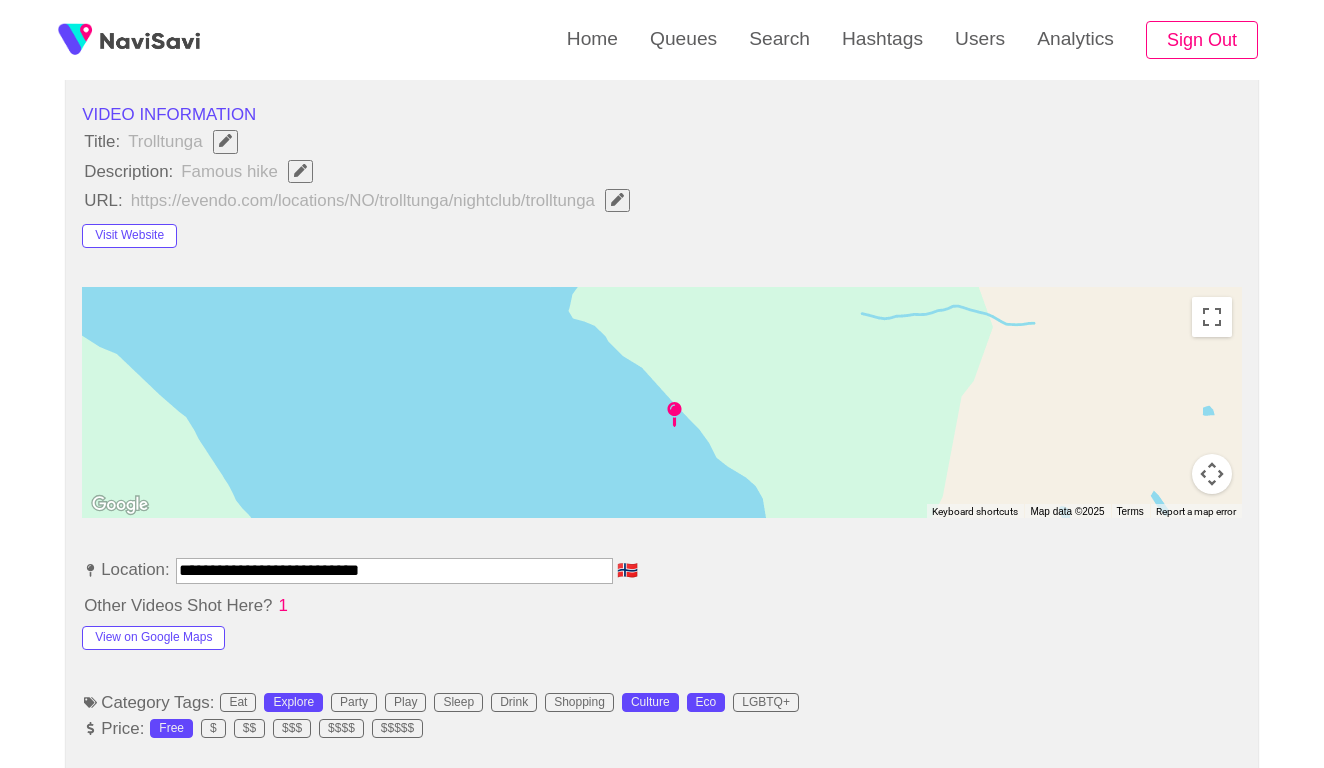 scroll, scrollTop: 765, scrollLeft: 0, axis: vertical 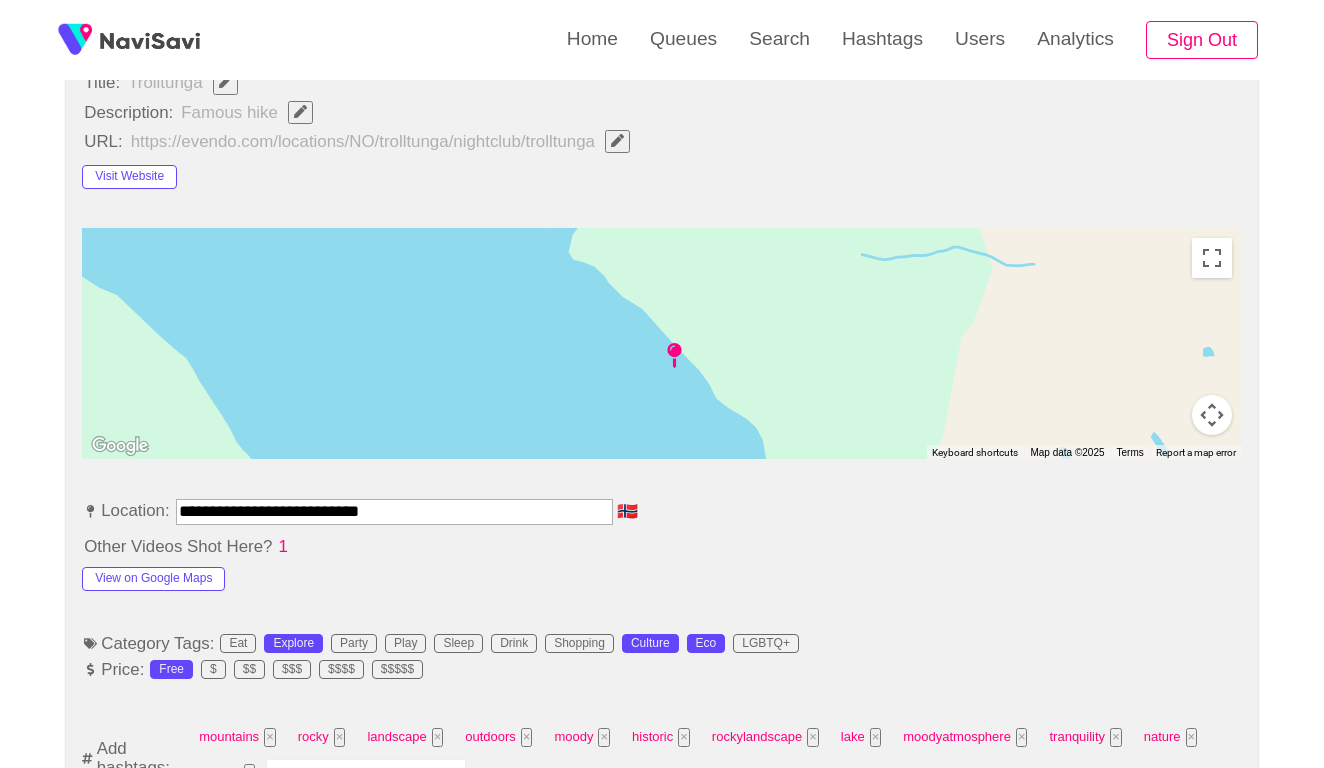 click at bounding box center (366, 774) 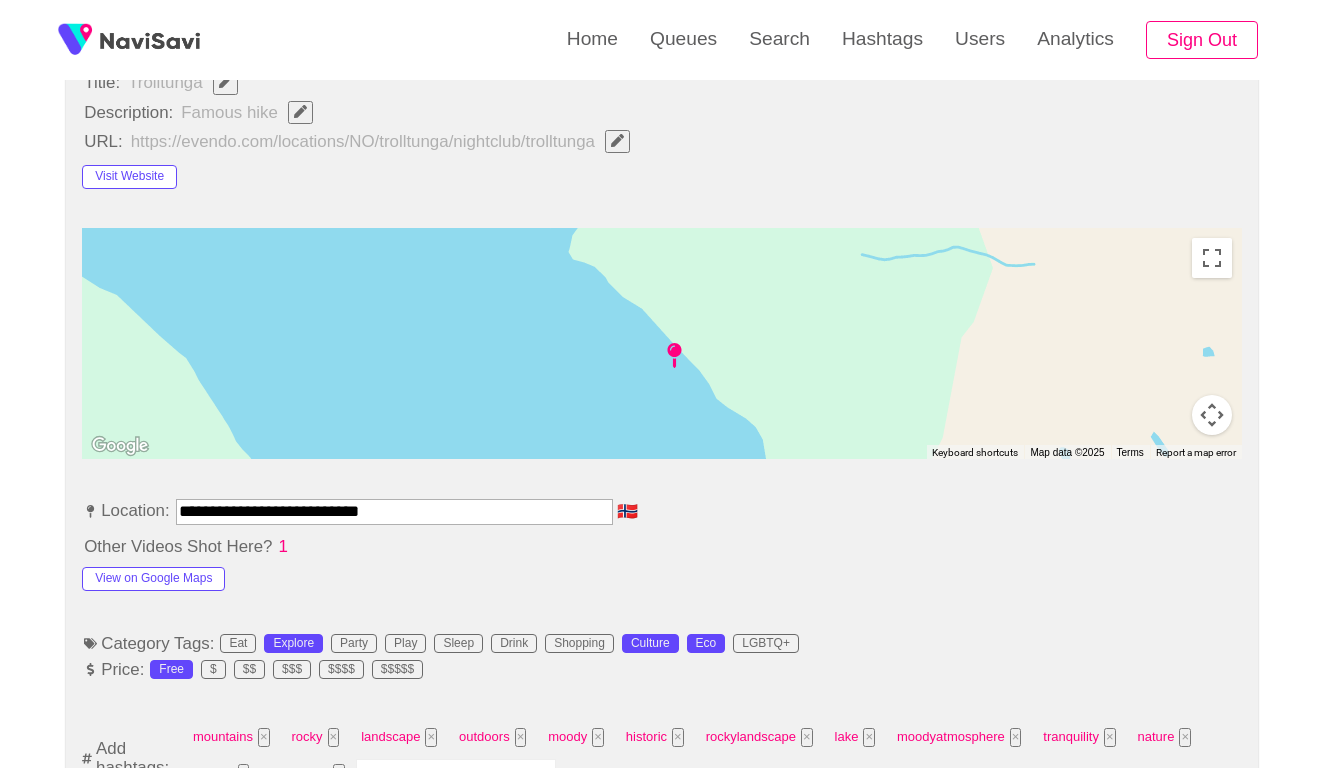 type on "******" 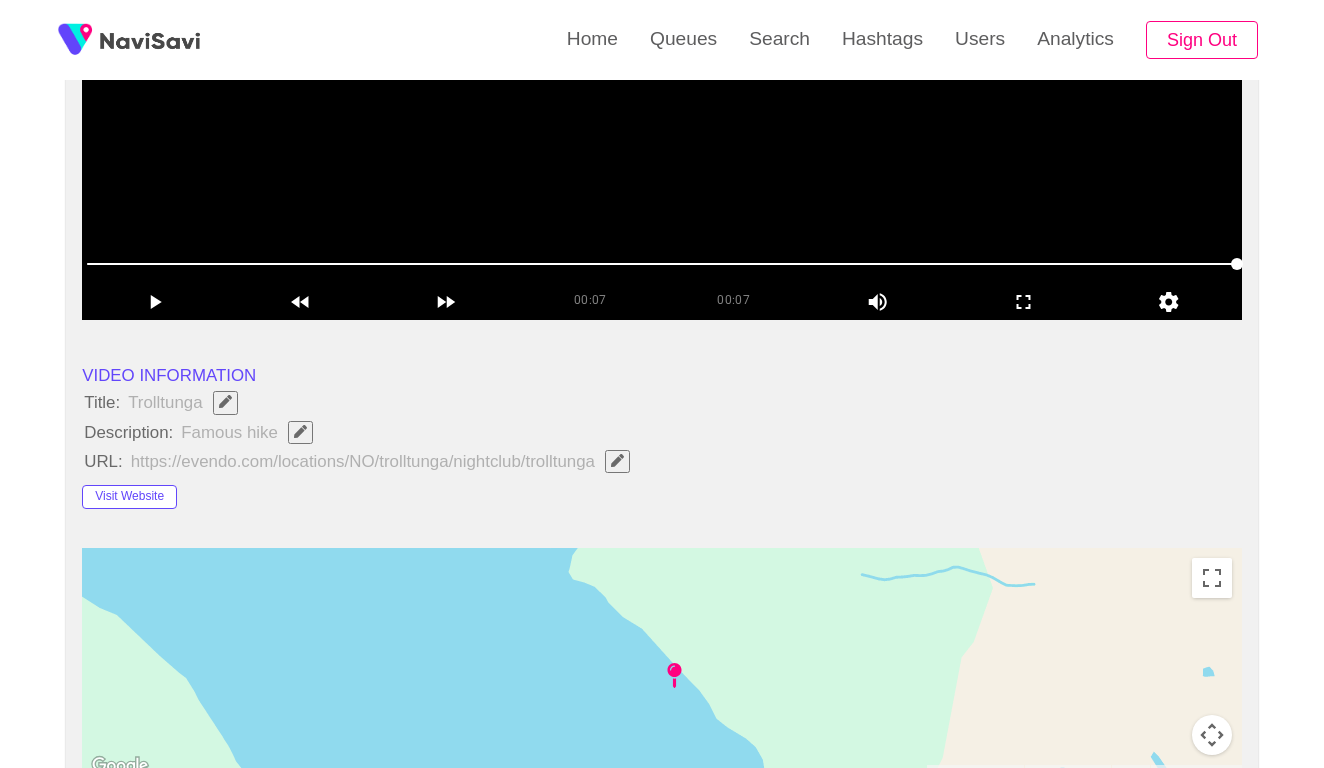 scroll, scrollTop: 429, scrollLeft: 0, axis: vertical 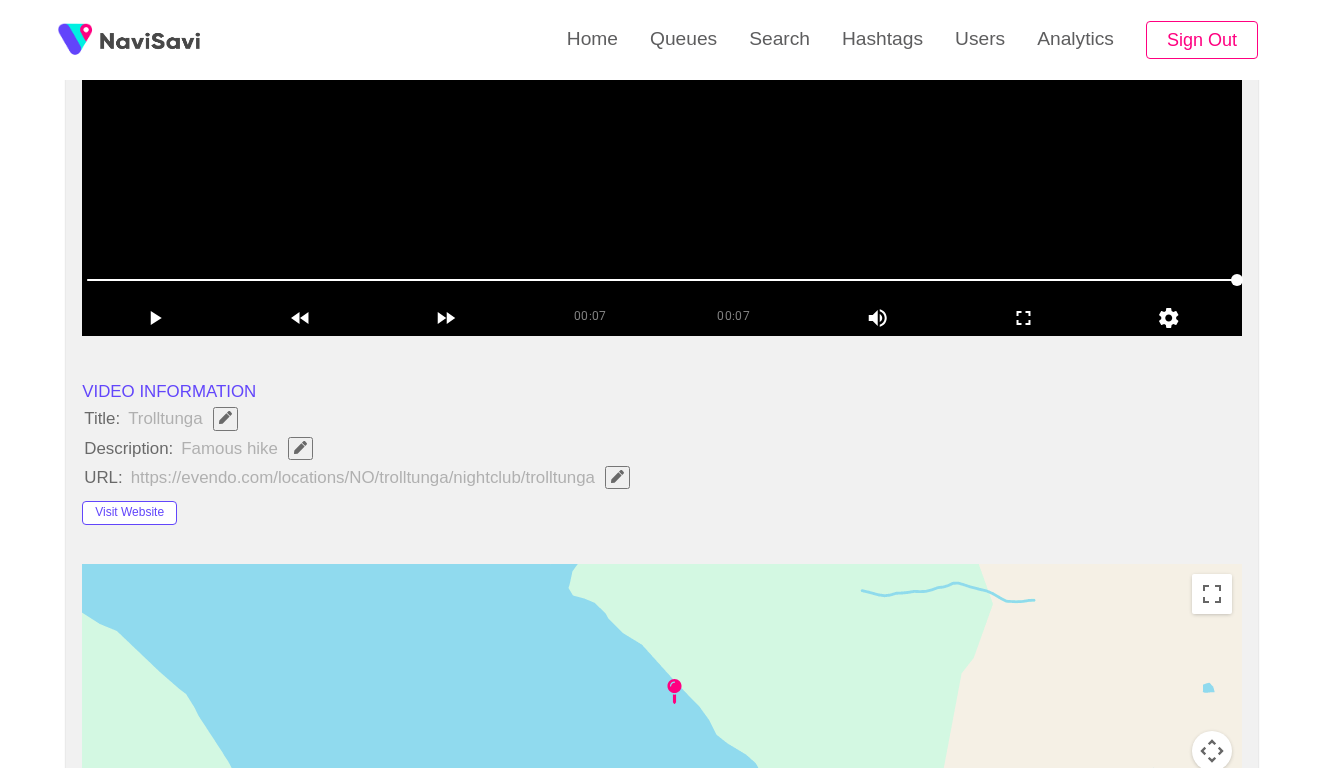 click 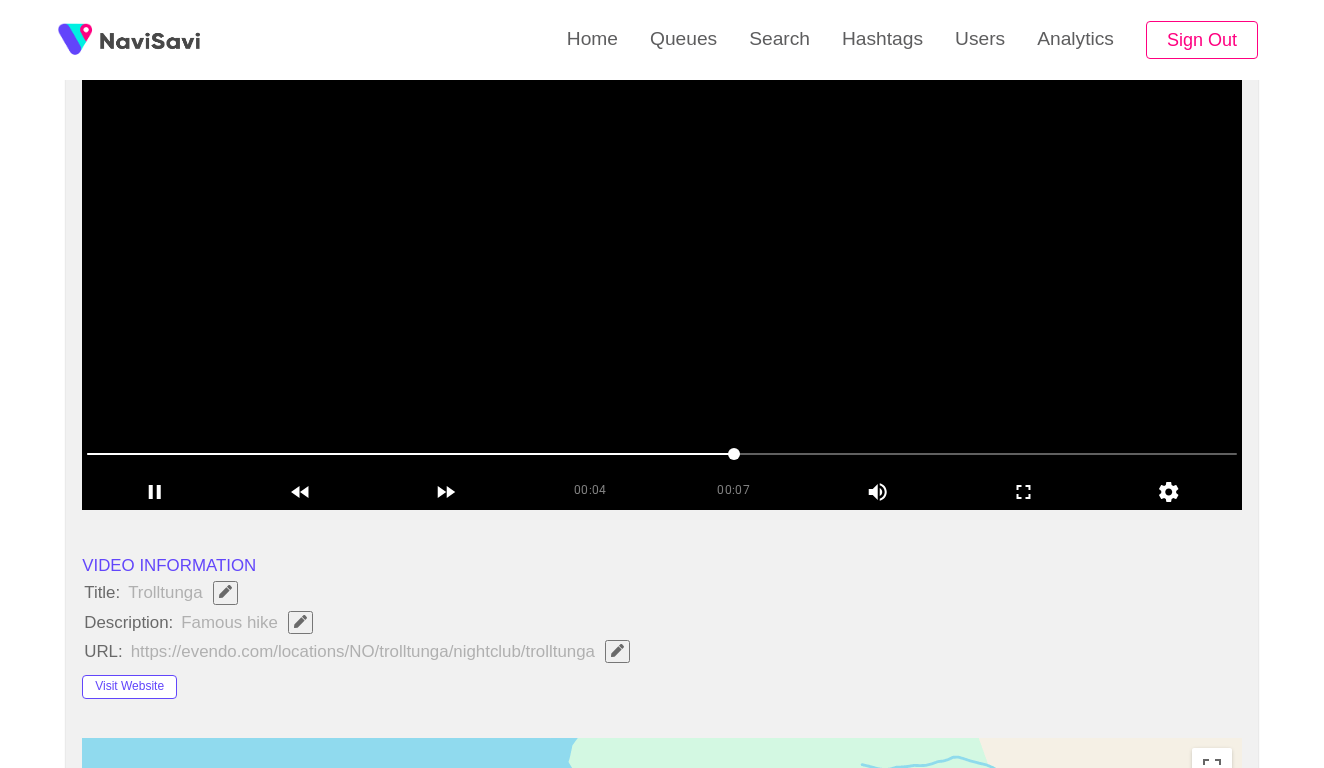 scroll, scrollTop: 223, scrollLeft: 0, axis: vertical 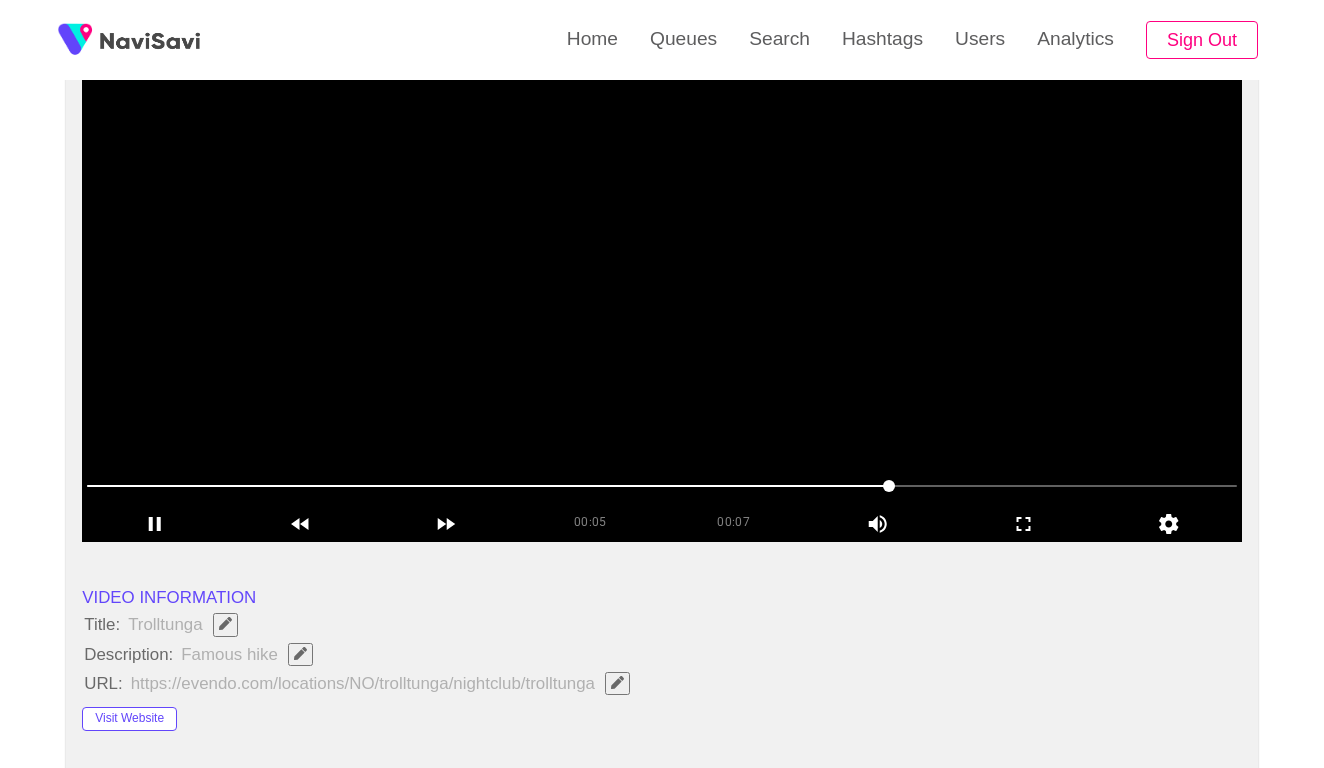 click 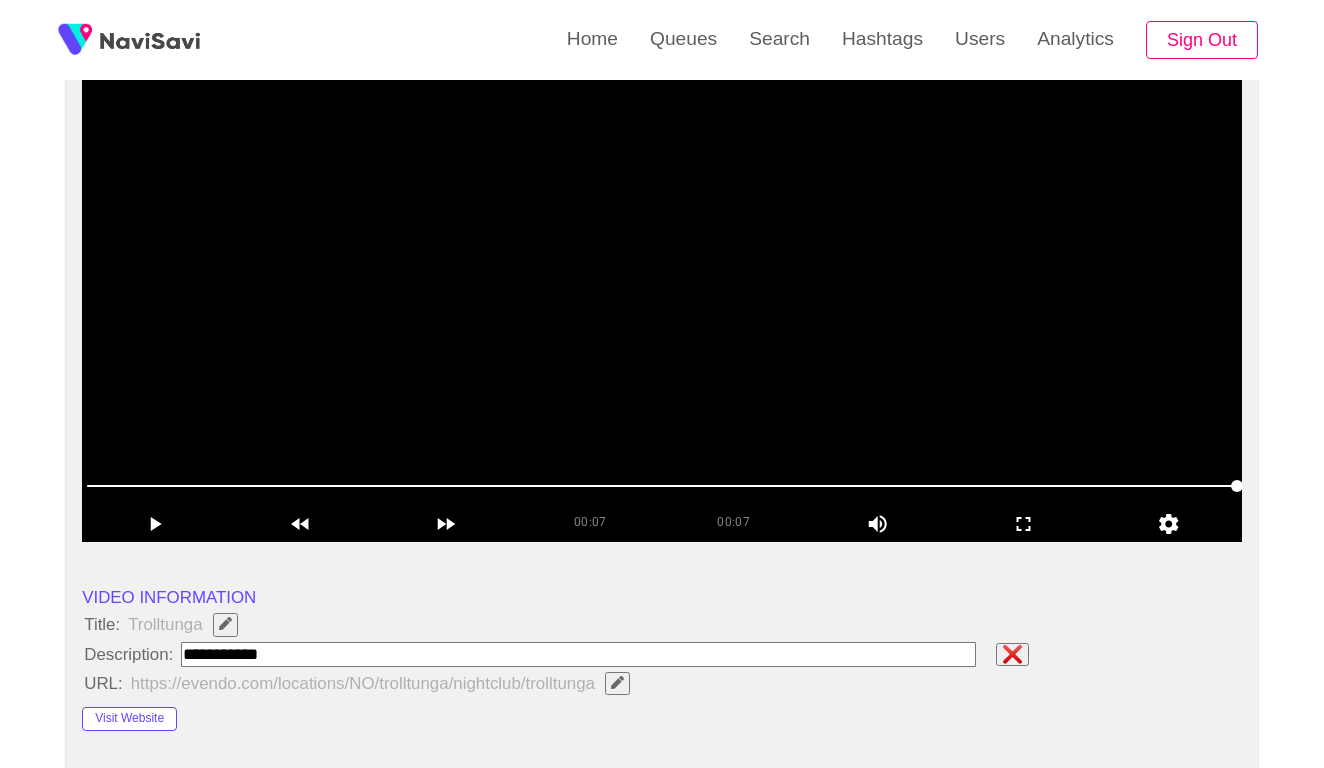 paste on "**********" 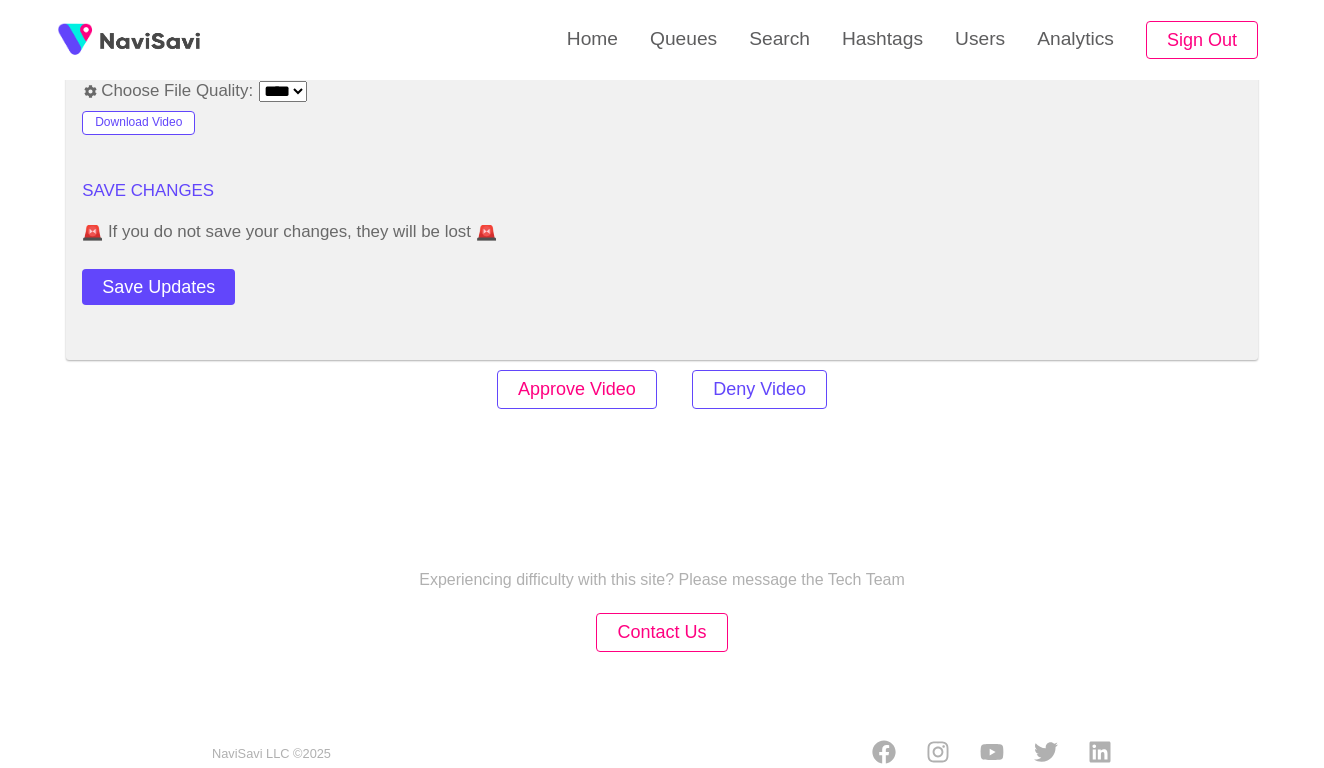 scroll, scrollTop: 2753, scrollLeft: 0, axis: vertical 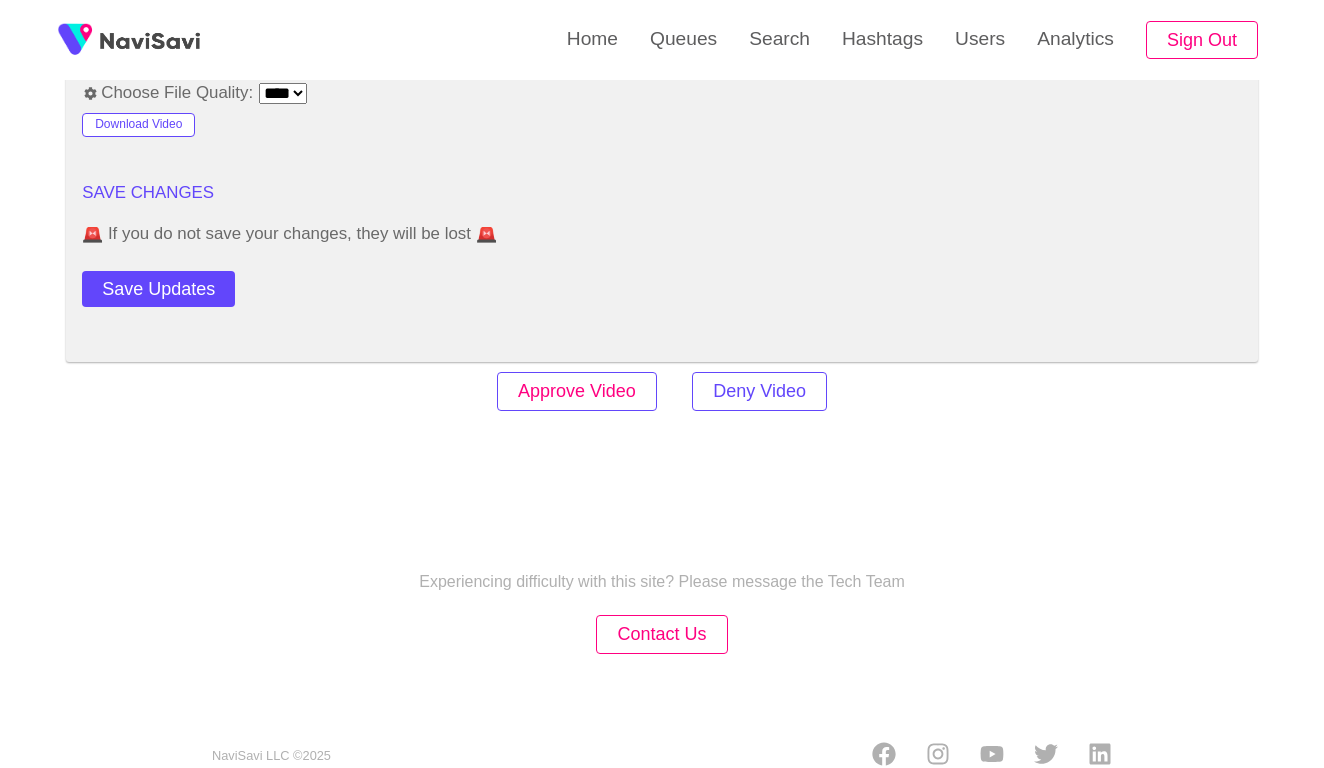 click on "Approve Video" at bounding box center (577, 391) 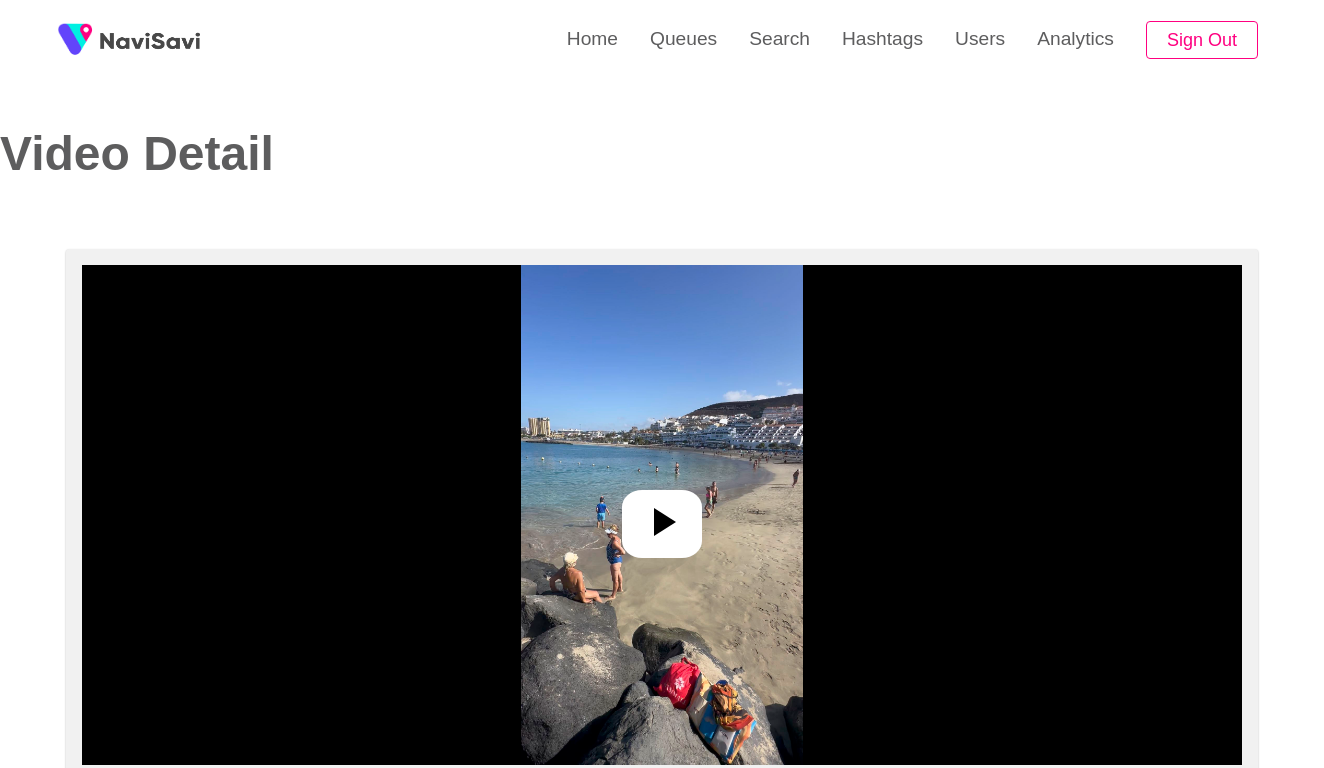 select on "**********" 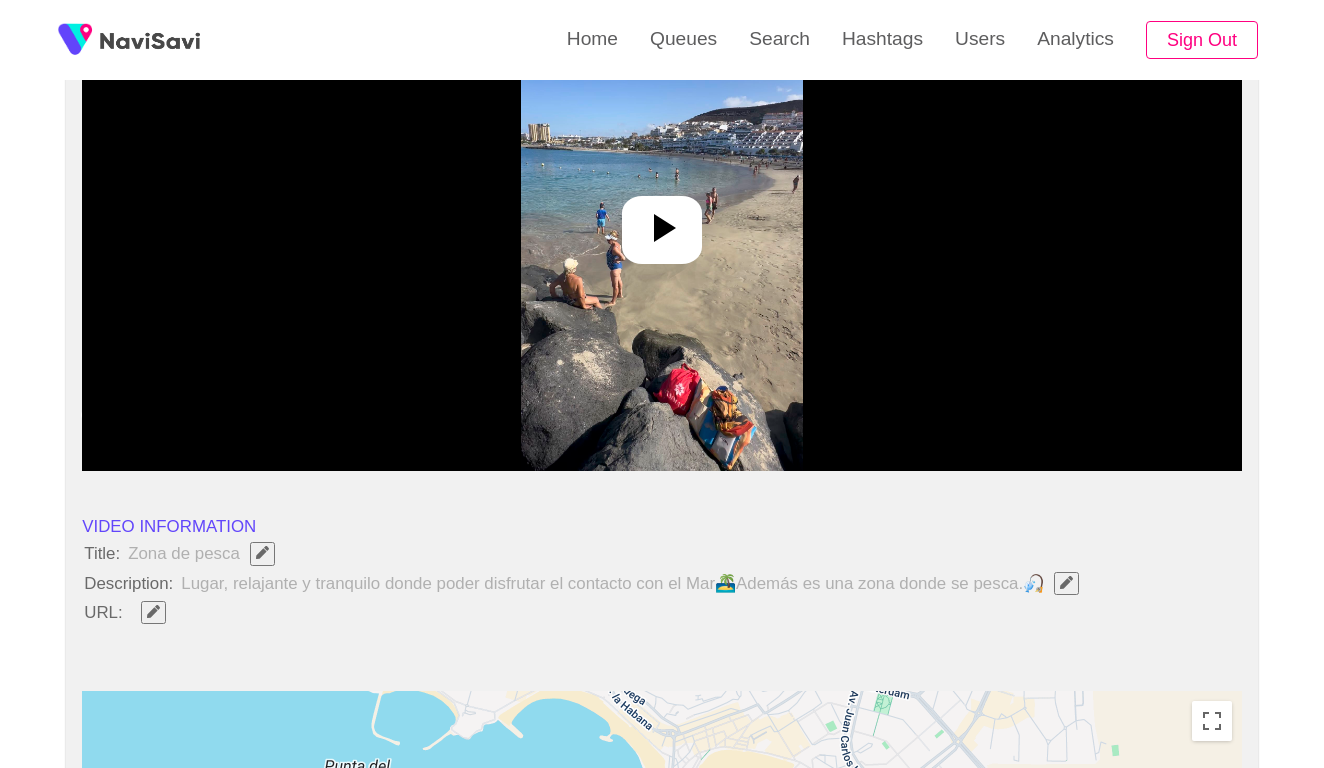 click at bounding box center [662, 221] 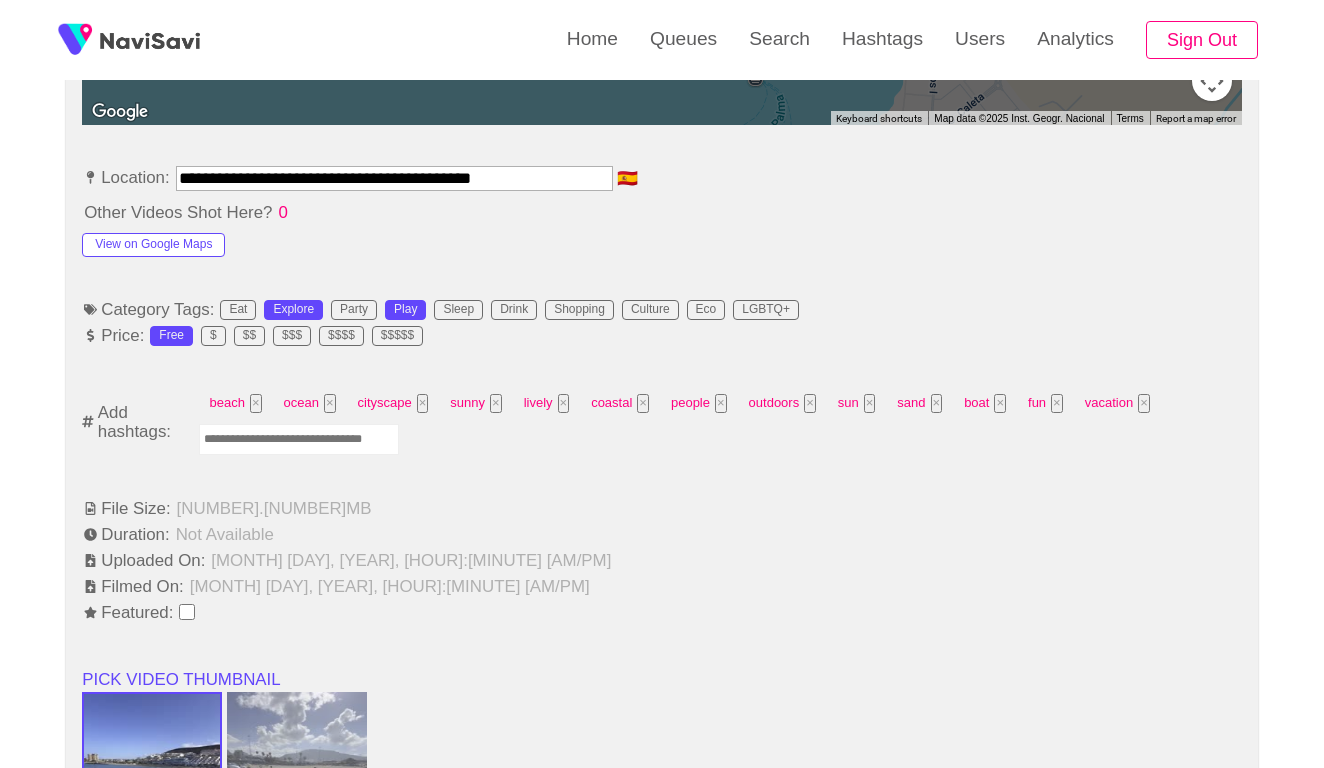 scroll, scrollTop: 1176, scrollLeft: 0, axis: vertical 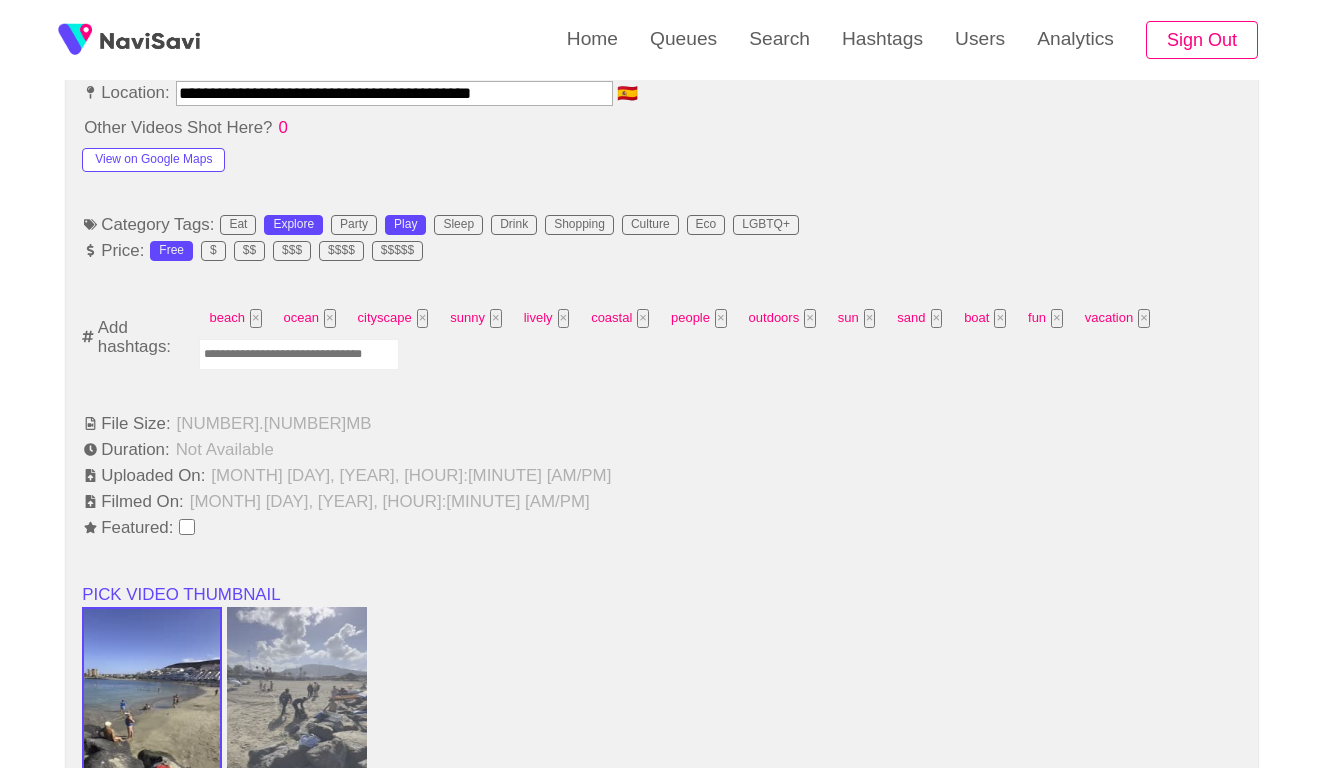 click at bounding box center [299, 354] 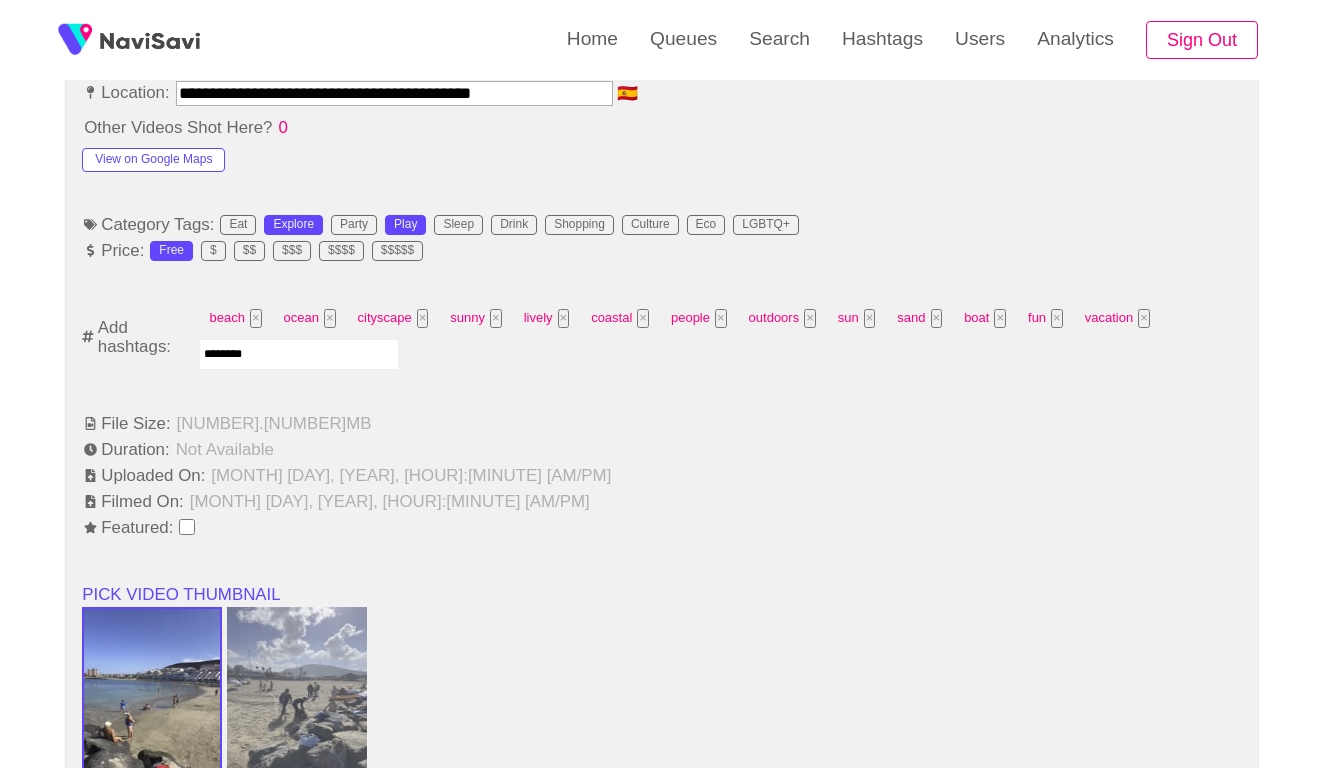 type on "*********" 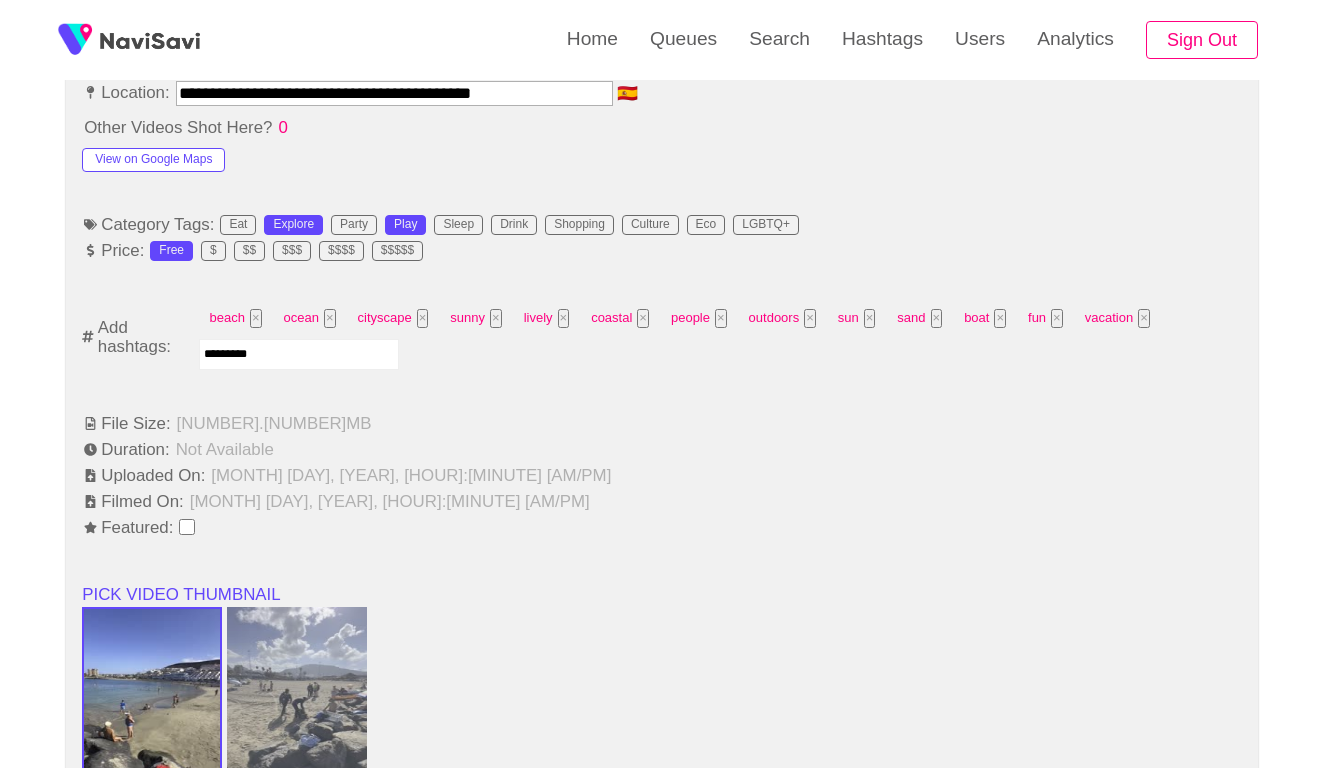 type 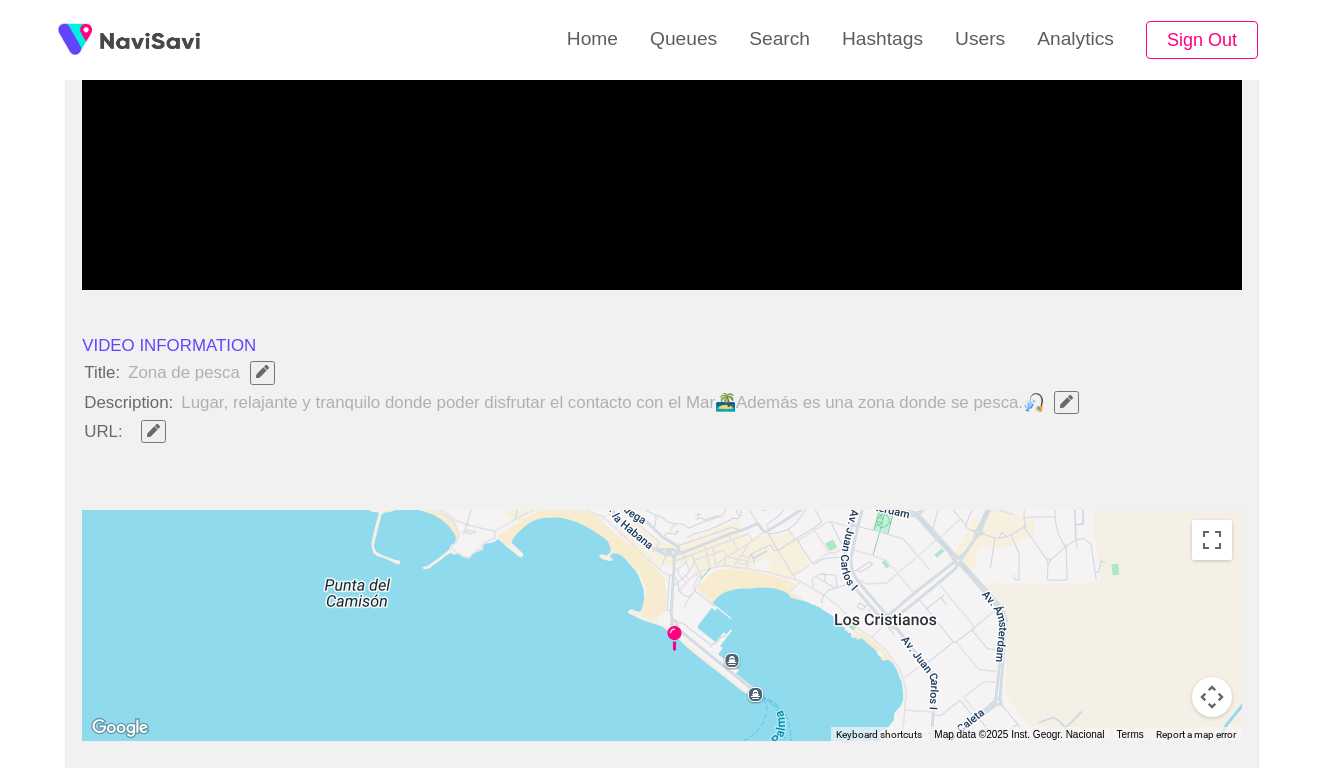 scroll, scrollTop: 514, scrollLeft: 0, axis: vertical 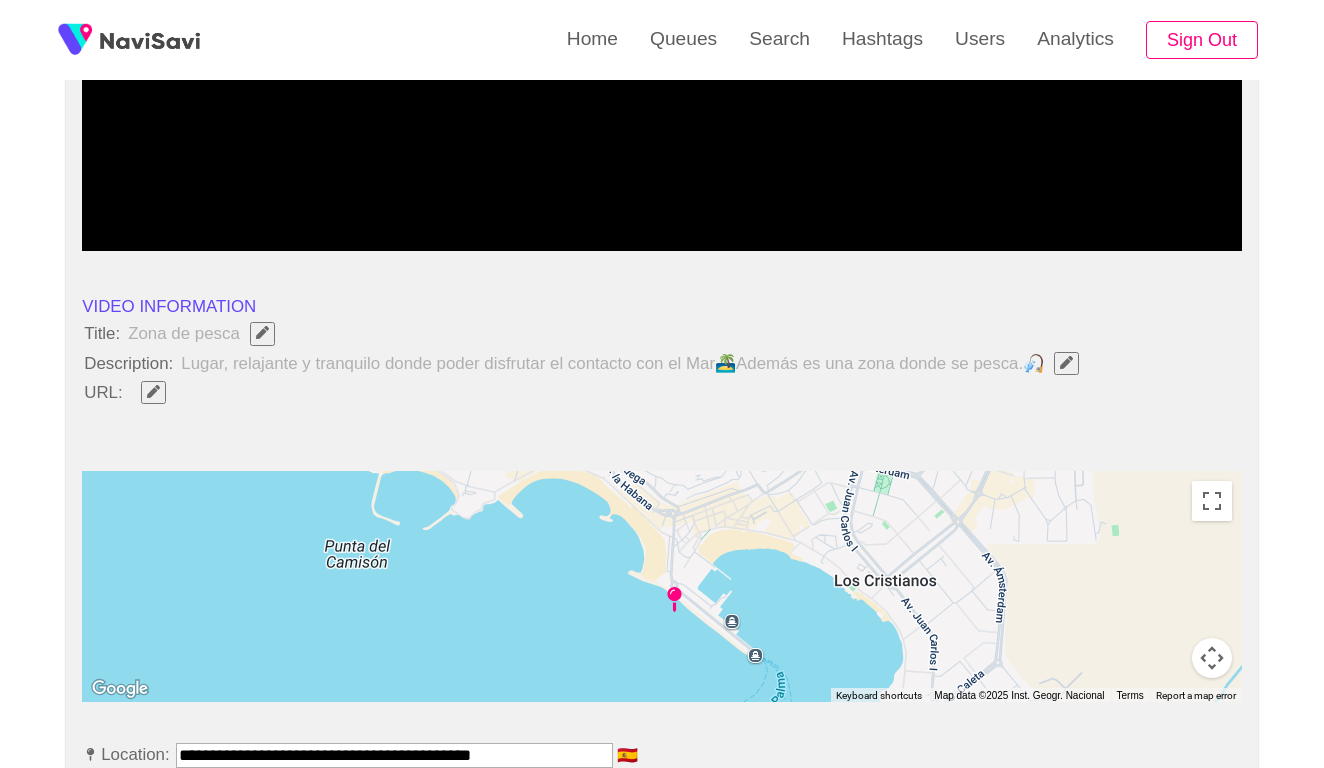 click at bounding box center (1066, 363) 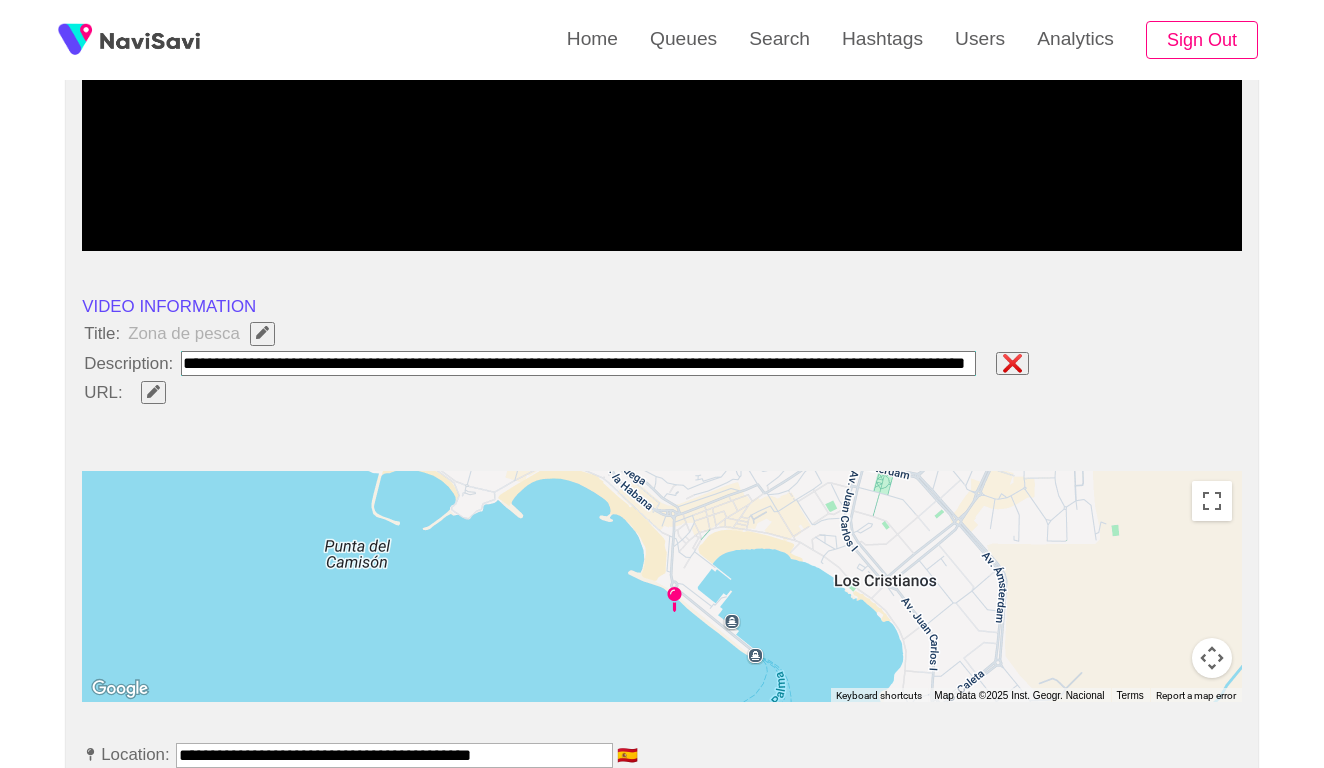 paste on "**********" 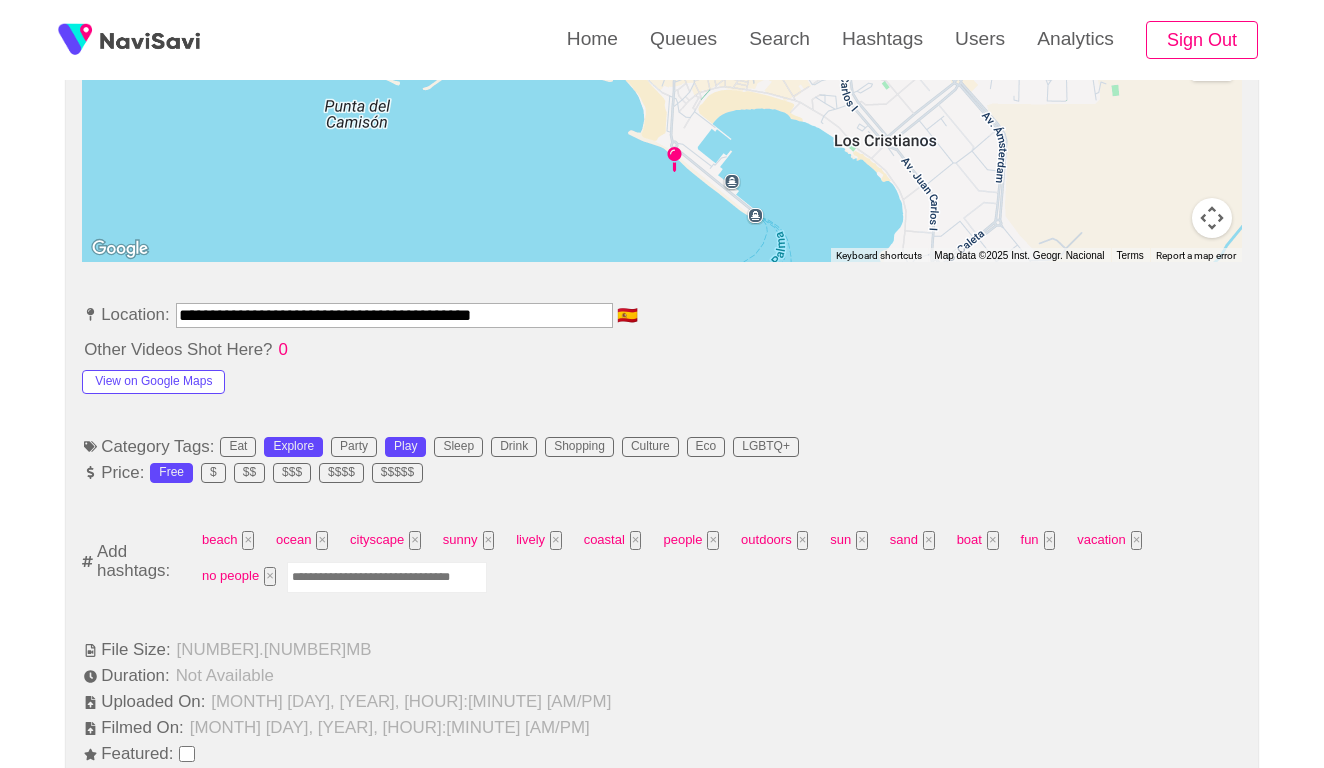 scroll, scrollTop: 1005, scrollLeft: 0, axis: vertical 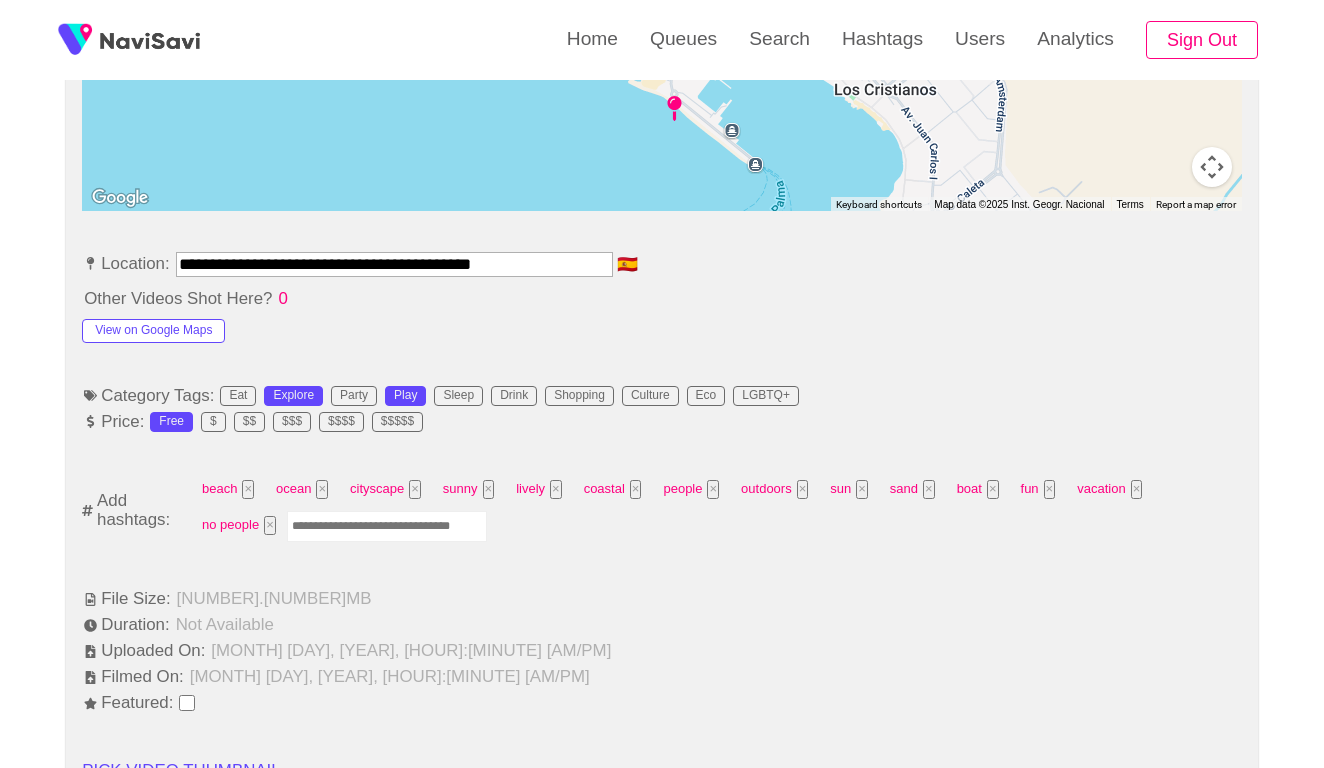 click on "**********" at bounding box center (394, 264) 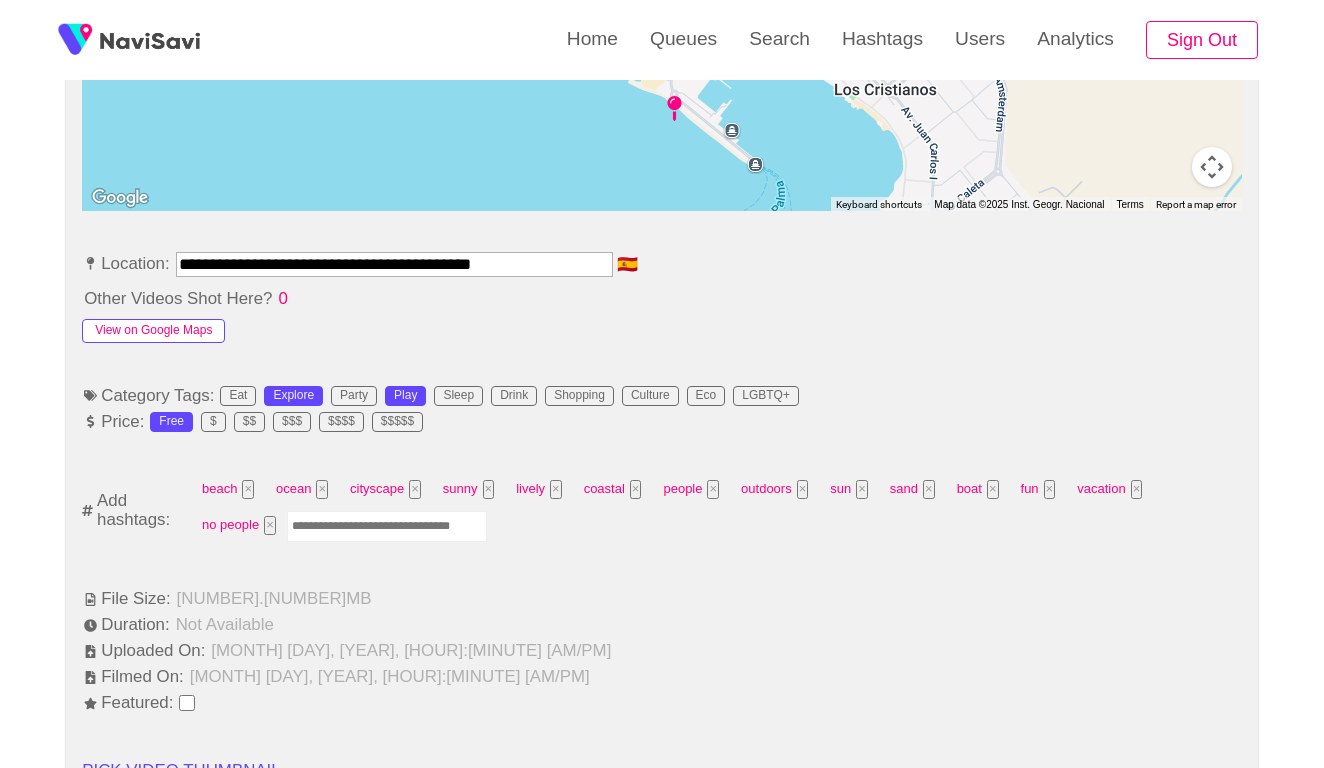 click on "View on Google Maps" at bounding box center (153, 331) 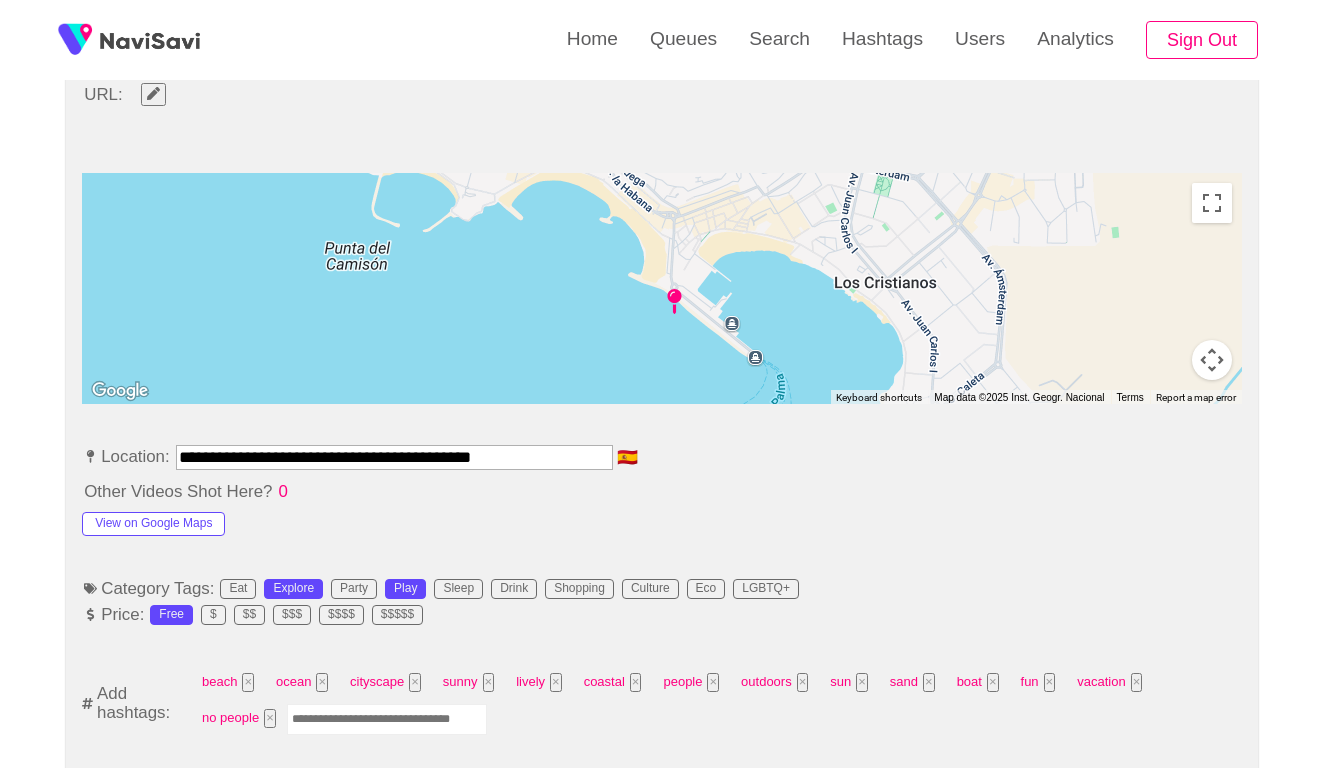 scroll, scrollTop: 683, scrollLeft: 0, axis: vertical 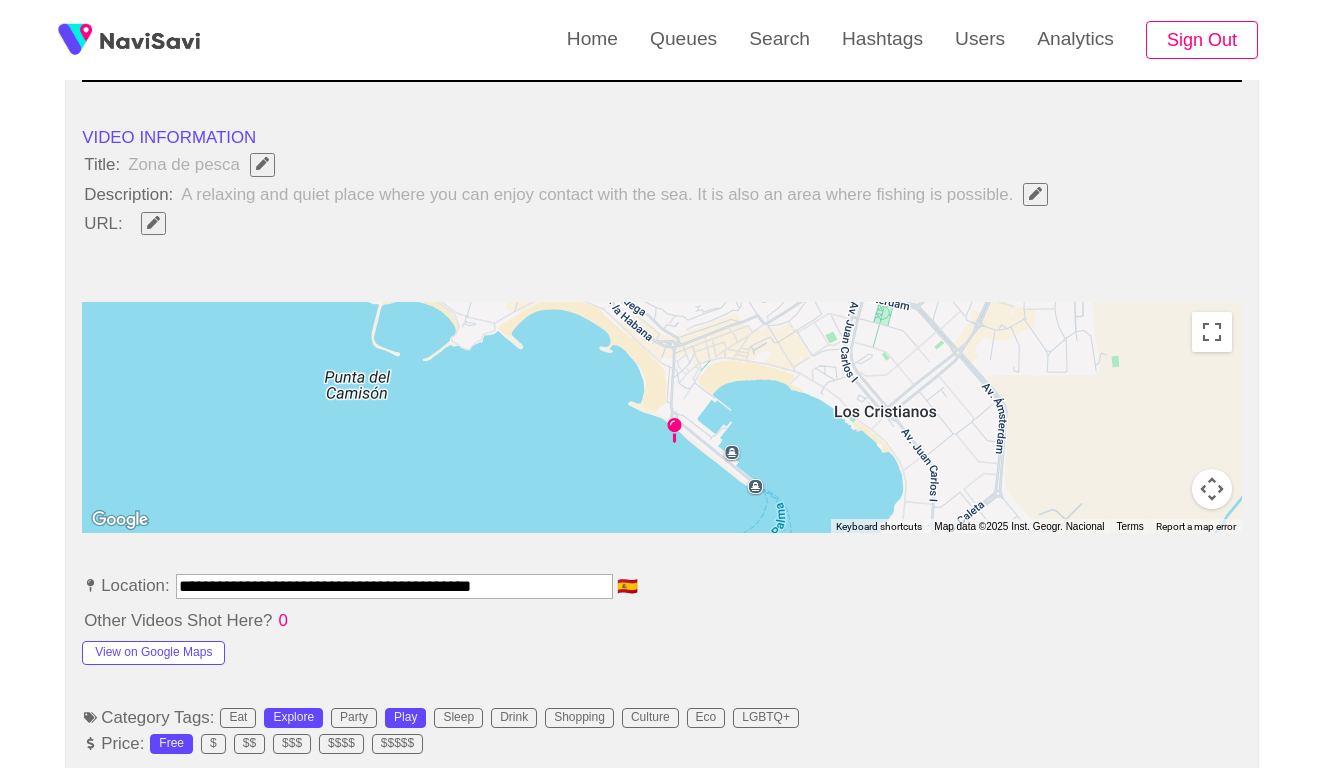 click 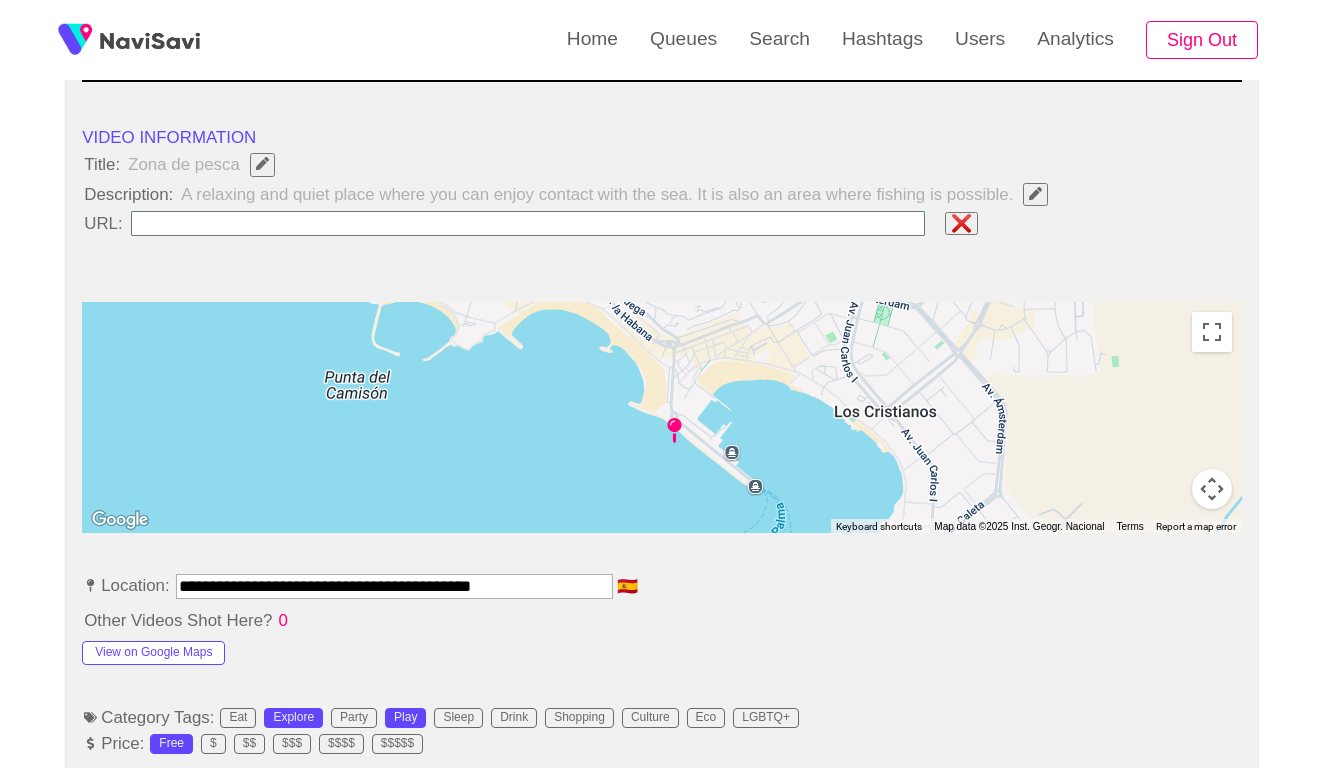 type on "**********" 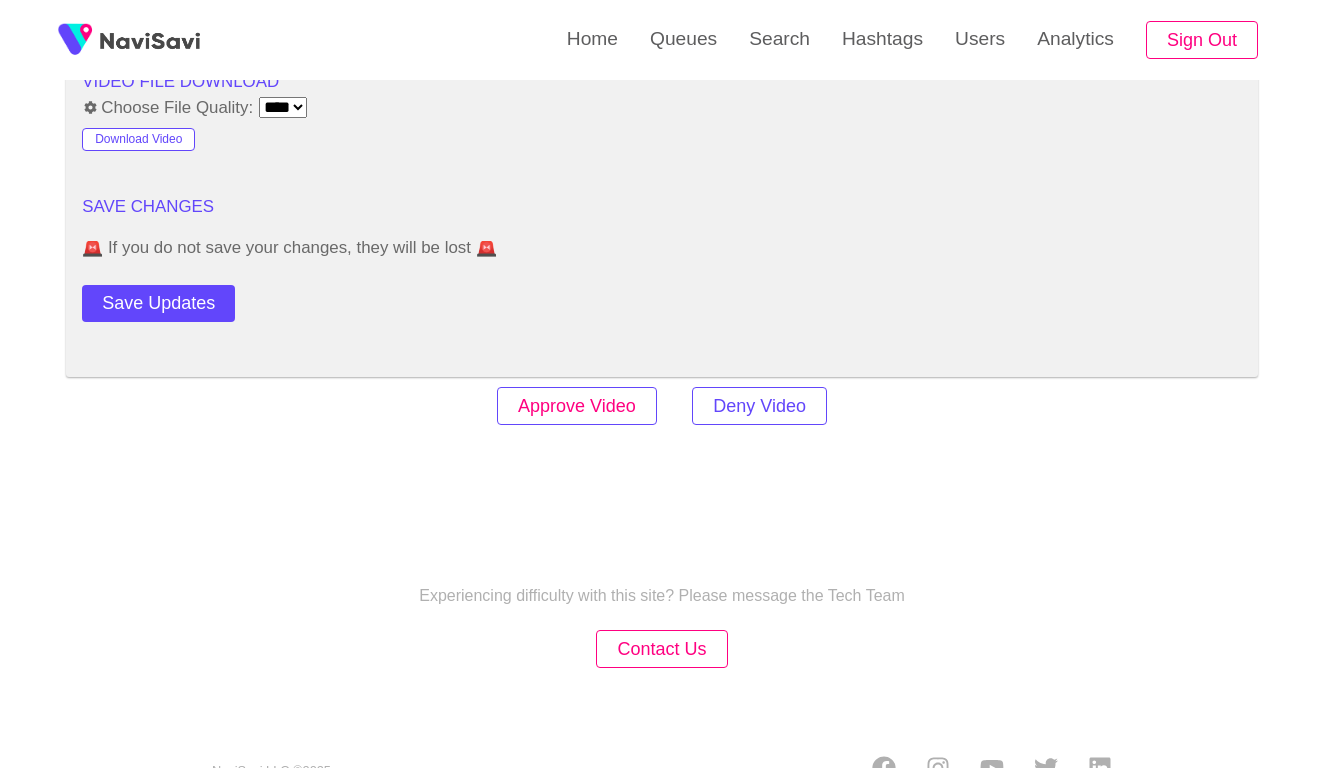 scroll, scrollTop: 2434, scrollLeft: 5, axis: both 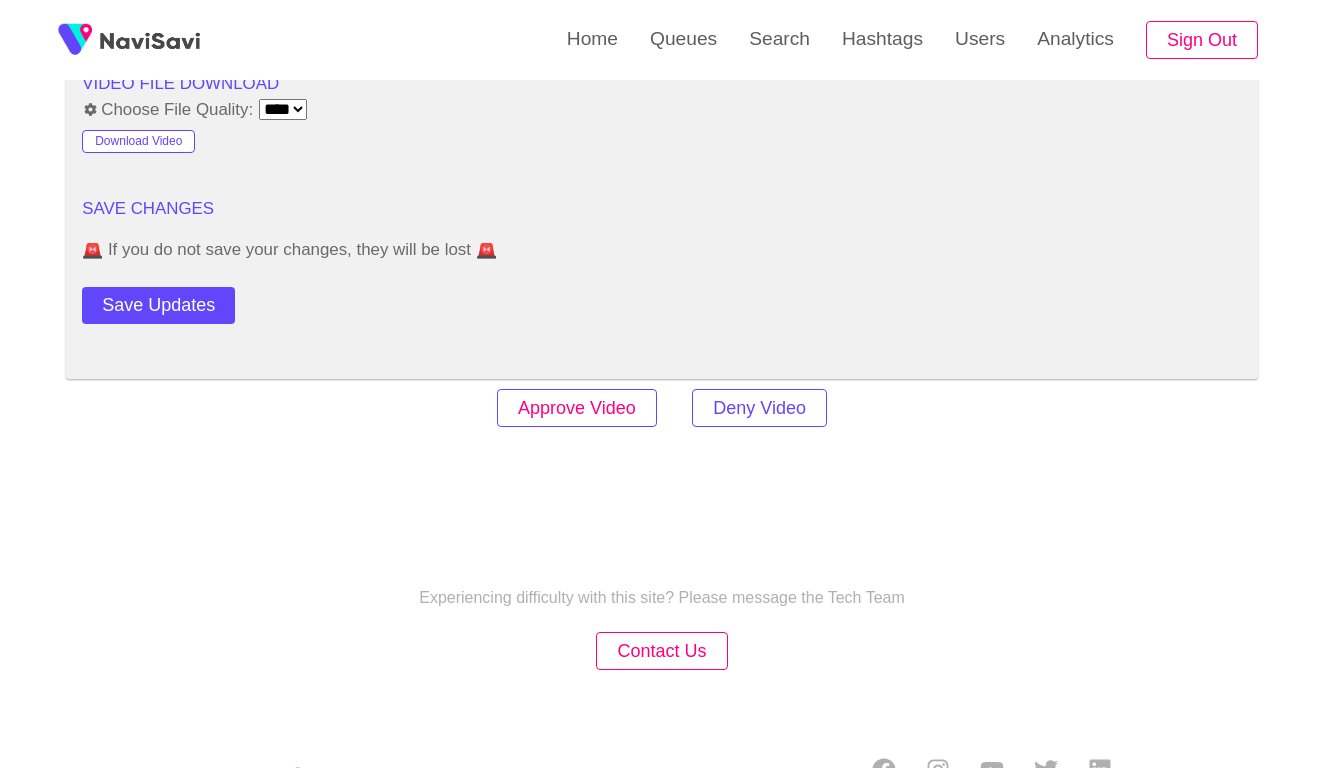 click on "Approve Video" at bounding box center [577, 408] 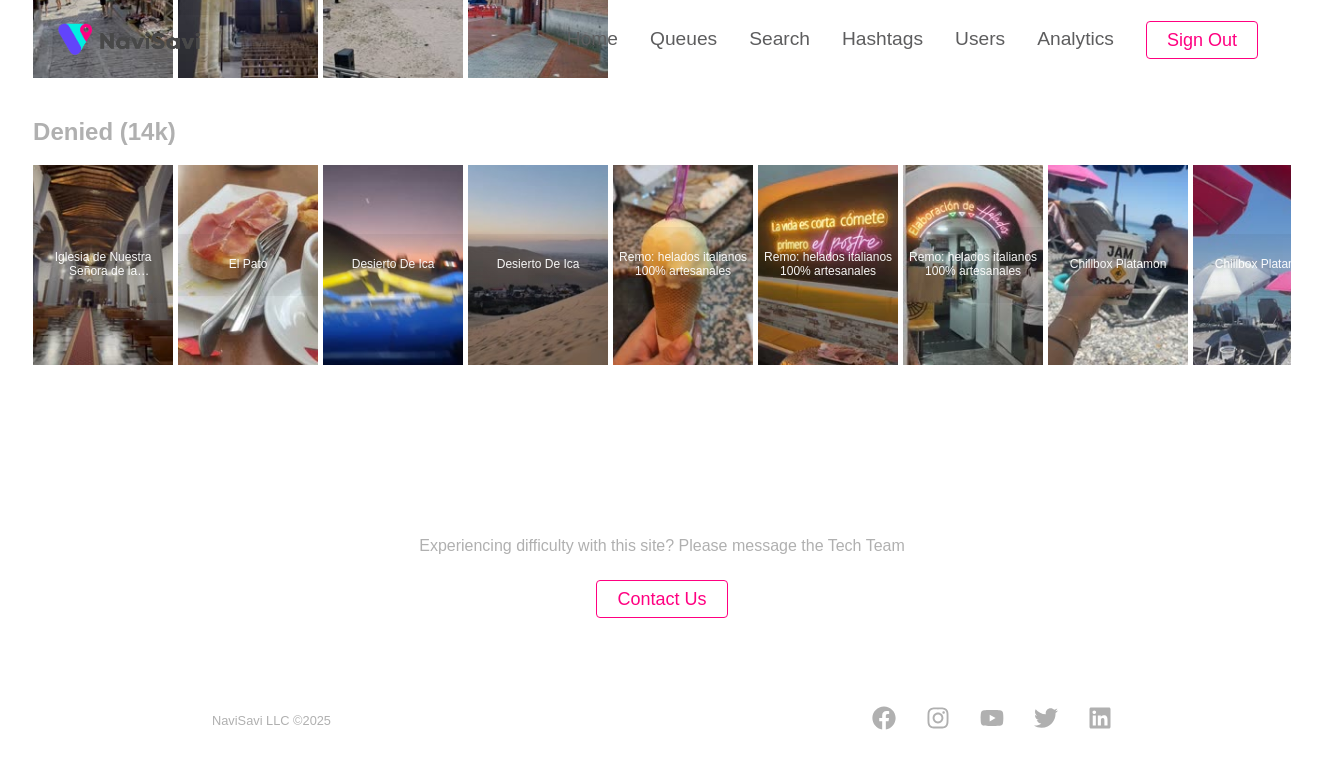 scroll, scrollTop: 0, scrollLeft: 0, axis: both 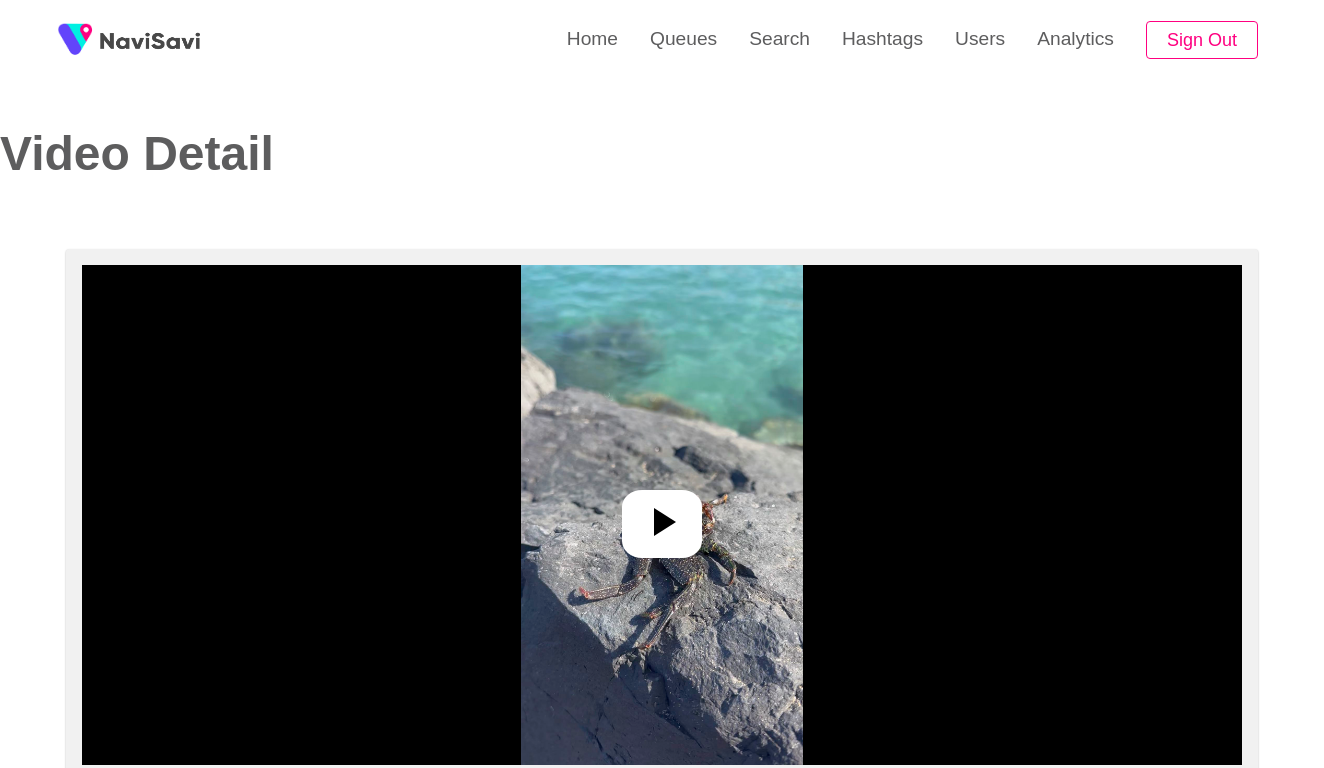 select on "**********" 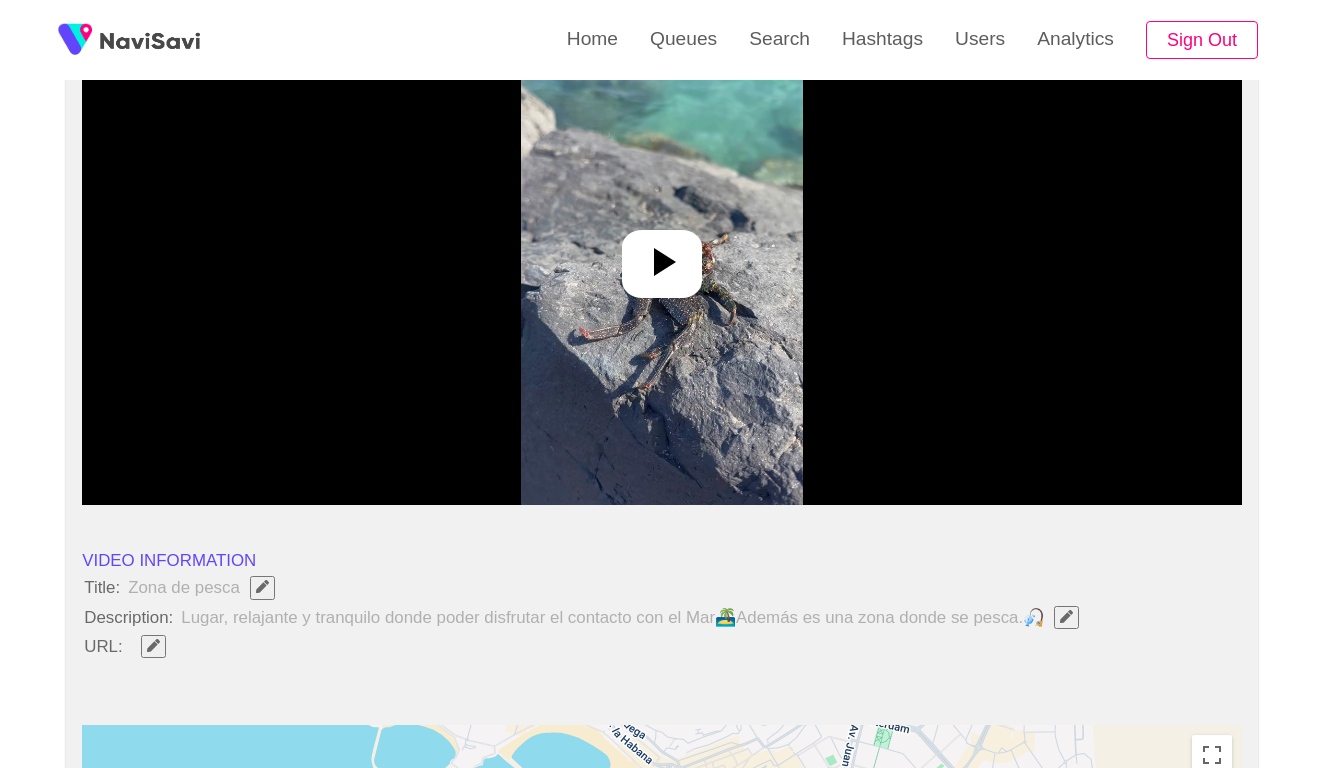 scroll, scrollTop: 273, scrollLeft: 0, axis: vertical 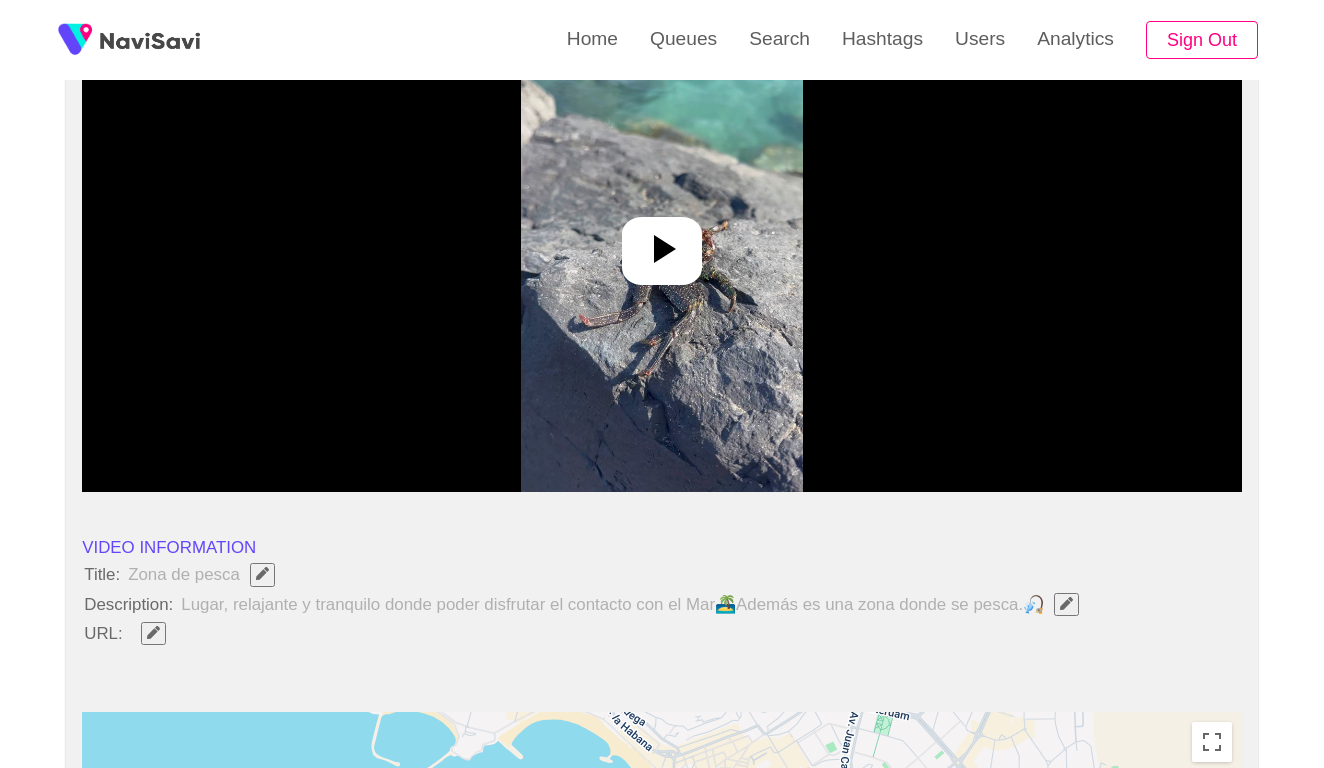 click 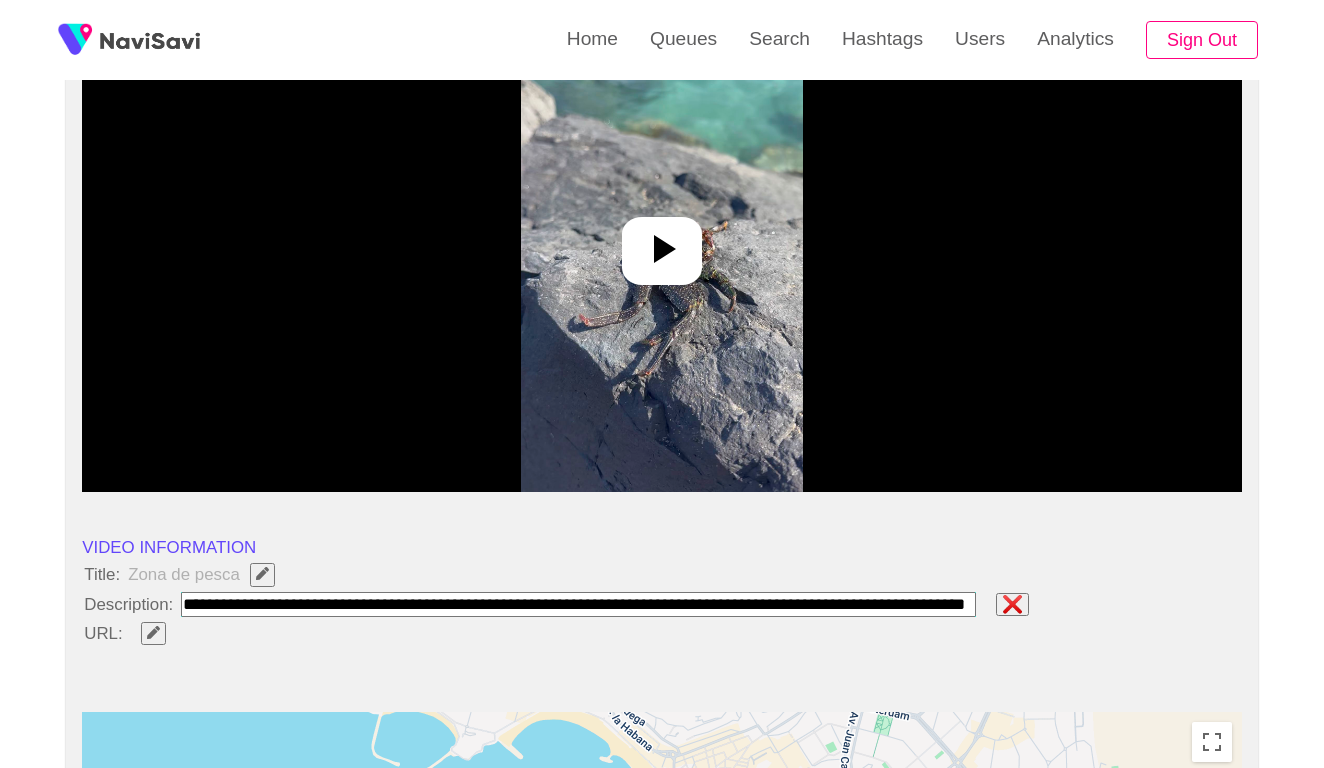 type on "**********" 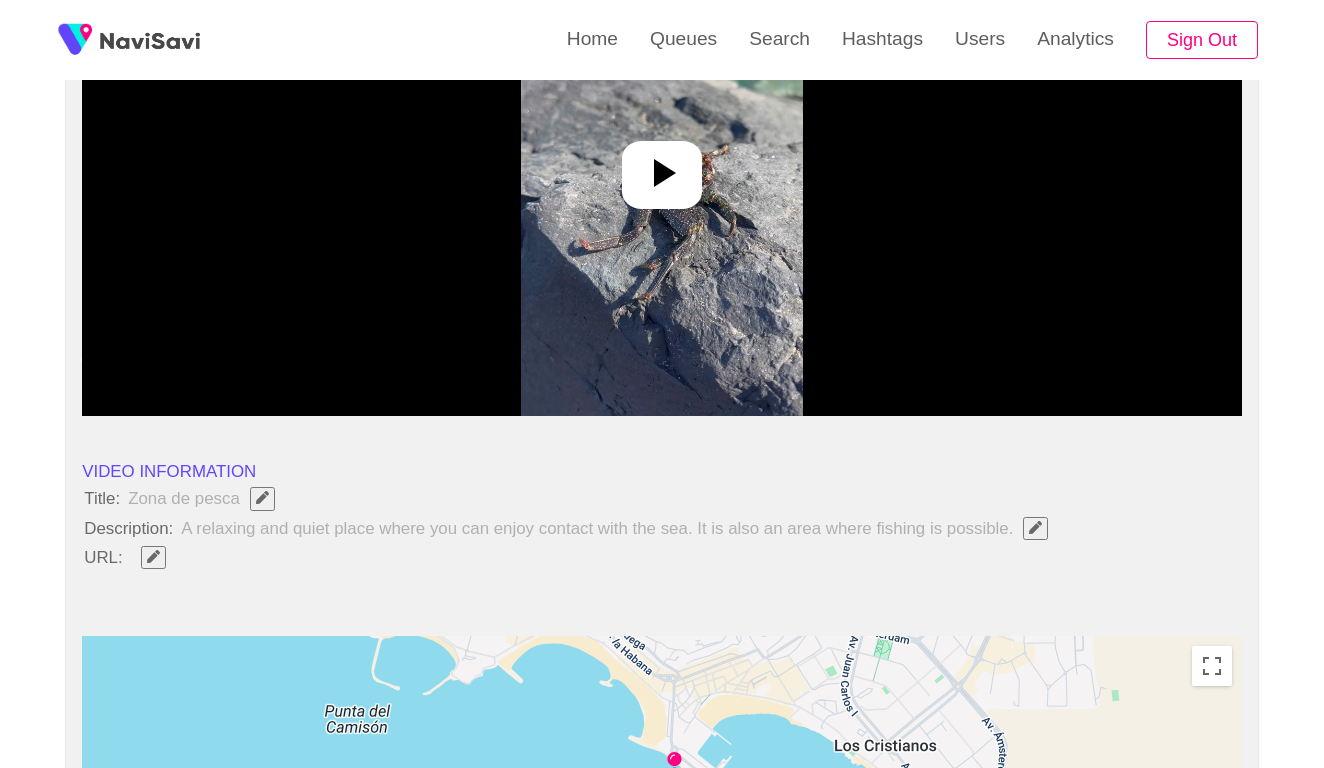 scroll, scrollTop: 384, scrollLeft: 0, axis: vertical 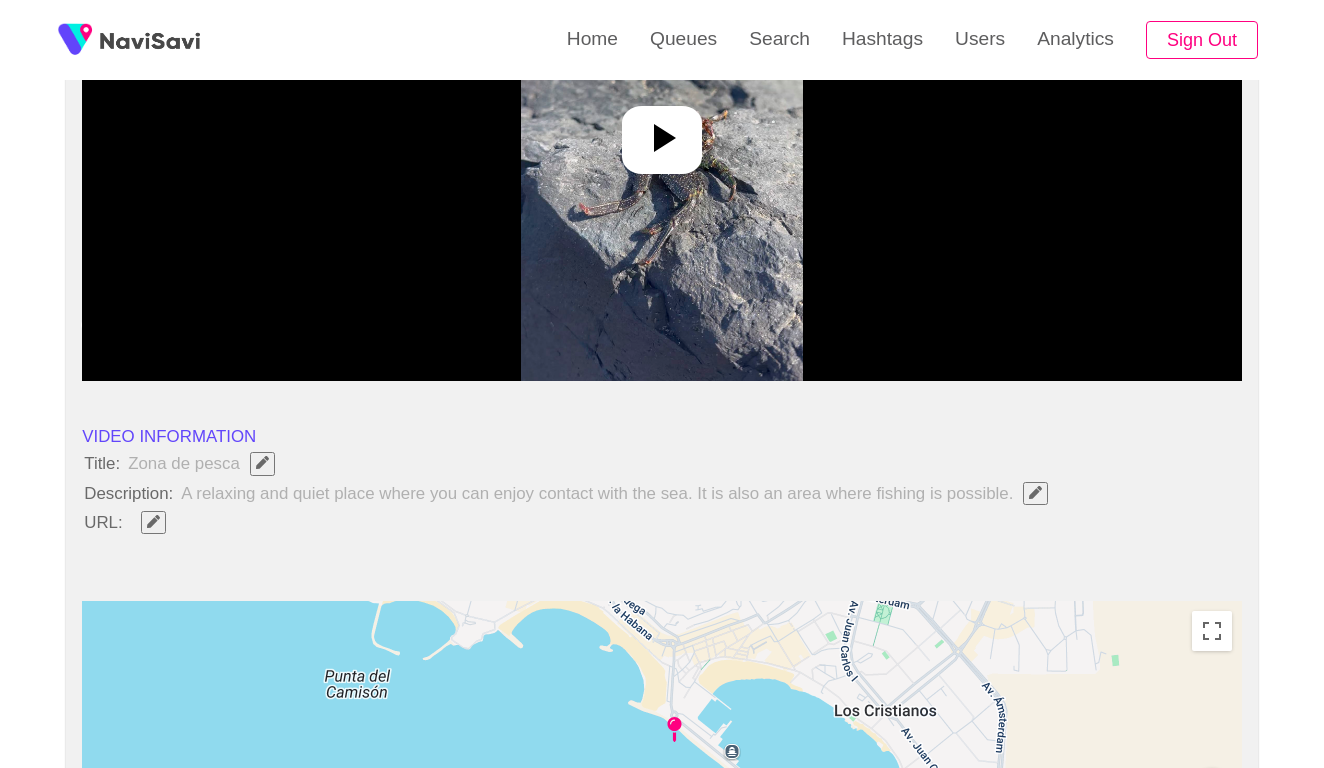 click at bounding box center (662, 131) 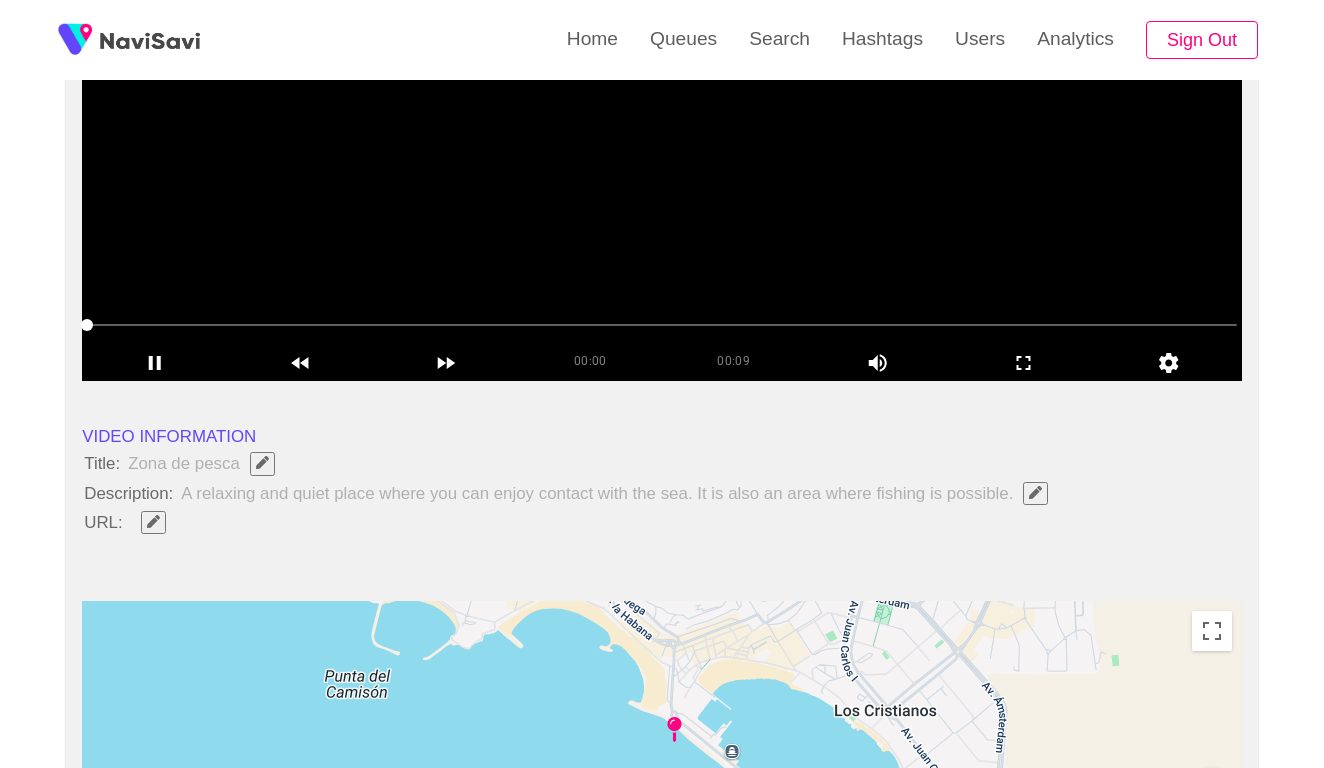 click 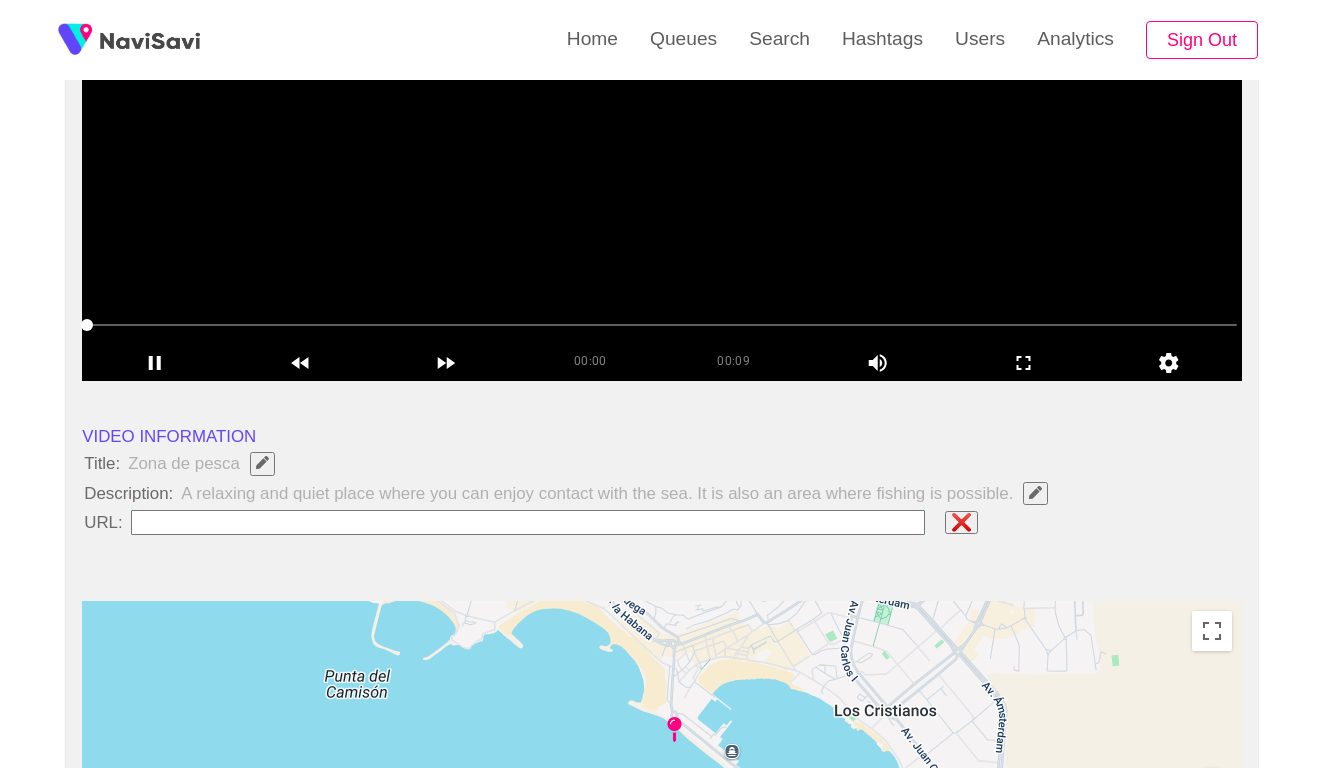 type on "**********" 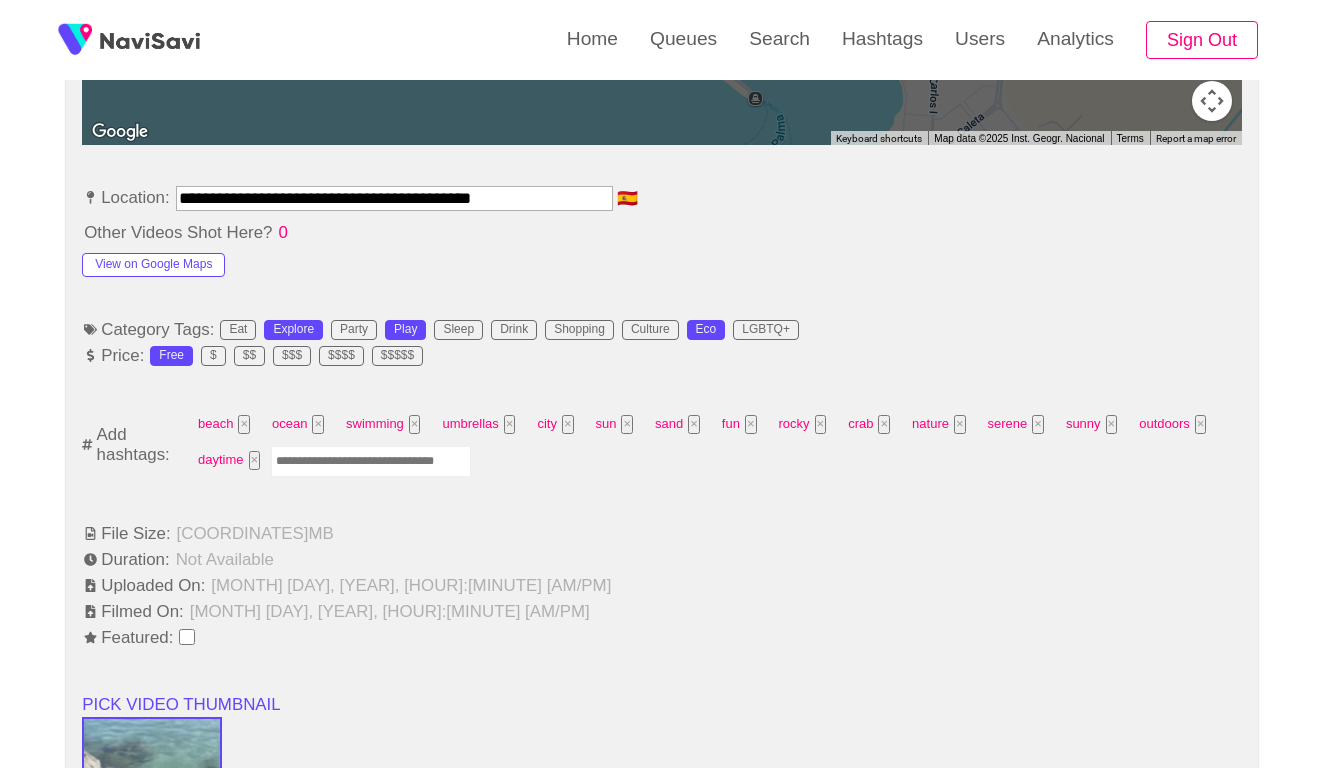 scroll, scrollTop: 1113, scrollLeft: 0, axis: vertical 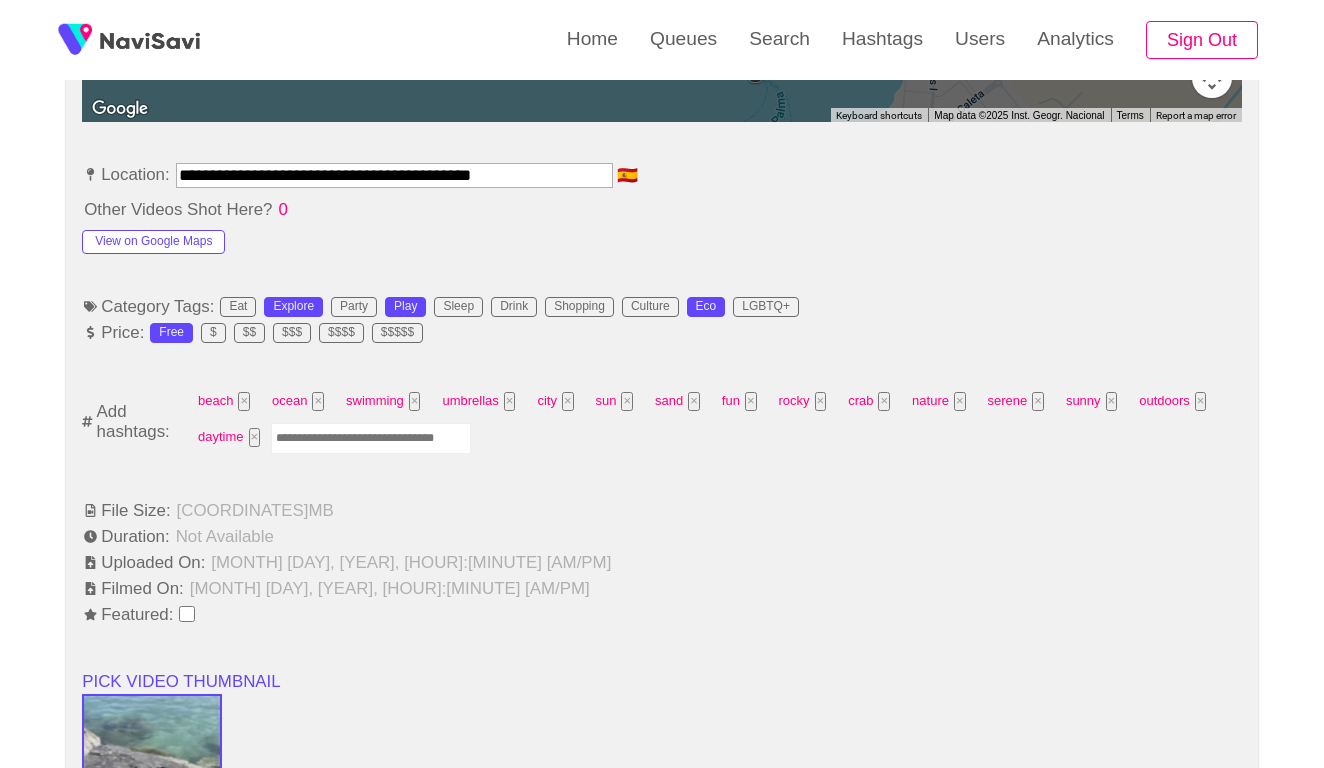 click at bounding box center [371, 438] 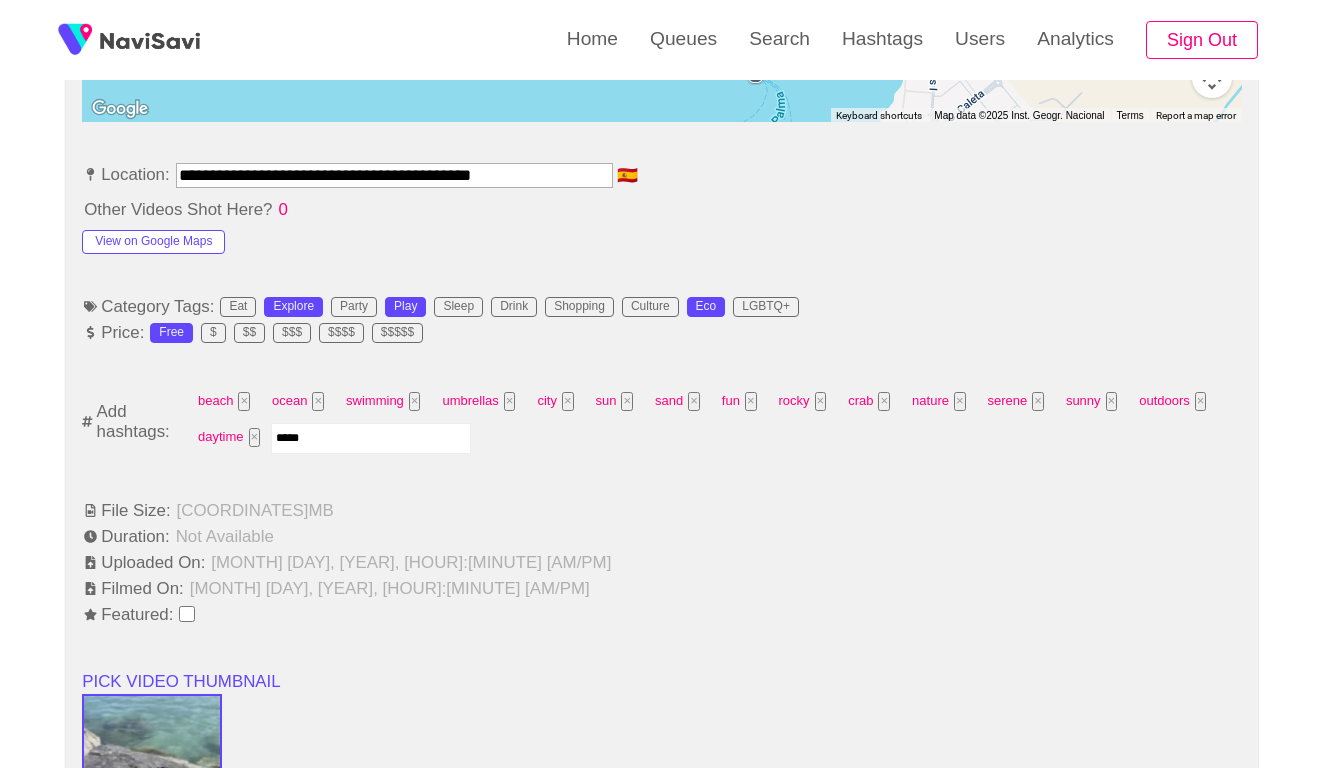 type on "******" 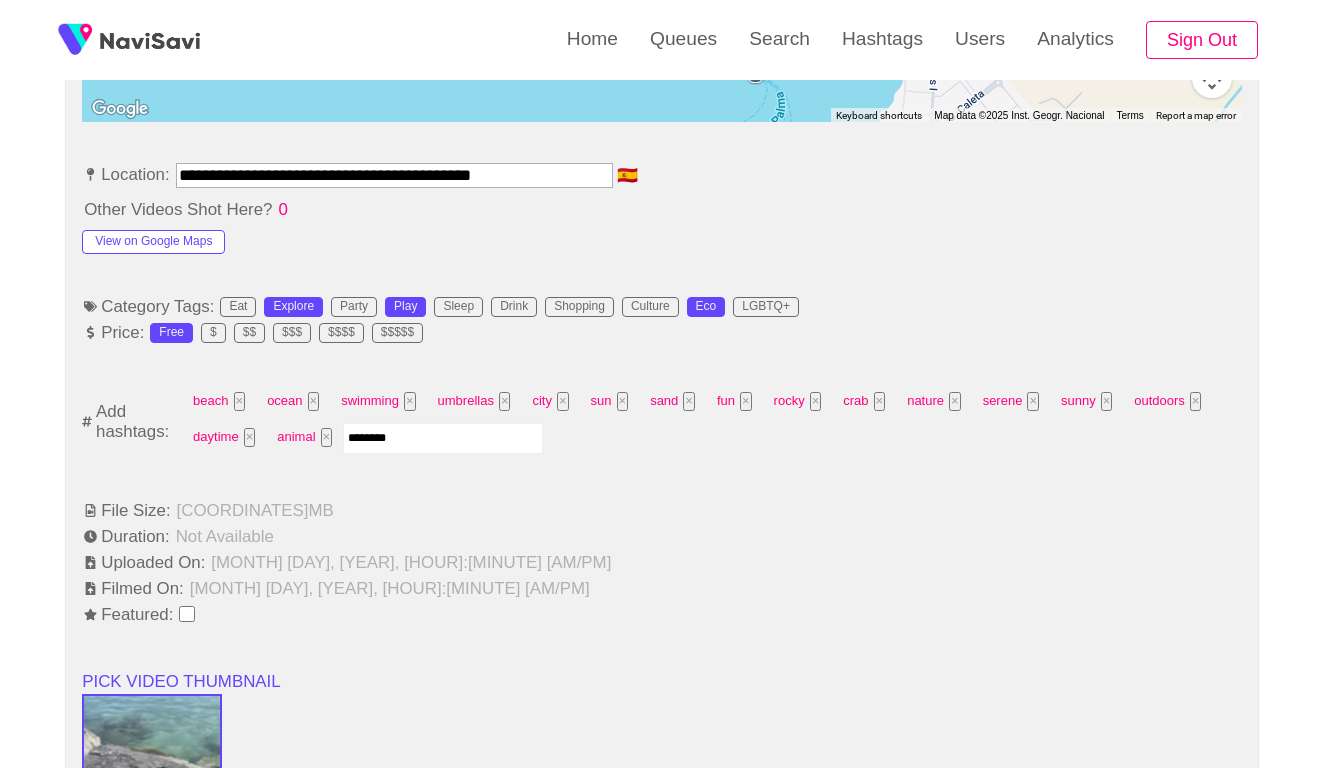 type on "*********" 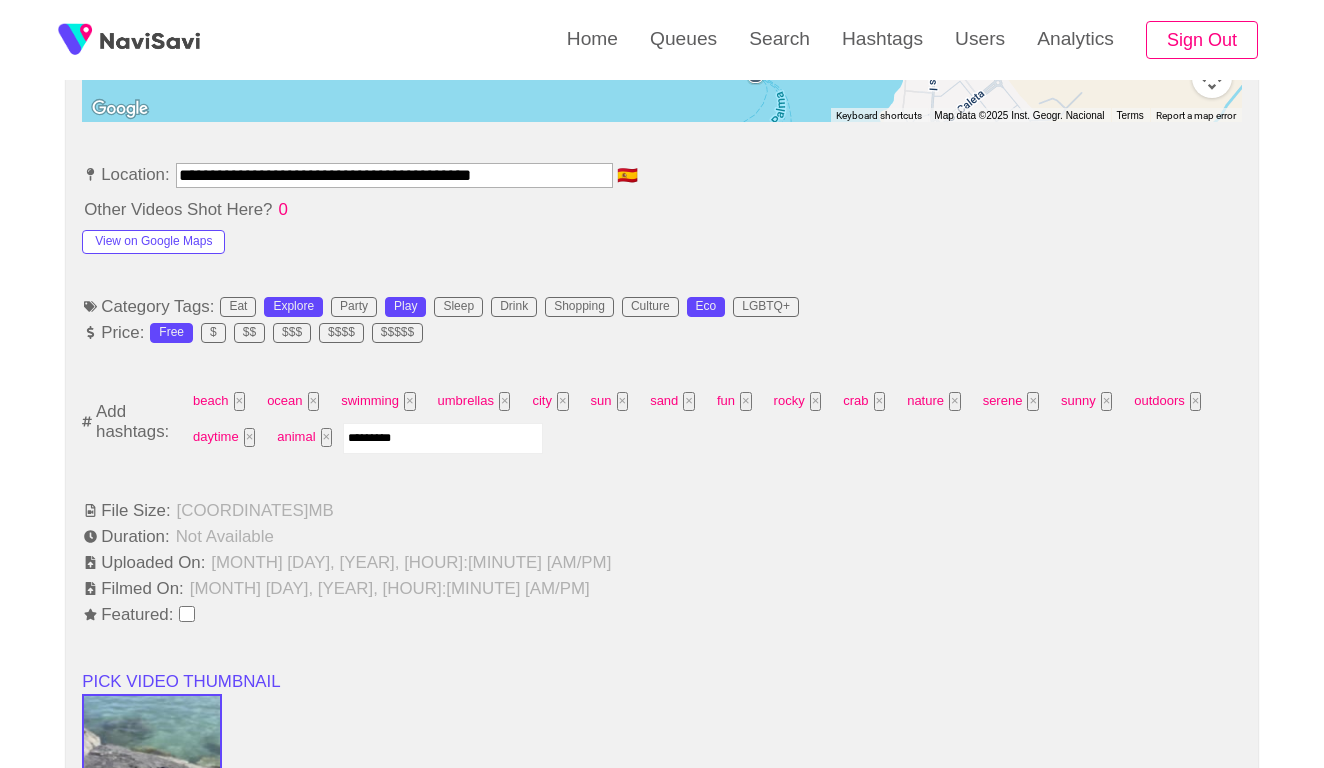 type 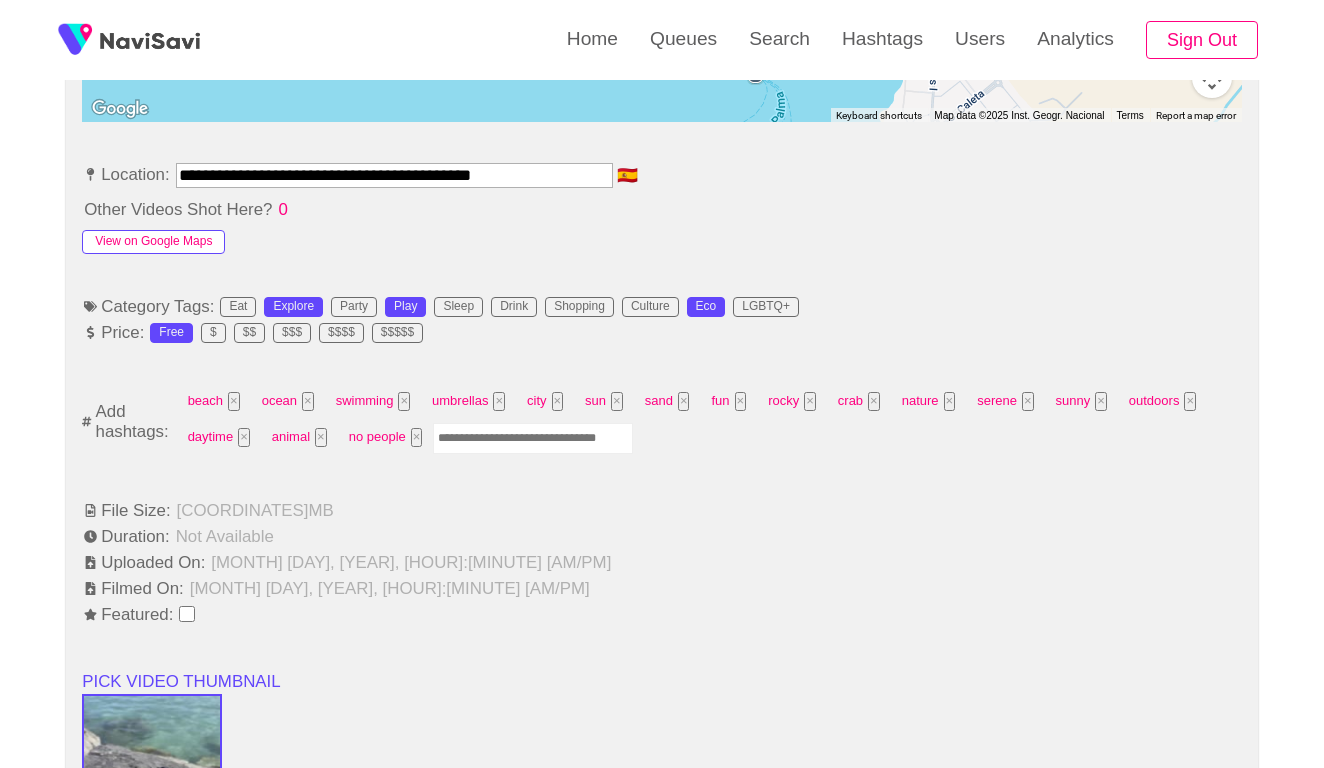 click on "View on Google Maps" at bounding box center [153, 242] 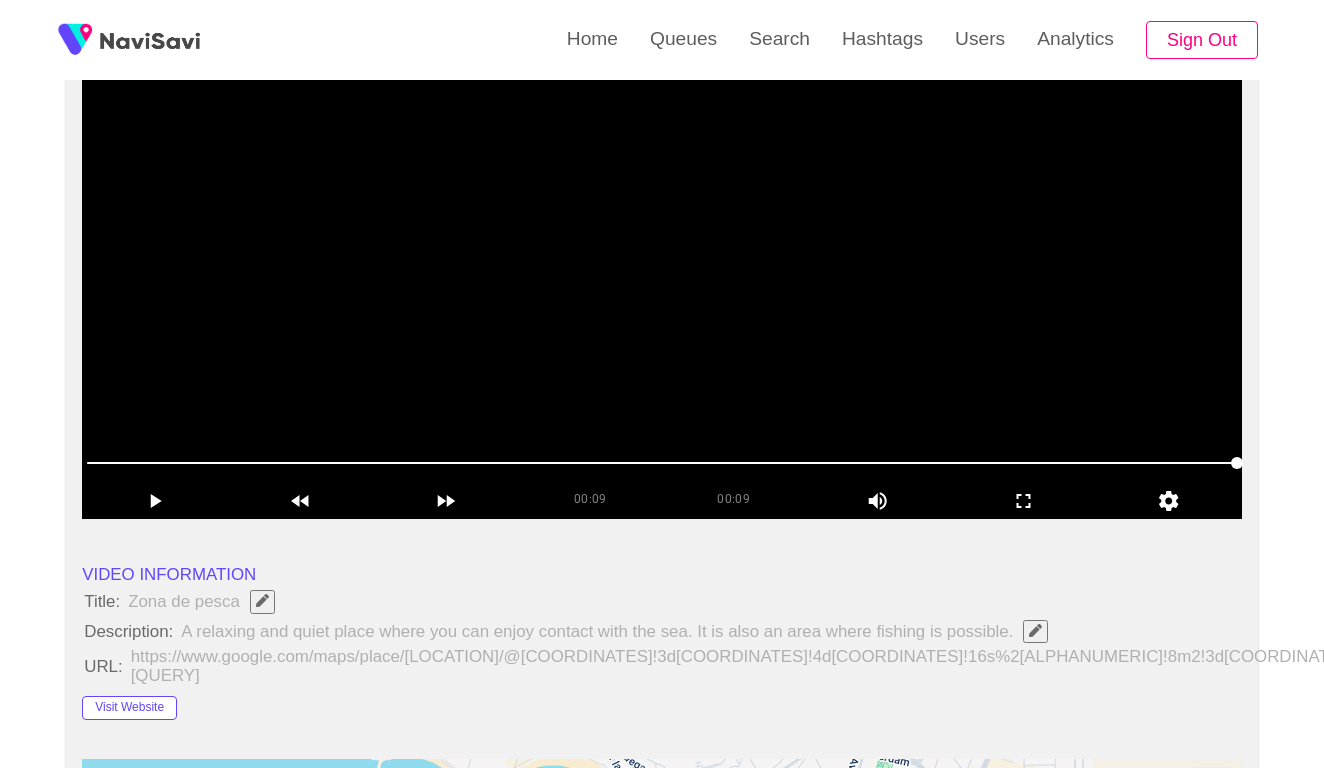 scroll, scrollTop: 319, scrollLeft: 0, axis: vertical 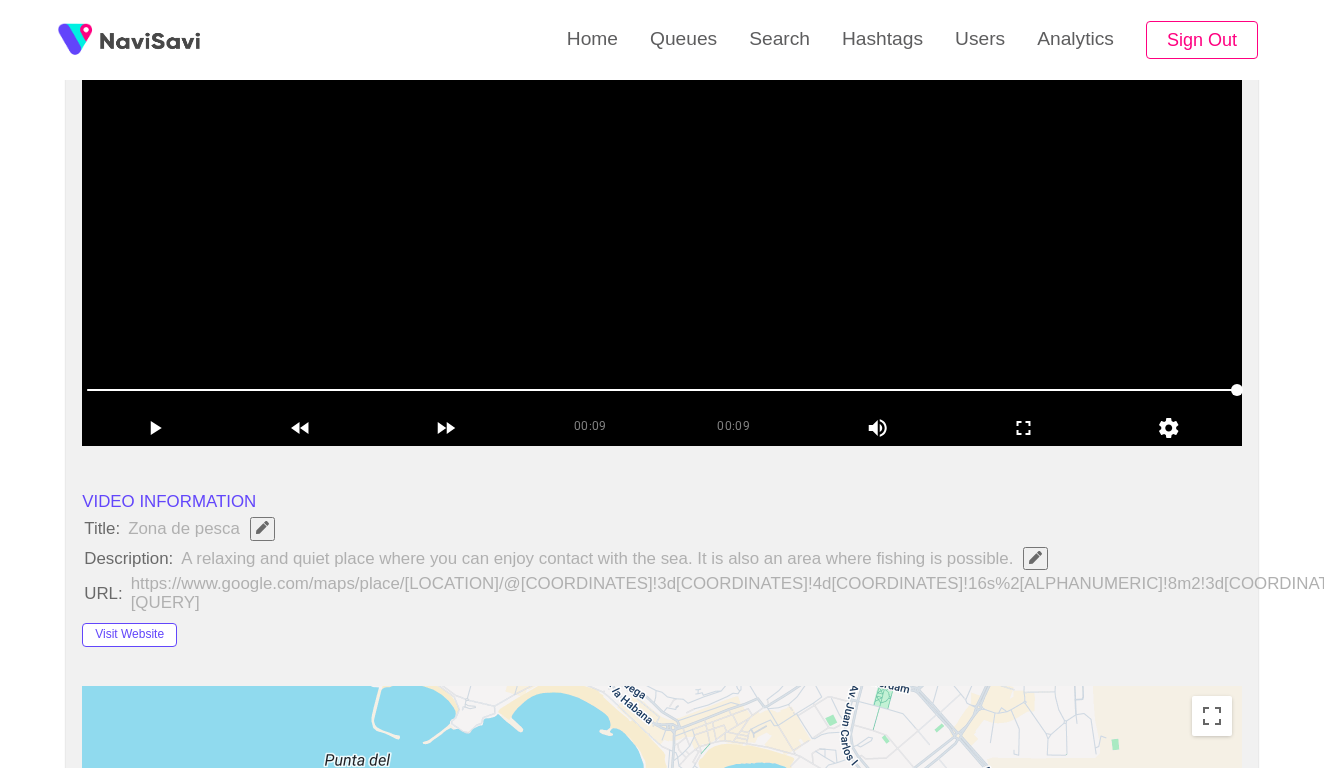 click at bounding box center [662, 196] 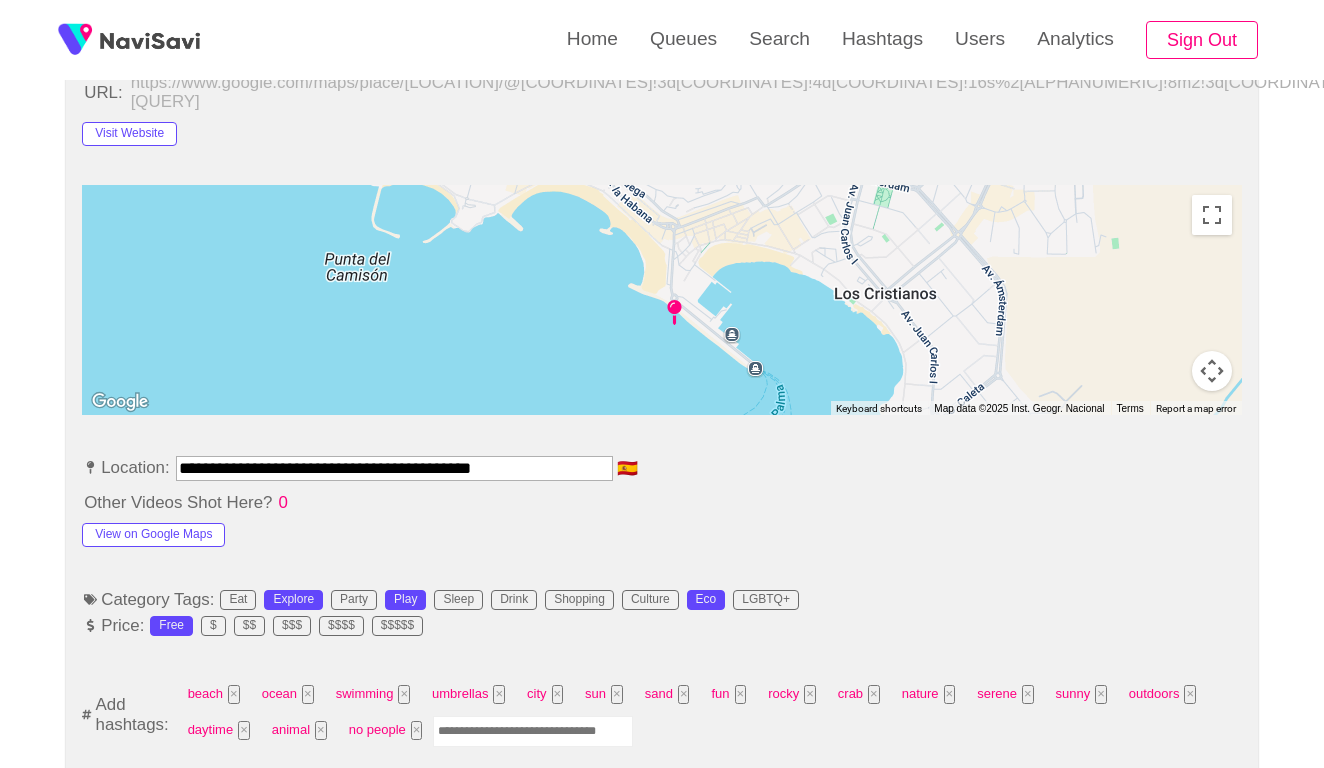scroll, scrollTop: 1089, scrollLeft: 0, axis: vertical 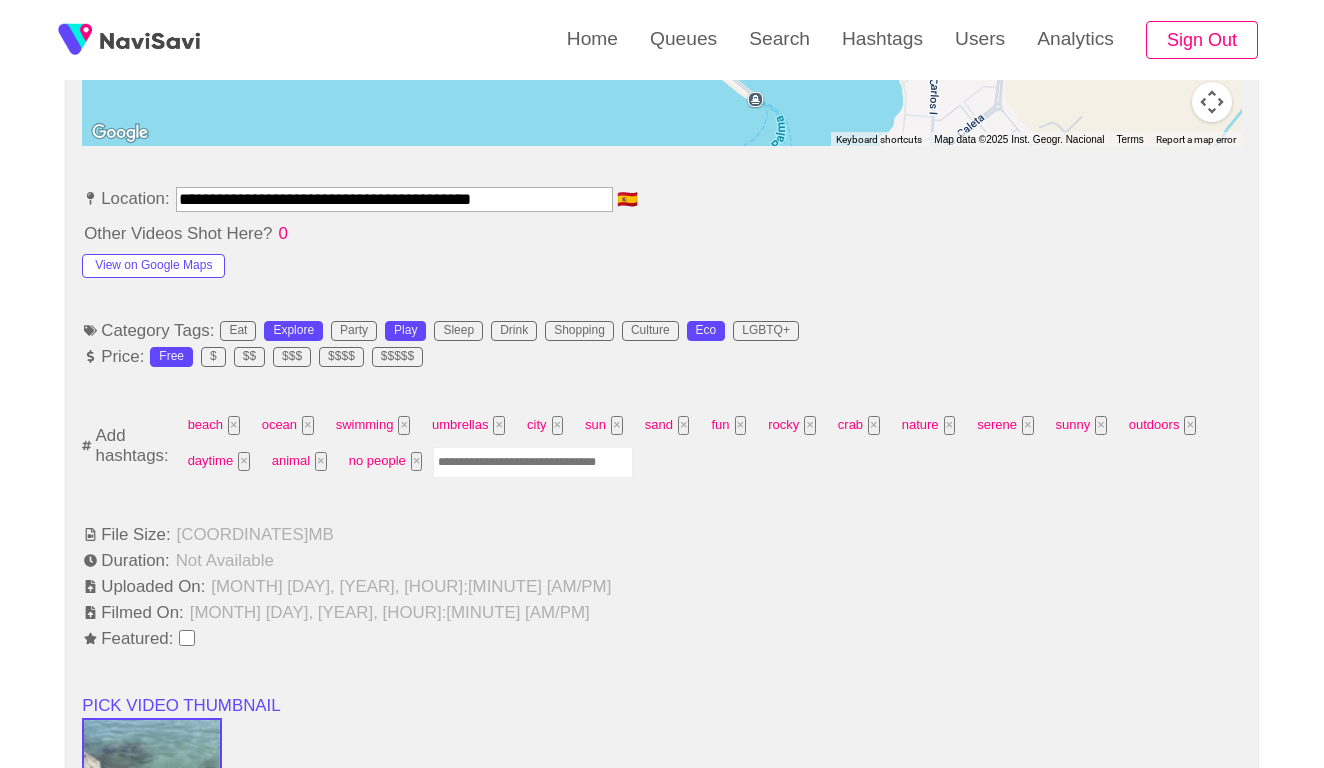 drag, startPoint x: 288, startPoint y: 182, endPoint x: 91, endPoint y: 185, distance: 197.02284 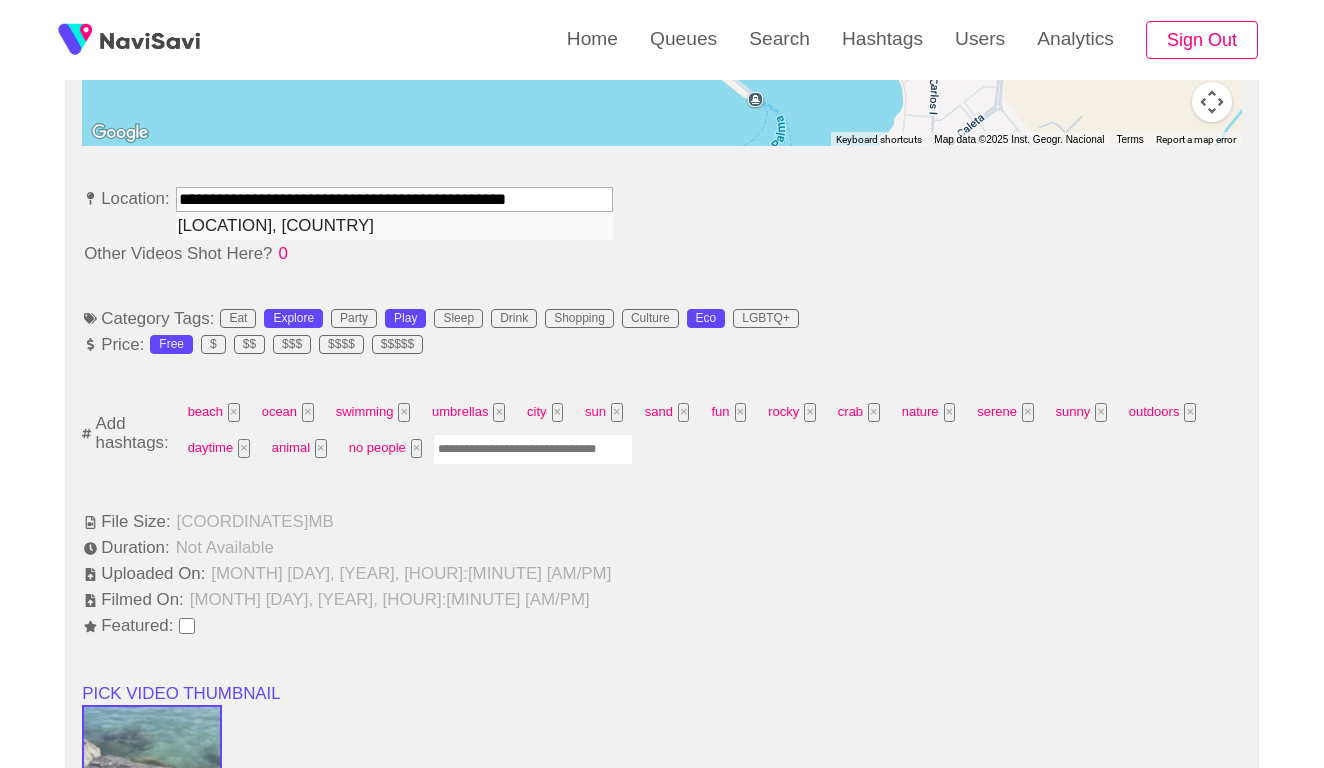 click on "Beach of the Views, Spain" at bounding box center (394, 225) 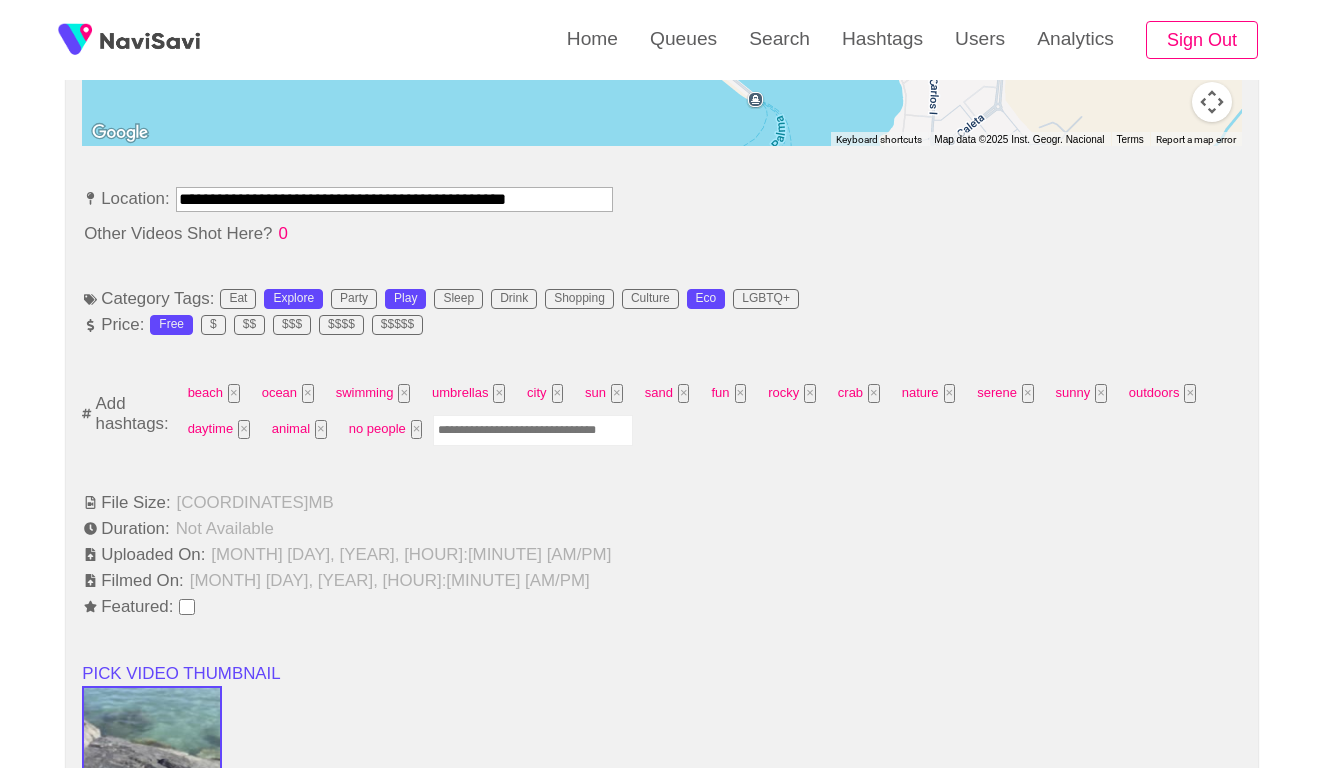 type on "**********" 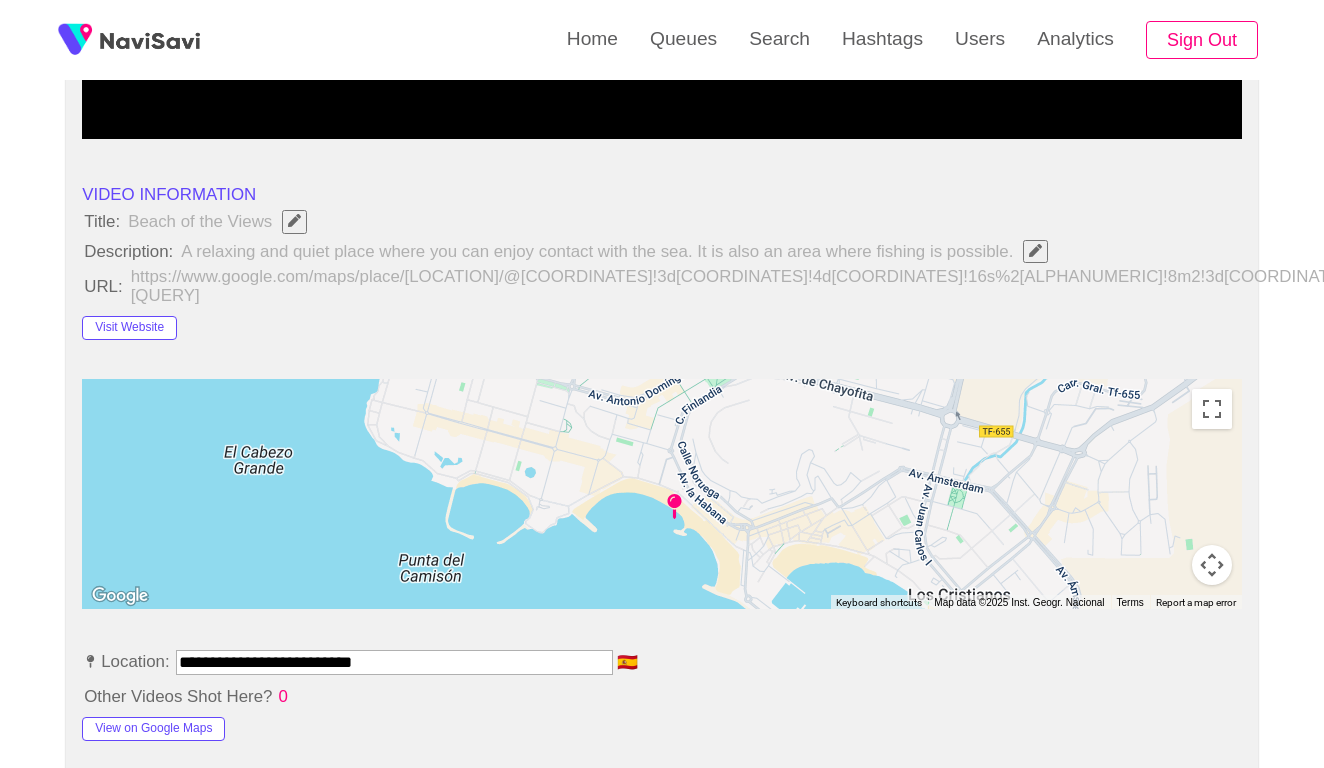 scroll, scrollTop: 623, scrollLeft: 0, axis: vertical 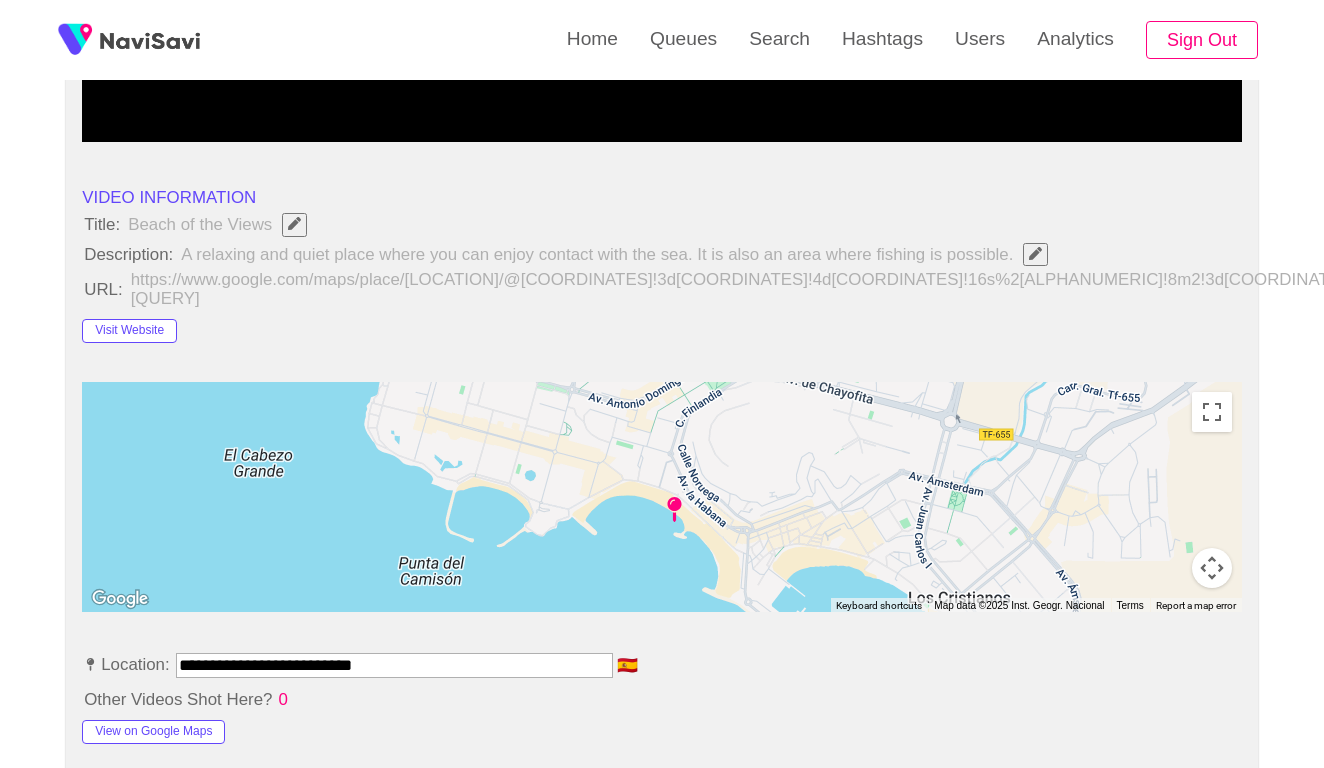 click on "**********" at bounding box center (394, 665) 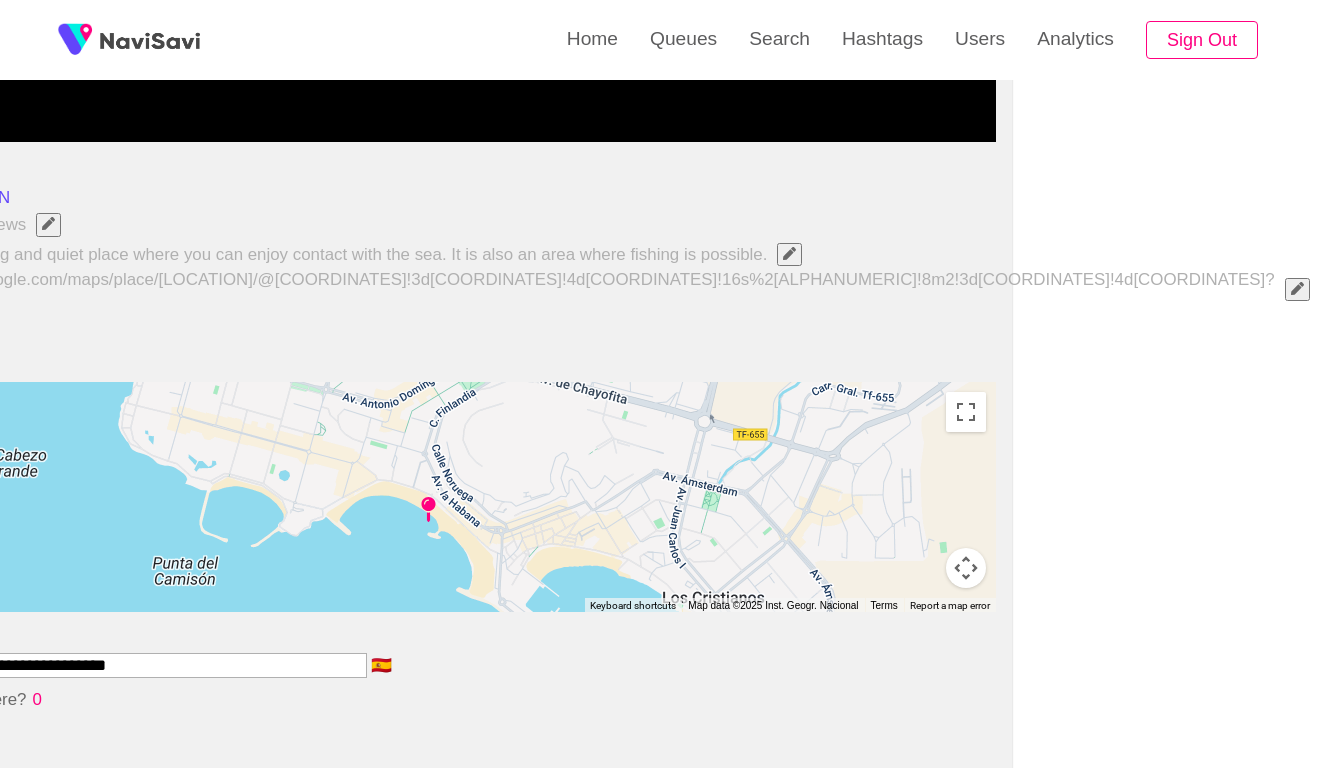 scroll, scrollTop: 623, scrollLeft: 254, axis: both 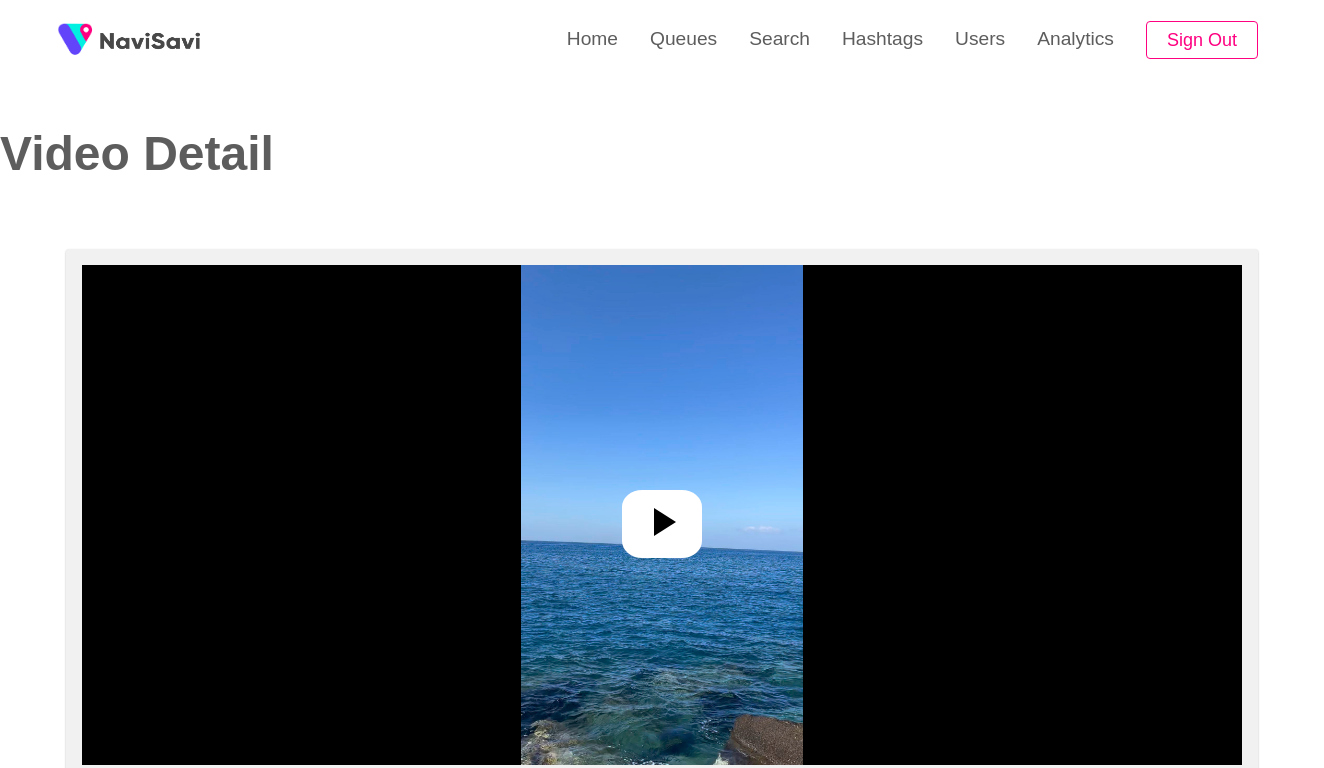 select on "**********" 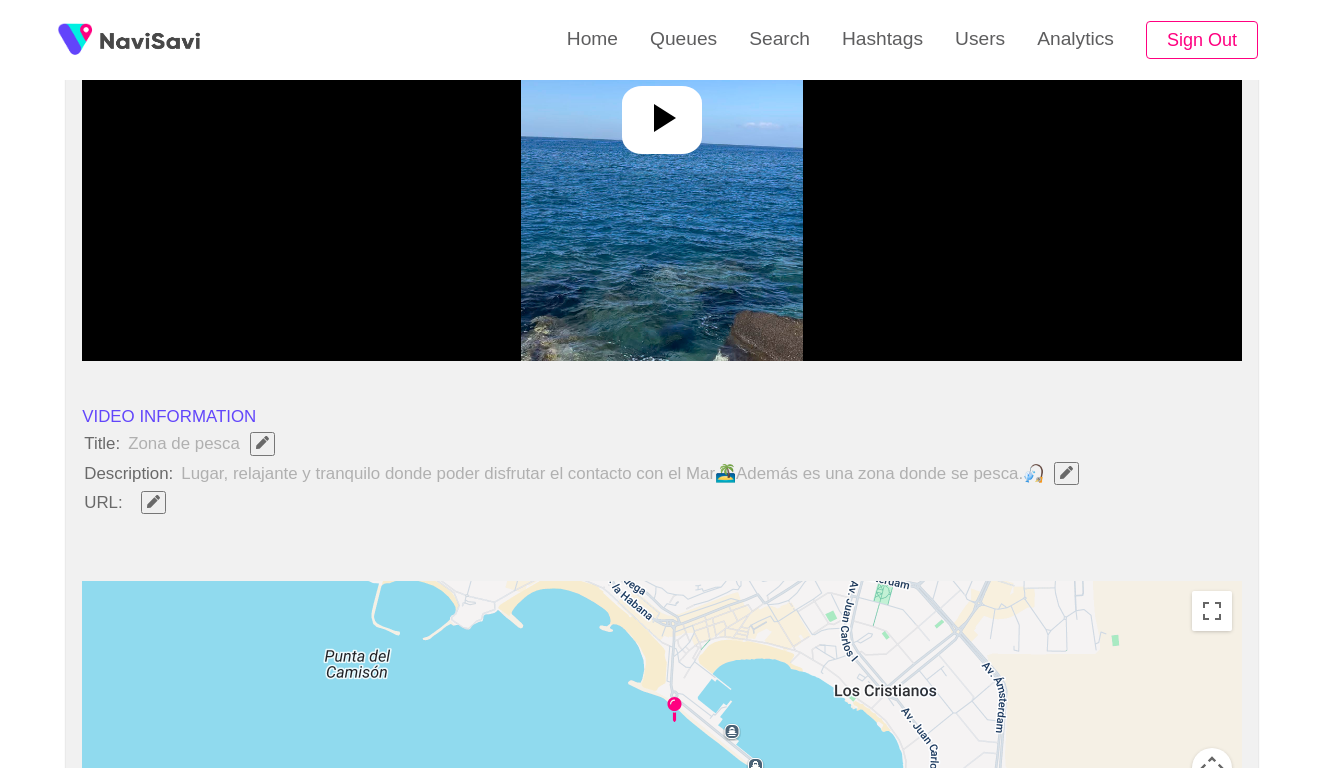 scroll, scrollTop: 419, scrollLeft: 0, axis: vertical 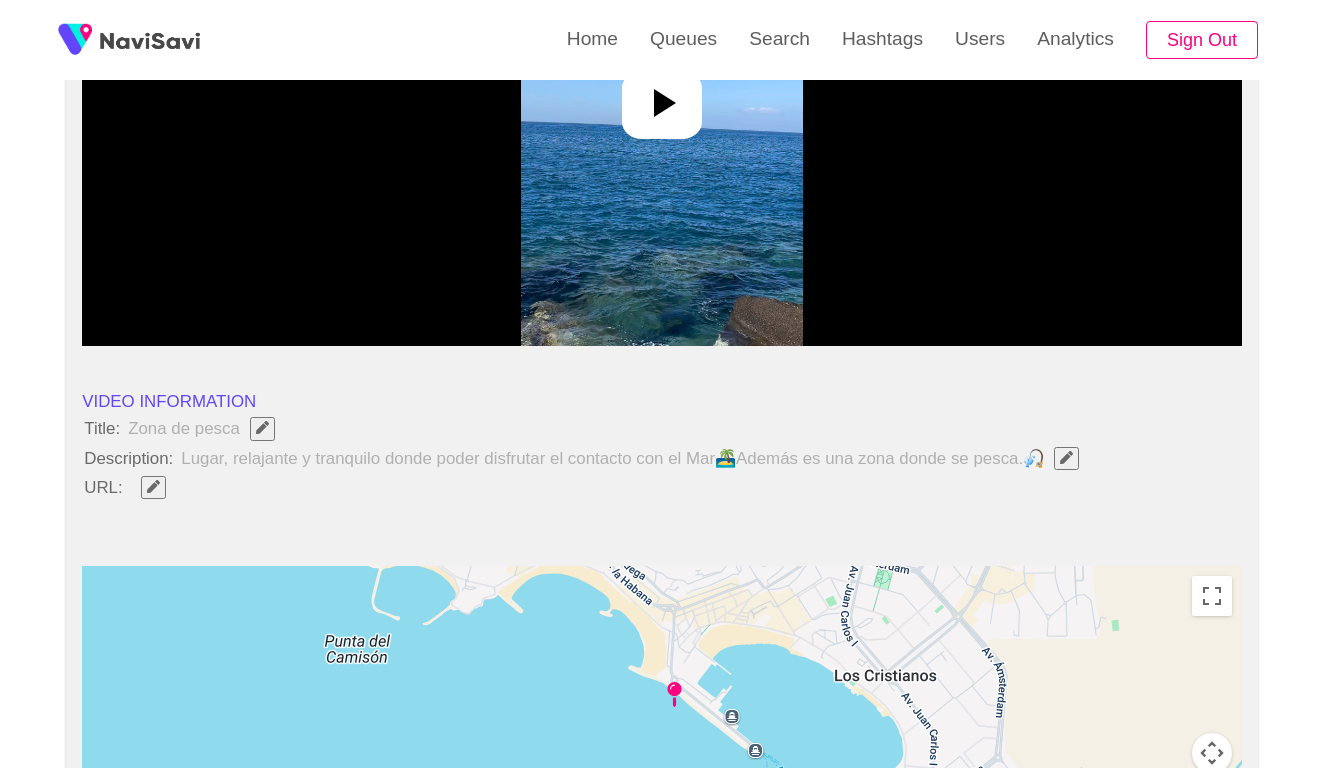 click 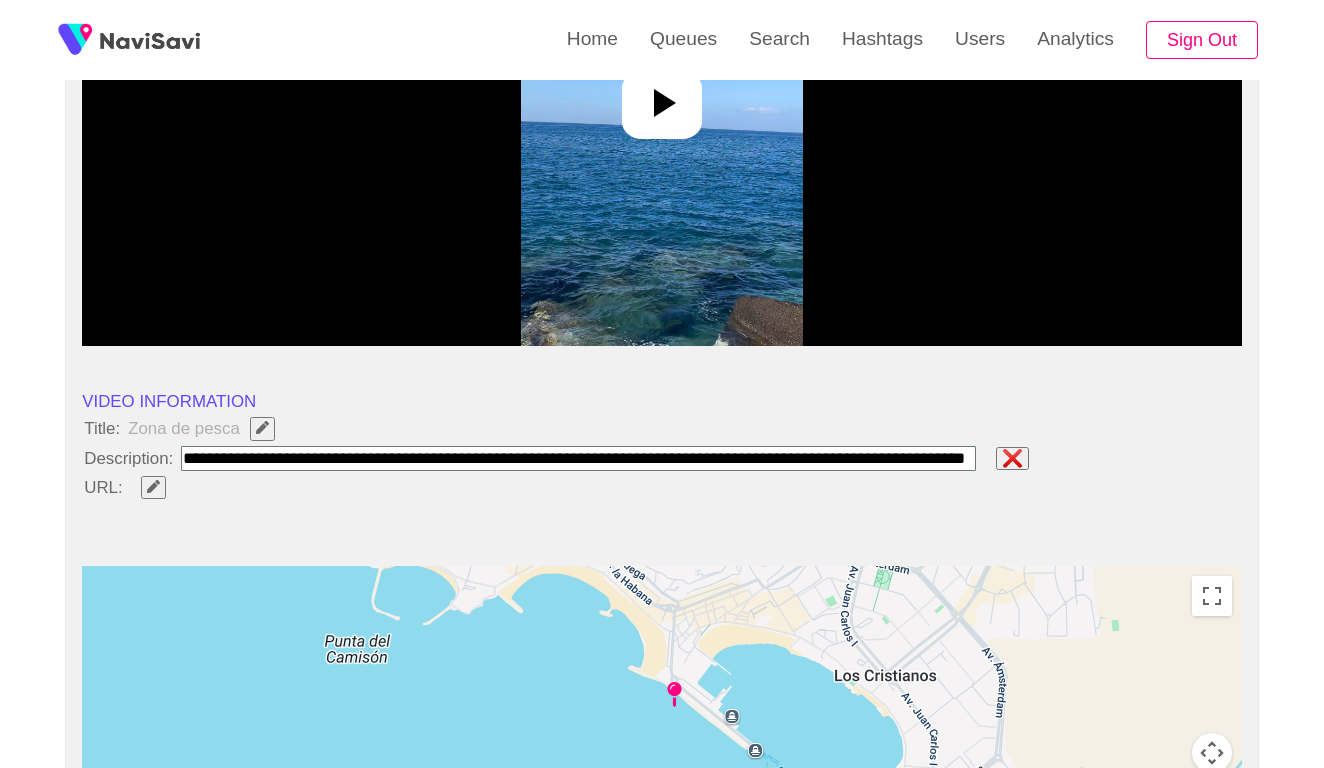 type on "**********" 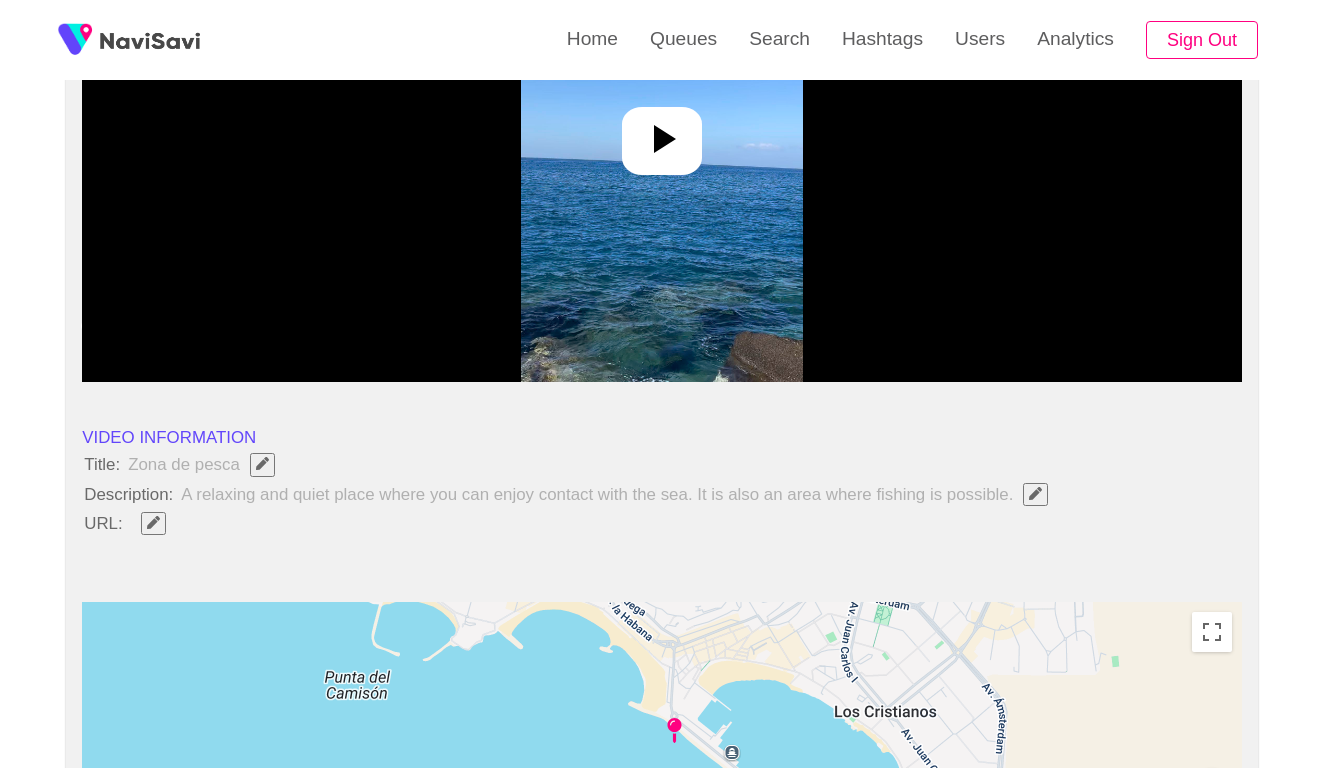 scroll, scrollTop: 423, scrollLeft: 0, axis: vertical 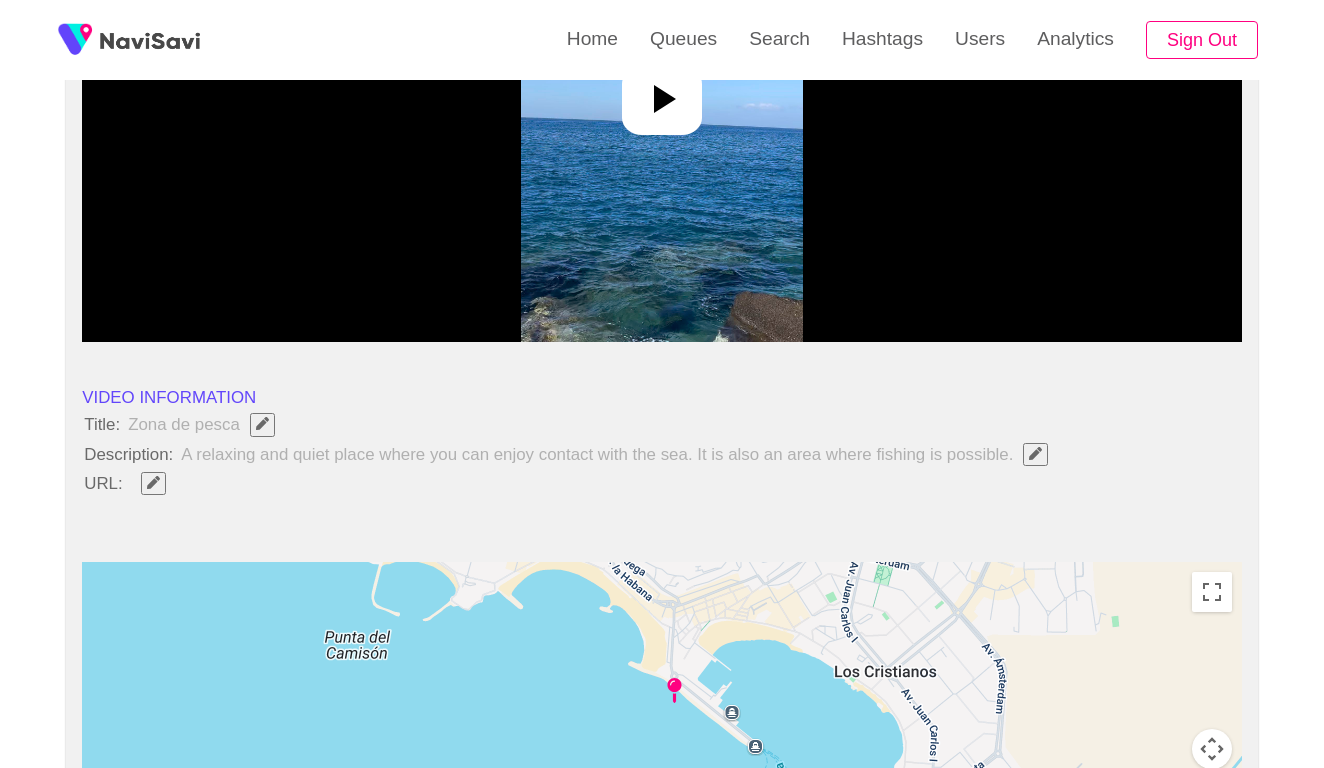 click 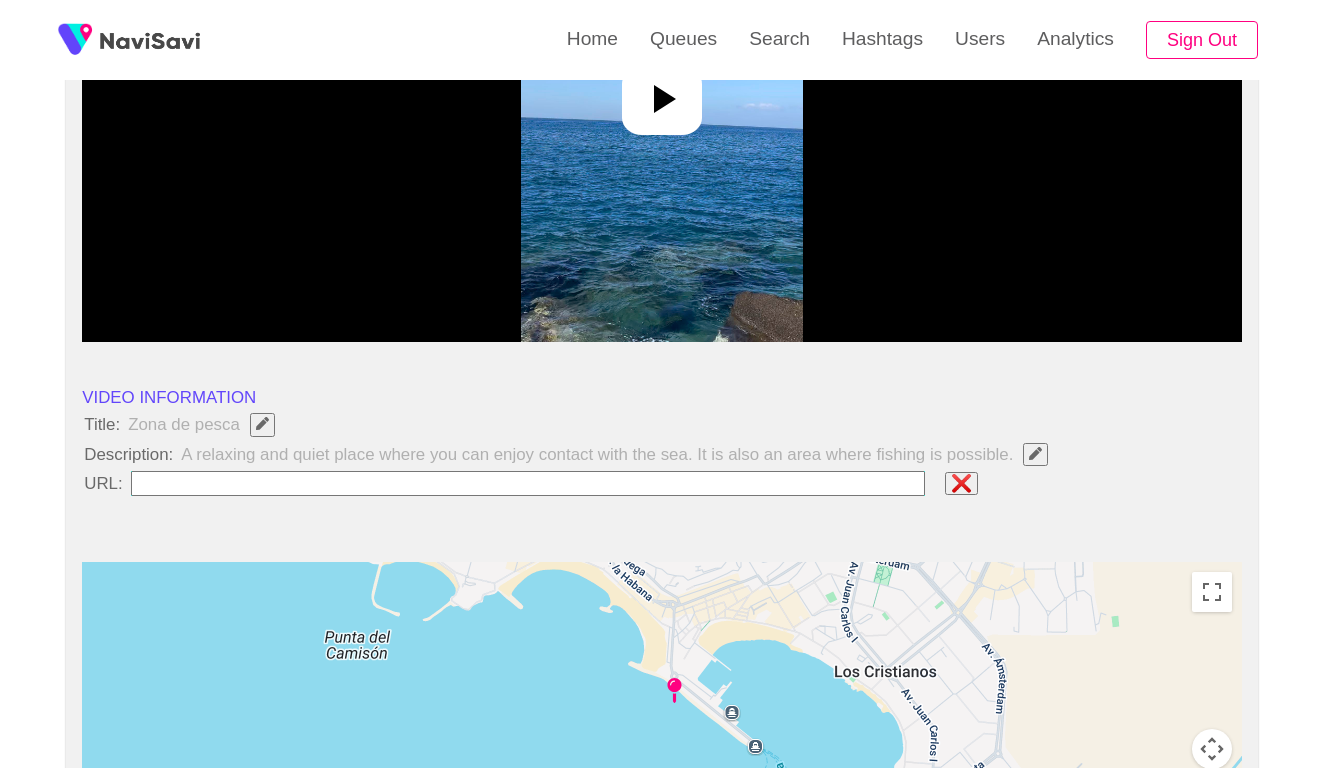 type on "**********" 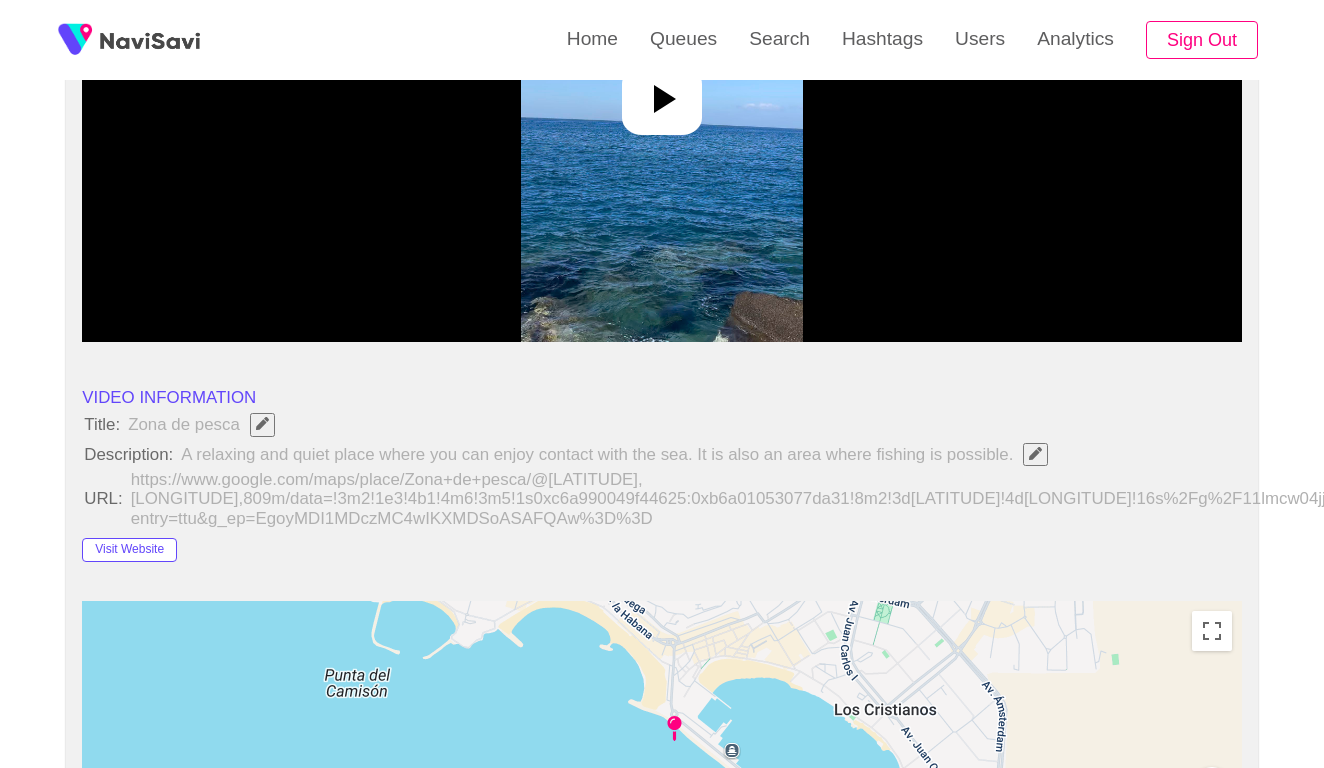 click 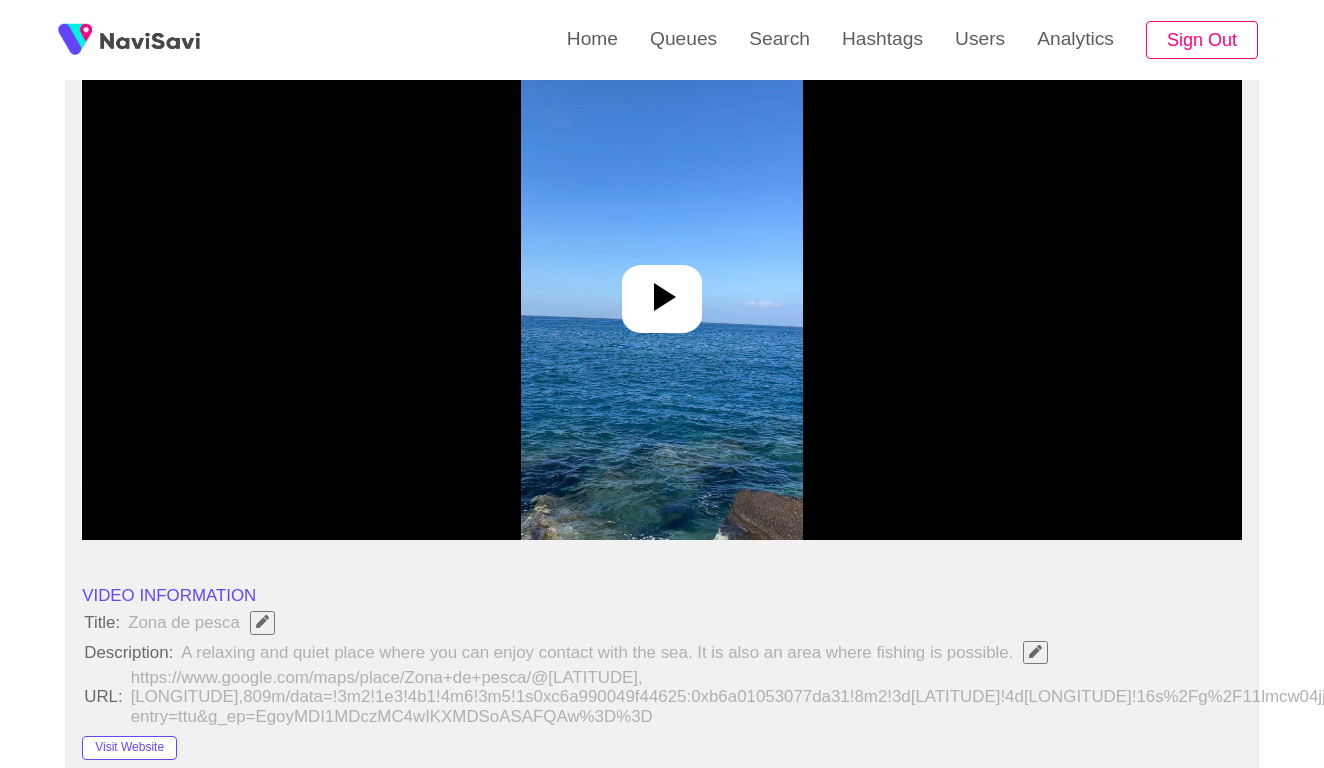 click at bounding box center (661, 290) 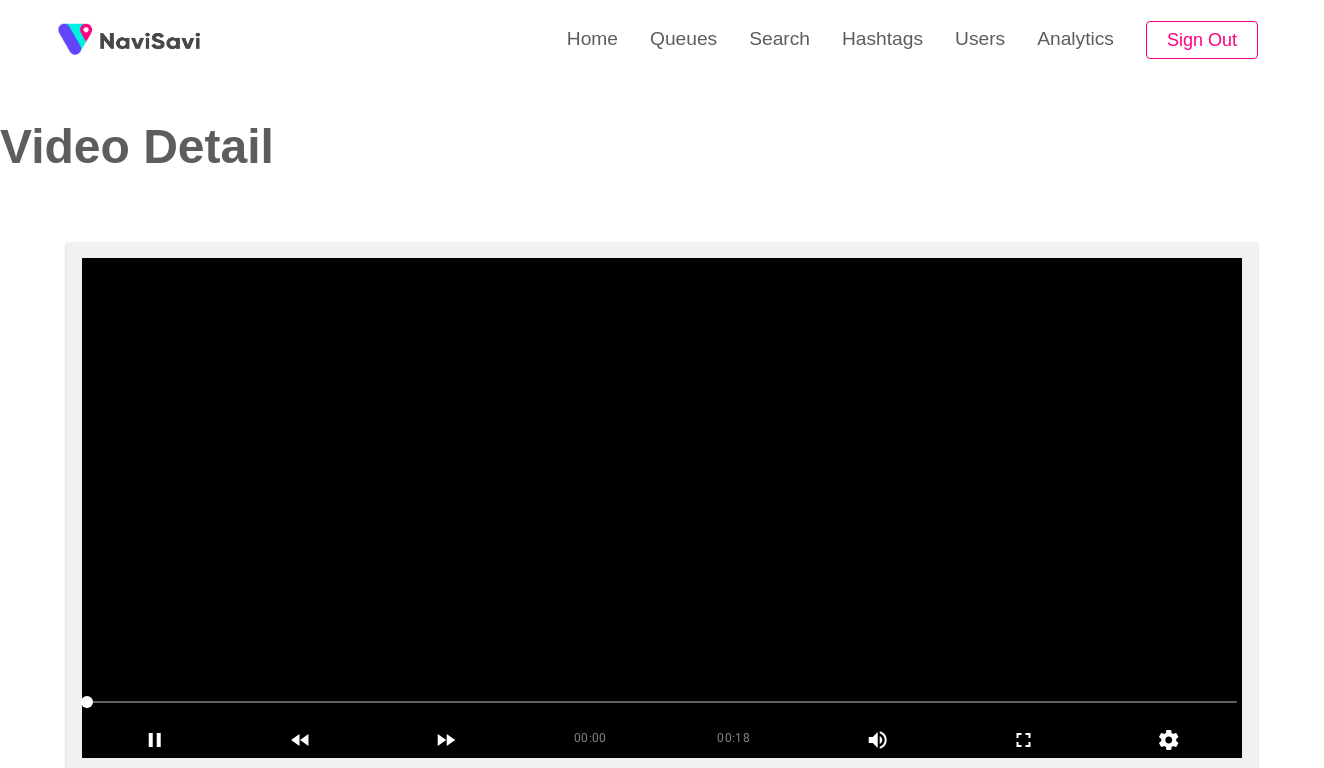 scroll, scrollTop: 0, scrollLeft: 0, axis: both 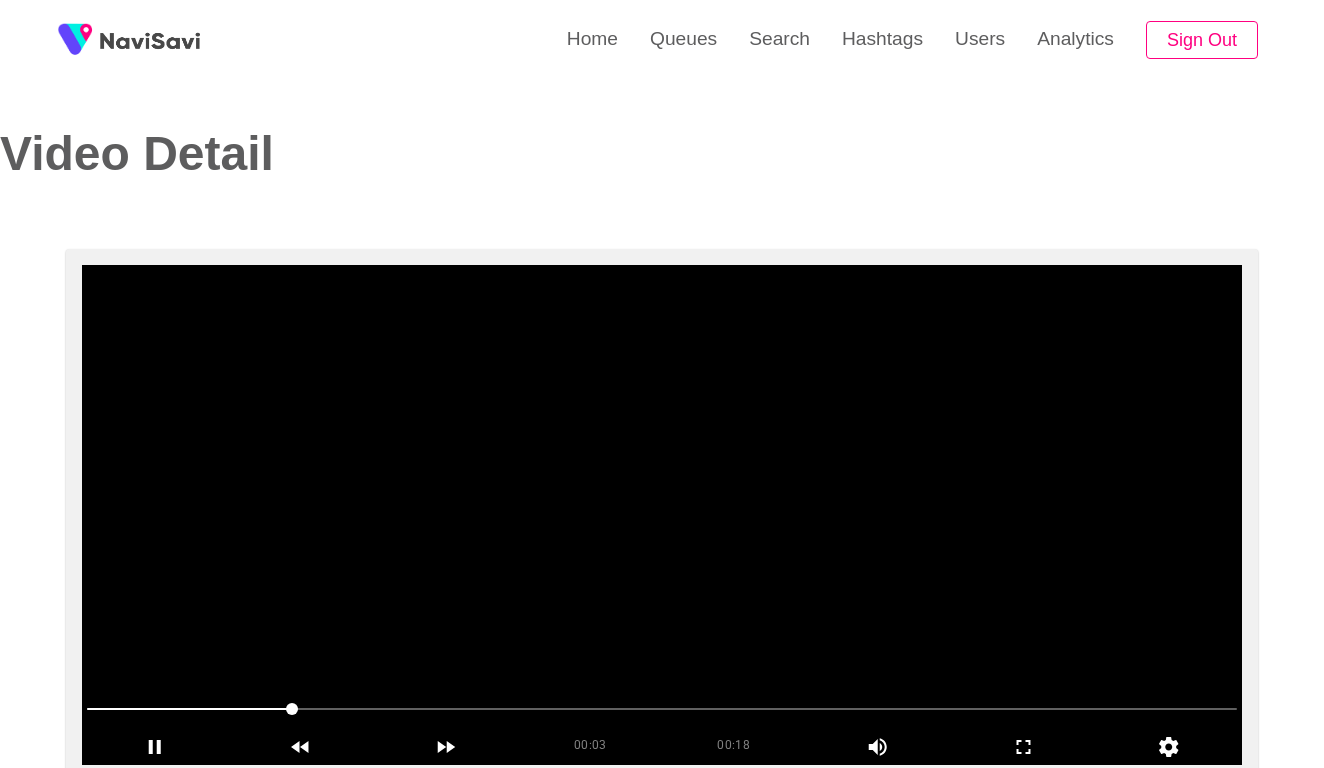 click at bounding box center (662, 515) 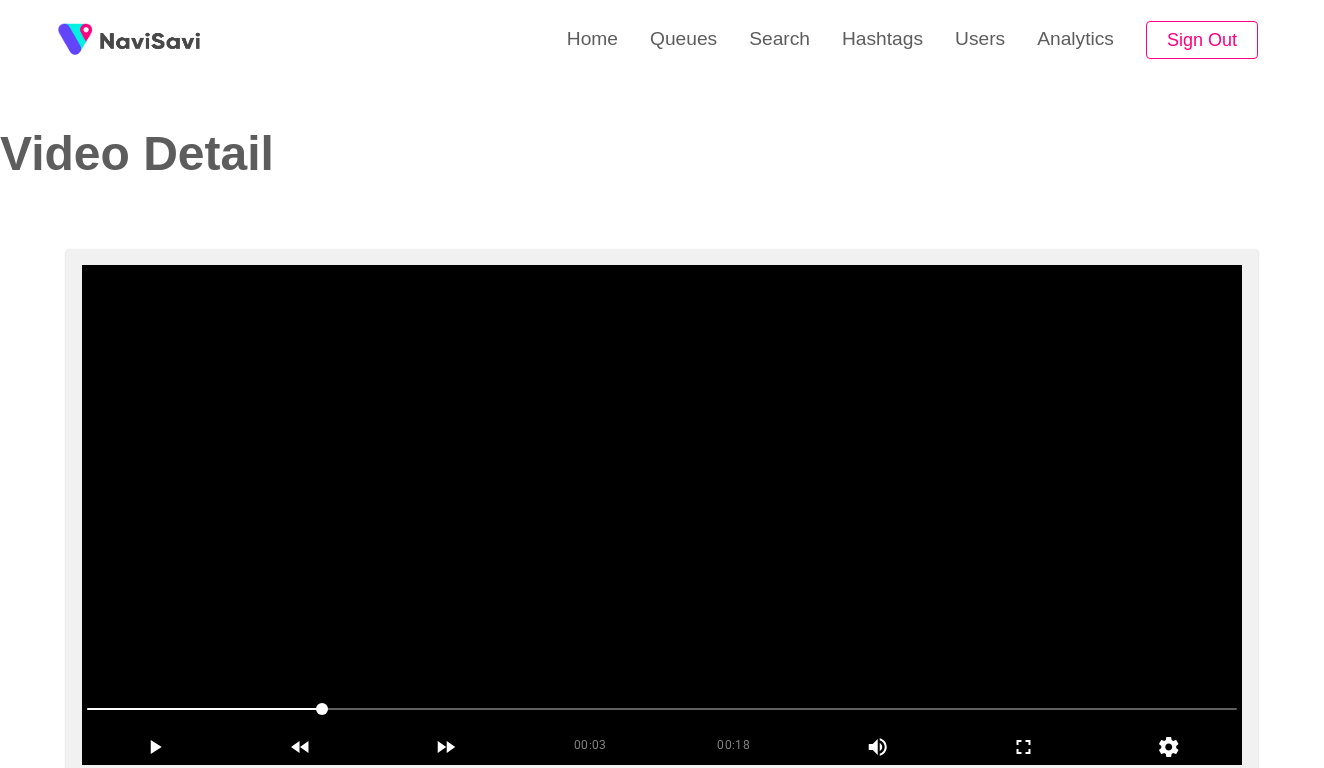 click at bounding box center [662, 515] 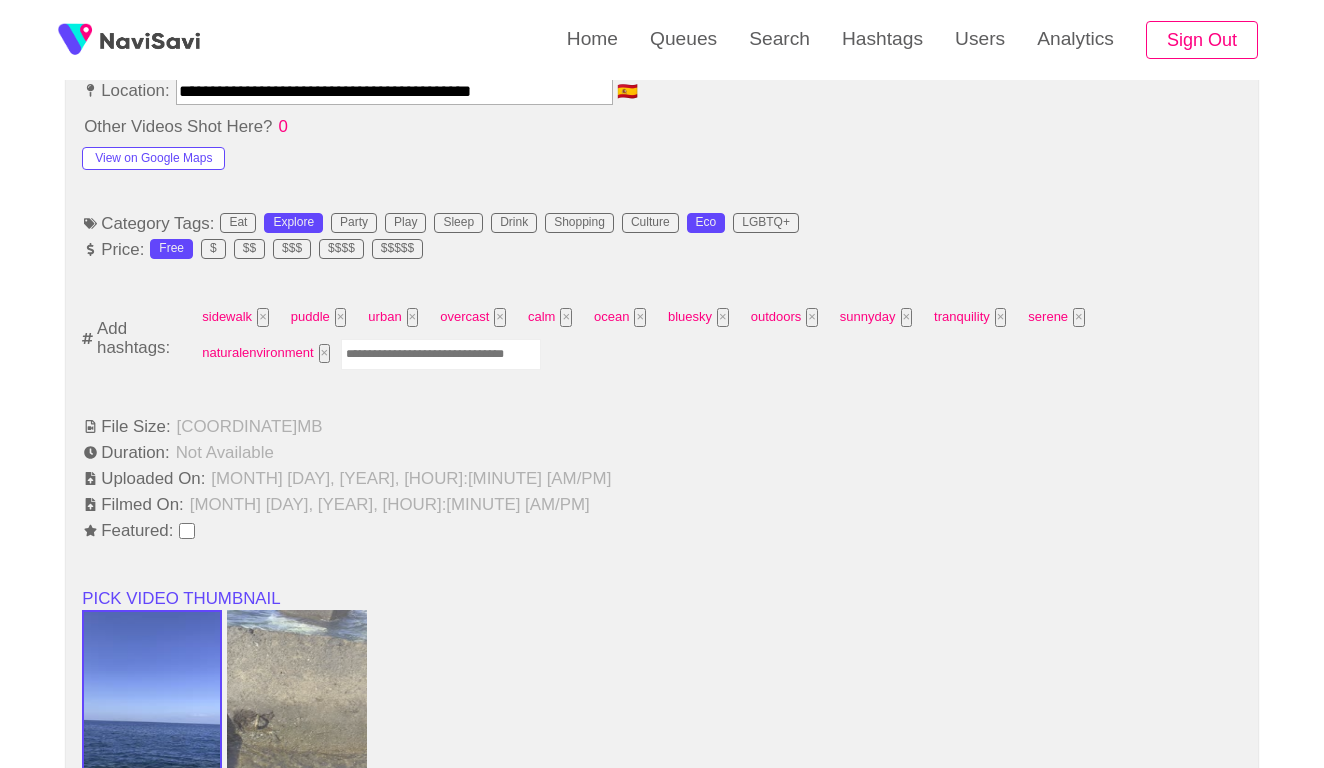 scroll, scrollTop: 1317, scrollLeft: 0, axis: vertical 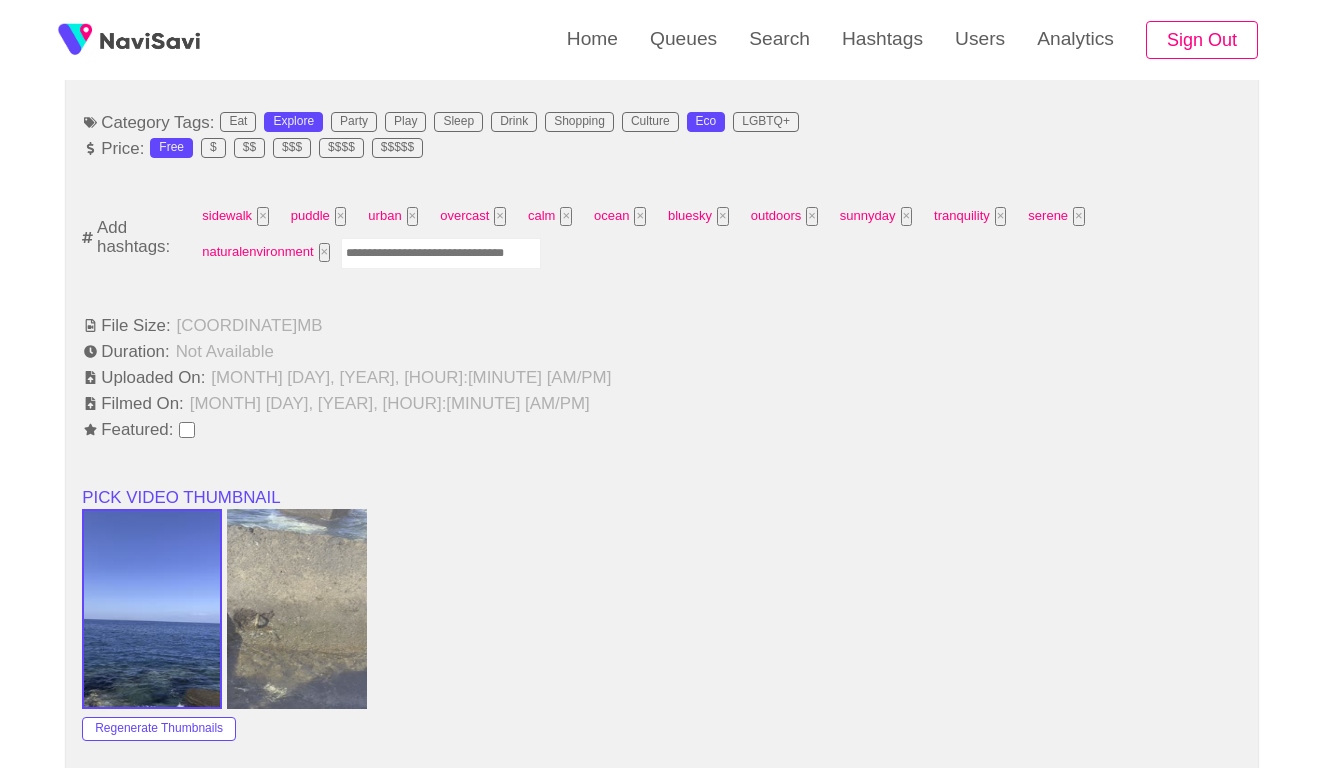 click at bounding box center [441, 253] 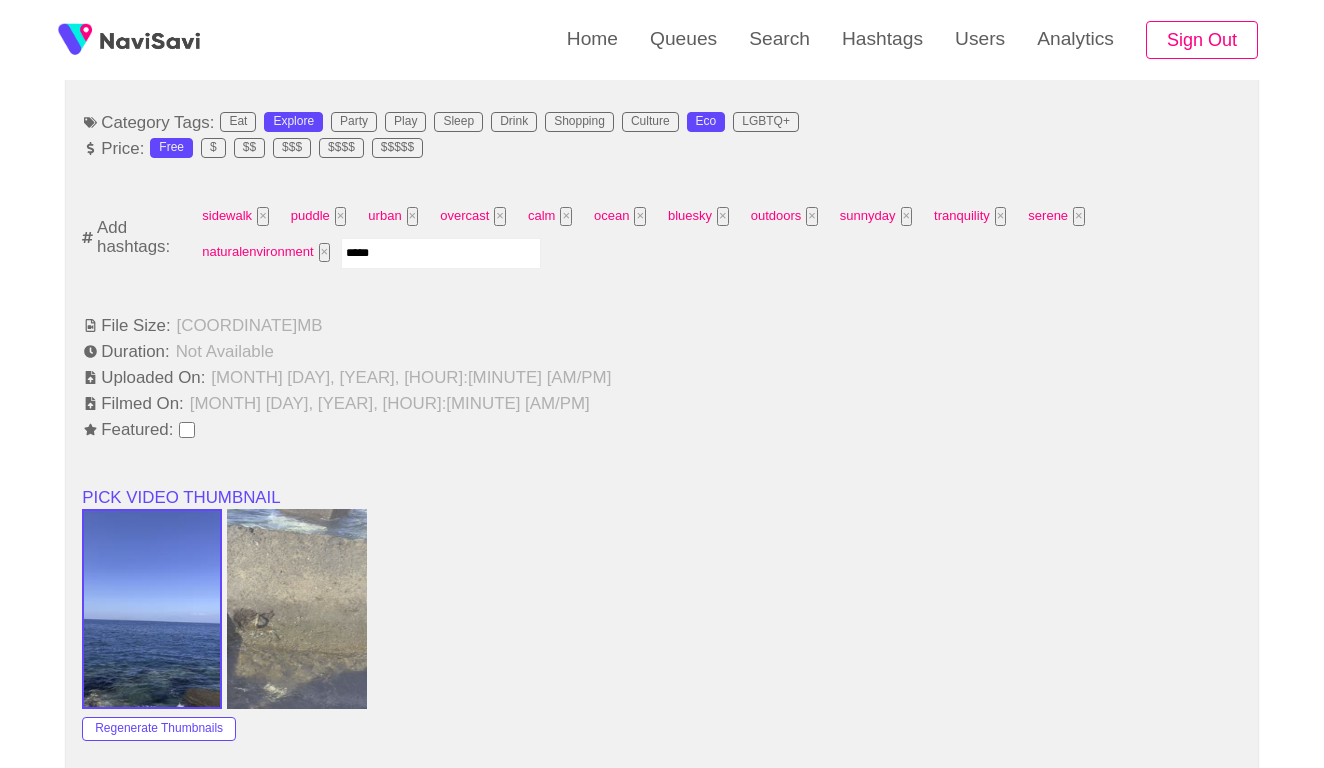 type on "******" 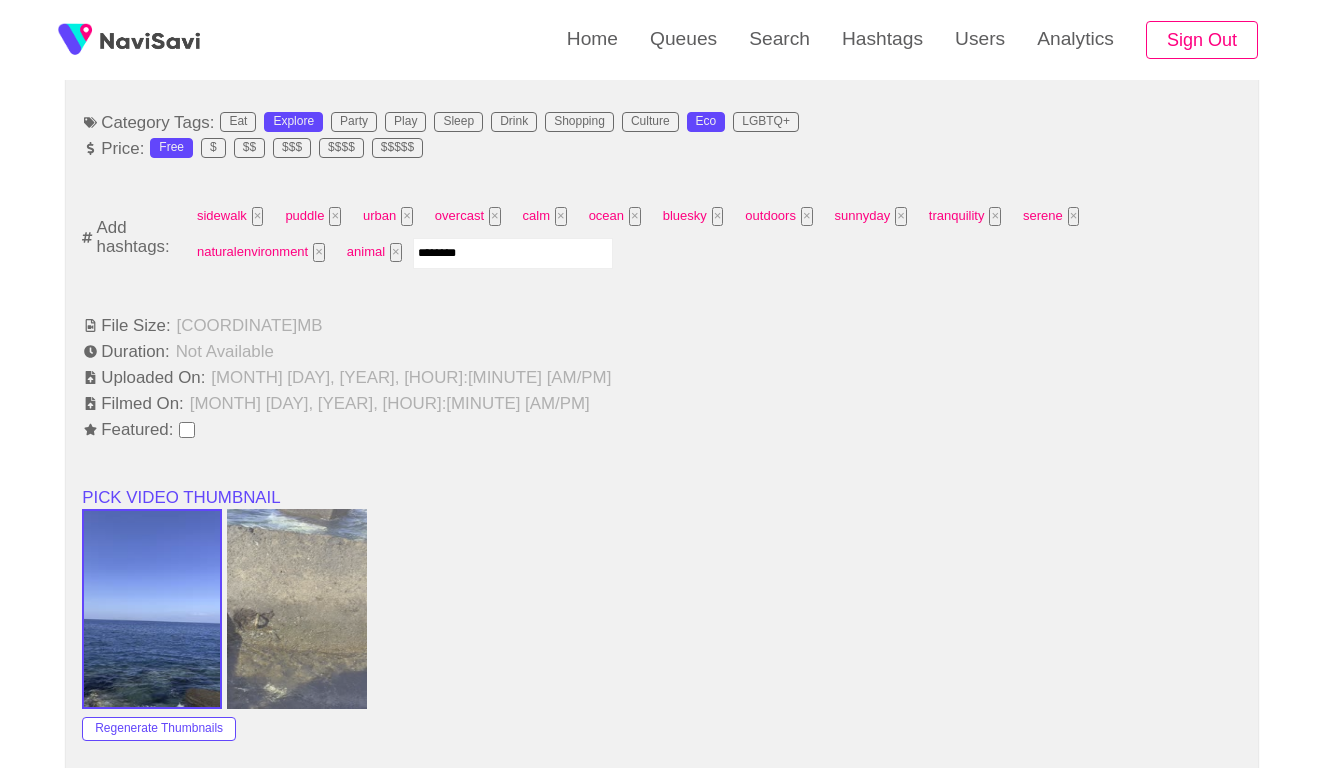 type on "*********" 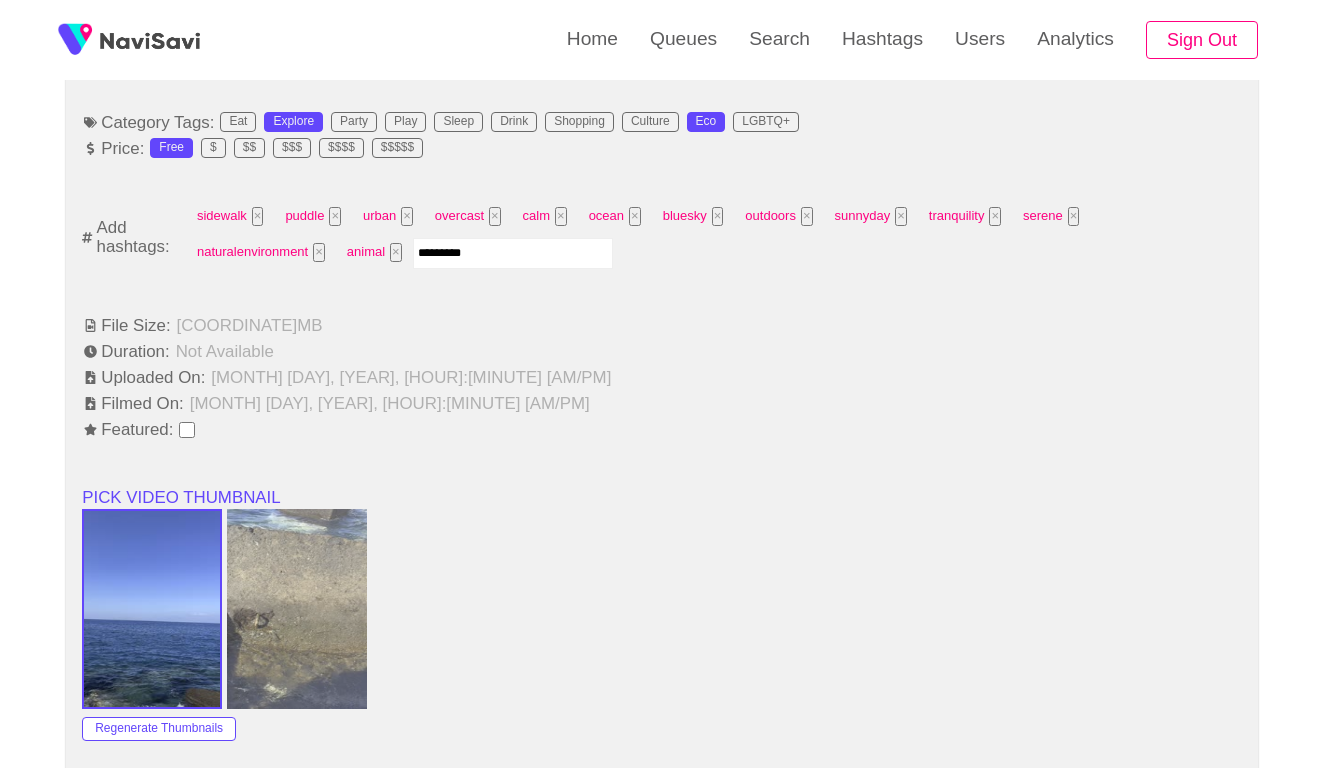 type 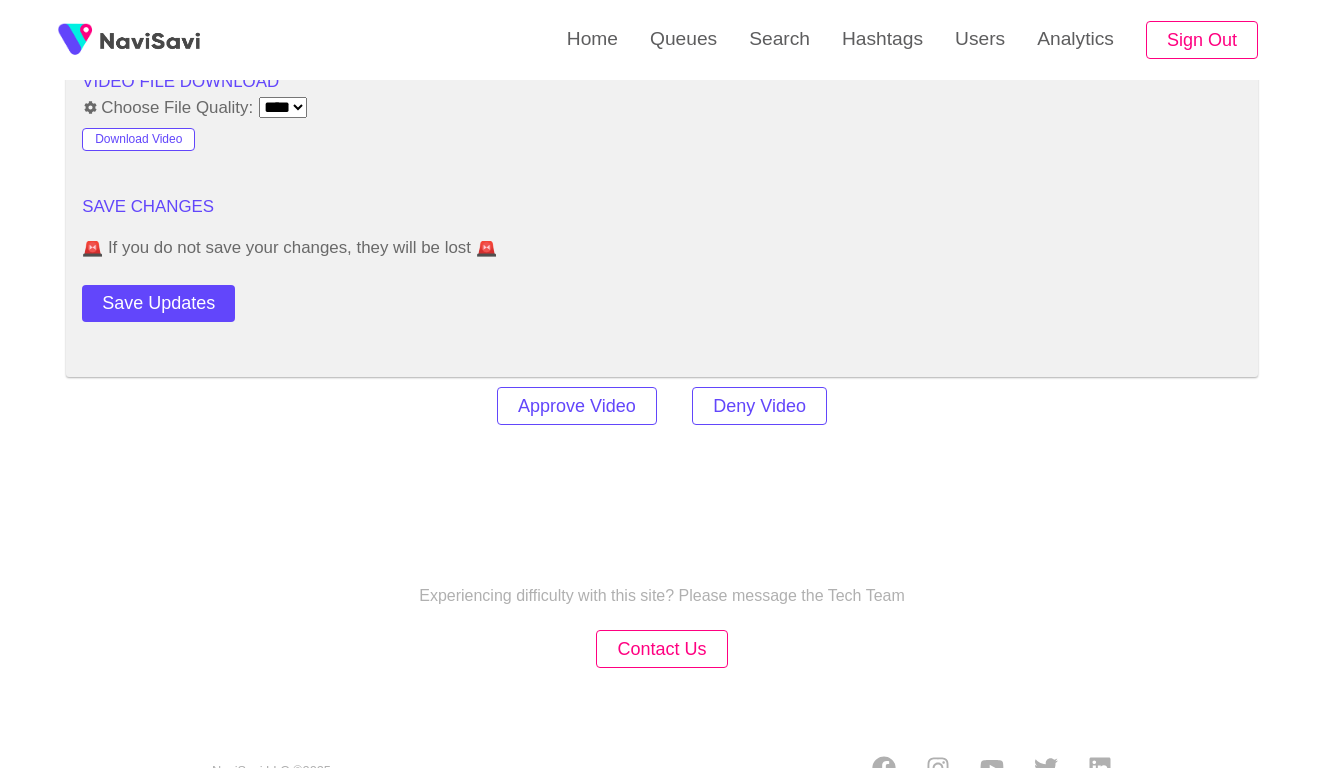 scroll, scrollTop: 2434, scrollLeft: 0, axis: vertical 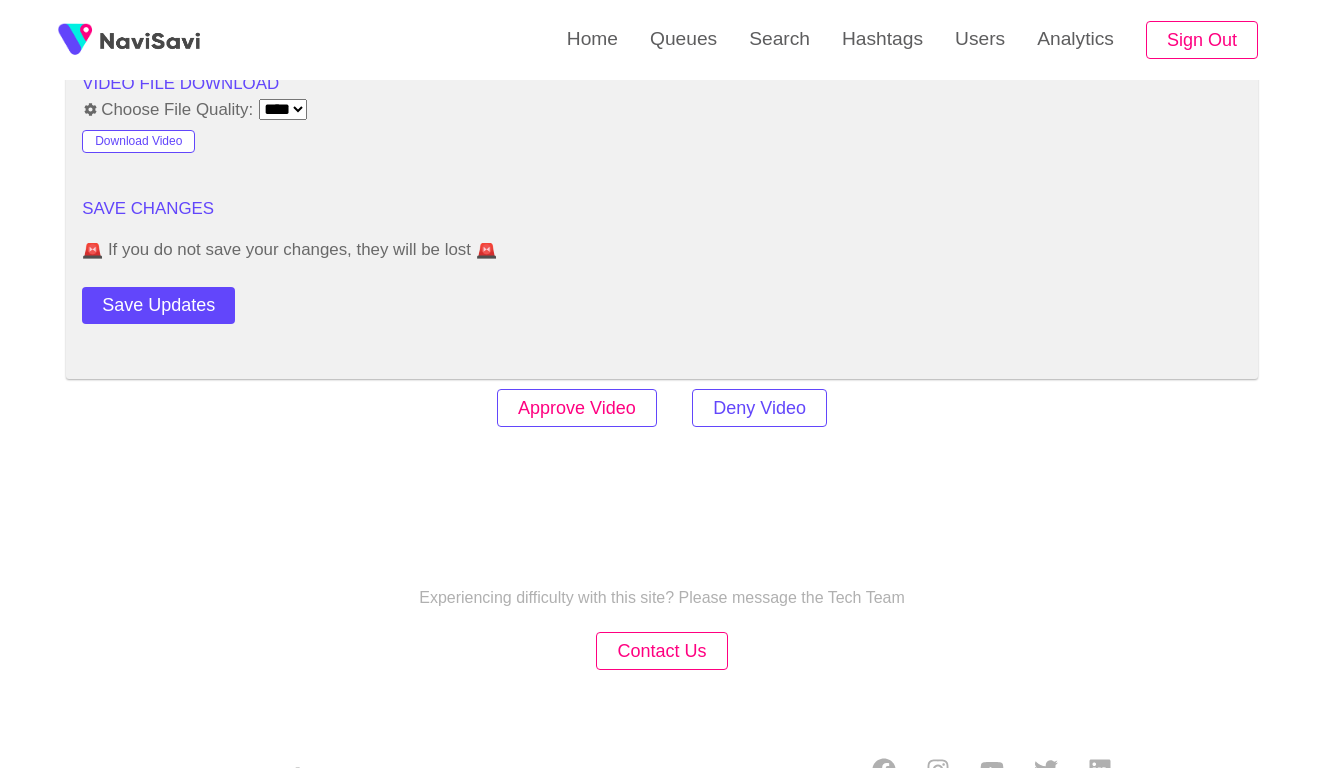 click on "Approve Video" at bounding box center [577, 408] 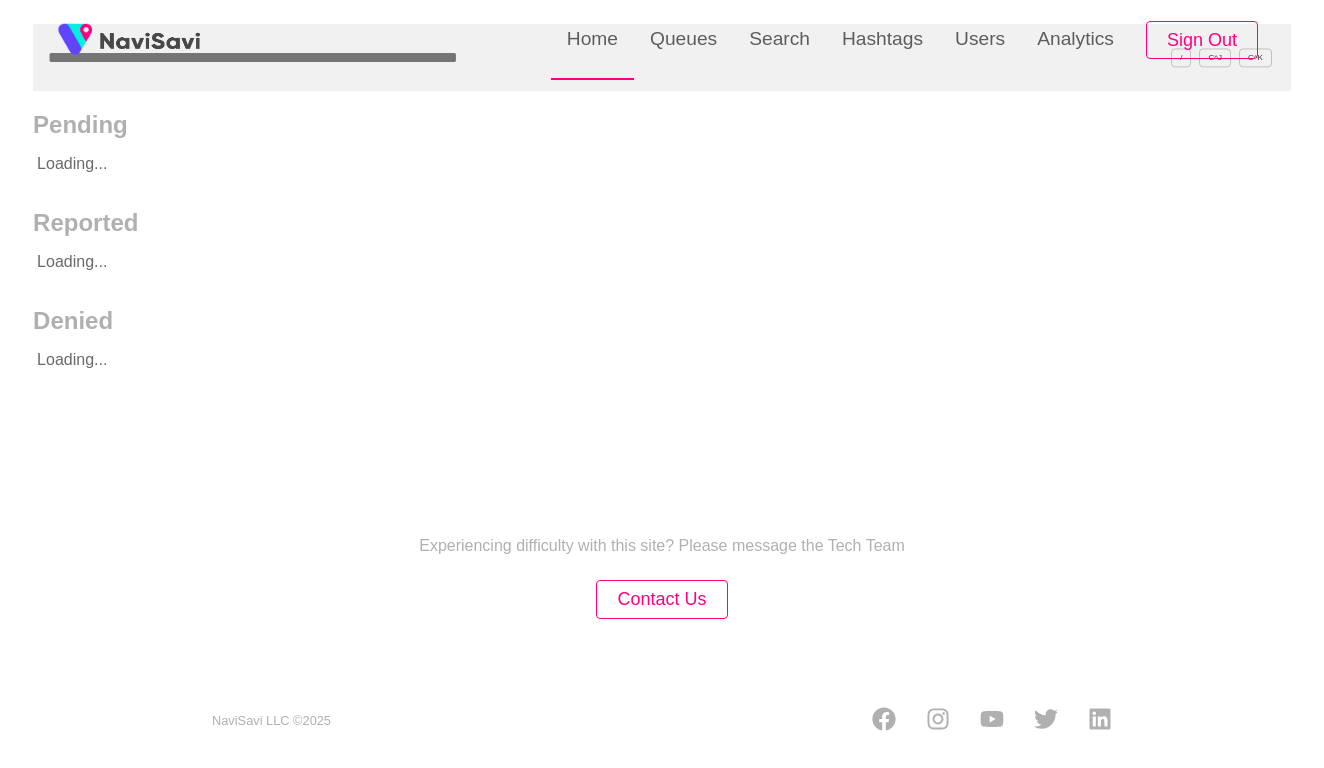 scroll, scrollTop: 0, scrollLeft: 0, axis: both 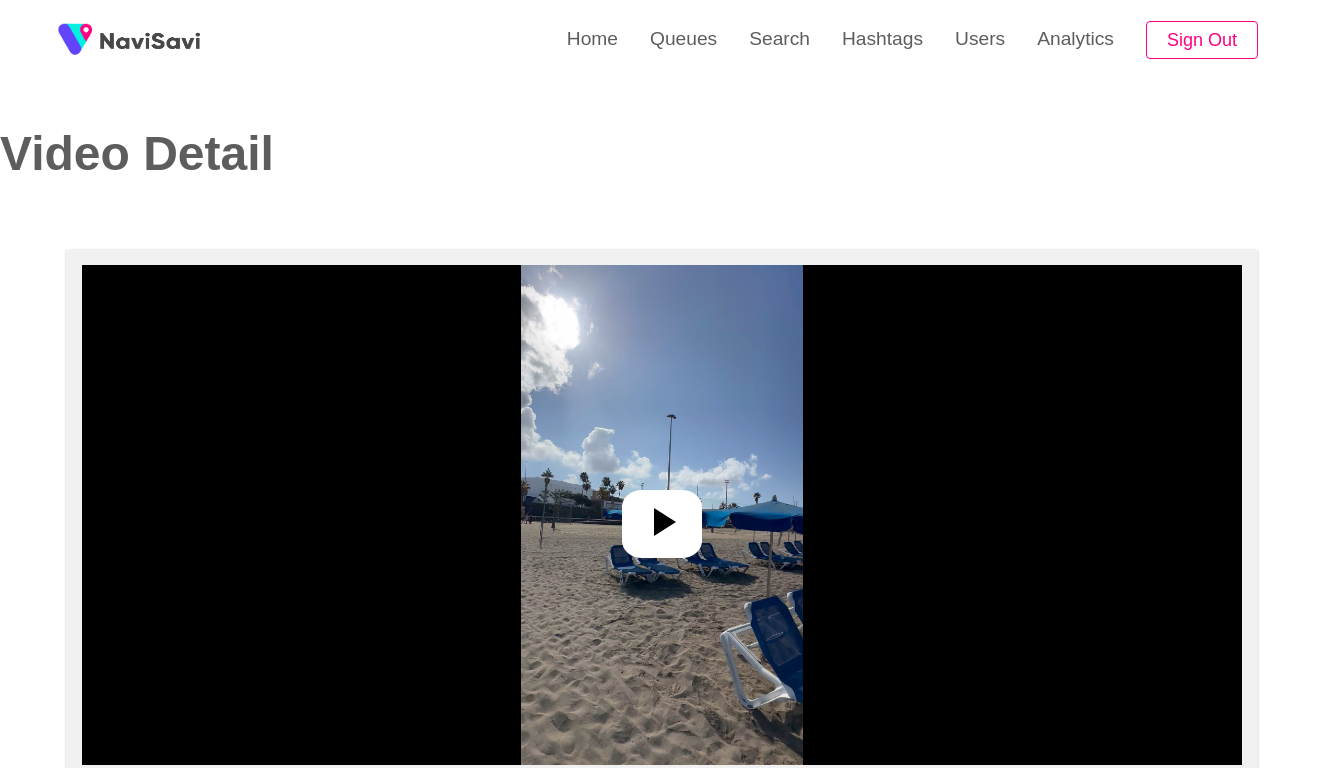 select on "**********" 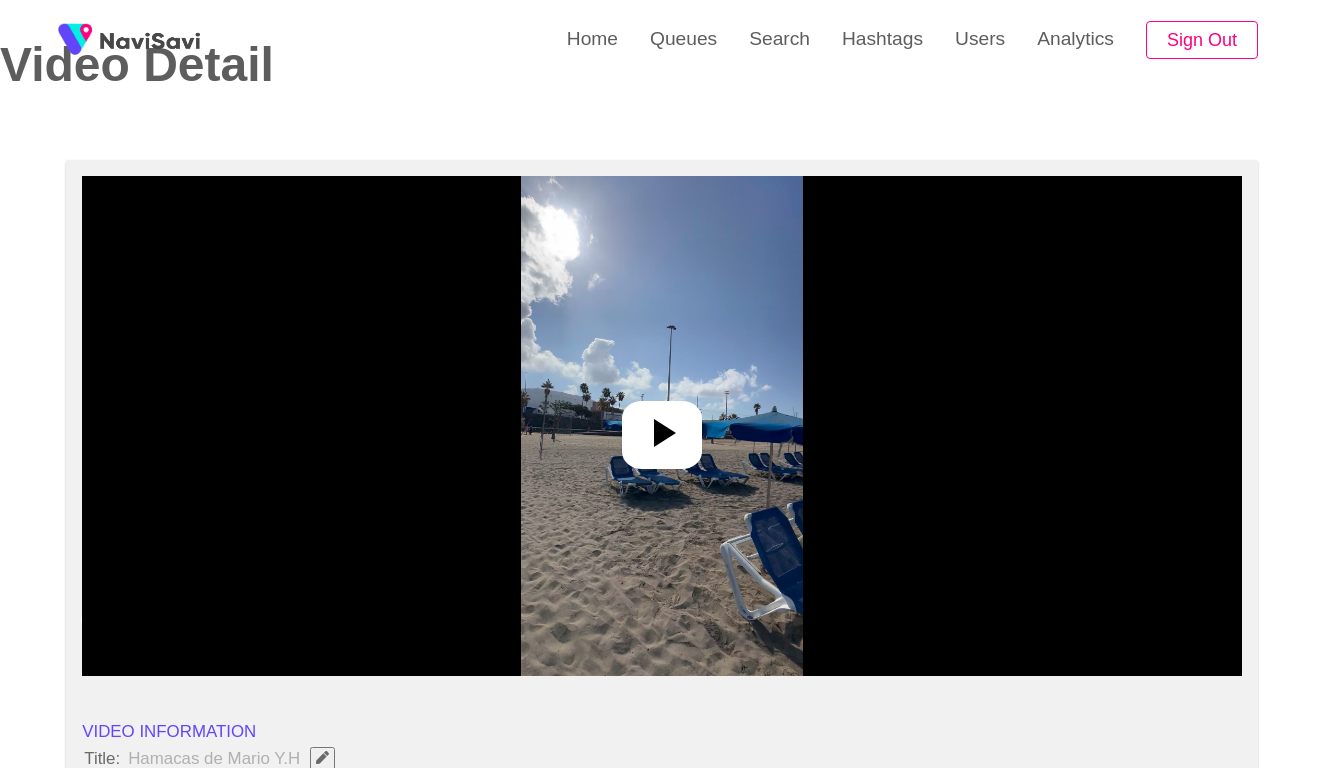 scroll, scrollTop: 92, scrollLeft: 0, axis: vertical 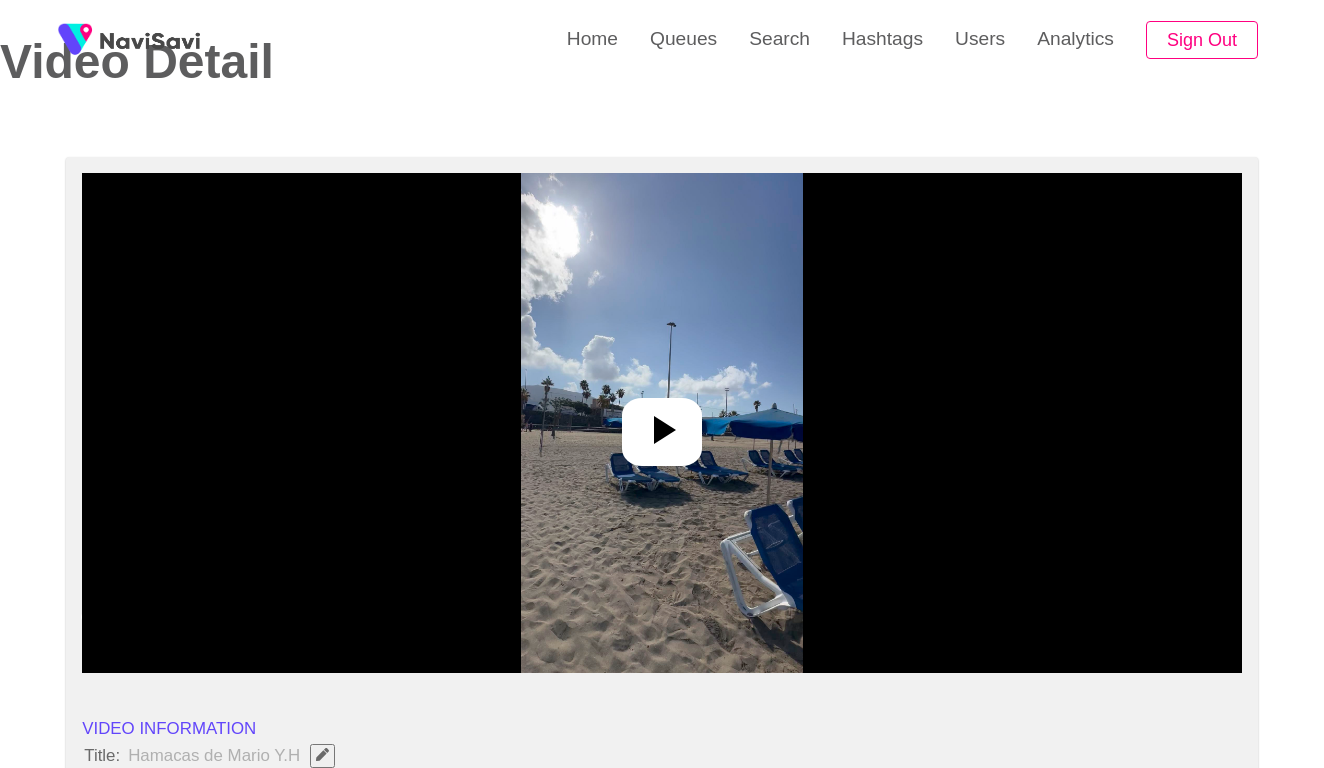 click at bounding box center [661, 423] 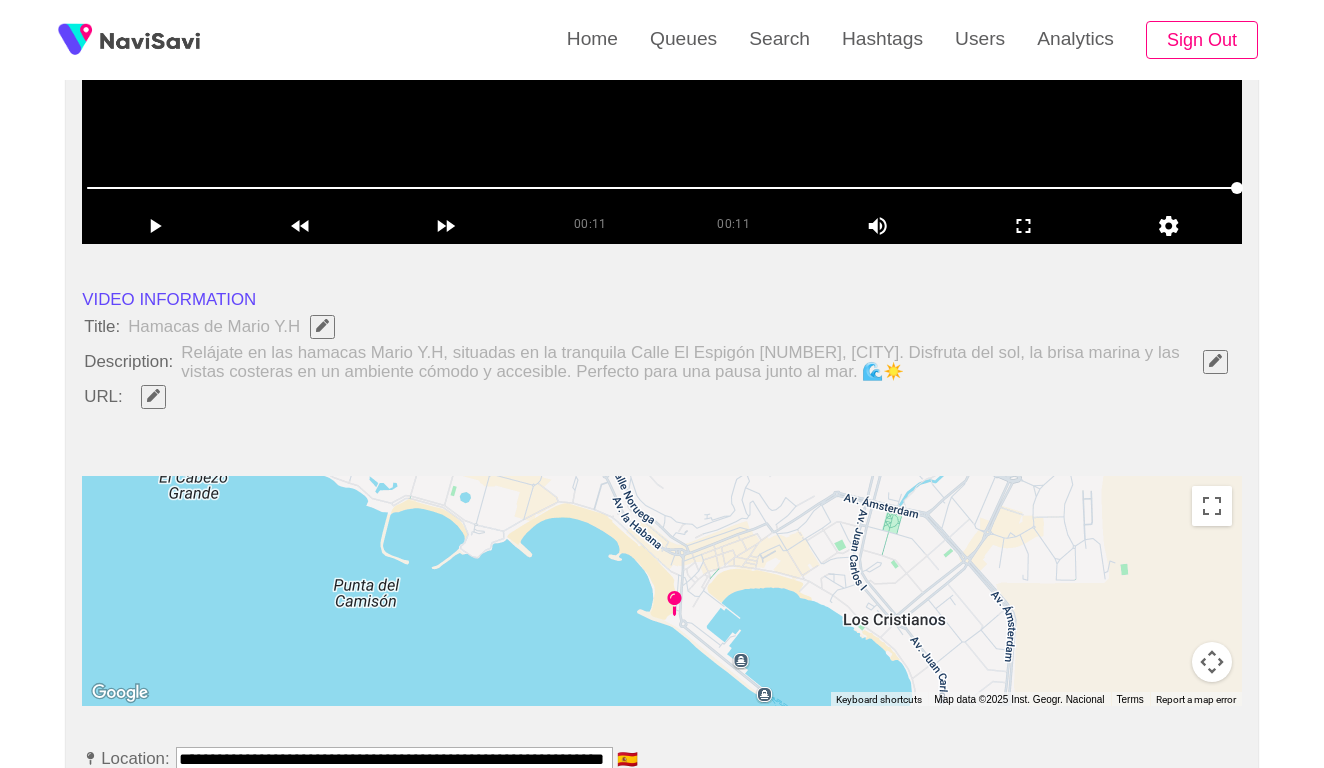 scroll, scrollTop: 535, scrollLeft: 0, axis: vertical 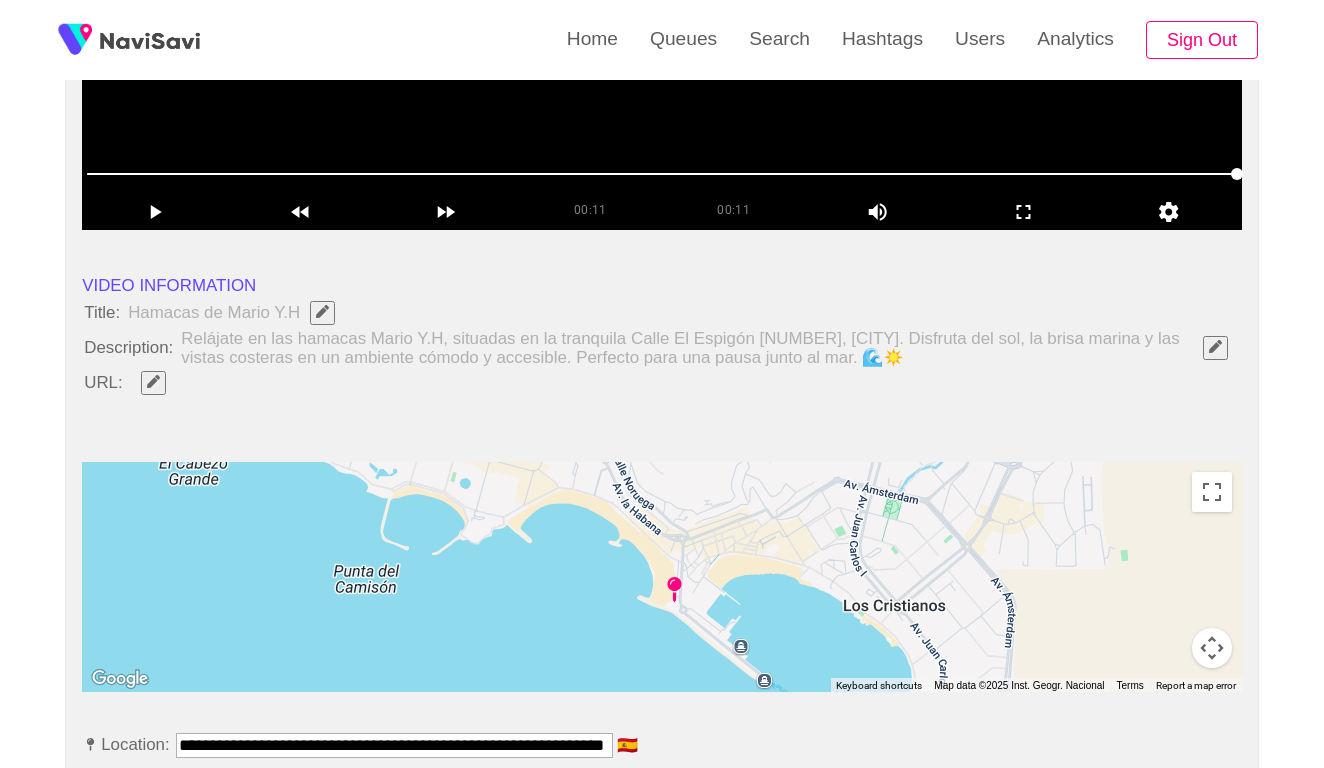 click 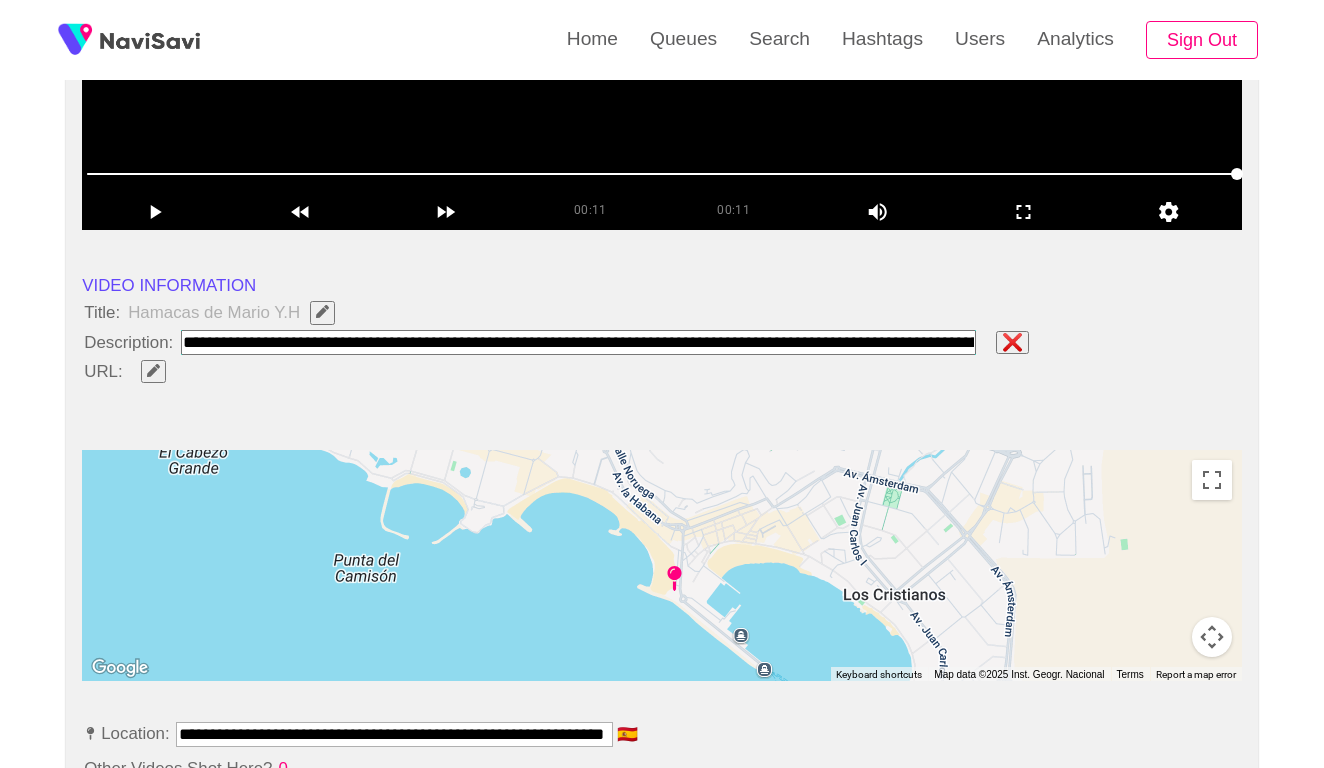 paste on "**********" 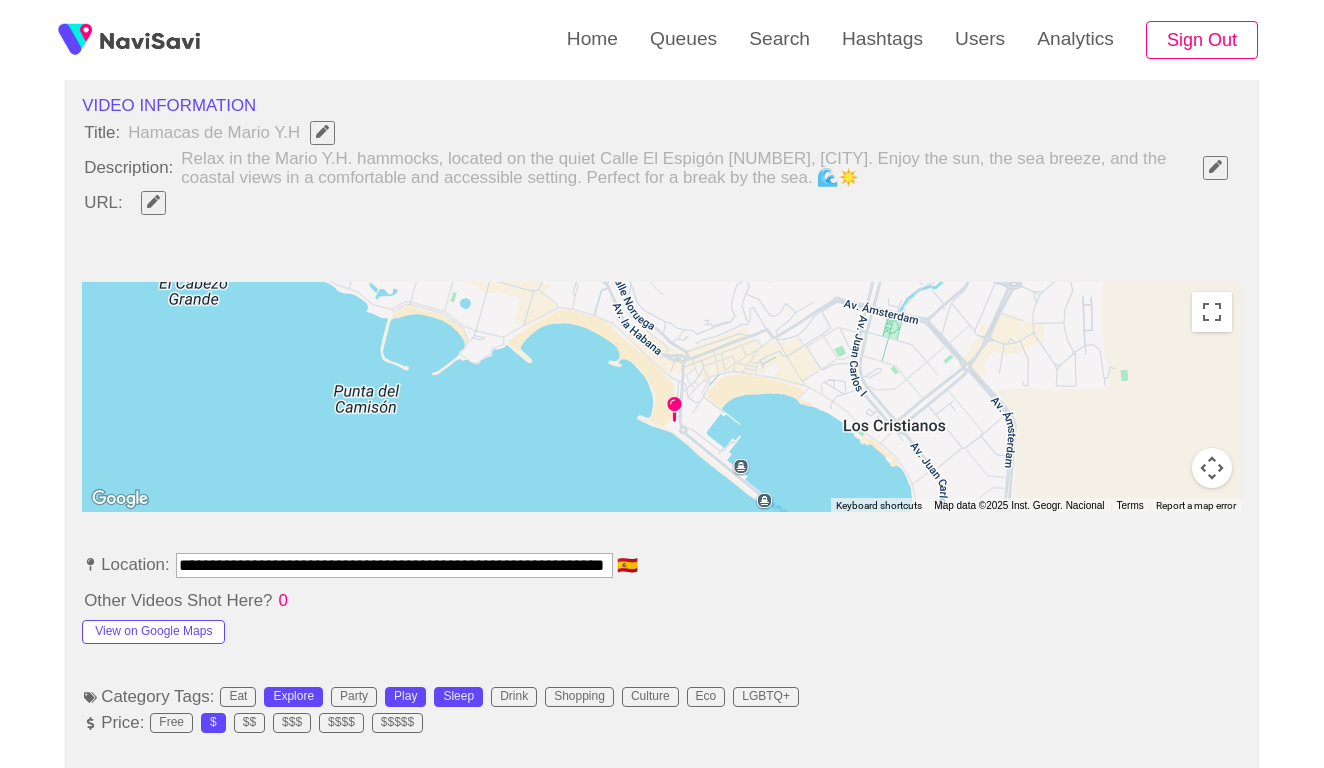 scroll, scrollTop: 897, scrollLeft: 0, axis: vertical 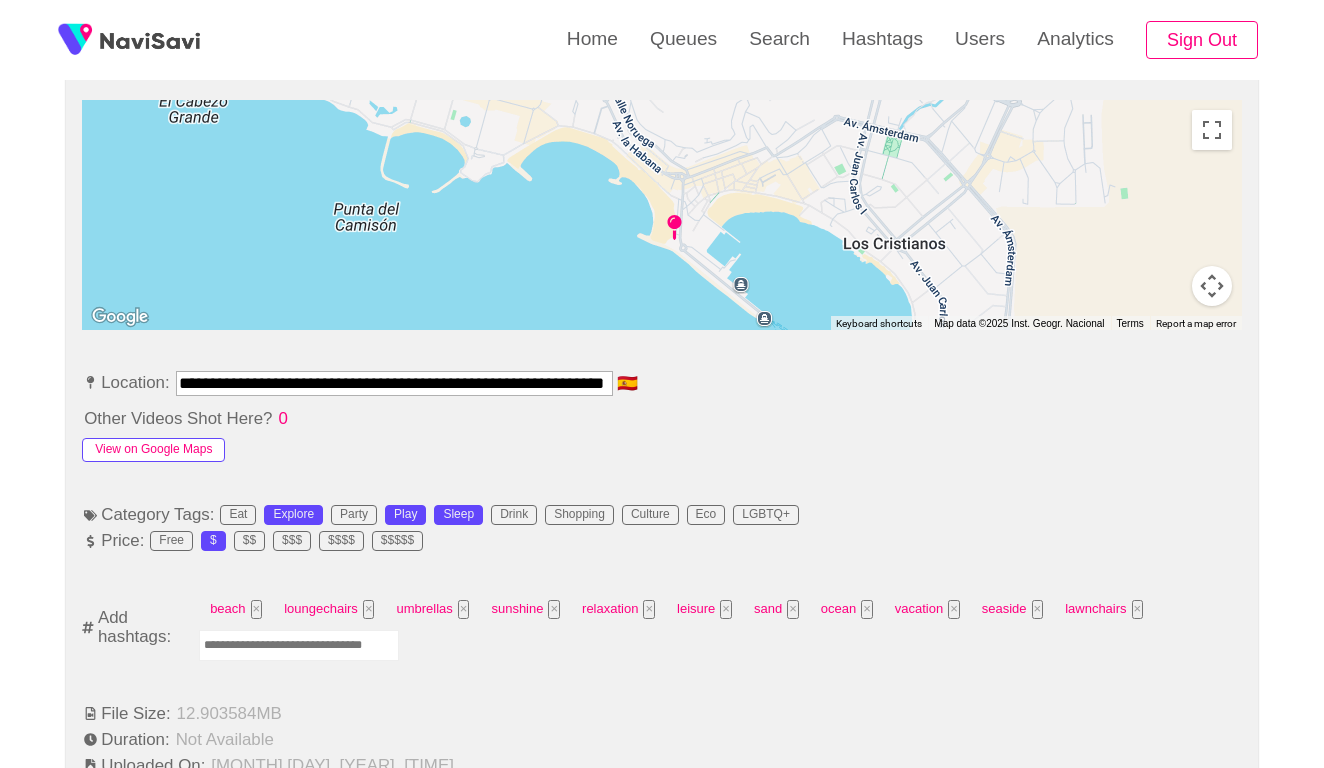 click on "View on Google Maps" at bounding box center (153, 450) 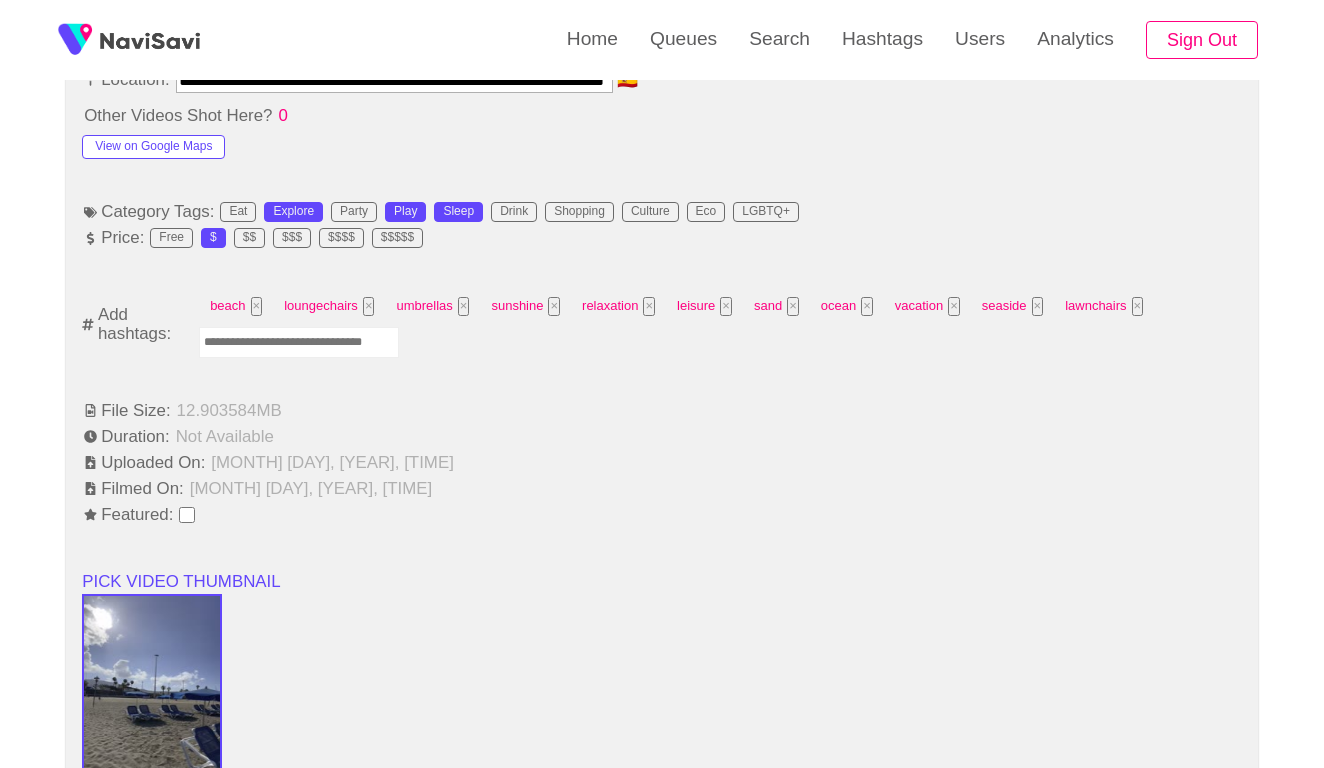scroll, scrollTop: 1238, scrollLeft: 0, axis: vertical 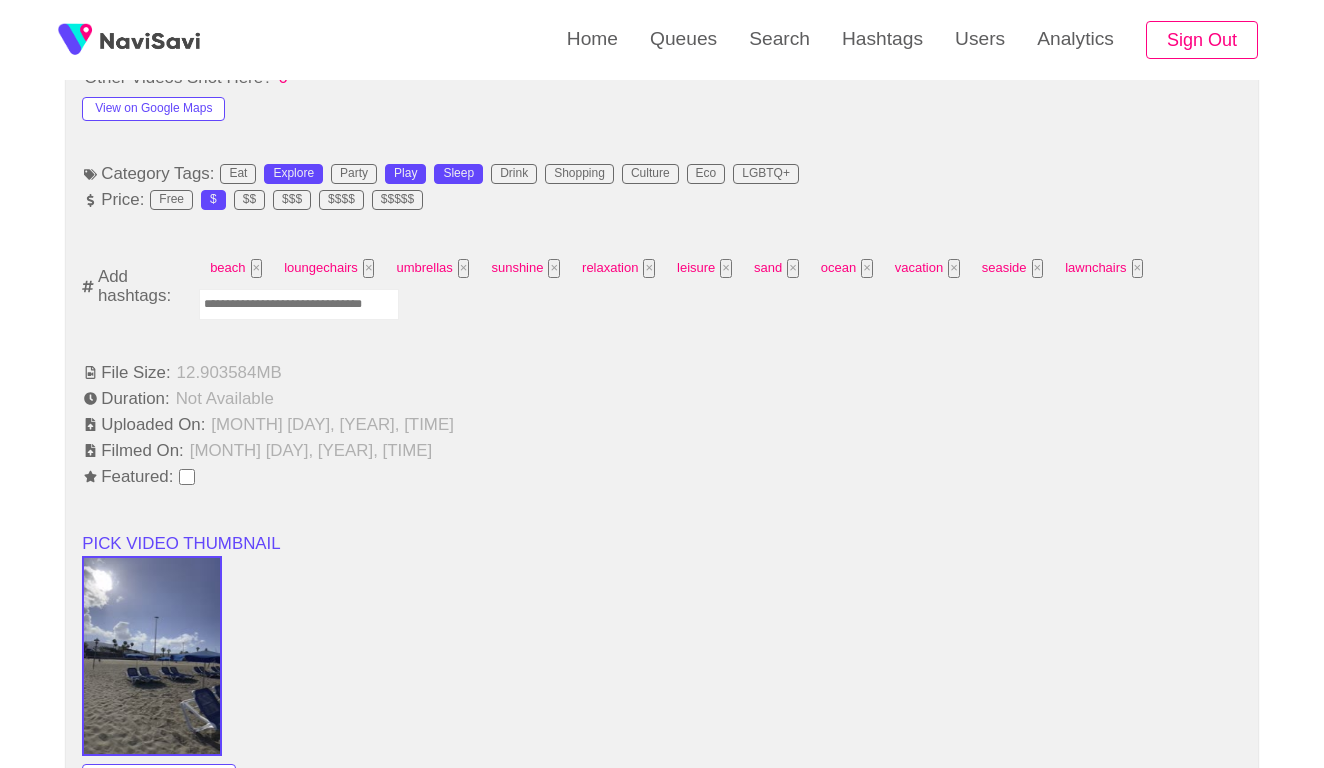 click at bounding box center [299, 304] 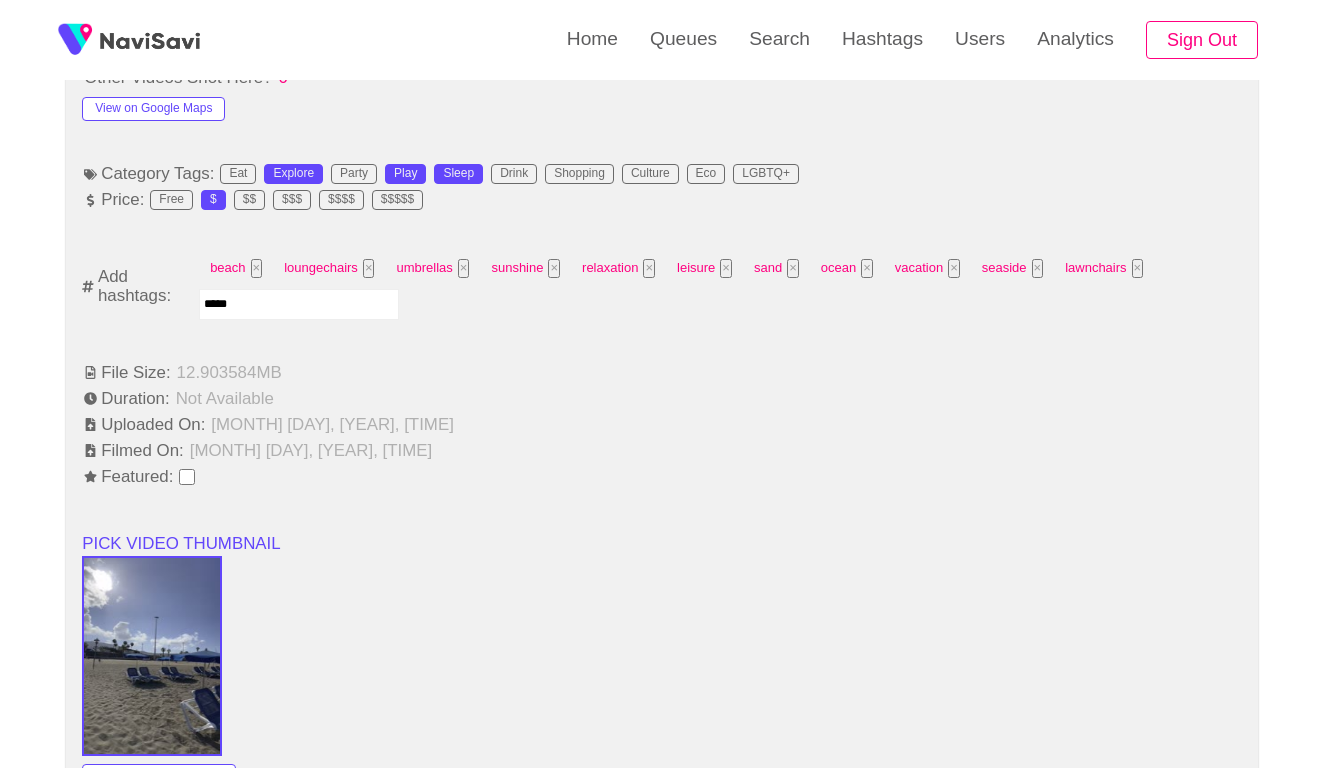 type on "******" 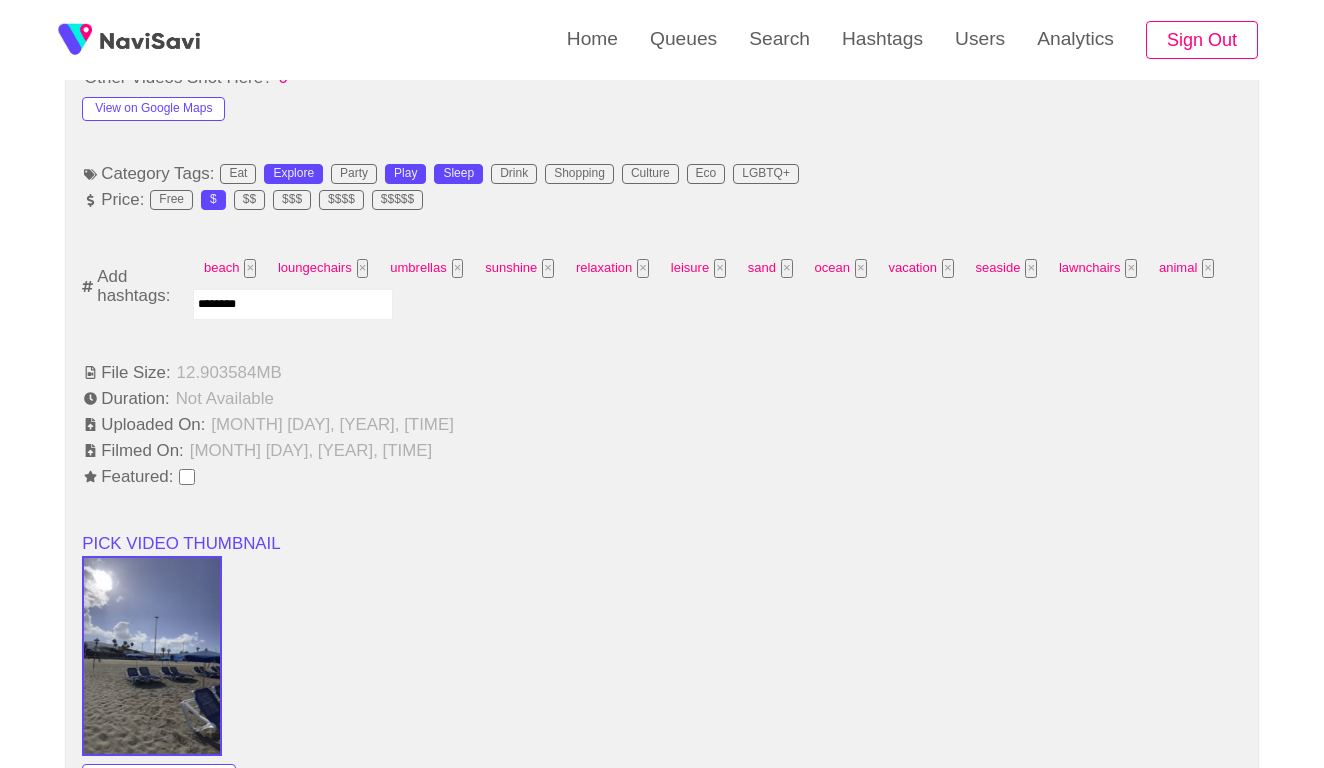 type on "*********" 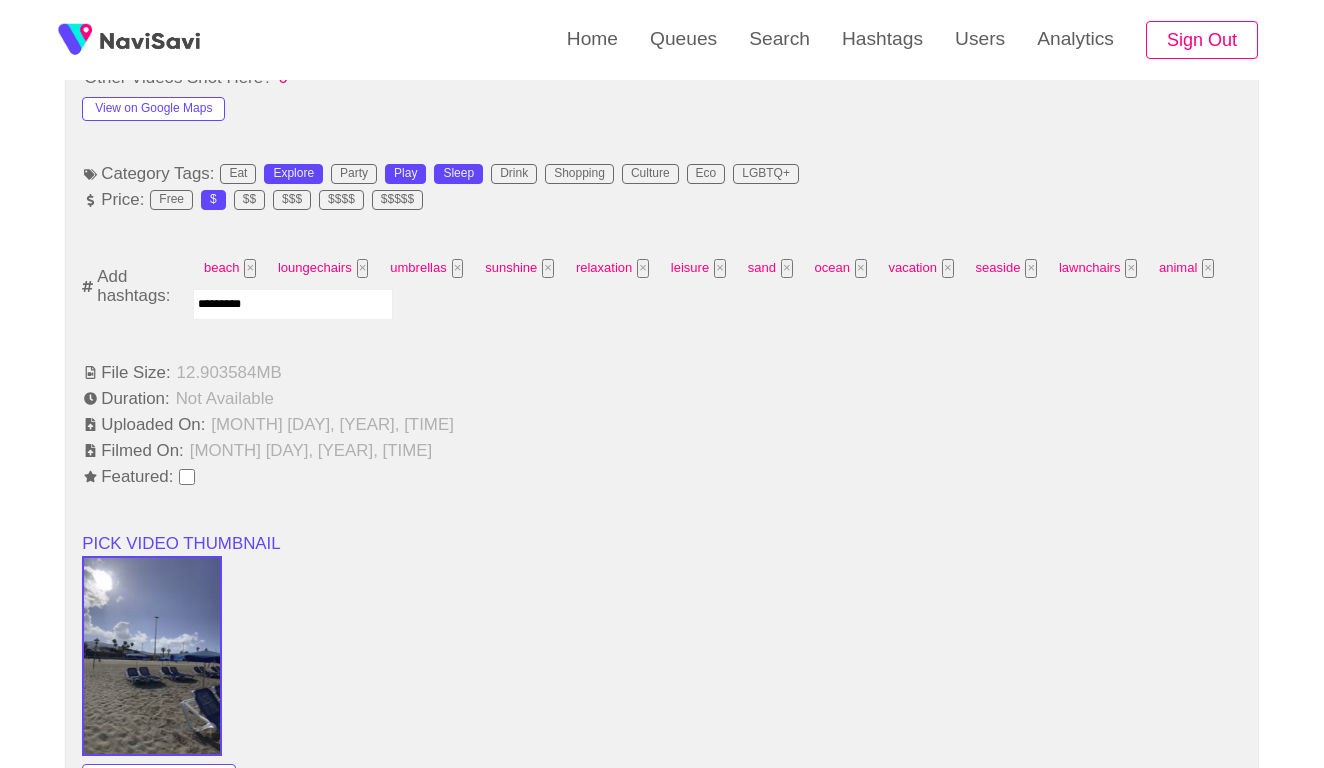 type 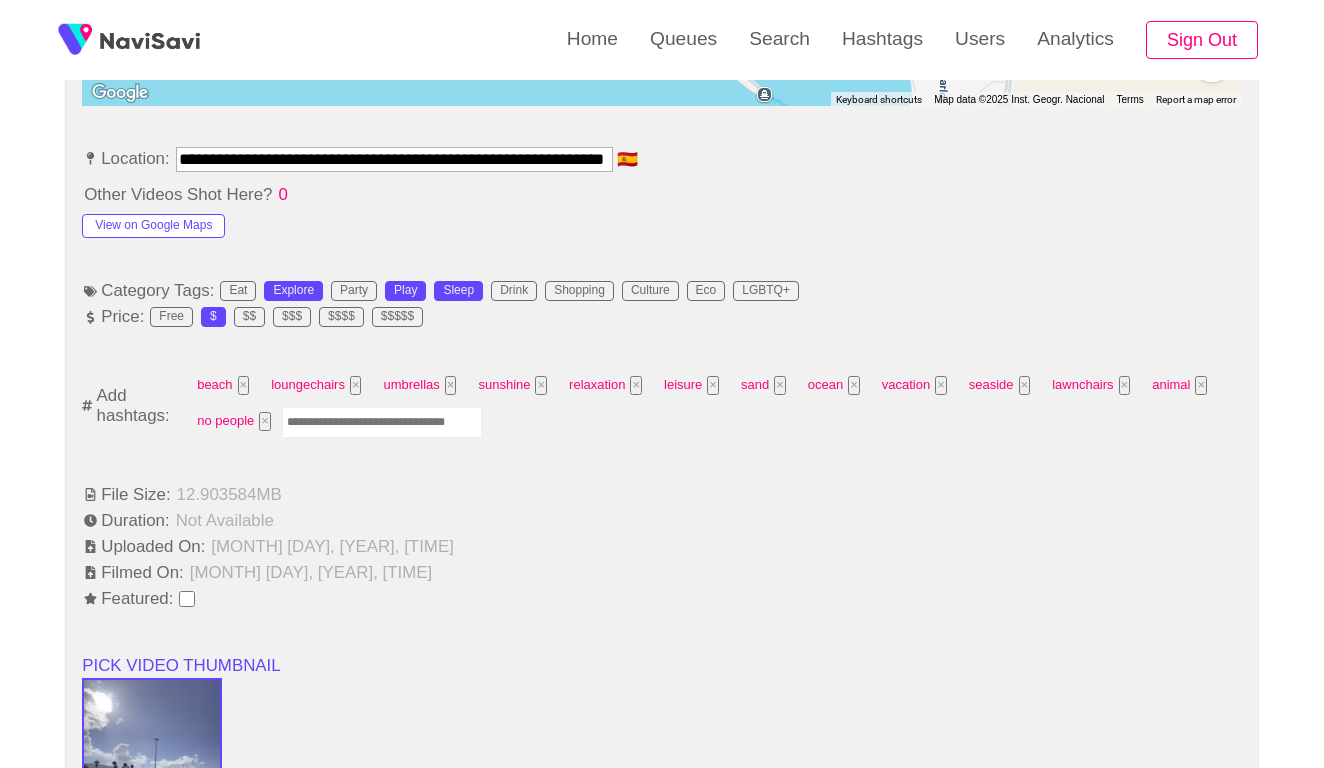 scroll, scrollTop: 980, scrollLeft: 0, axis: vertical 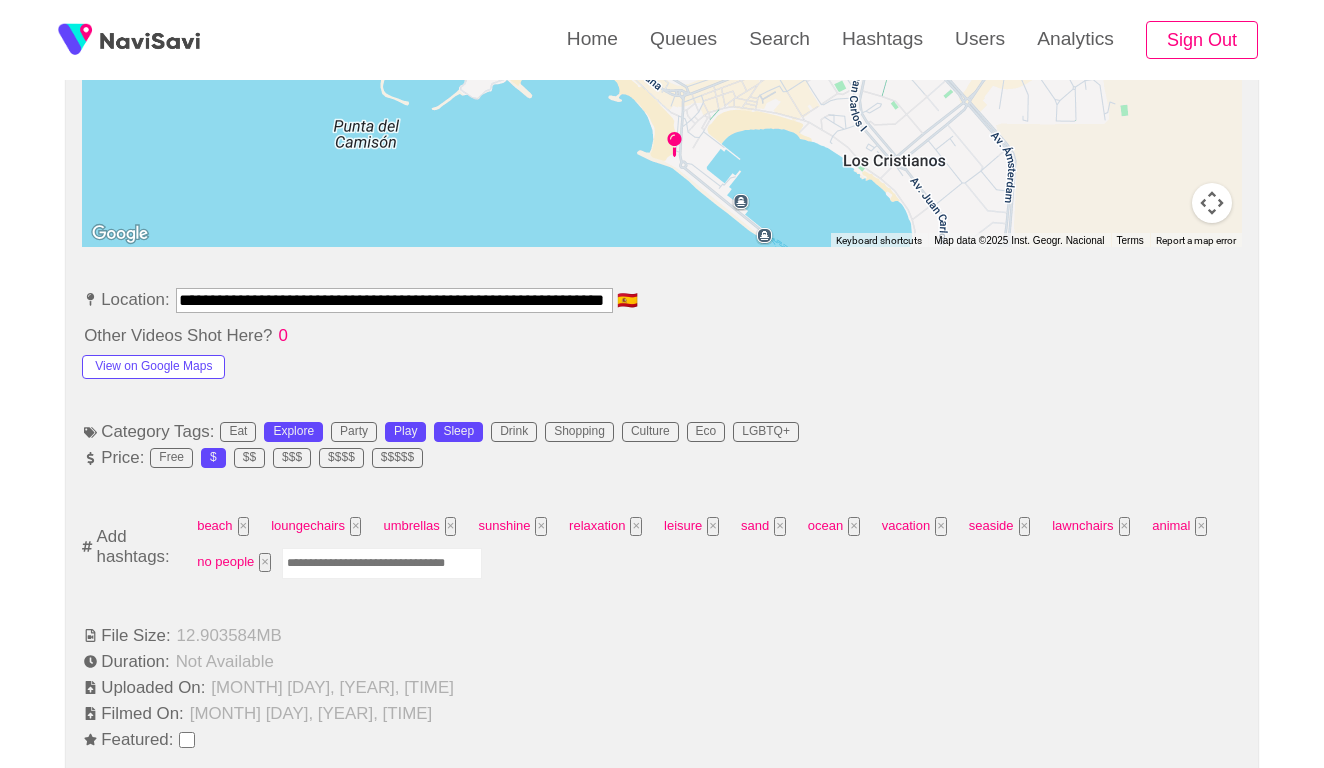 click on "**********" at bounding box center (394, 300) 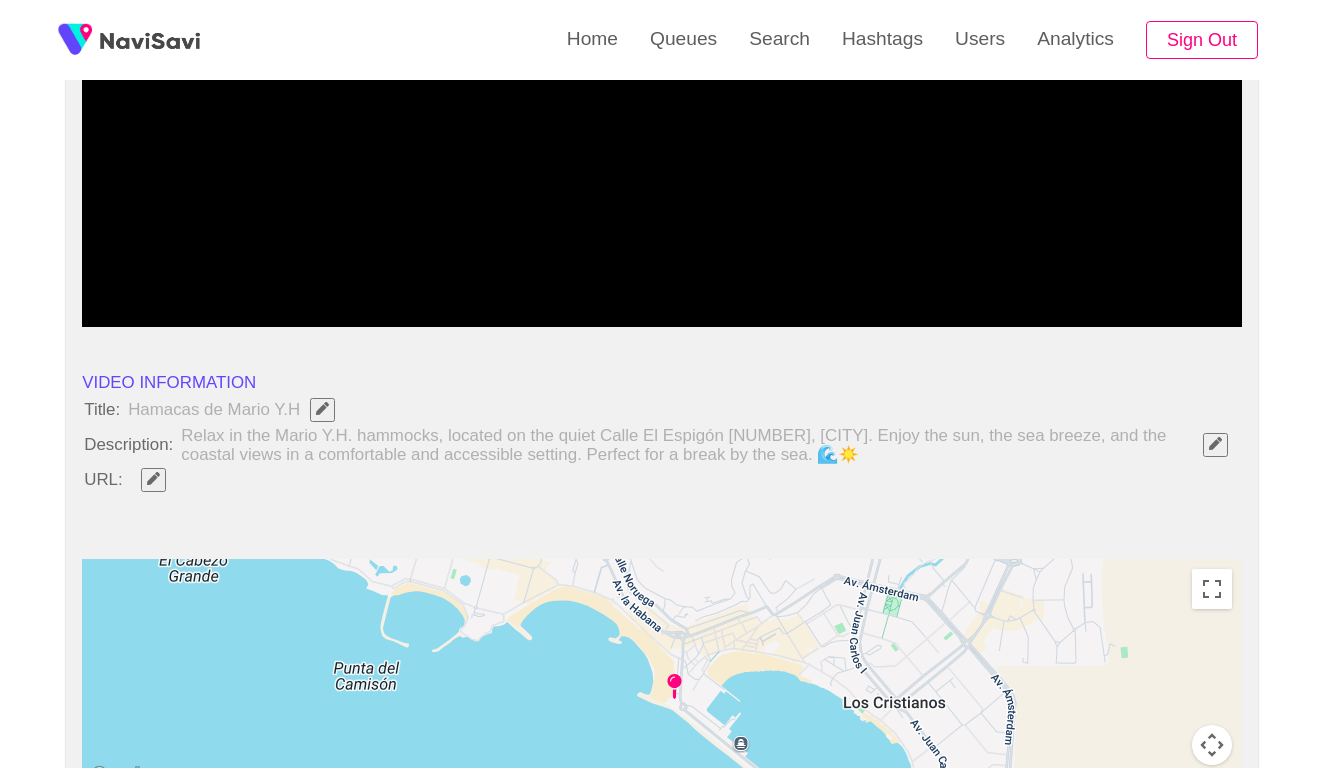 scroll, scrollTop: 513, scrollLeft: 0, axis: vertical 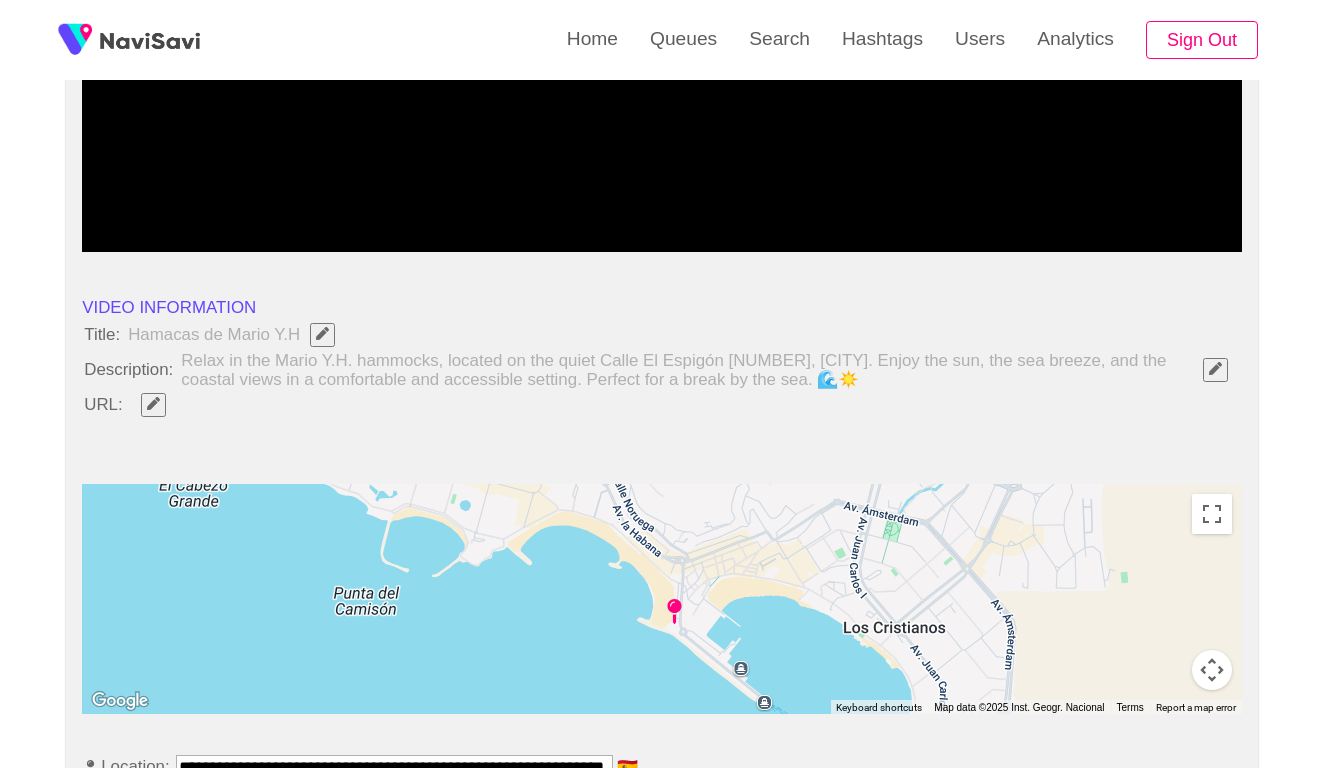 click 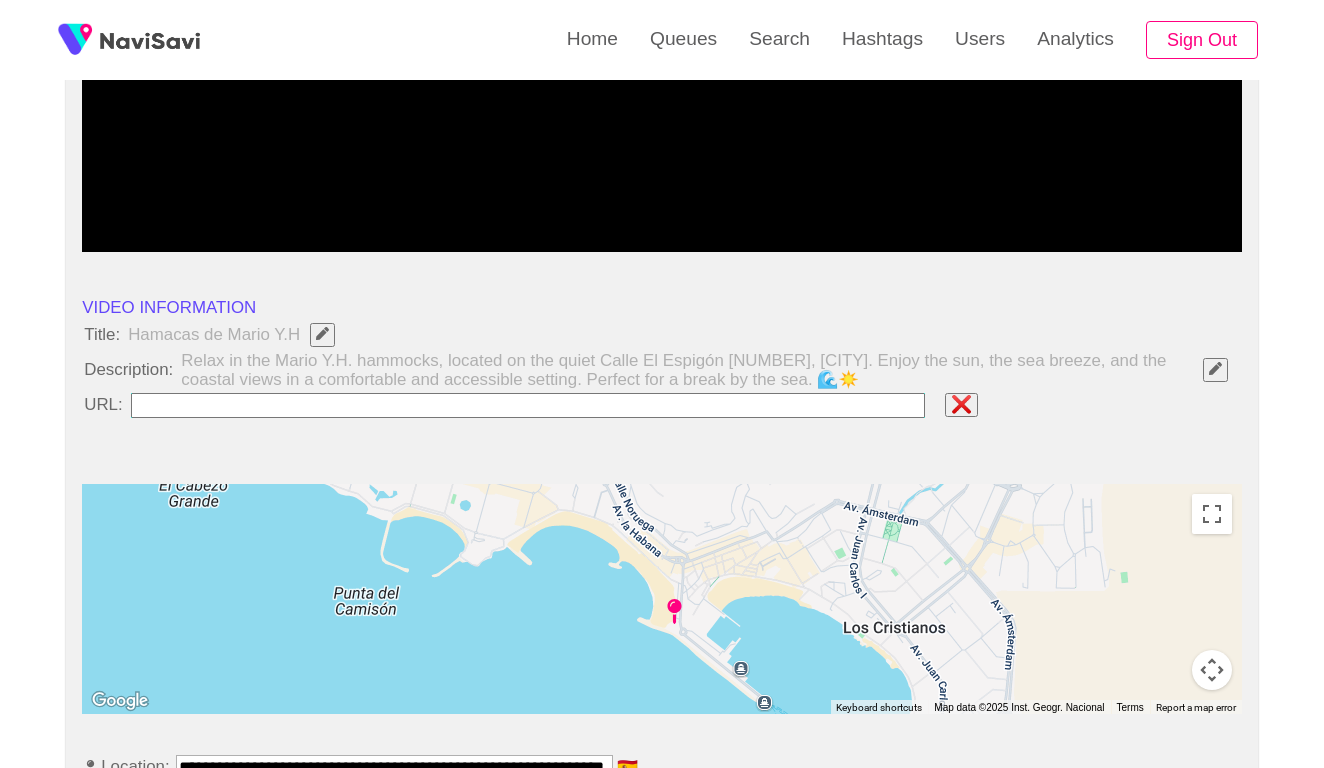 type on "**********" 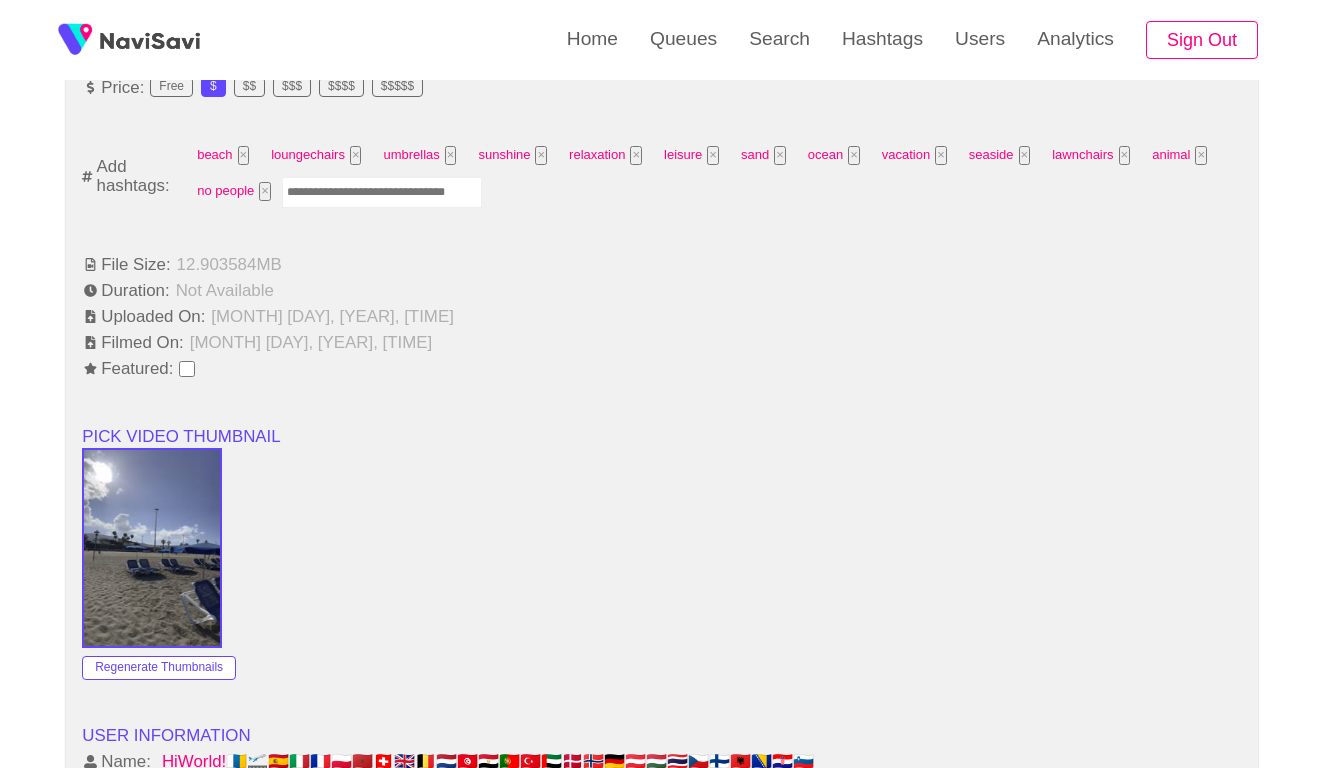scroll, scrollTop: 1402, scrollLeft: 0, axis: vertical 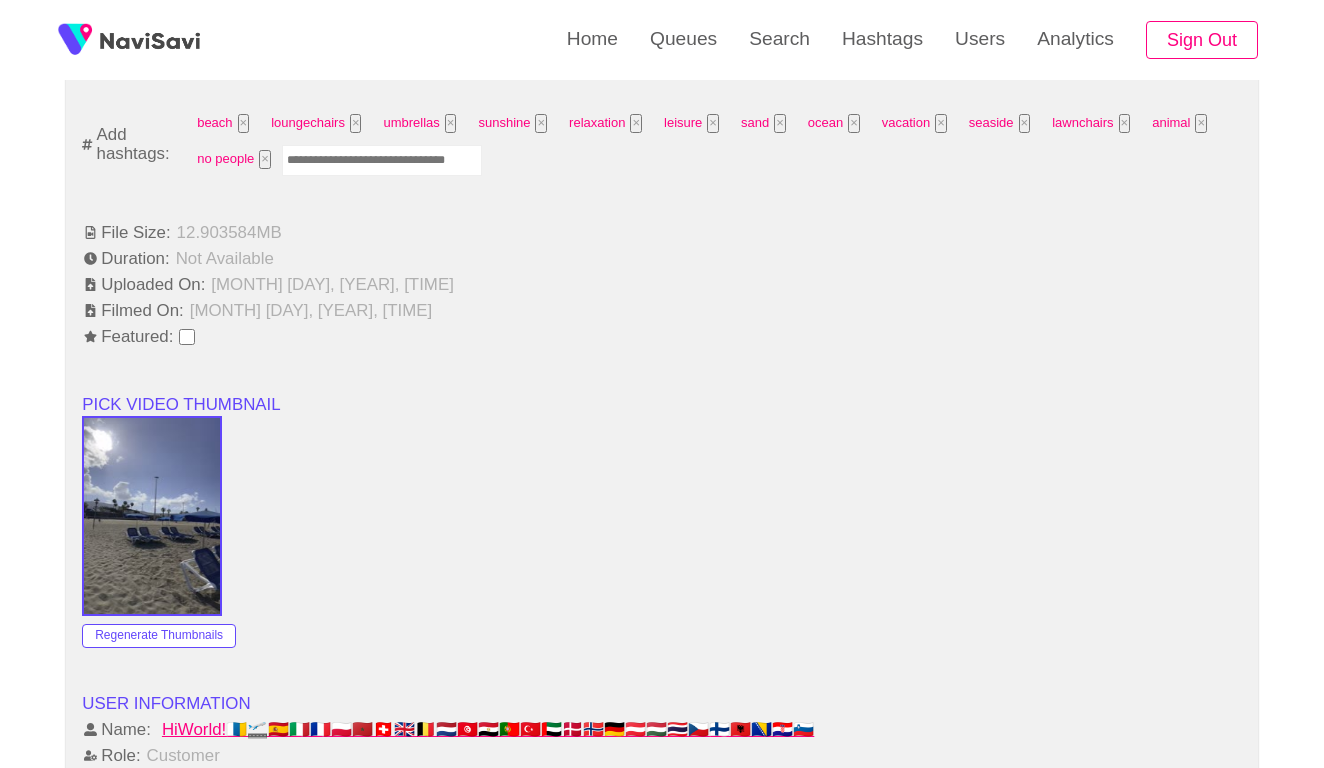 click at bounding box center (382, 160) 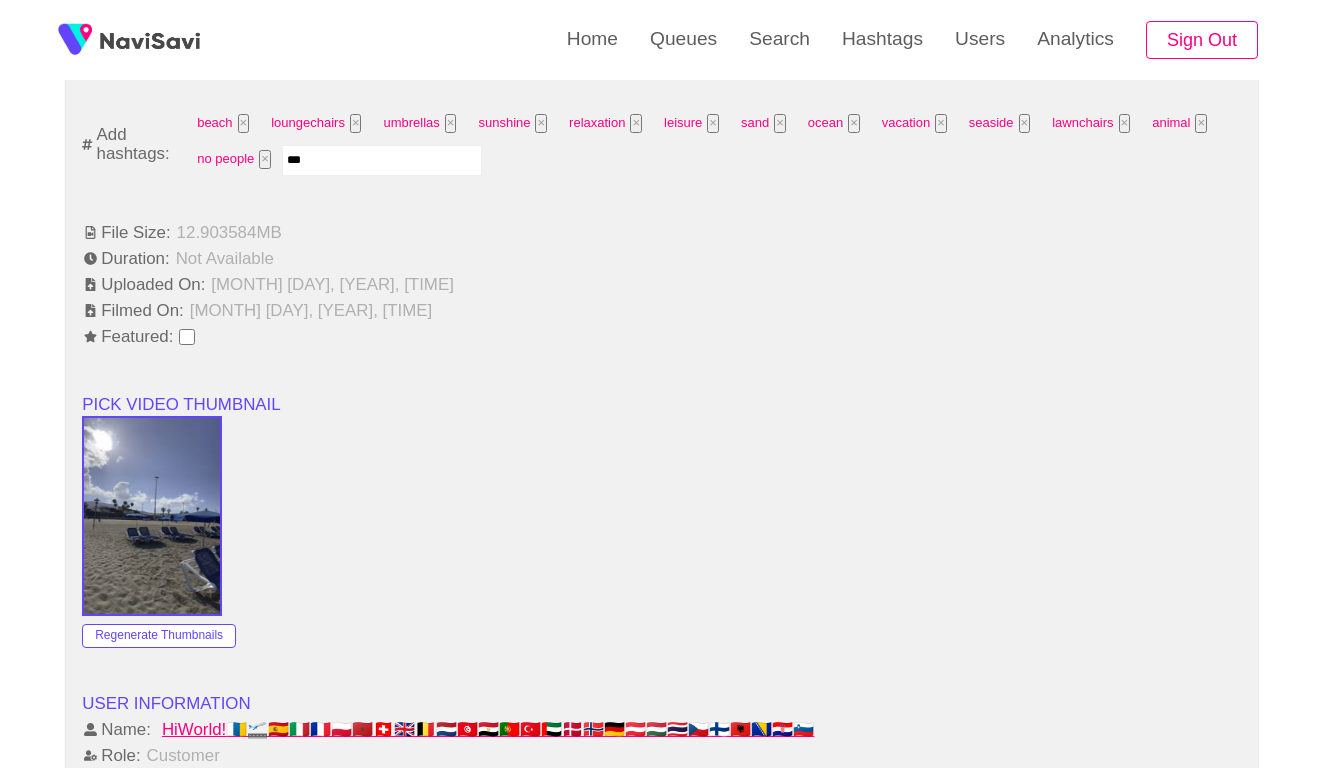 type on "****" 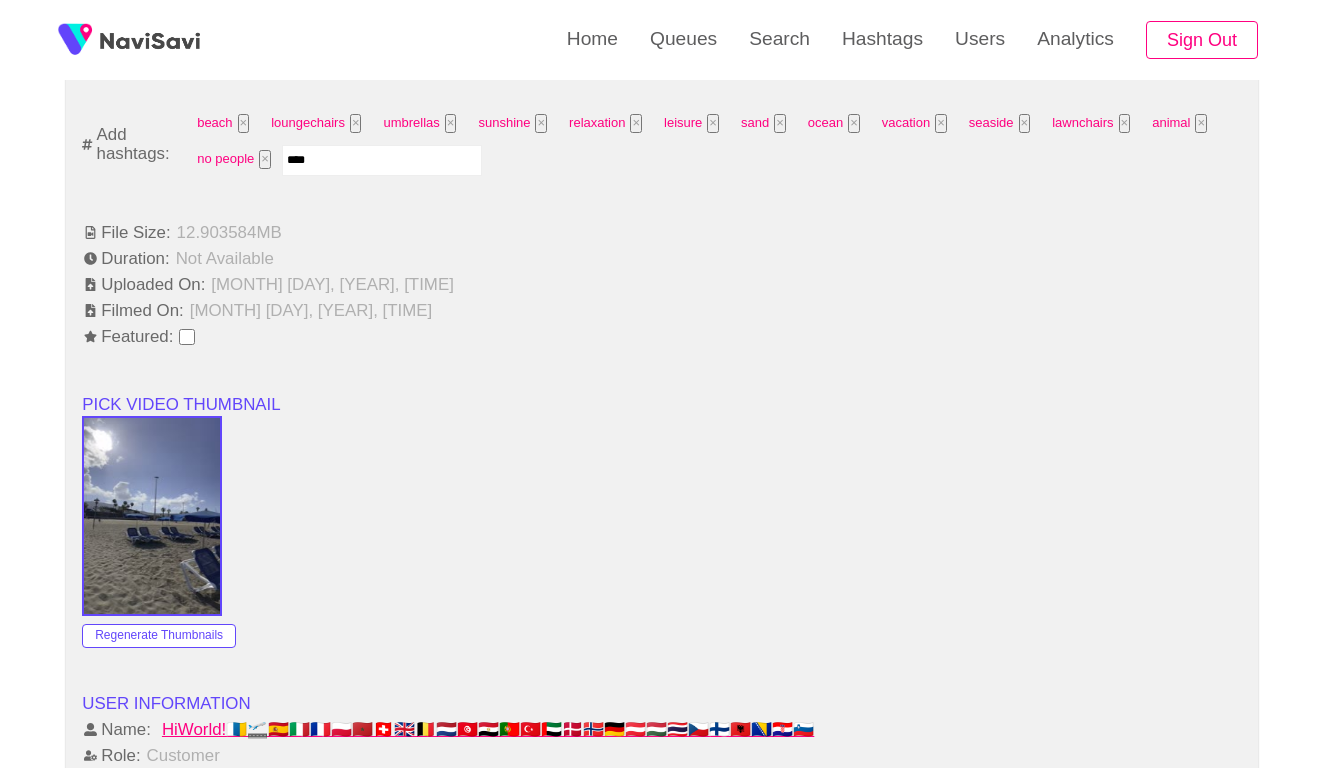type 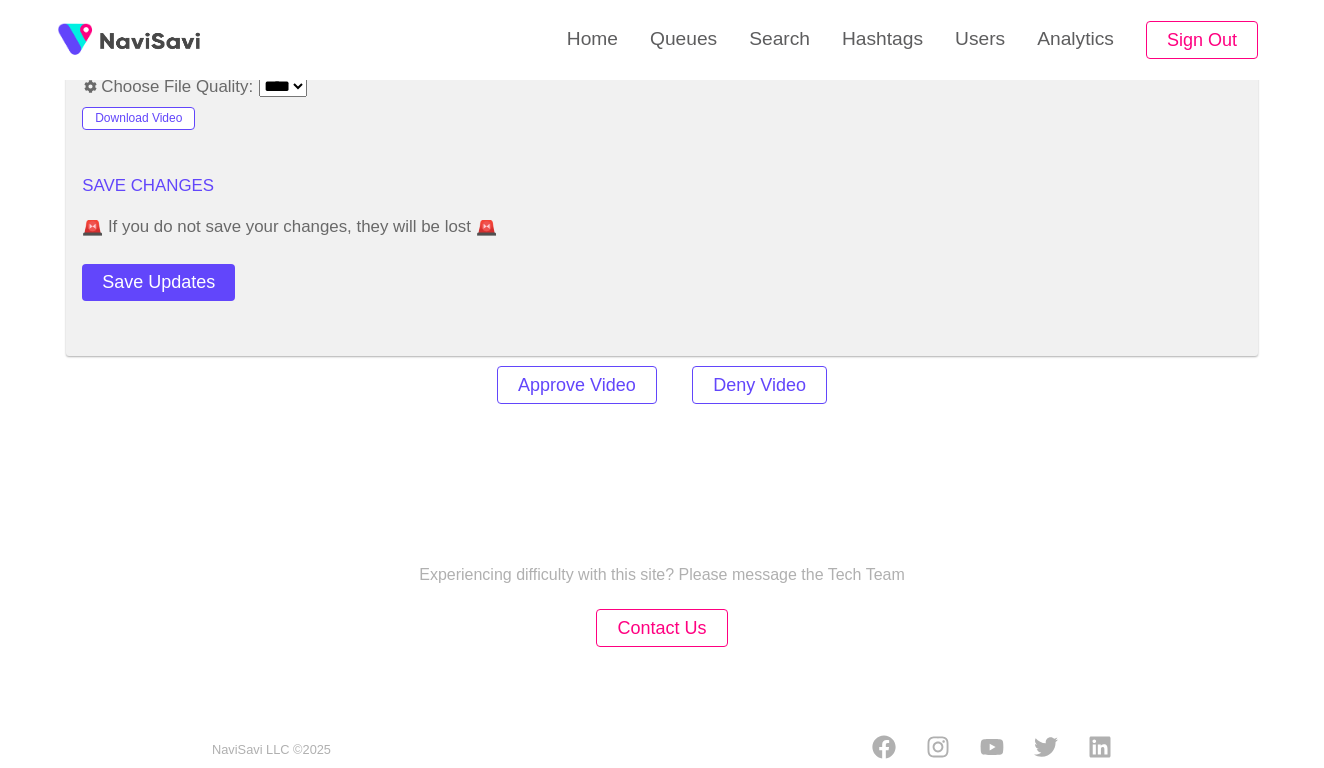 scroll, scrollTop: 2448, scrollLeft: 0, axis: vertical 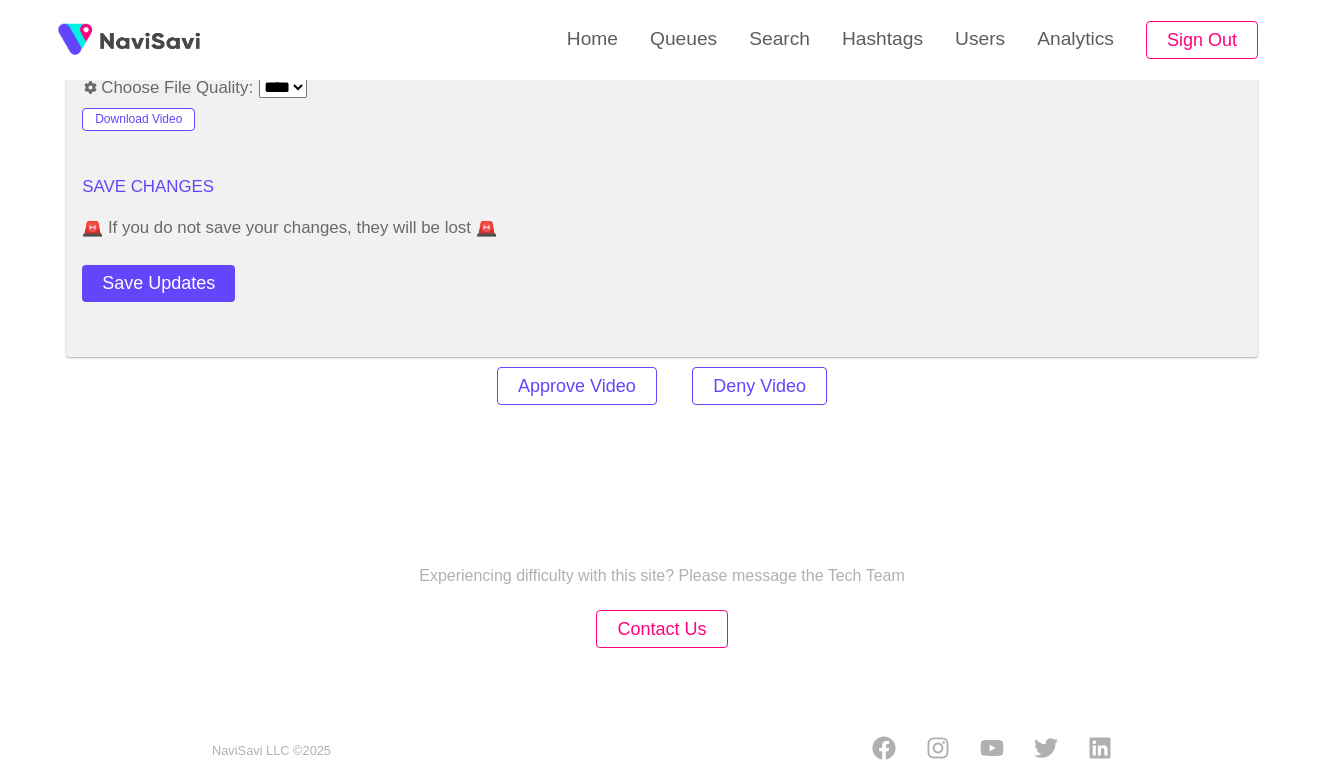 click on "Approve Video Deny Video" at bounding box center (662, 386) 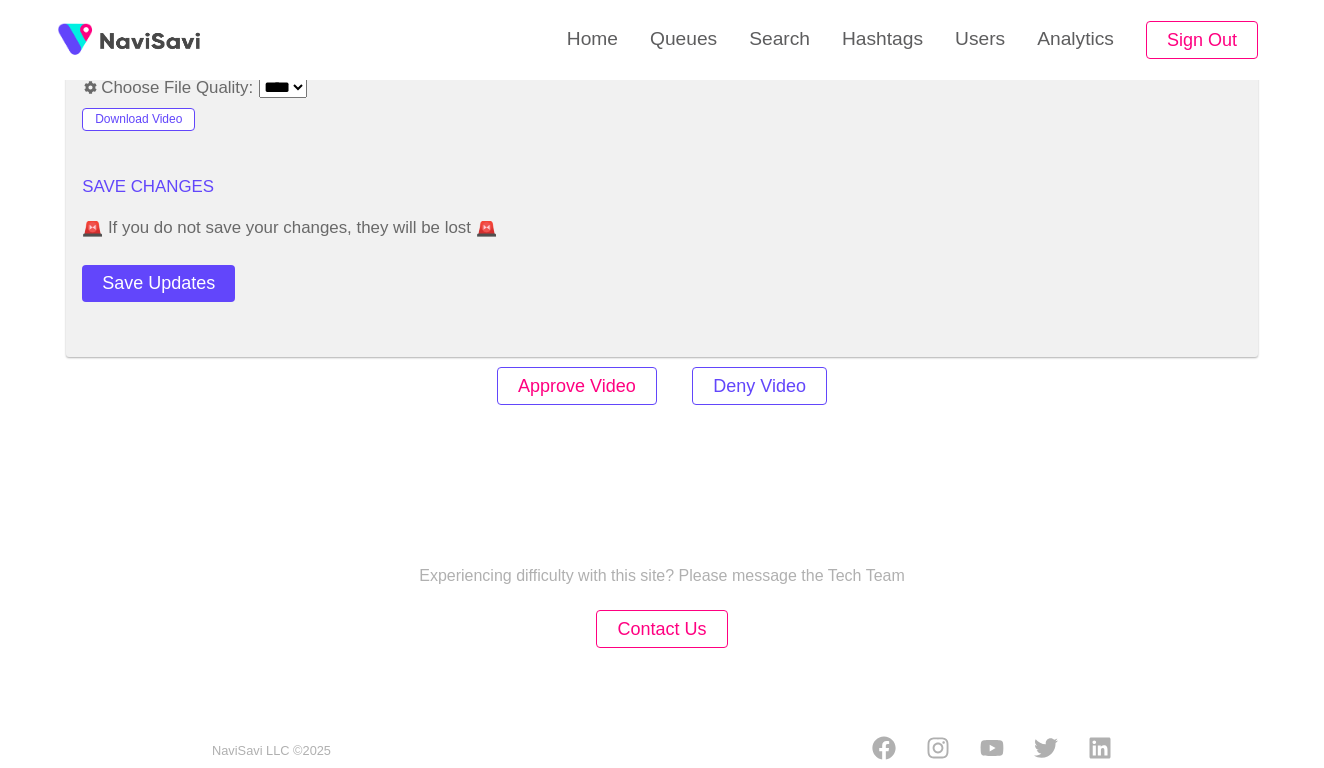click on "Approve Video" at bounding box center (577, 386) 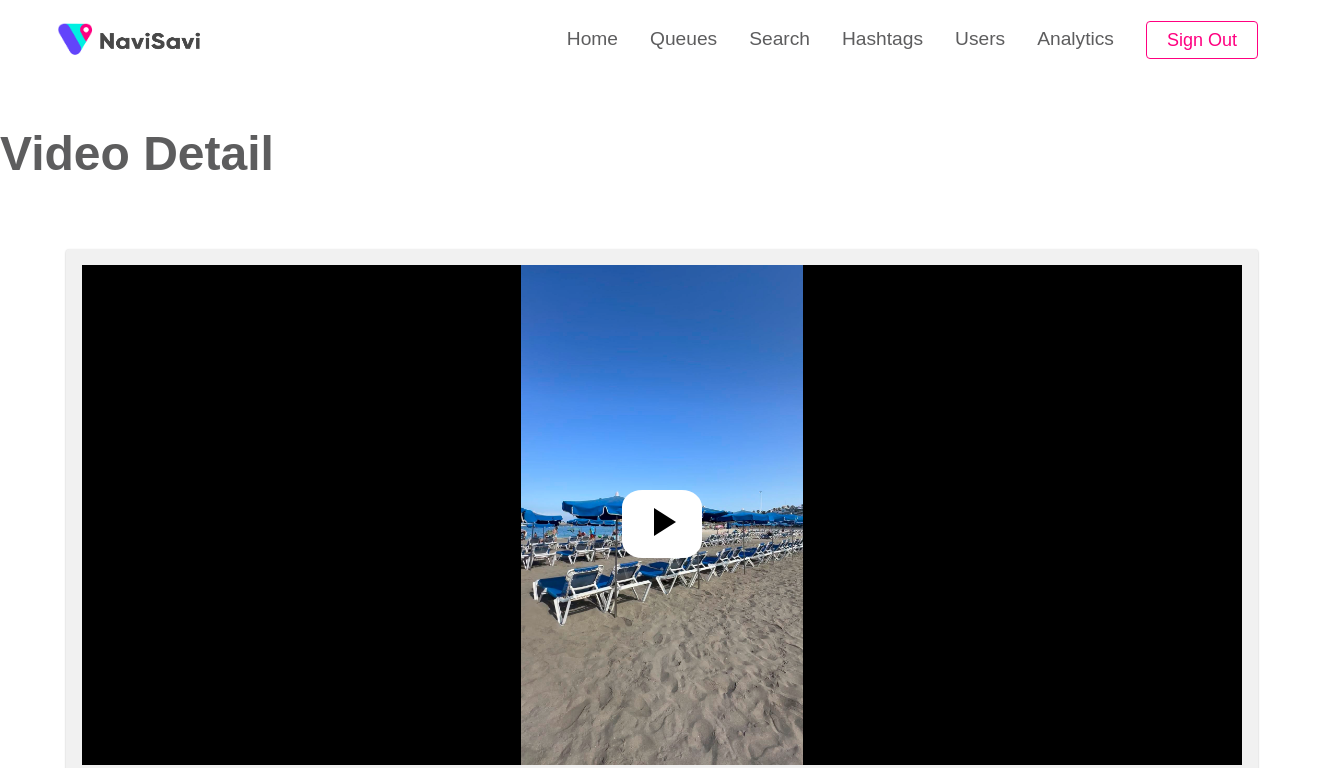 select on "**********" 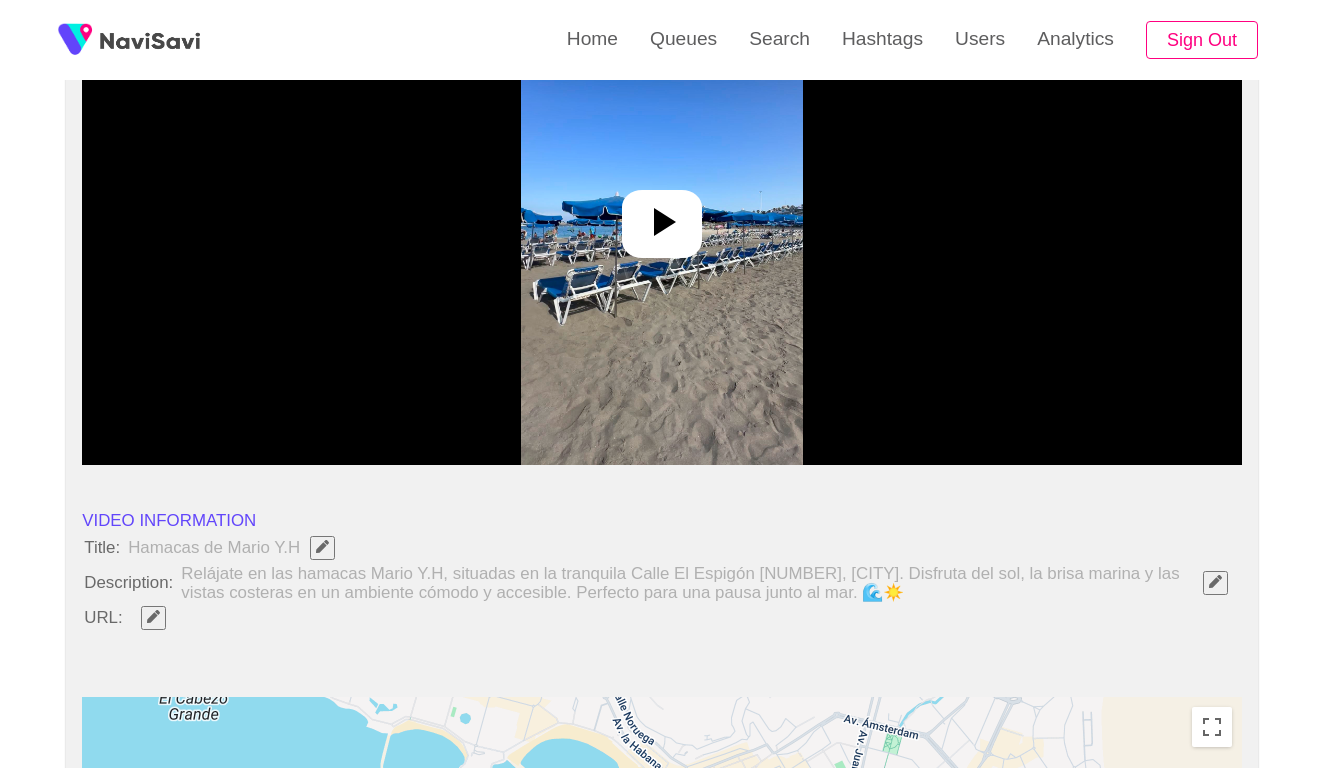 scroll, scrollTop: 358, scrollLeft: 0, axis: vertical 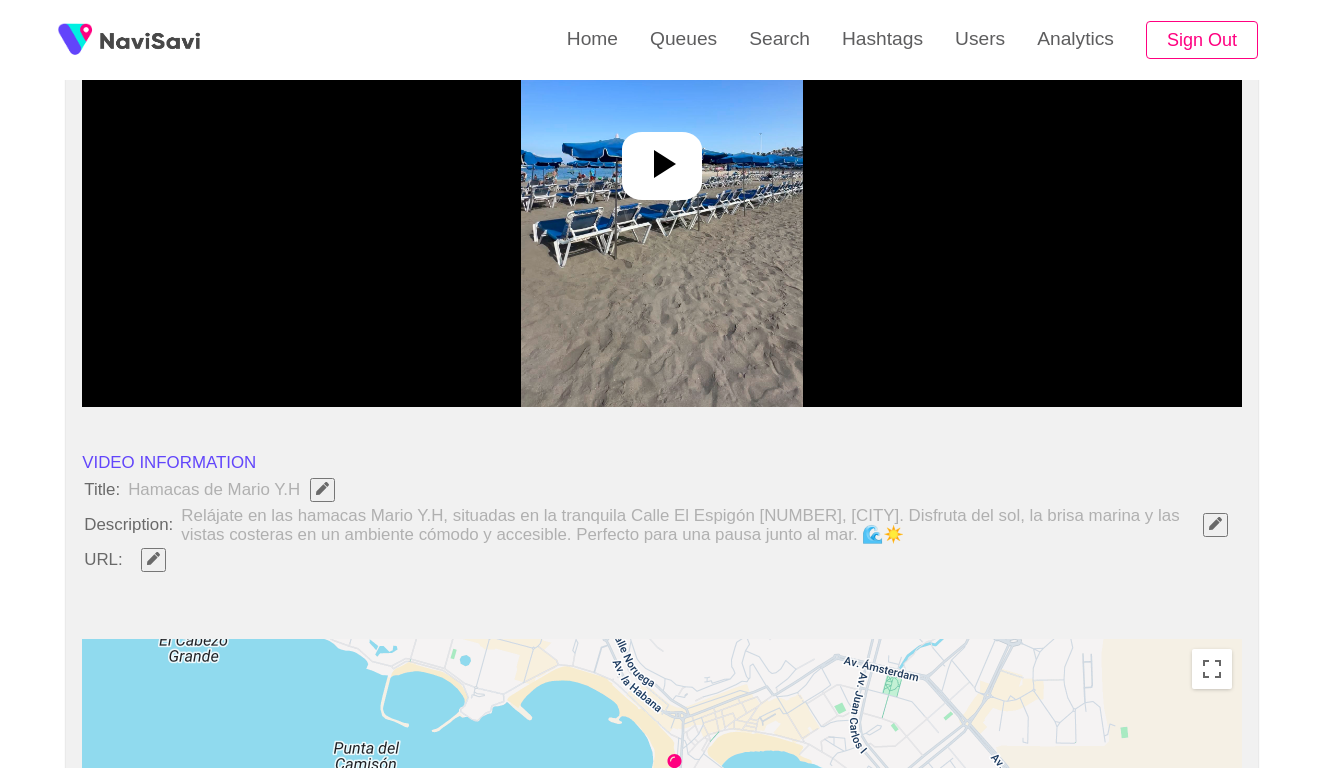 click 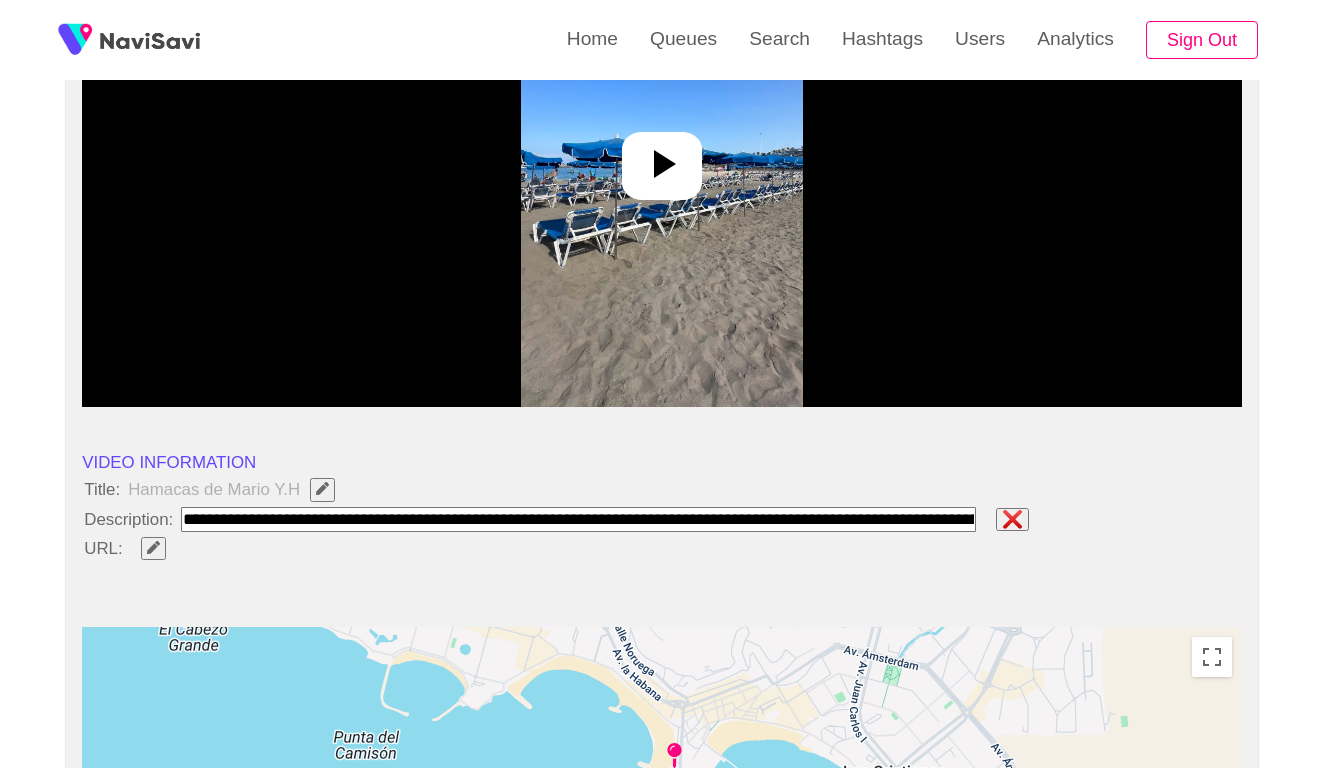 type on "**********" 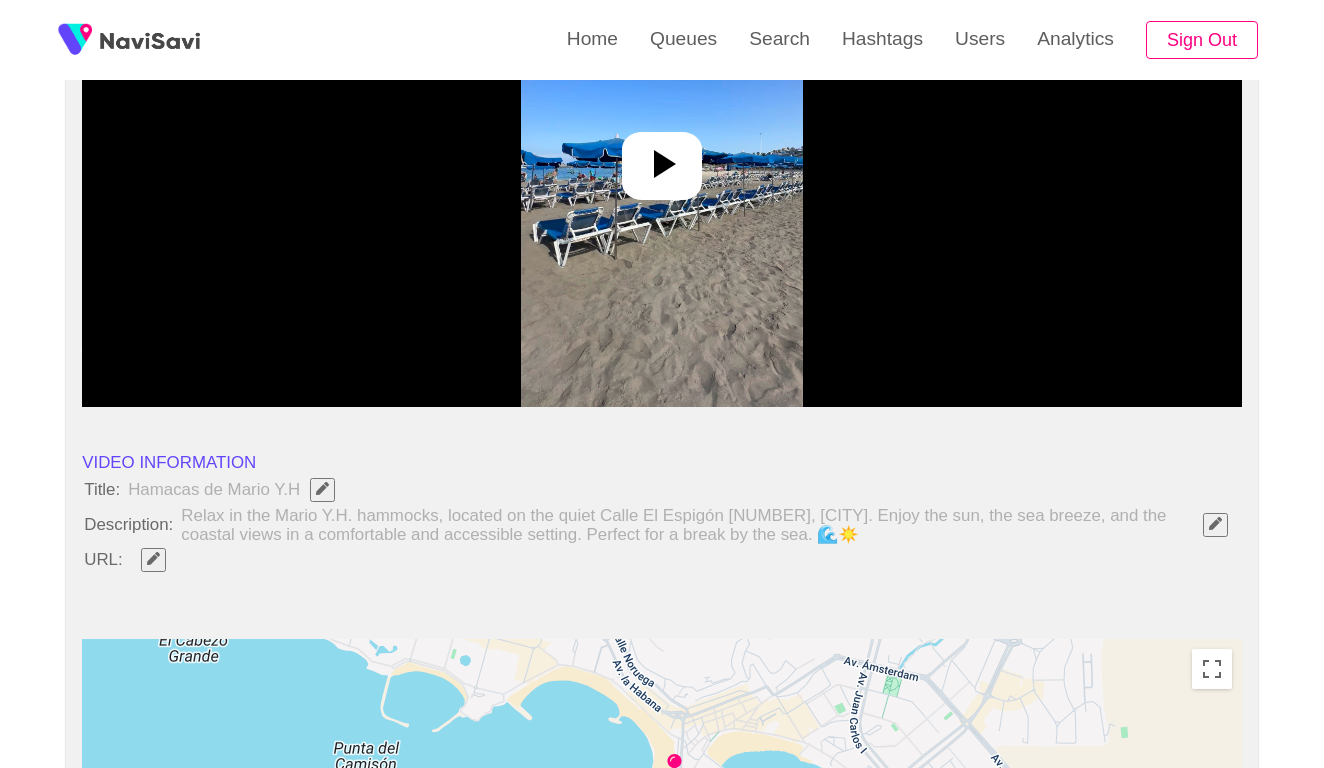 scroll, scrollTop: 234, scrollLeft: 0, axis: vertical 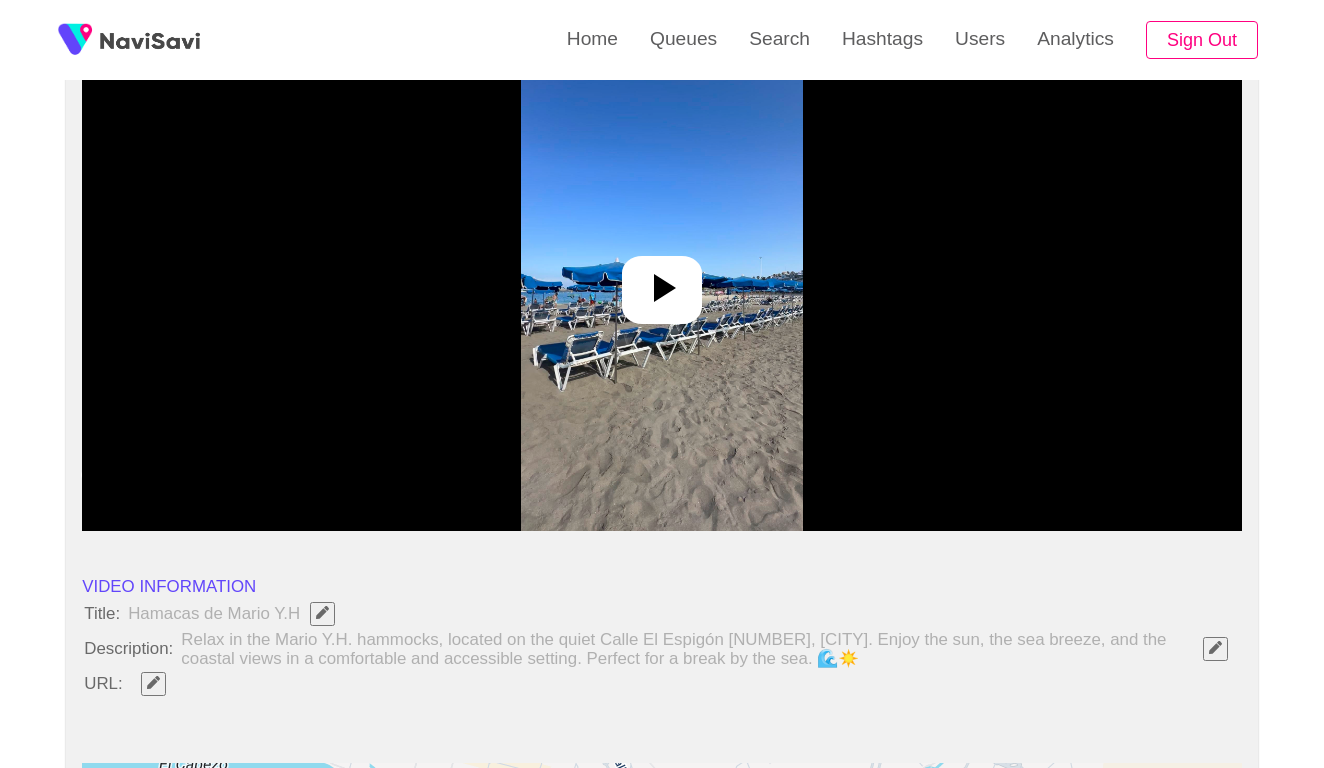 click at bounding box center (662, 290) 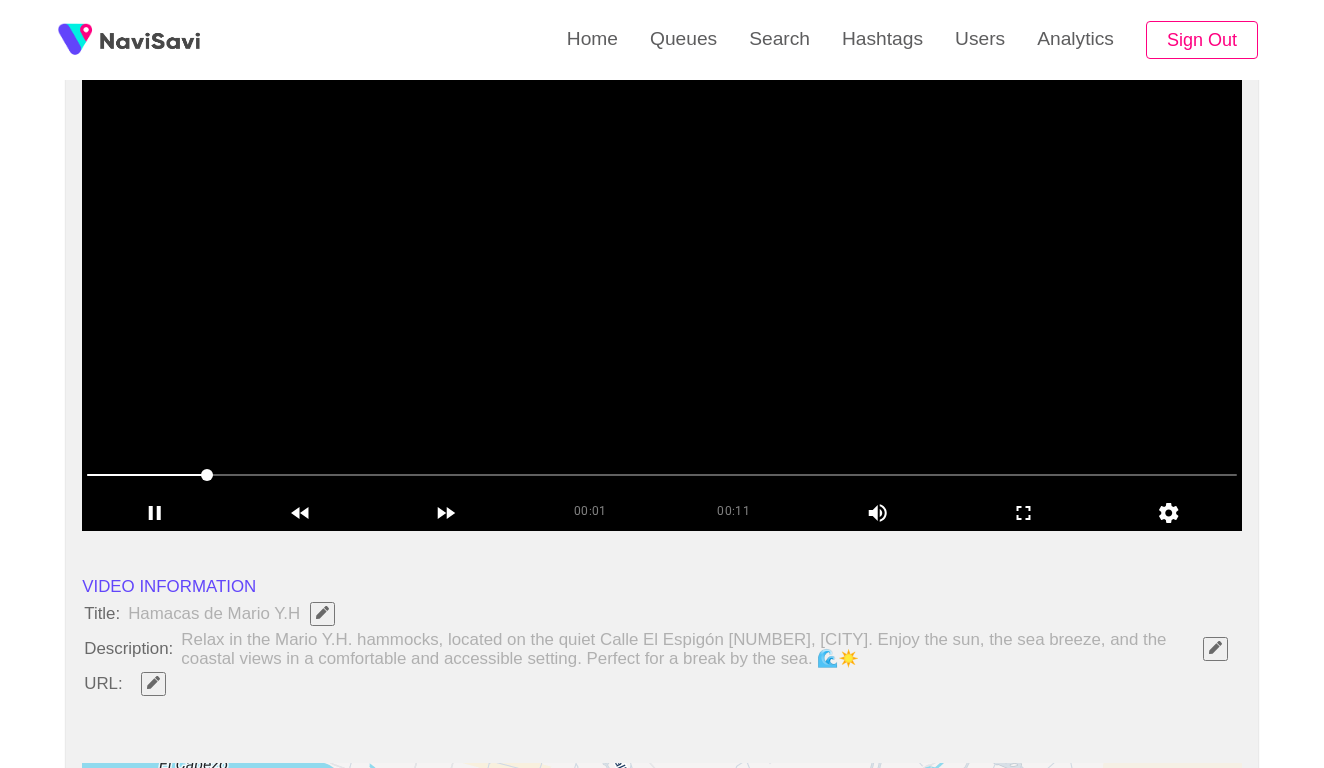 click at bounding box center (153, 682) 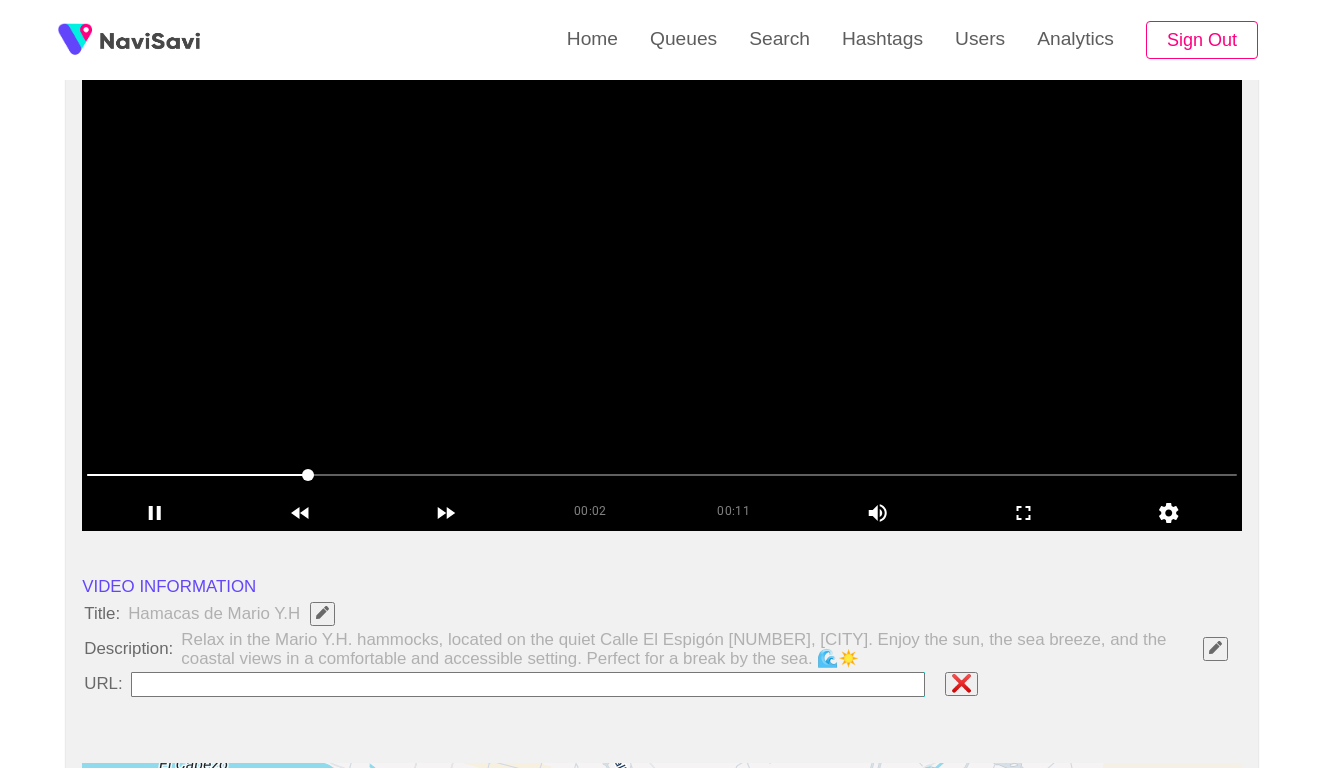 type on "**********" 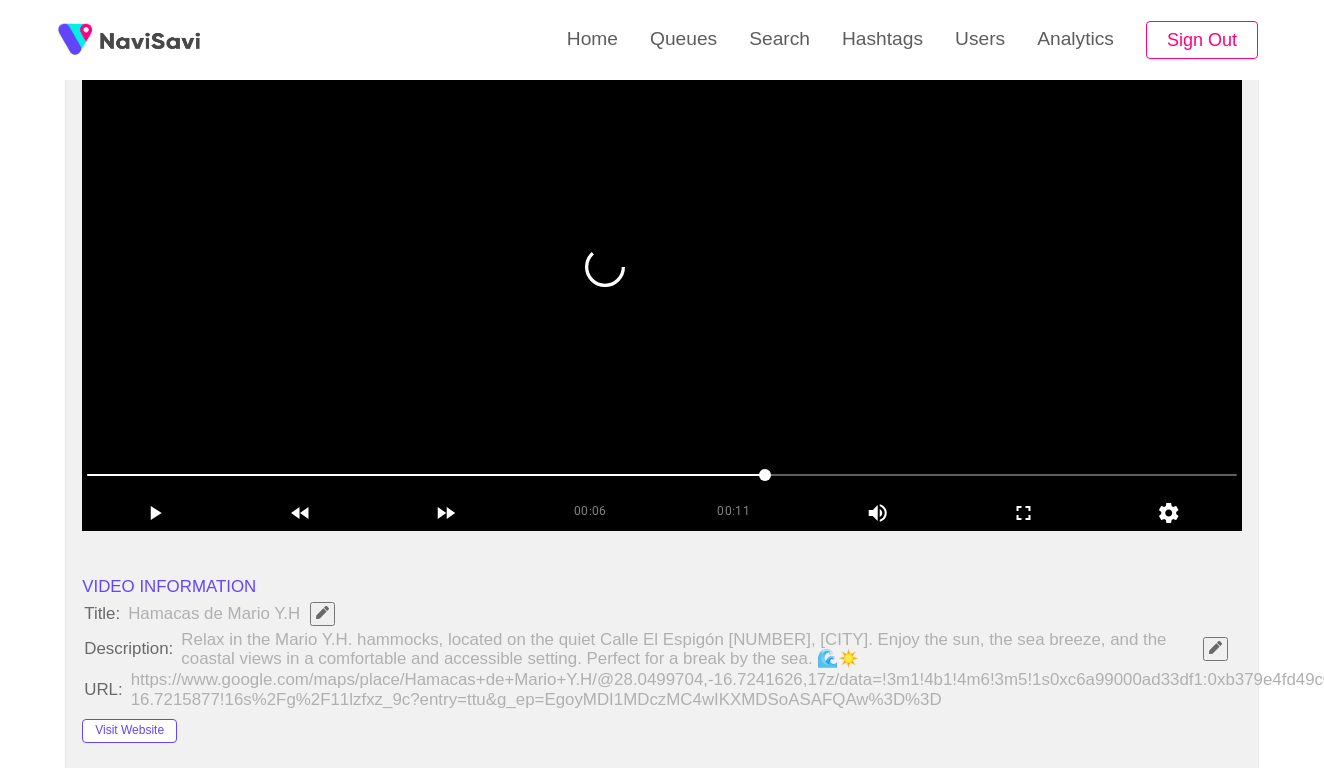 click at bounding box center (662, 475) 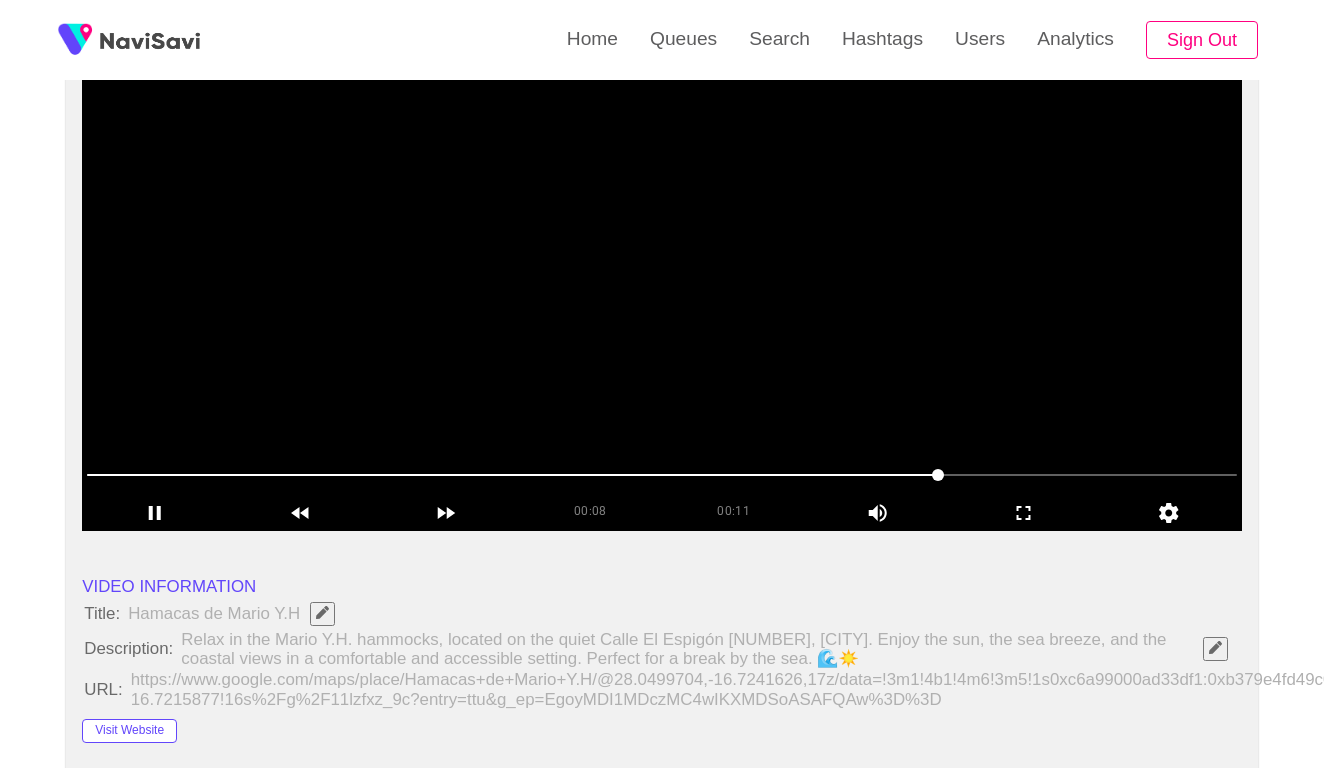 click at bounding box center (662, 475) 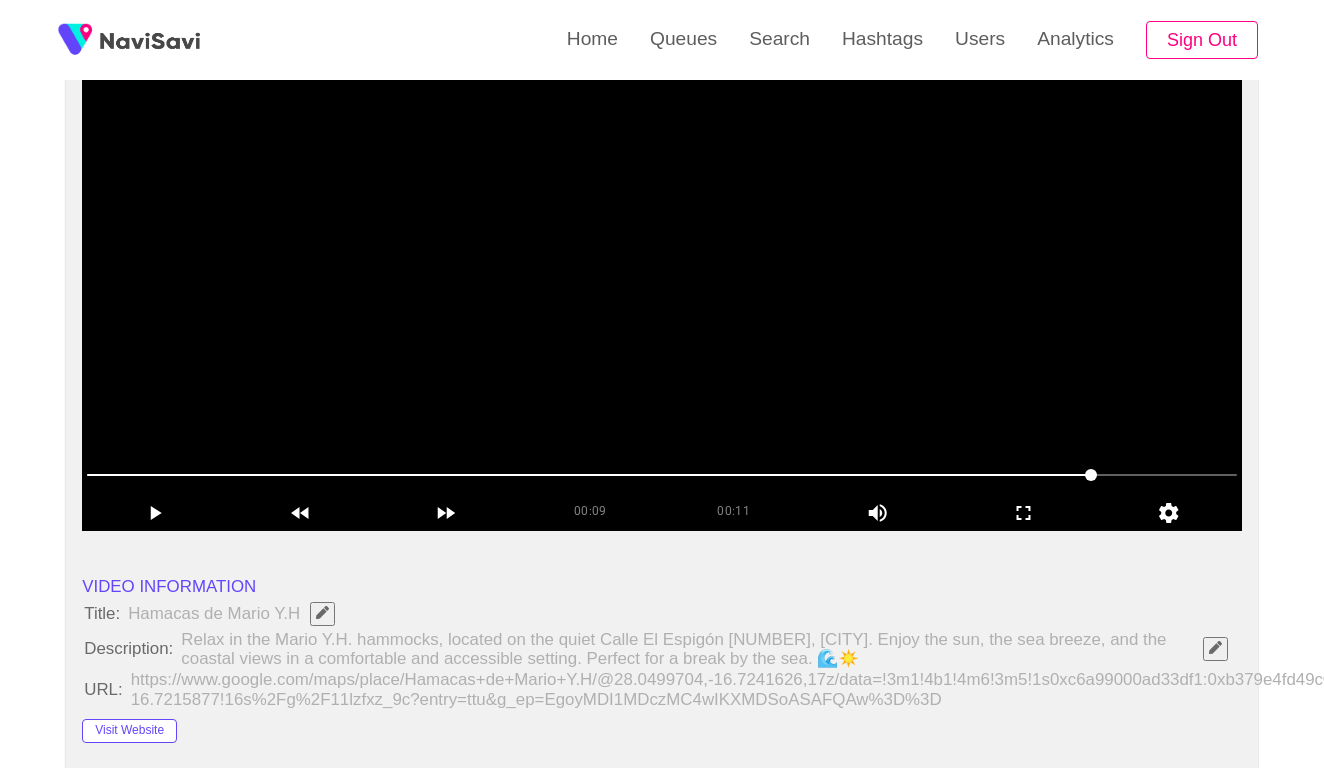 click at bounding box center [662, 281] 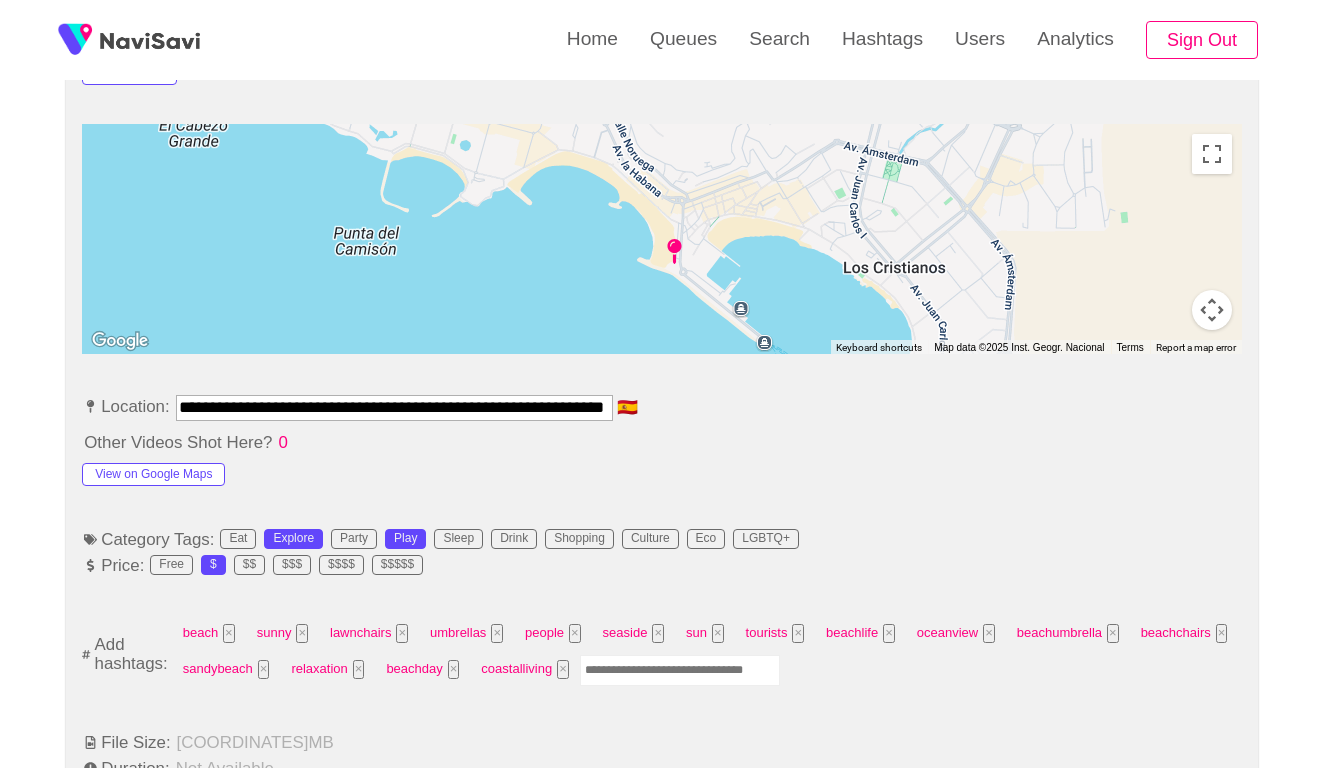 scroll, scrollTop: 903, scrollLeft: 0, axis: vertical 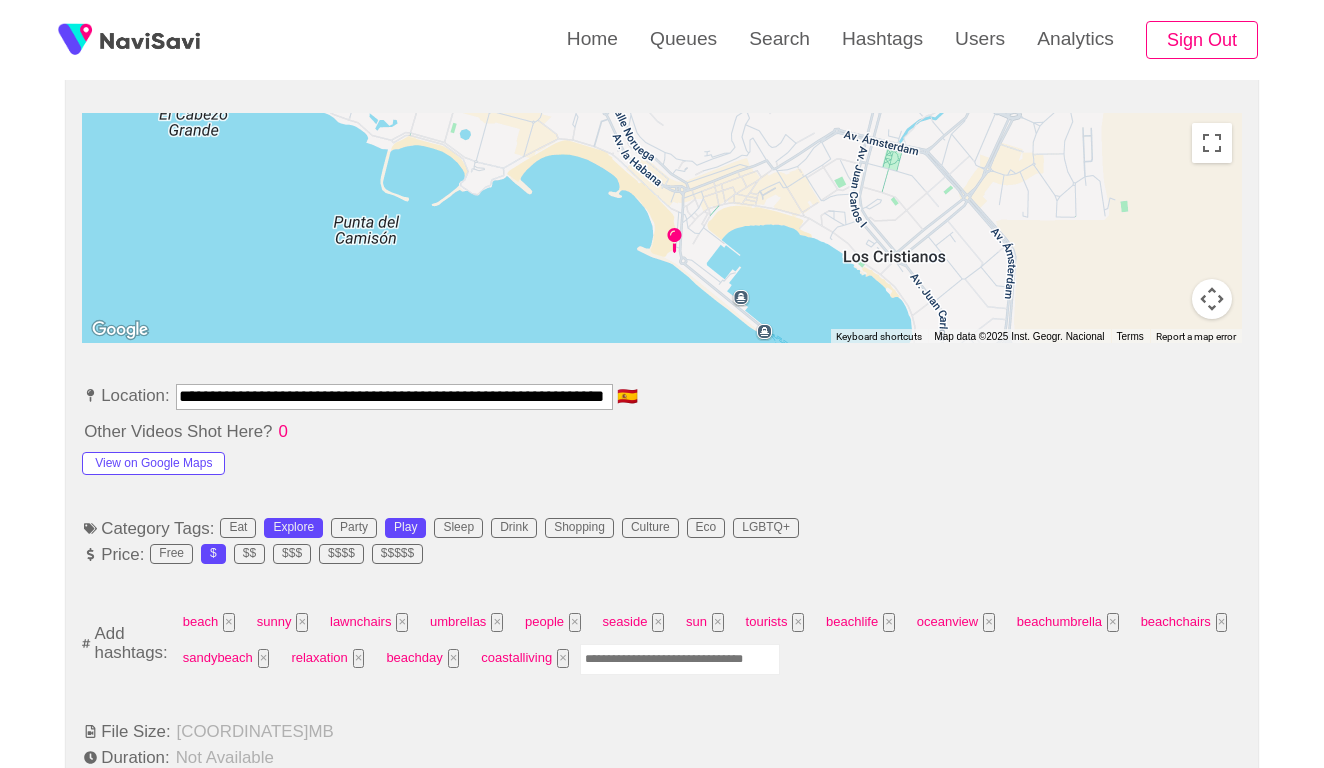 click on "**********" at bounding box center [662, 864] 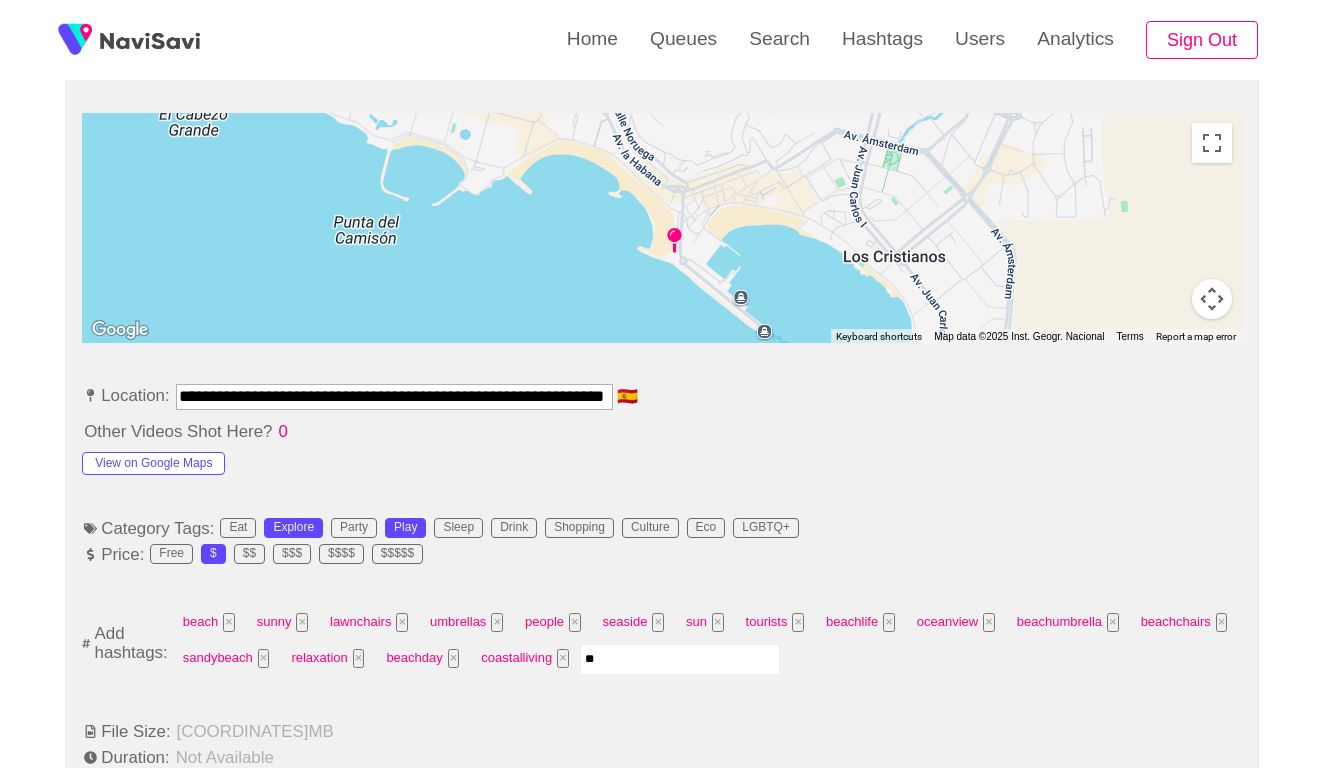 type on "*" 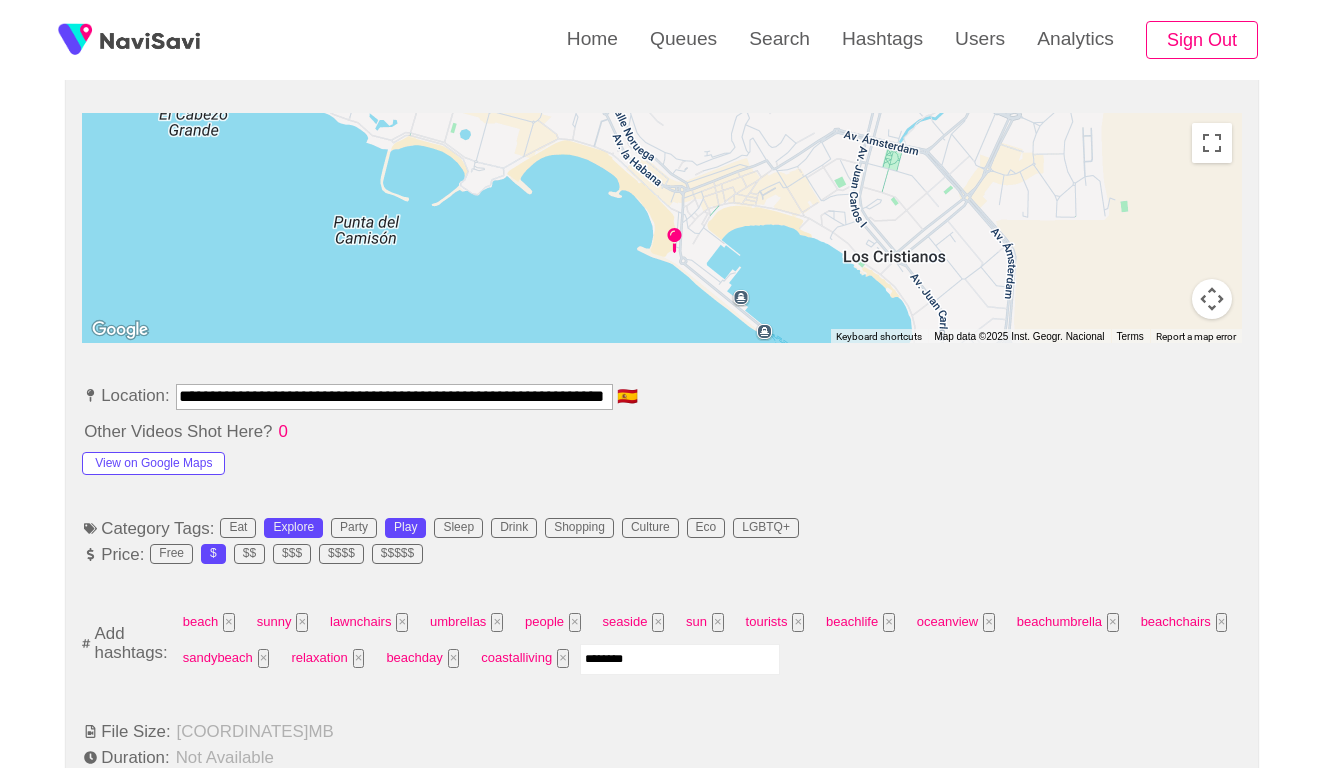 type on "*********" 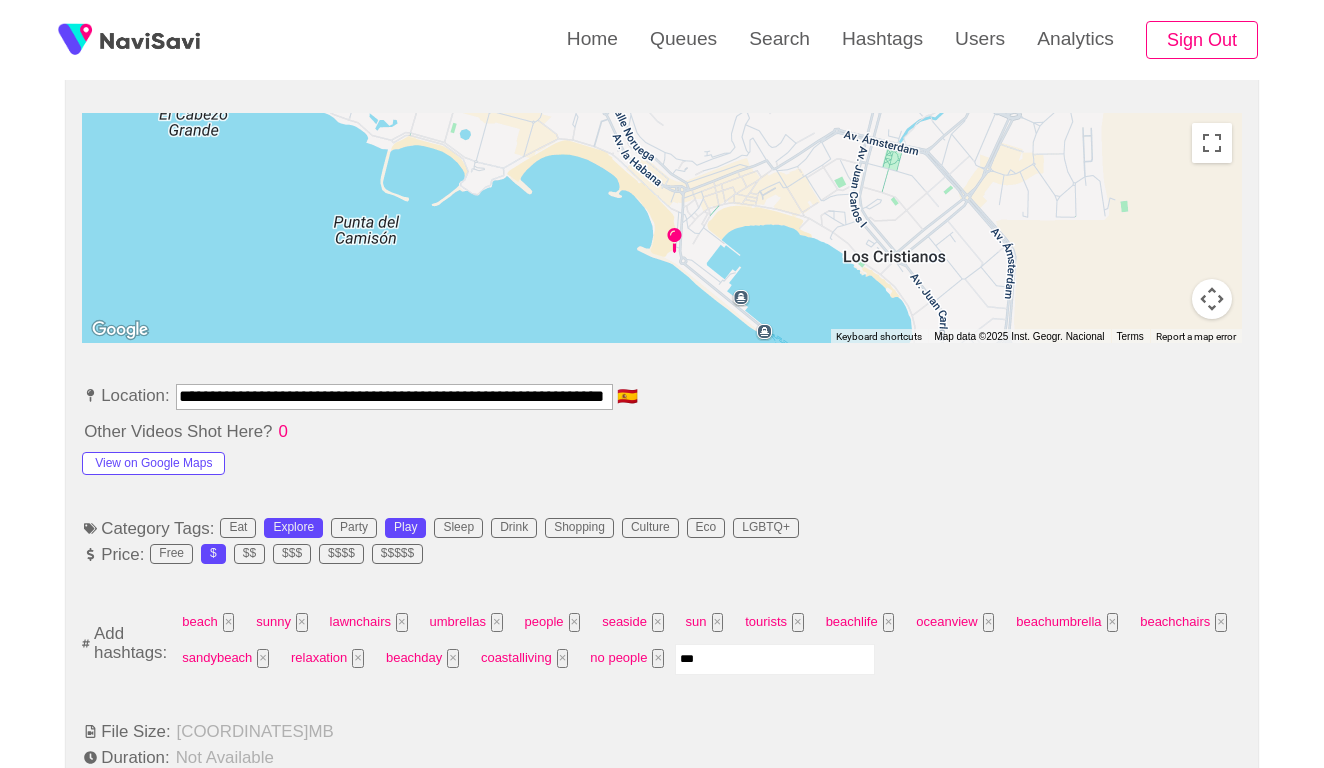 type on "****" 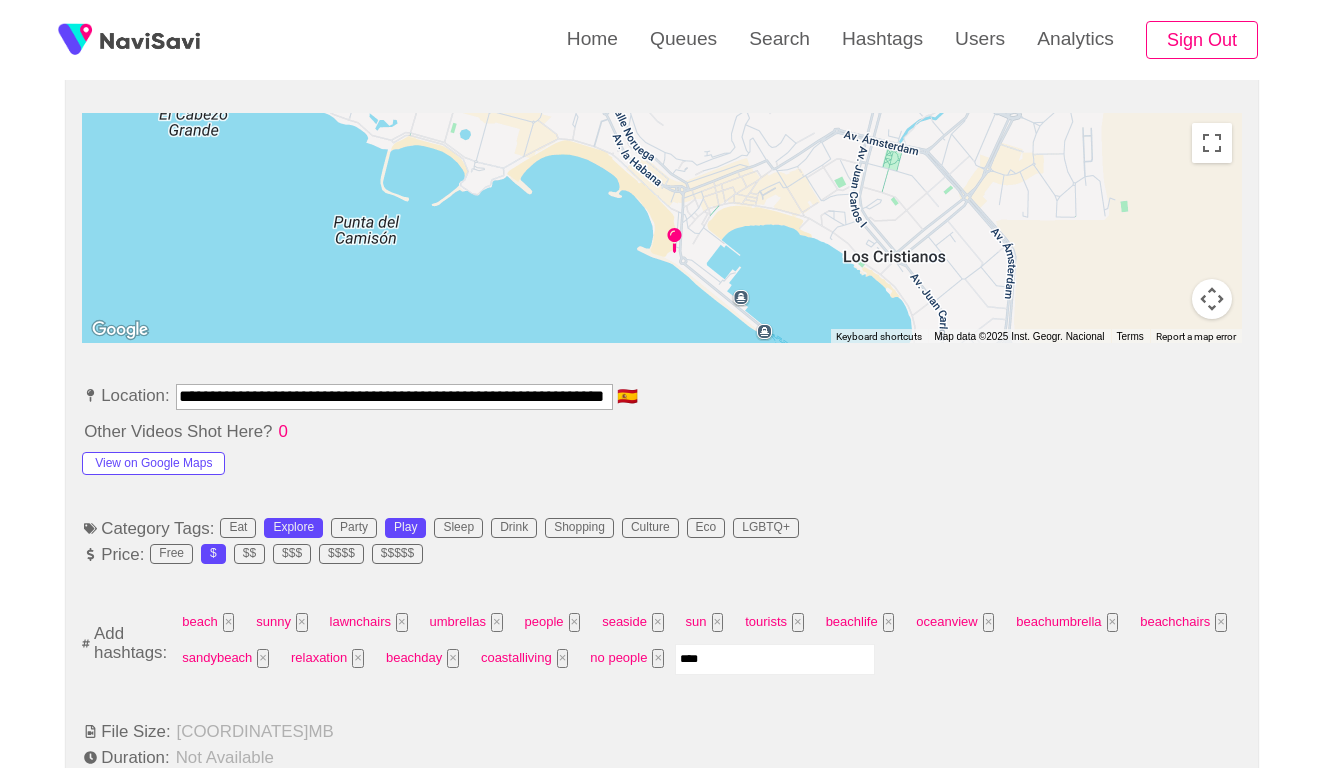 type 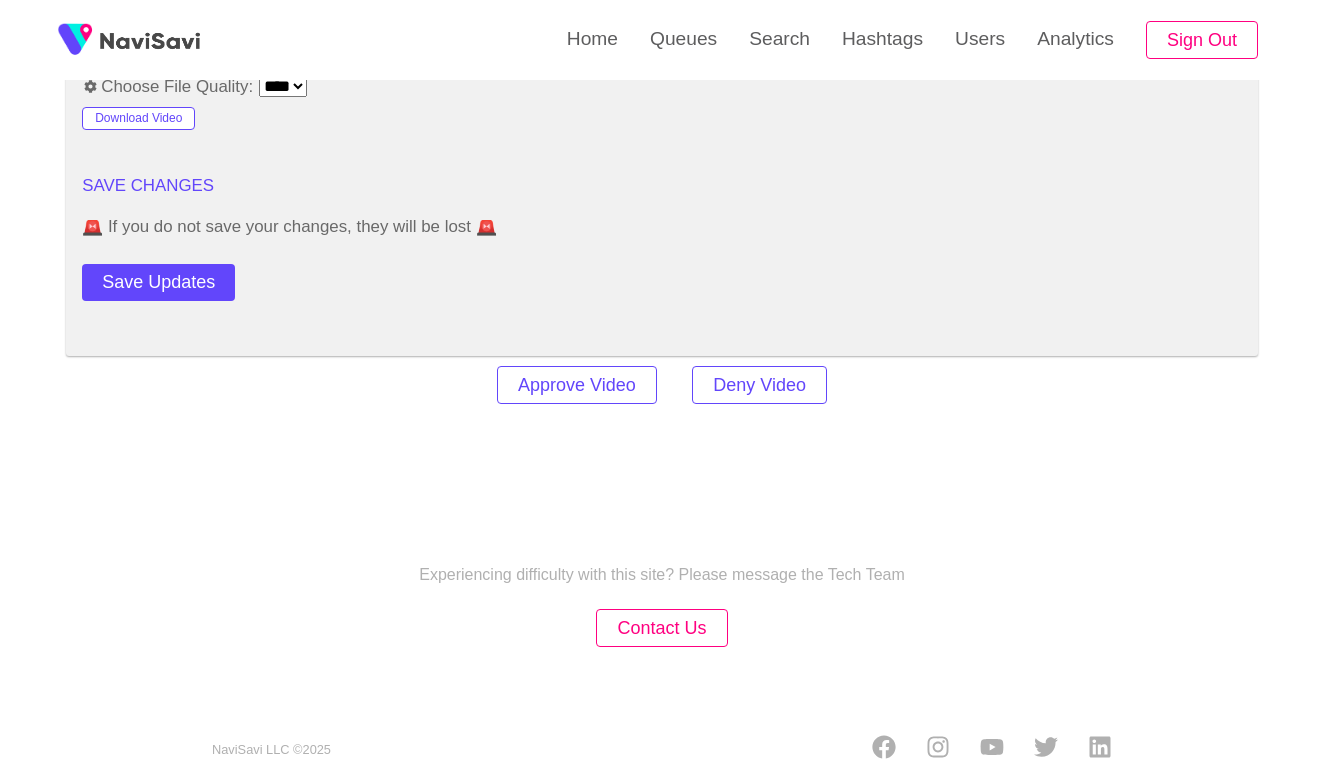 scroll, scrollTop: 2448, scrollLeft: 0, axis: vertical 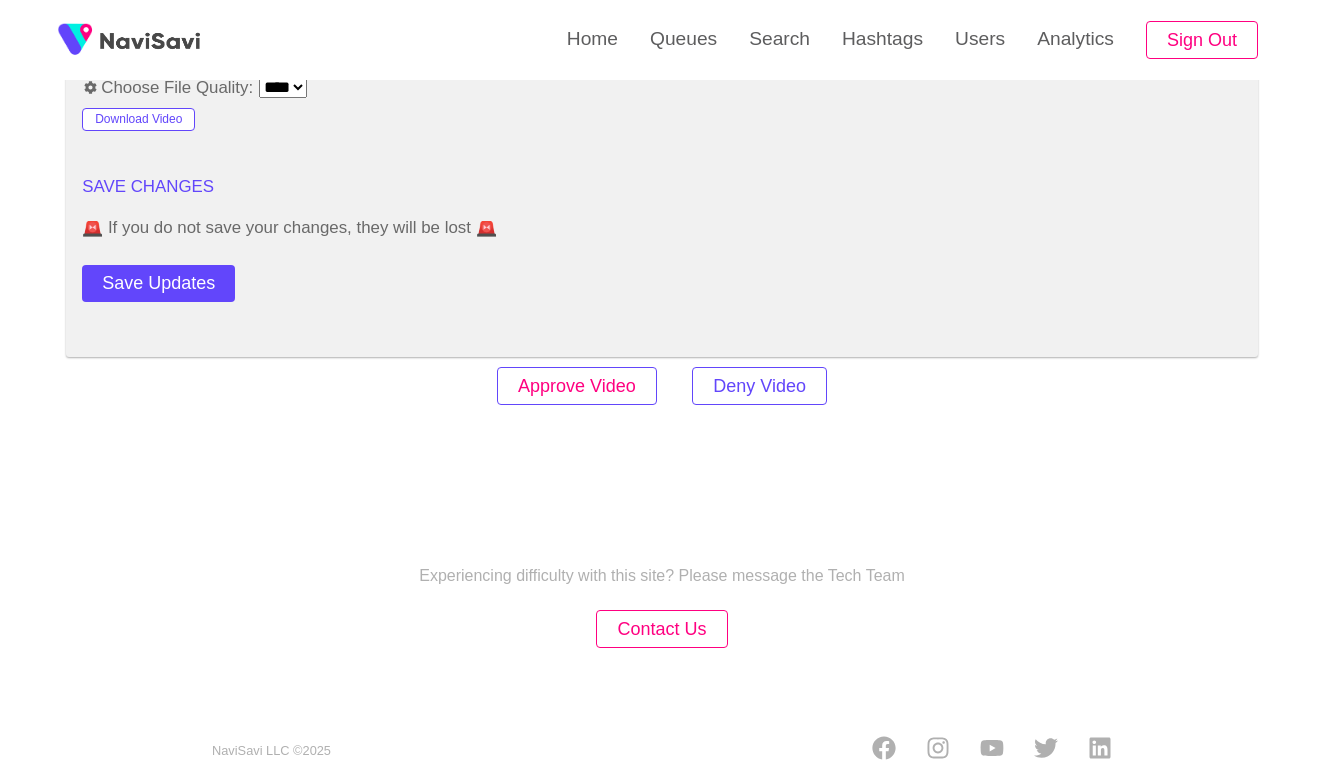 click on "Approve Video" at bounding box center [577, 386] 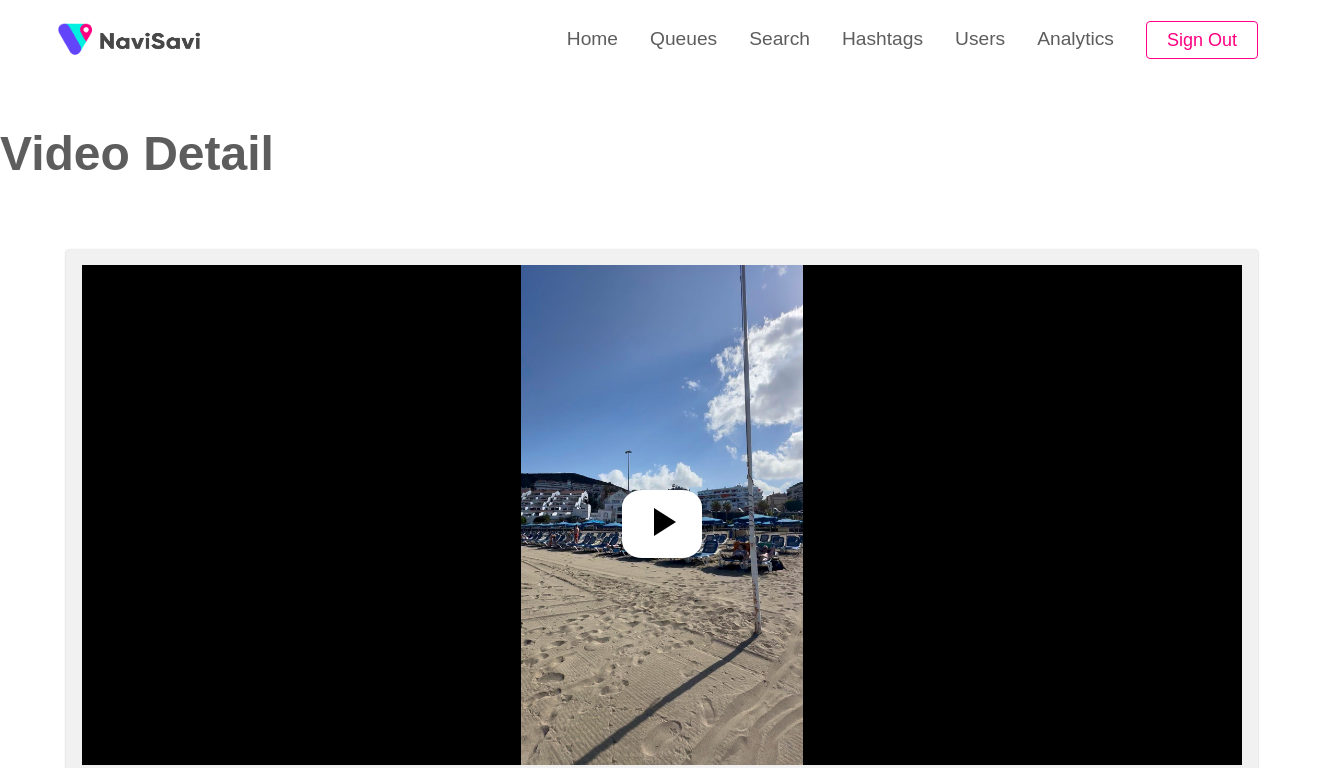 select on "**********" 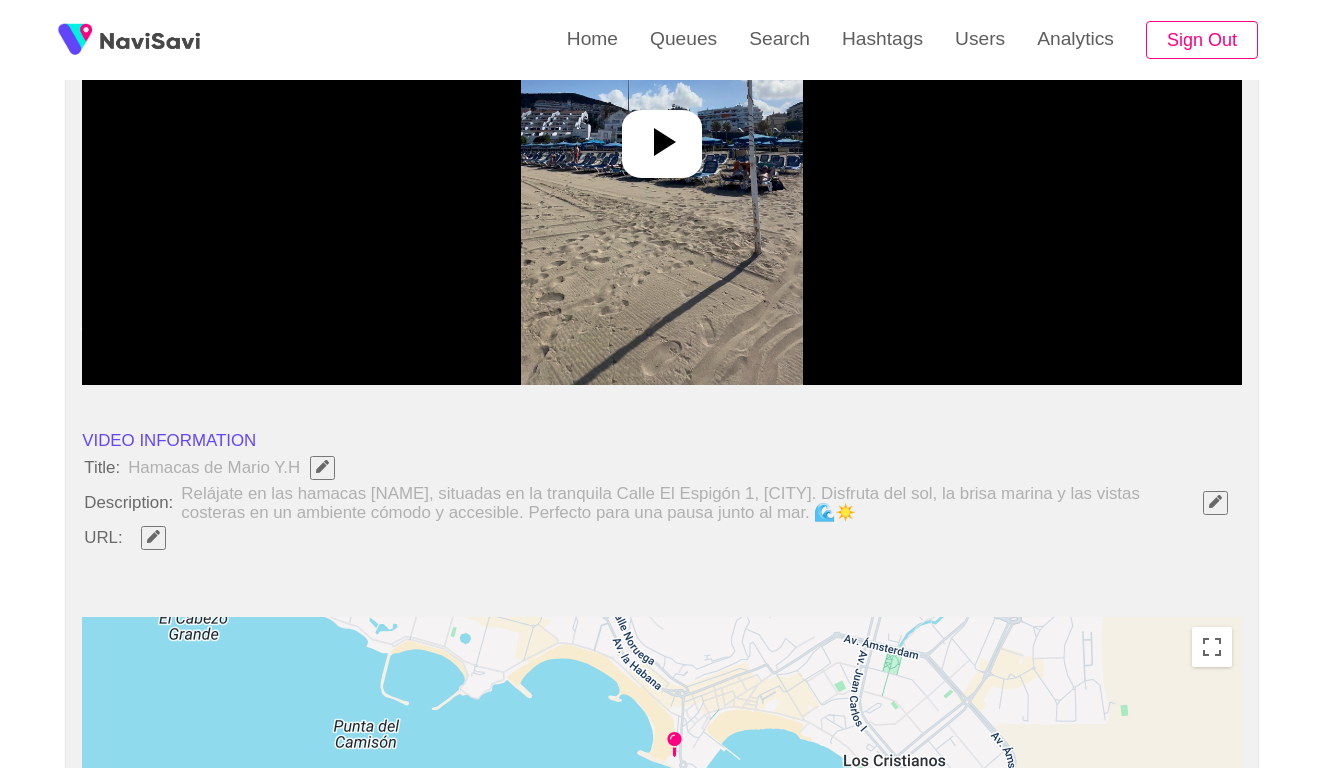 scroll, scrollTop: 412, scrollLeft: 0, axis: vertical 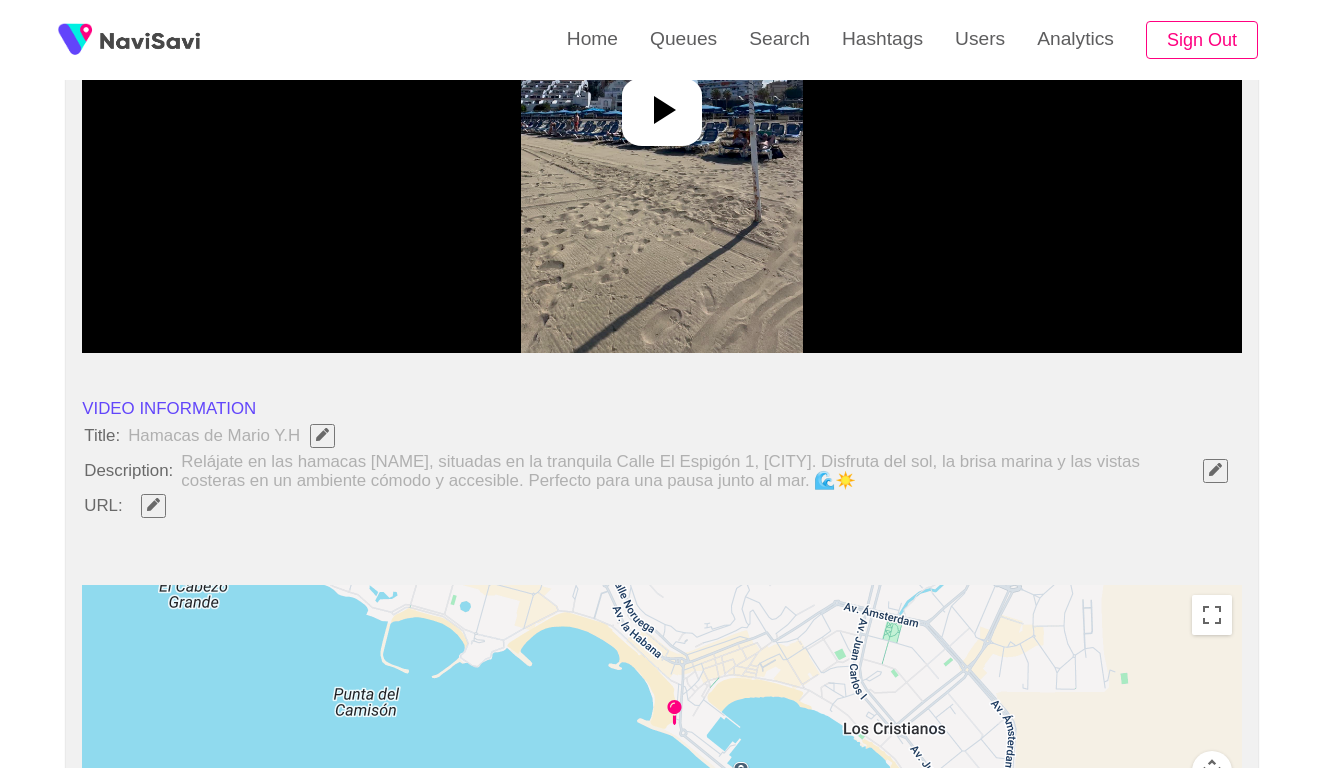 click 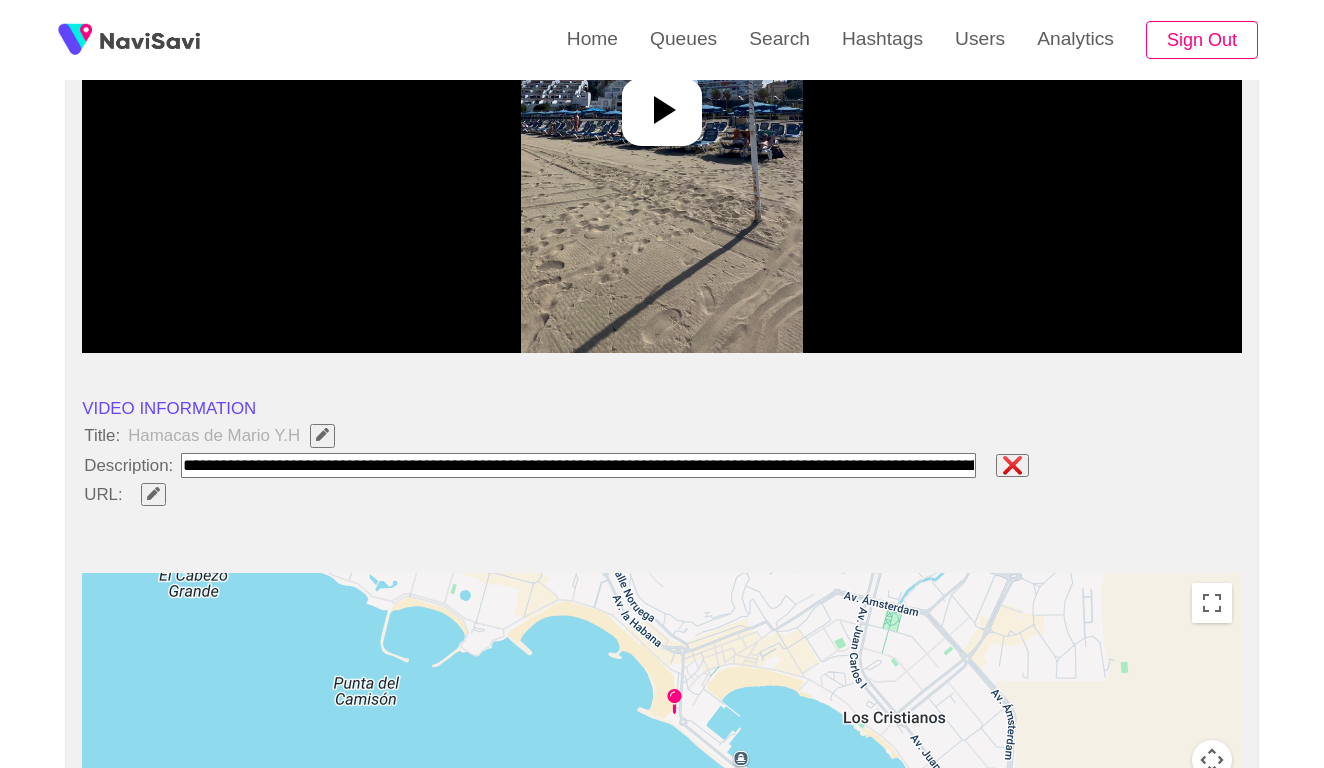 type on "**********" 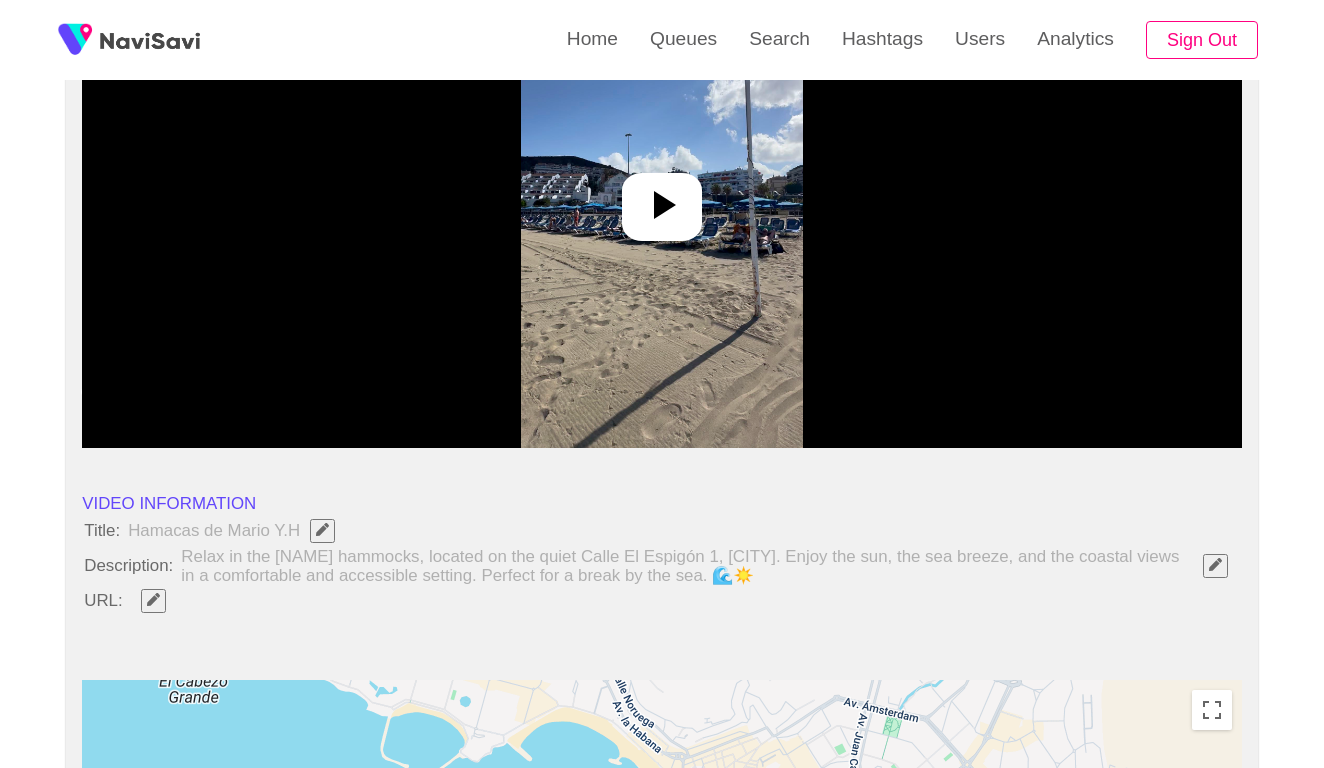 scroll, scrollTop: 198, scrollLeft: 0, axis: vertical 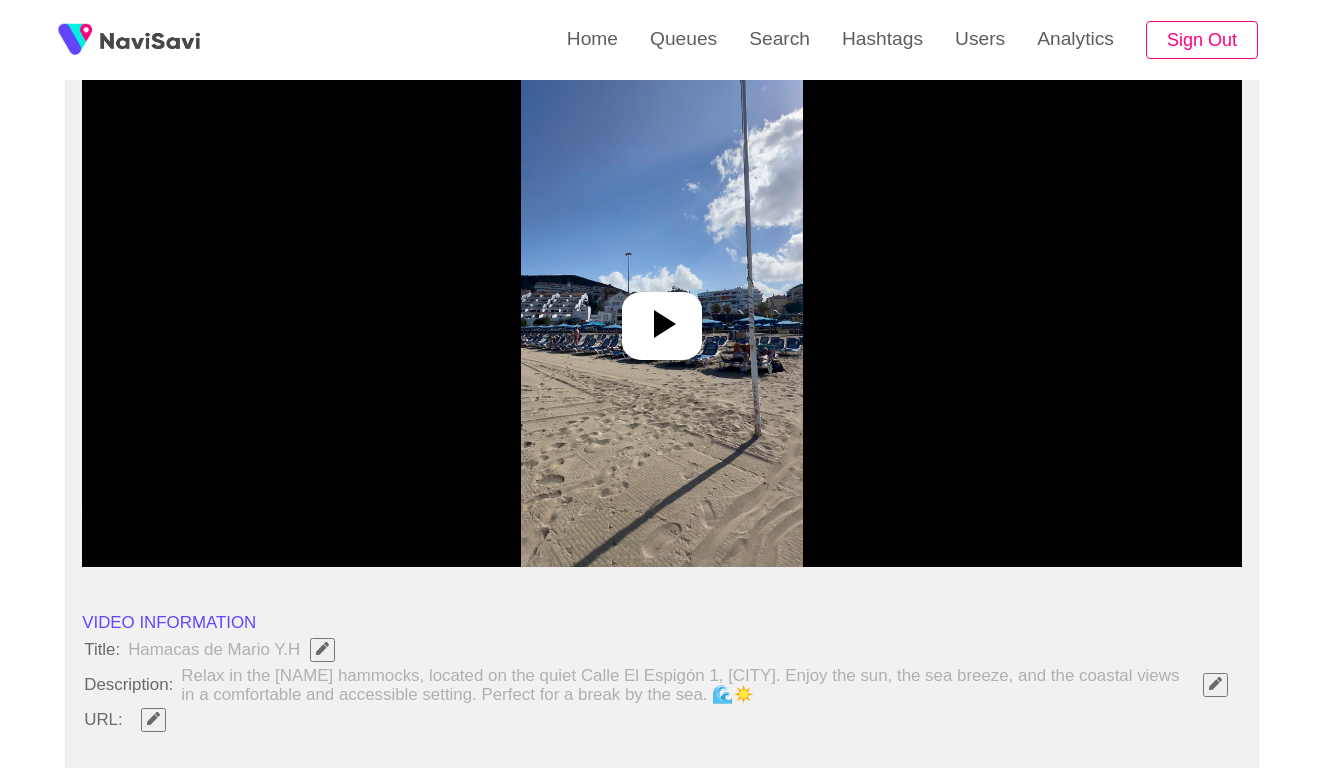 click at bounding box center (661, 317) 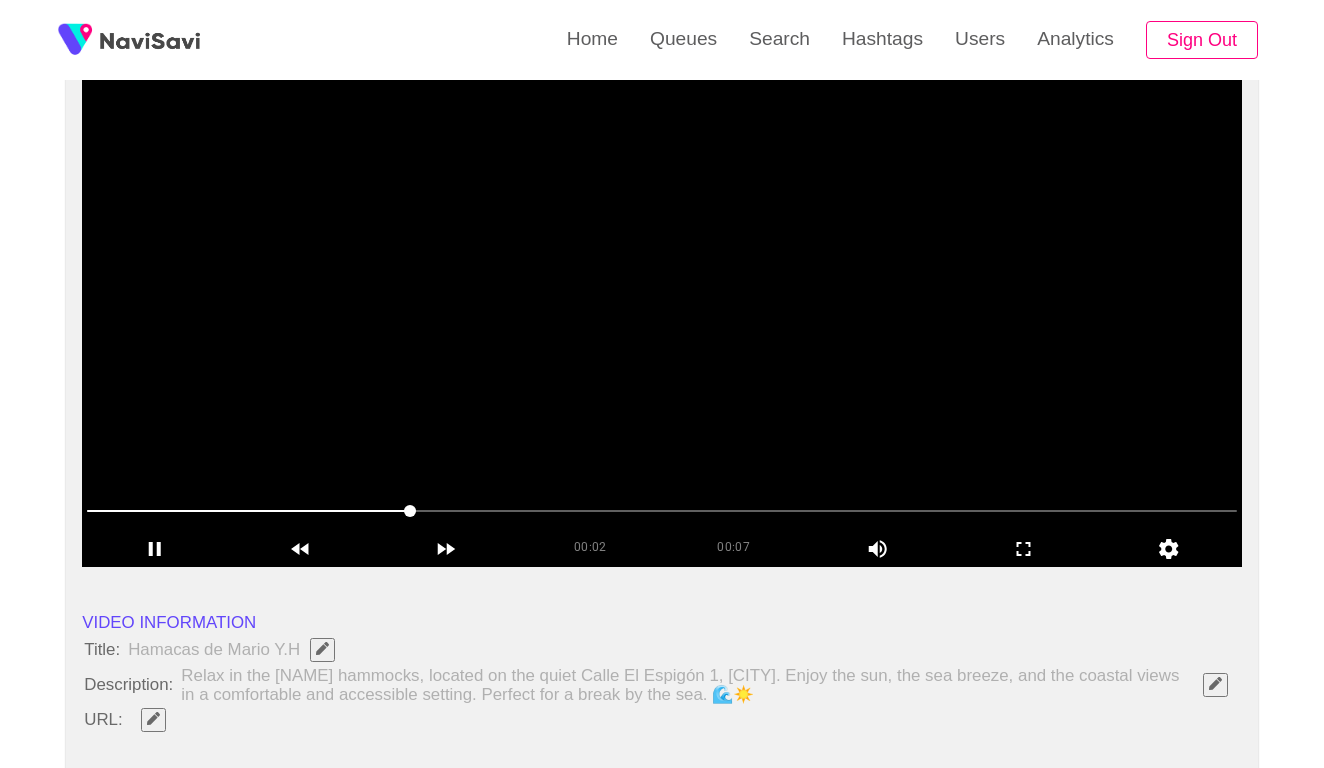 click 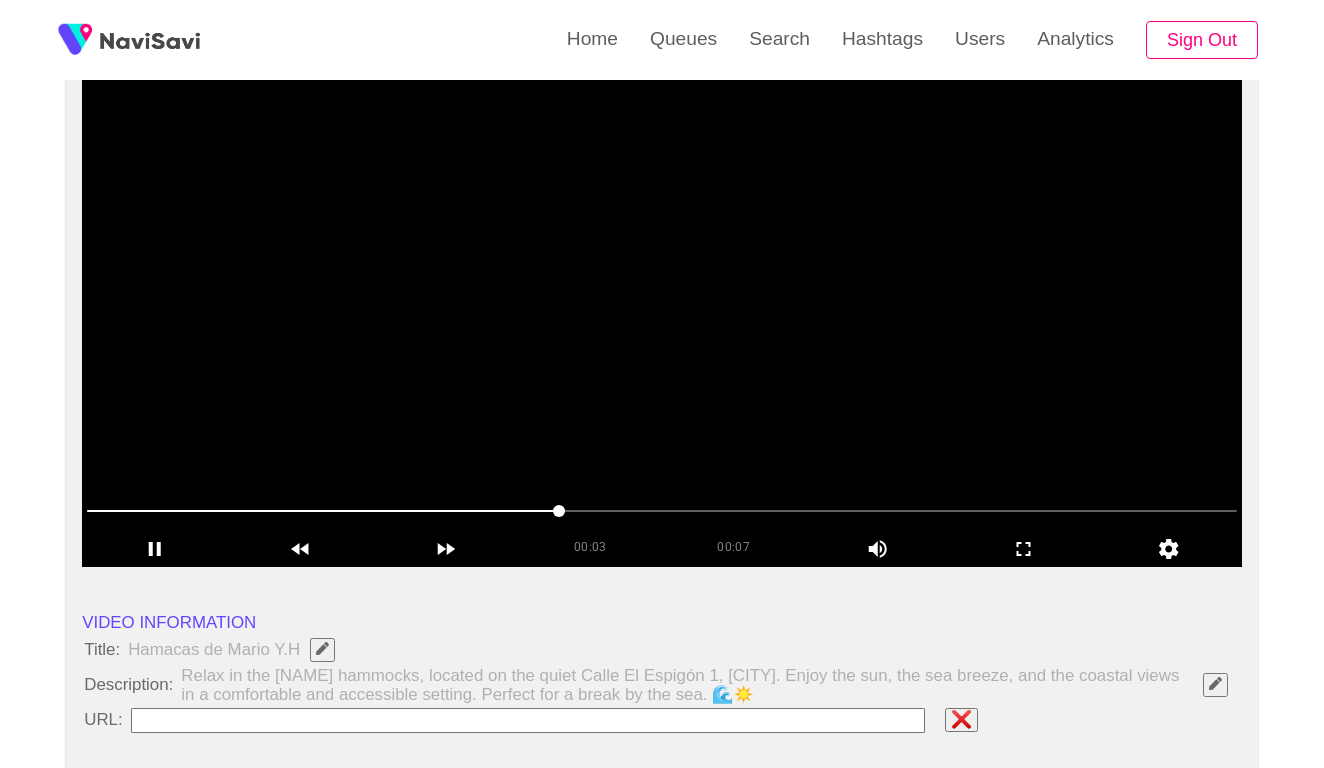 type on "**********" 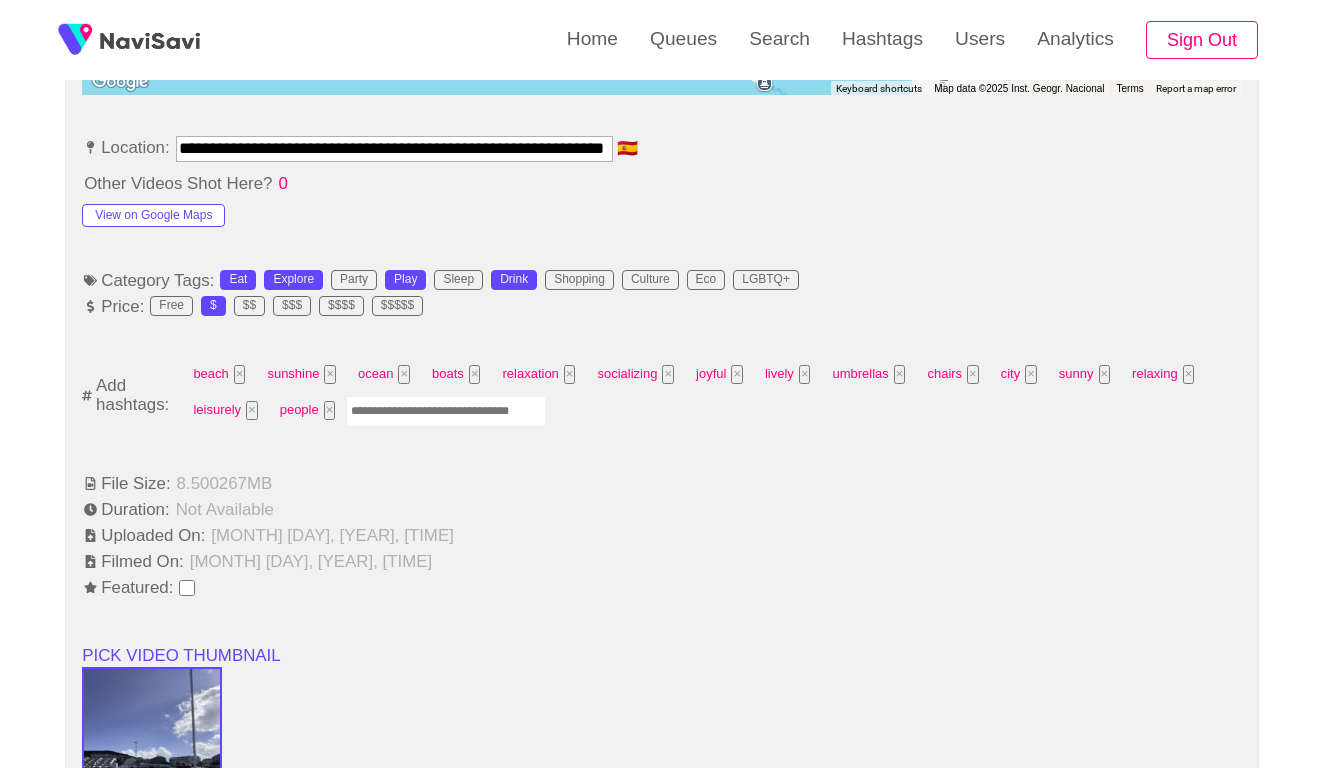 scroll, scrollTop: 1217, scrollLeft: 0, axis: vertical 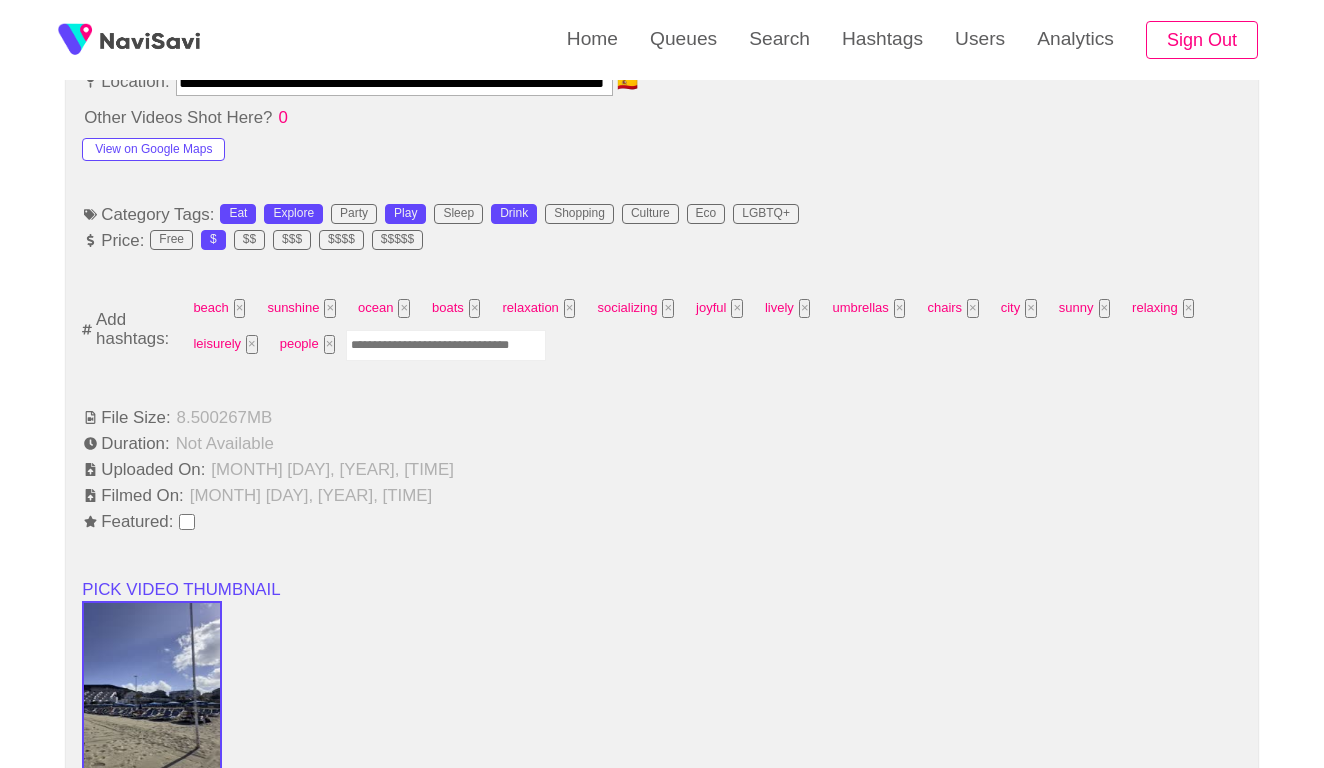 click at bounding box center [446, 345] 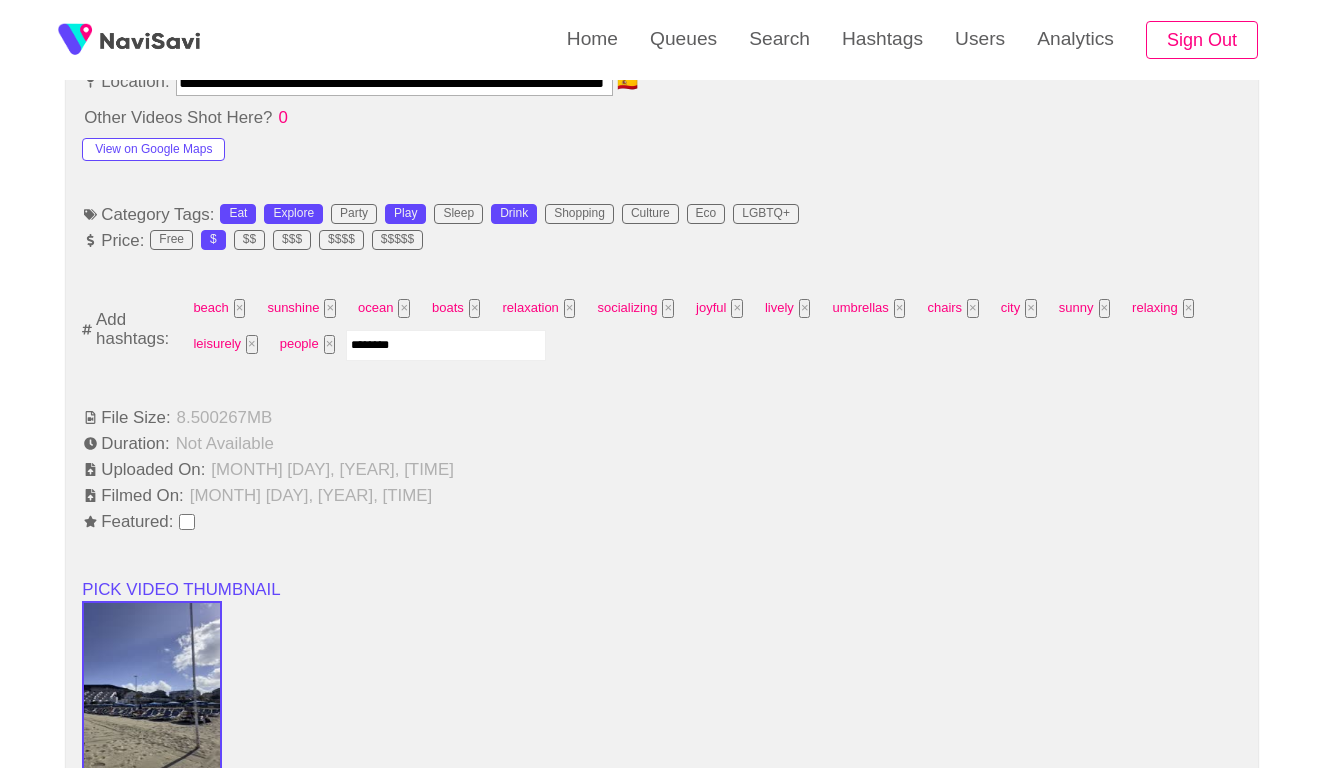 type on "*********" 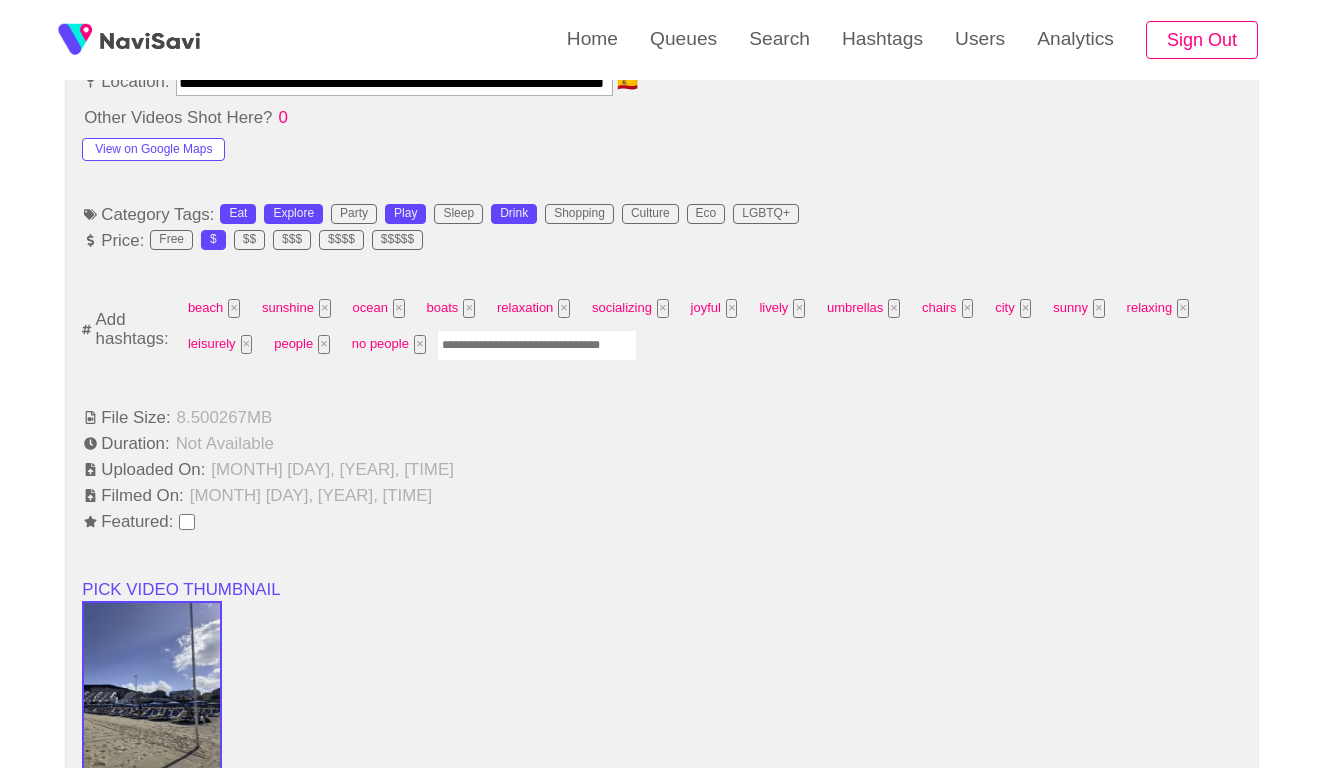 click at bounding box center (537, 345) 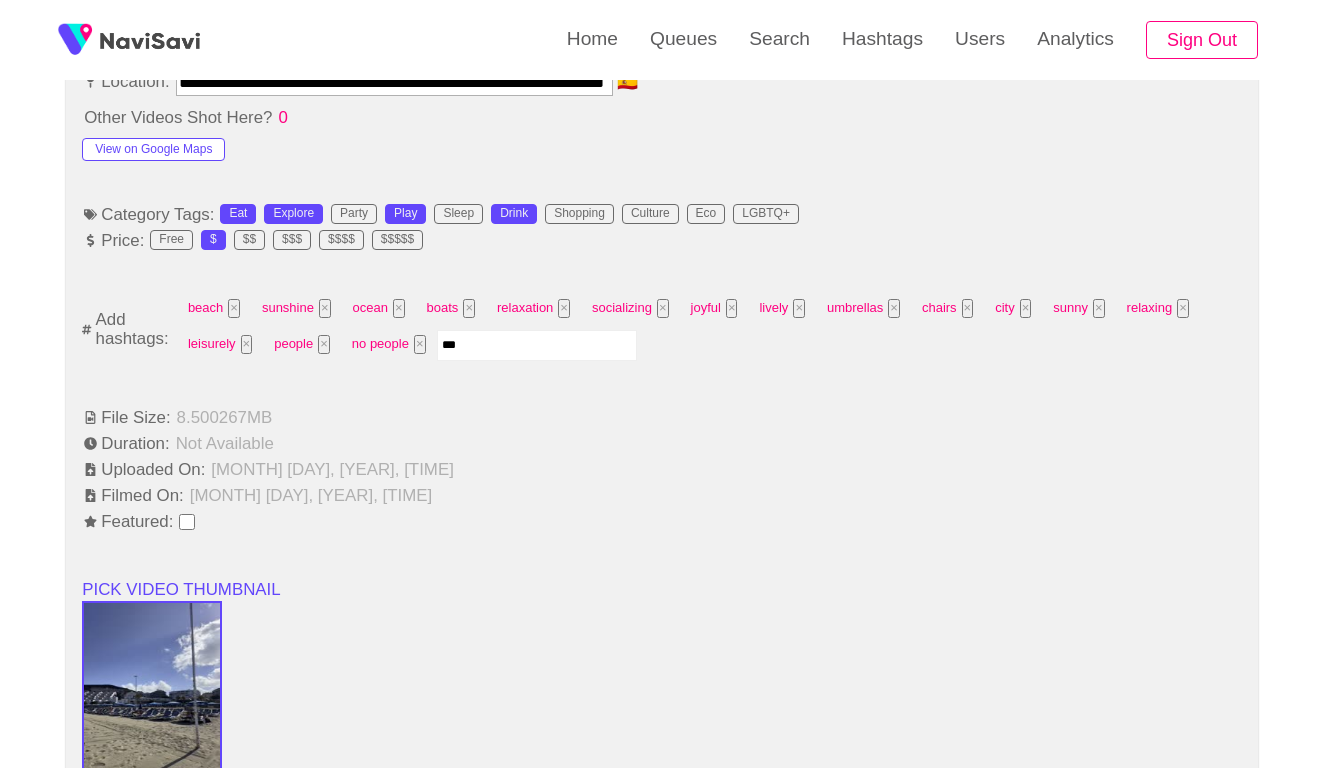 type on "****" 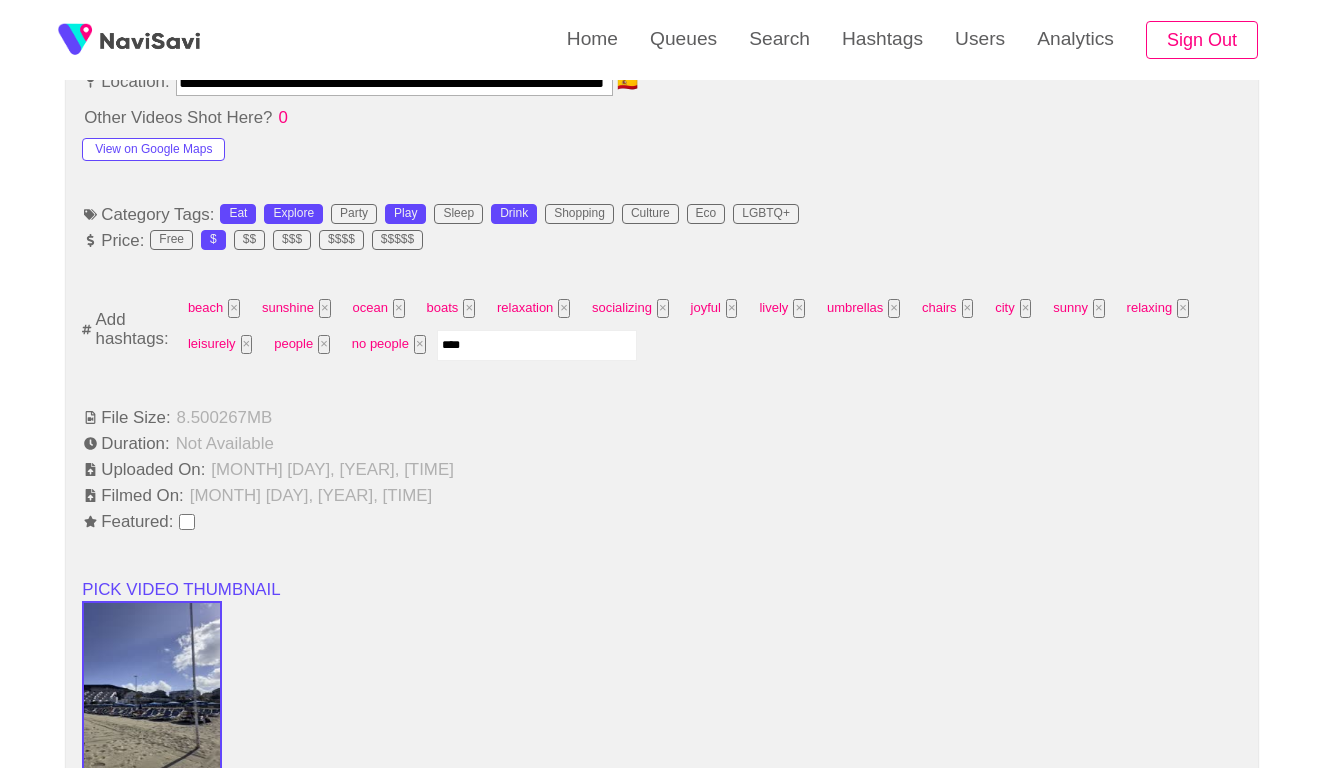 type 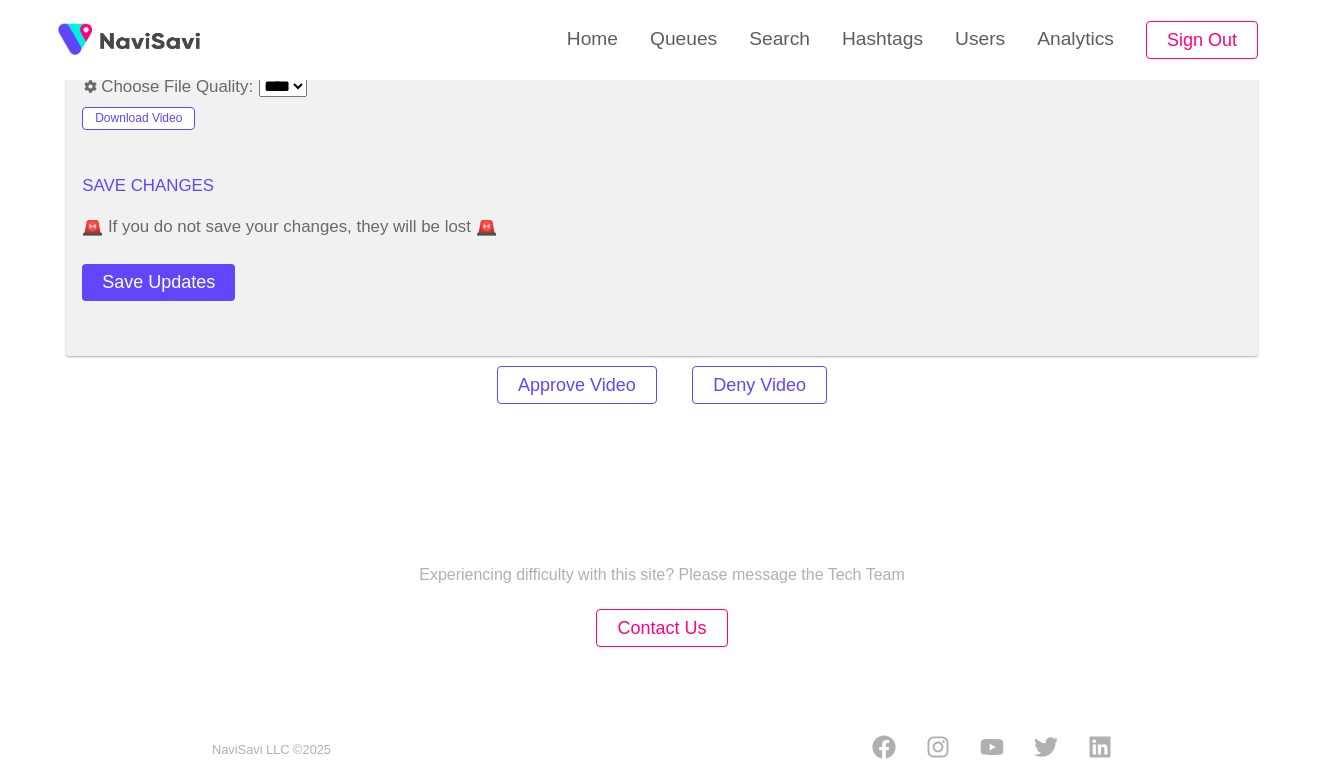 scroll, scrollTop: 2448, scrollLeft: 0, axis: vertical 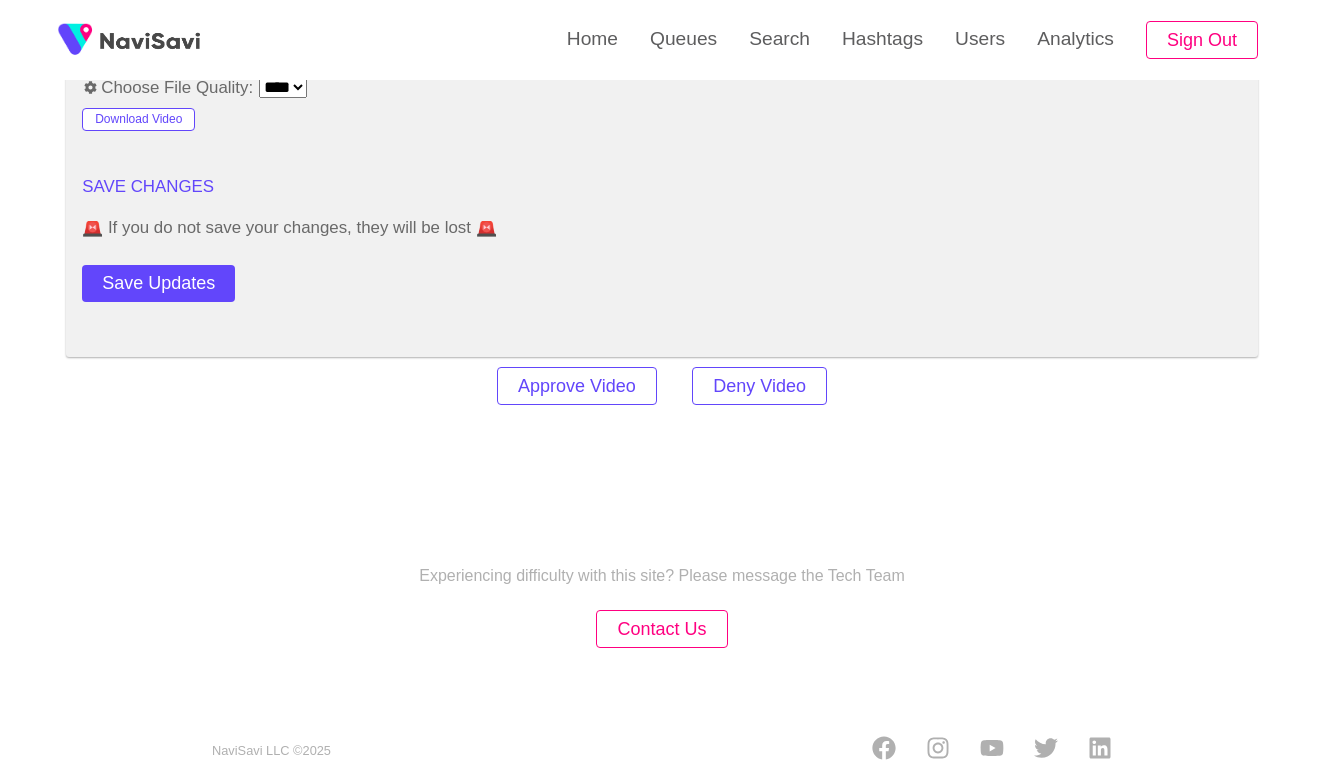 click on "Approve Video Deny Video" at bounding box center [662, 386] 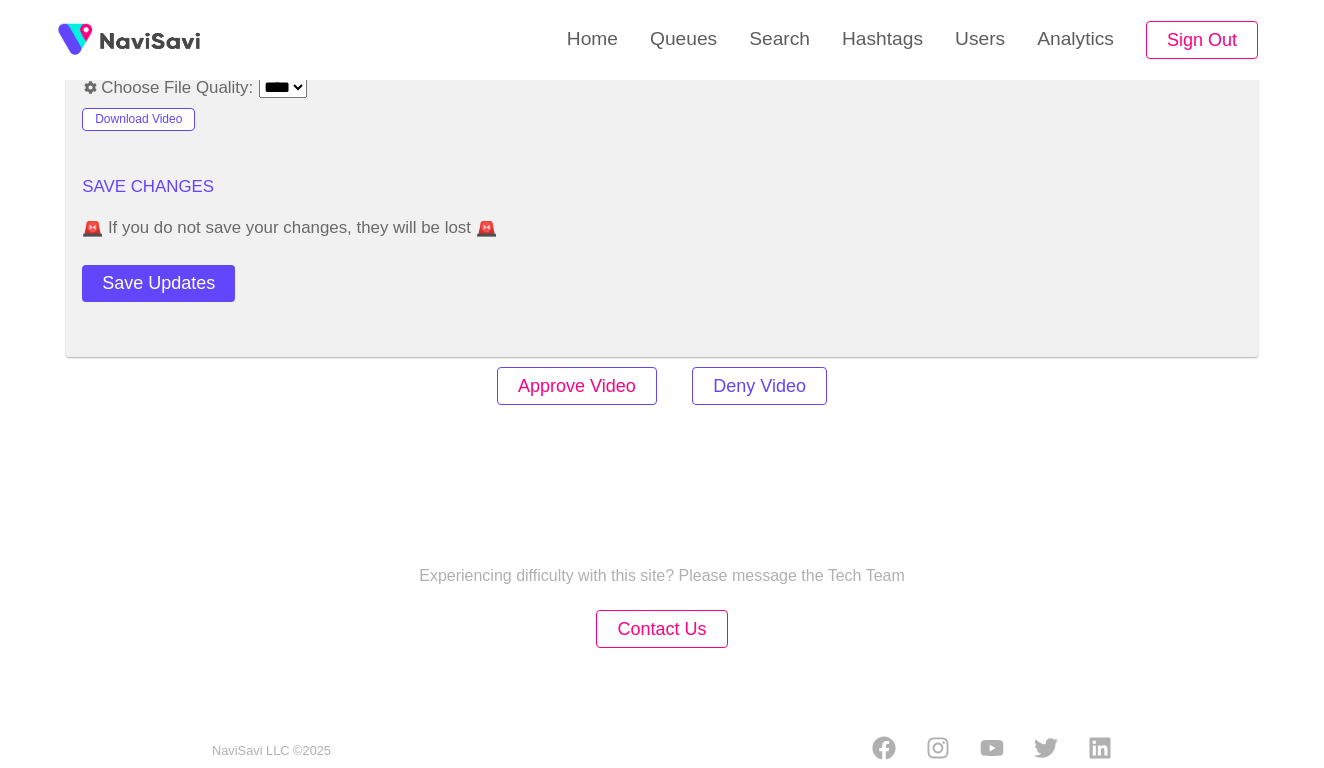 click on "Approve Video" at bounding box center (577, 386) 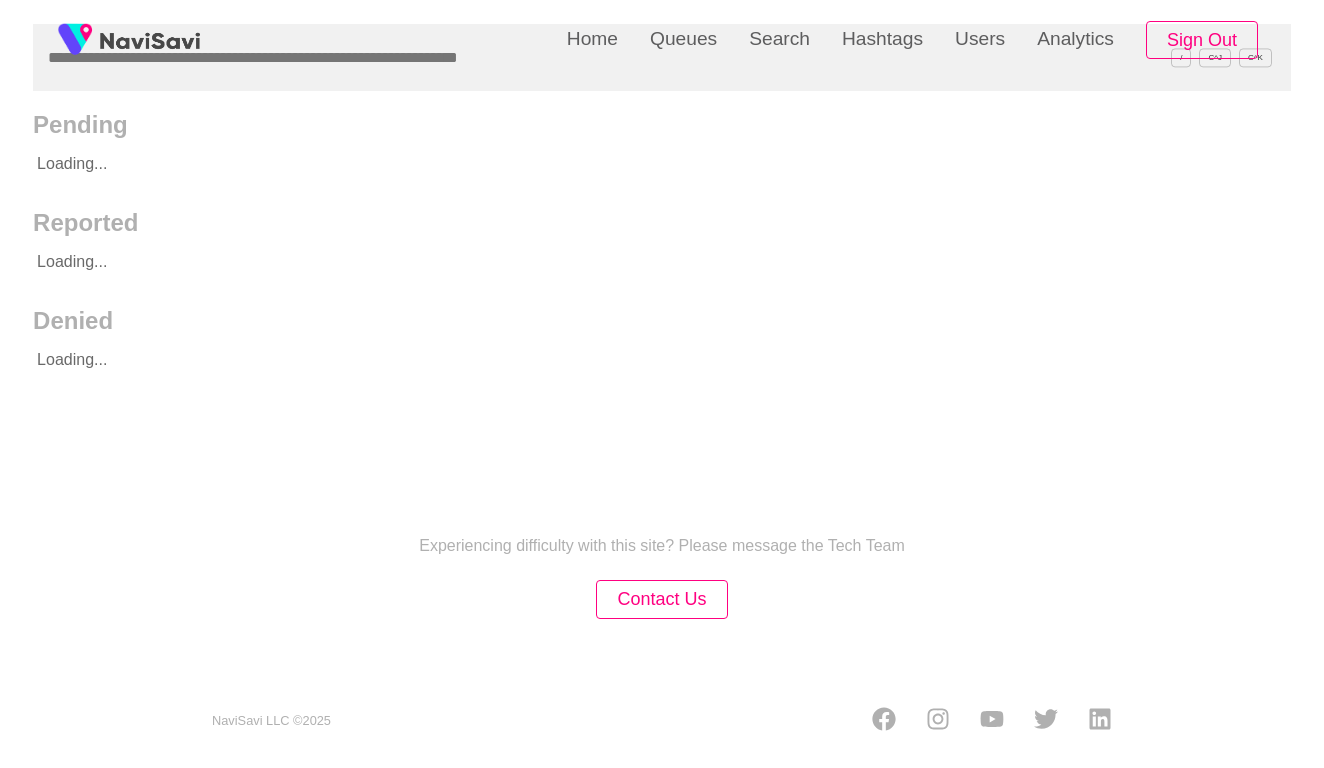 scroll, scrollTop: 0, scrollLeft: 0, axis: both 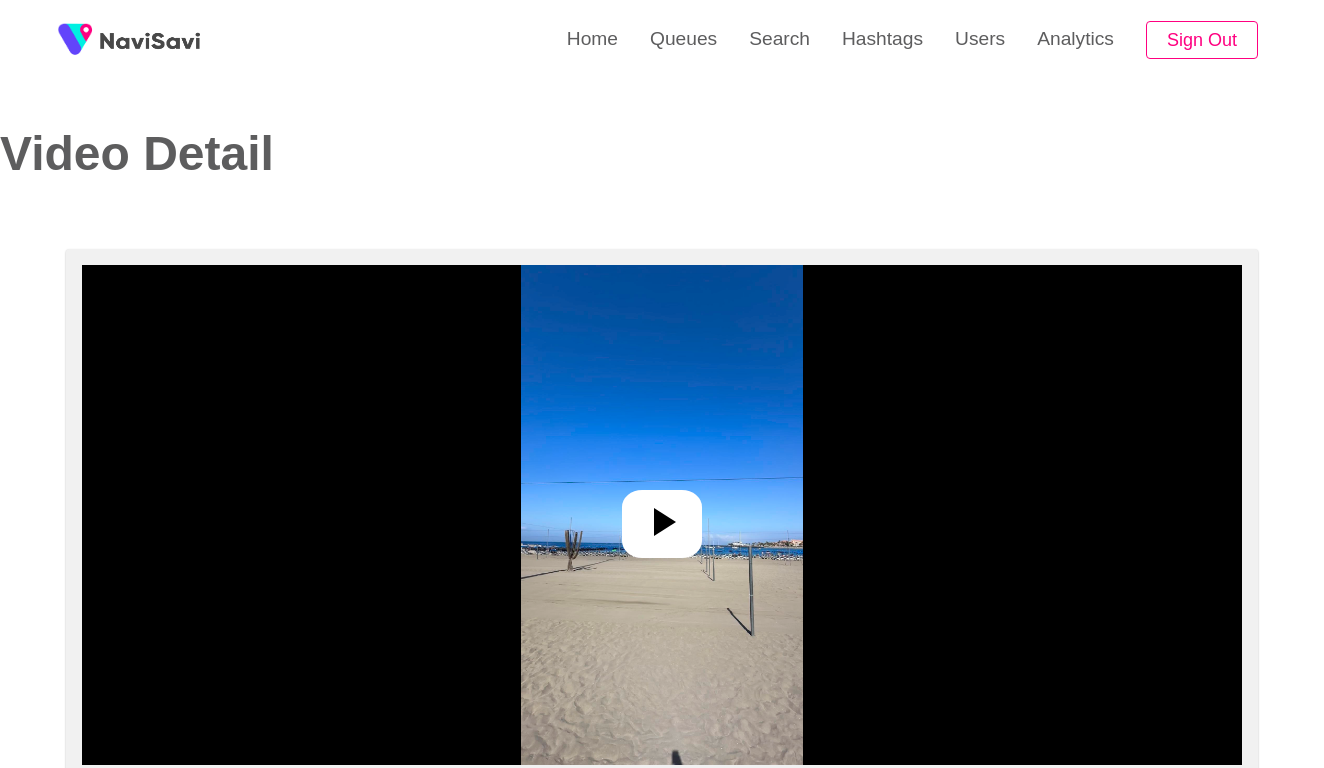 select on "**********" 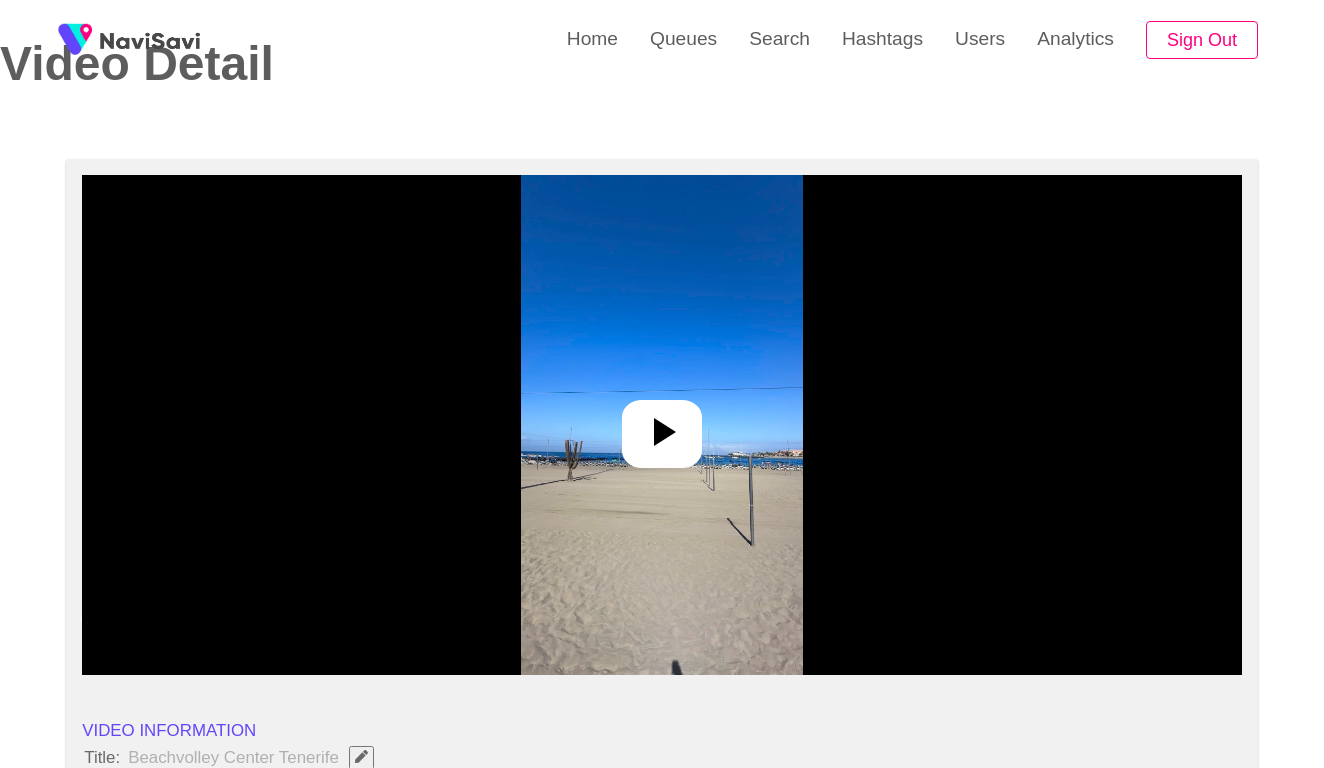 scroll, scrollTop: 155, scrollLeft: 0, axis: vertical 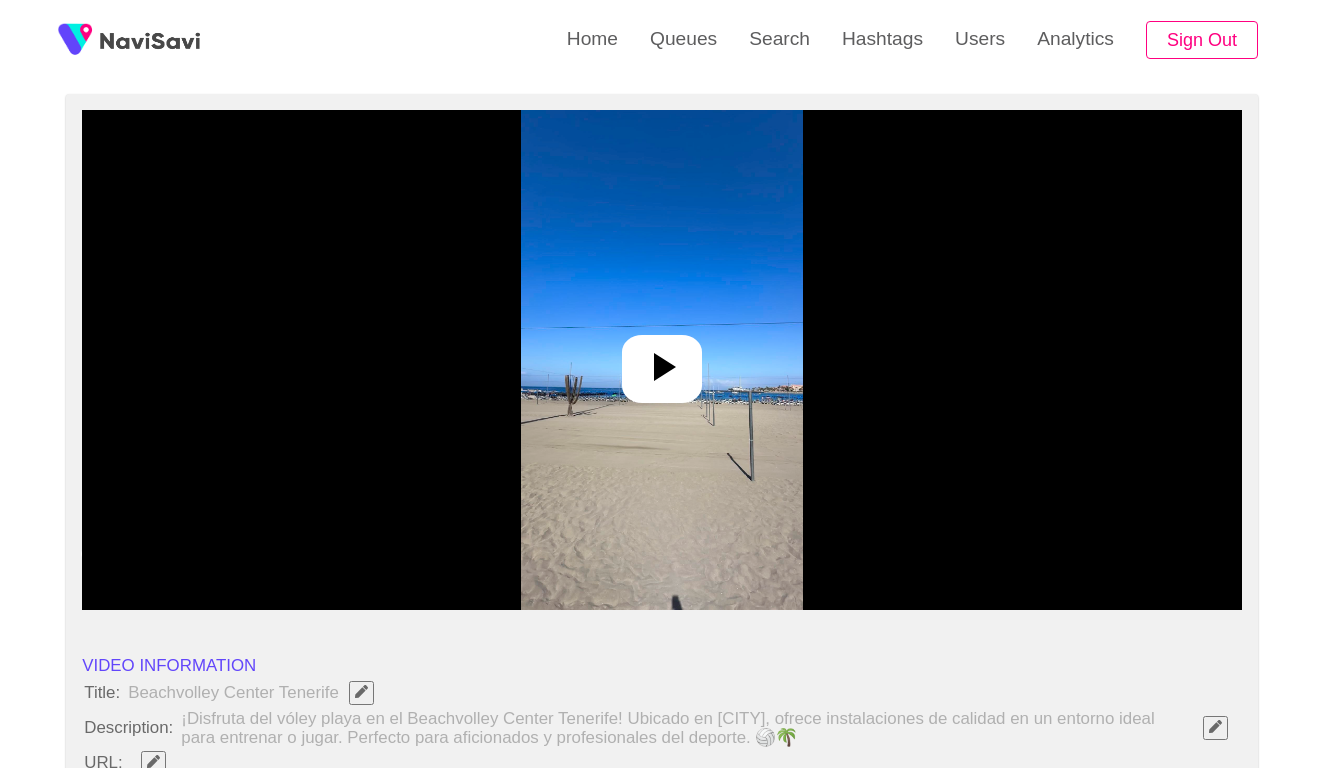 click at bounding box center (661, 360) 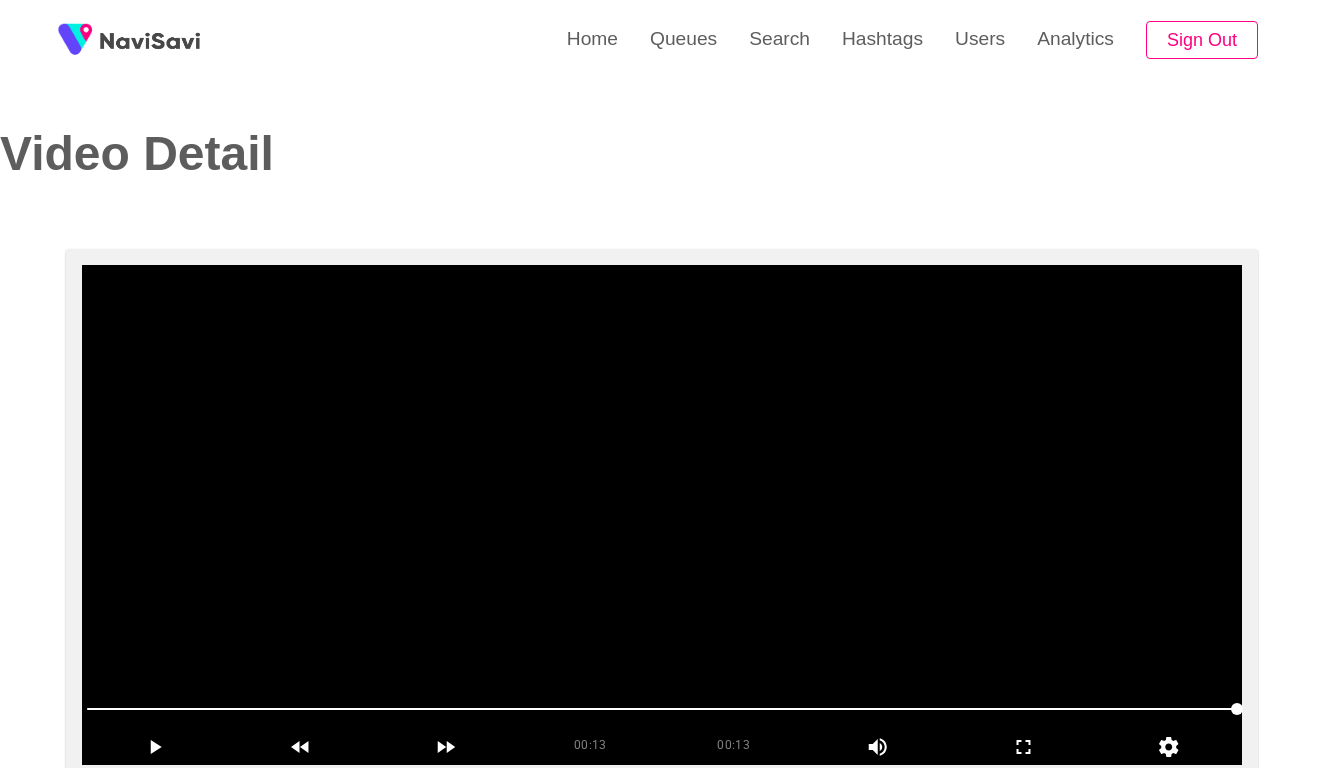 scroll, scrollTop: -1, scrollLeft: 0, axis: vertical 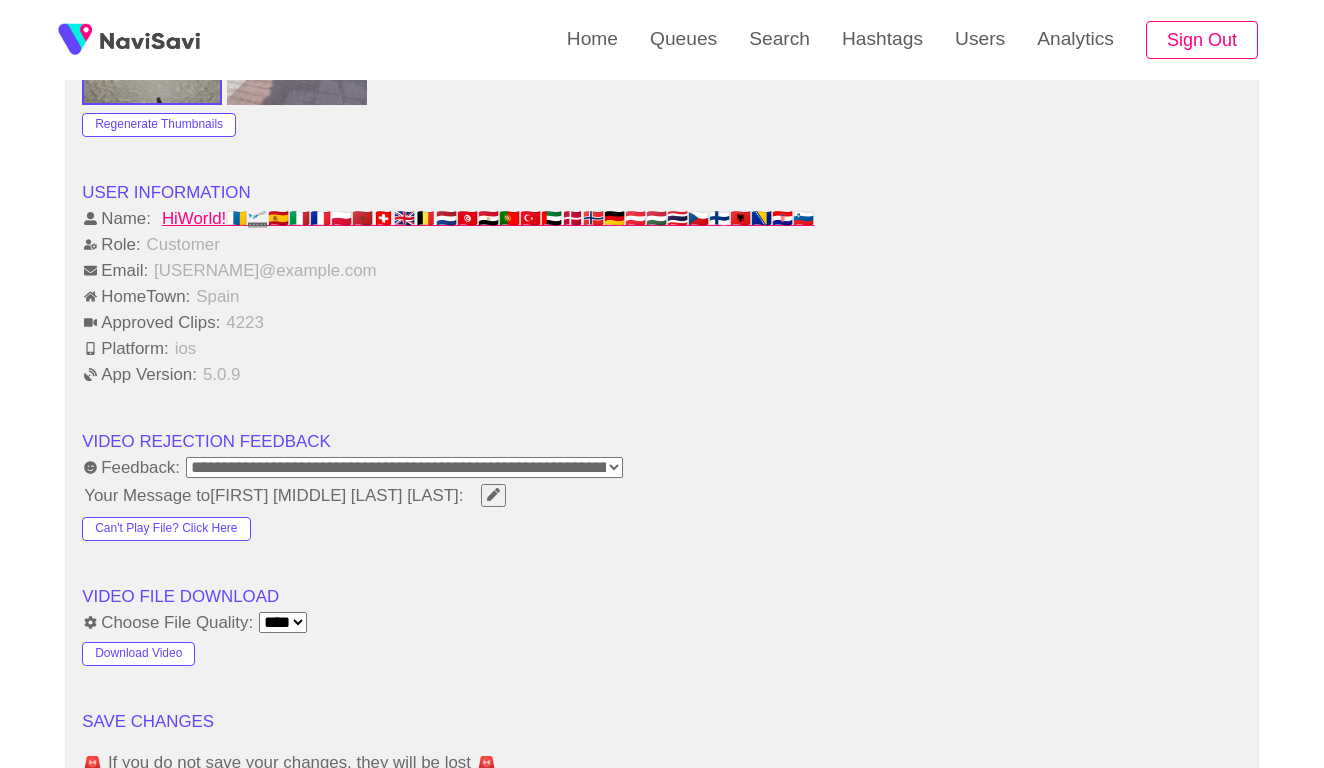click on "**********" at bounding box center [404, 467] 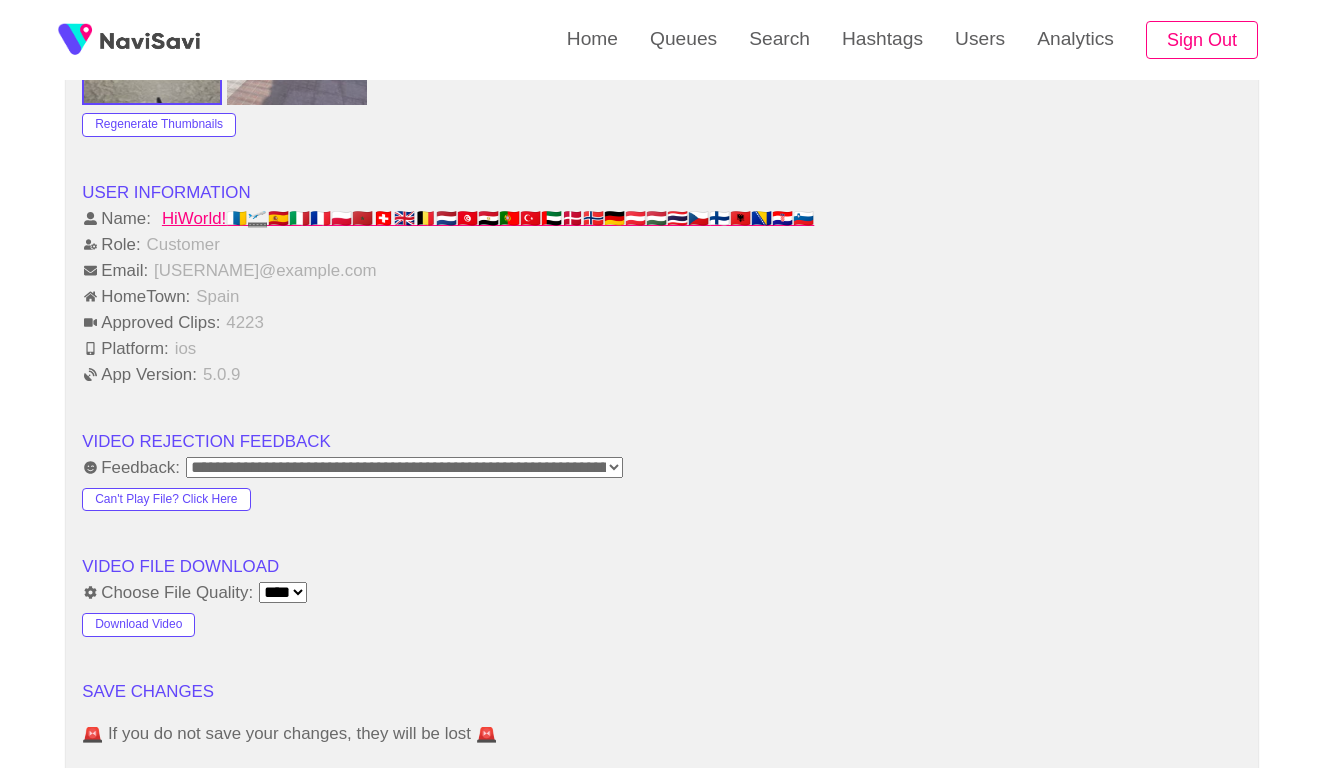 click on "**********" at bounding box center [662, -151] 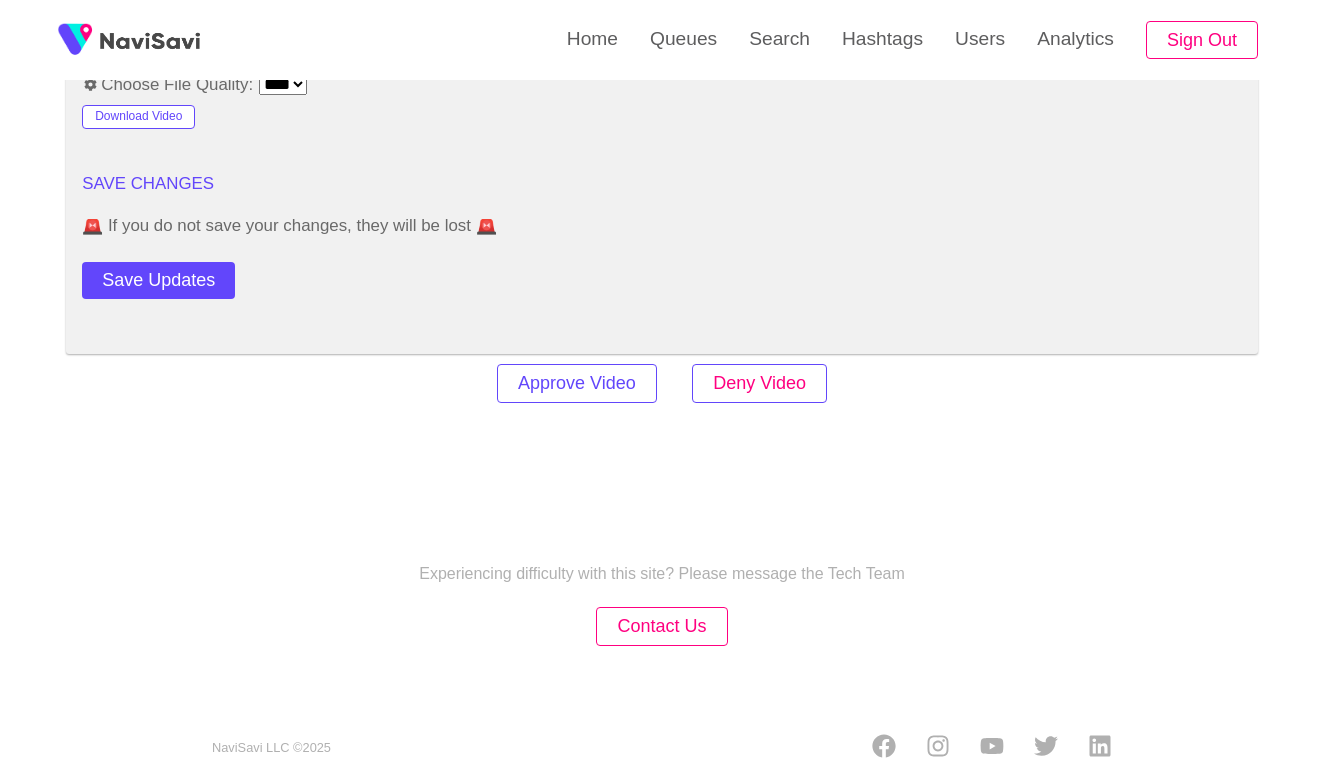 scroll, scrollTop: 2401, scrollLeft: 0, axis: vertical 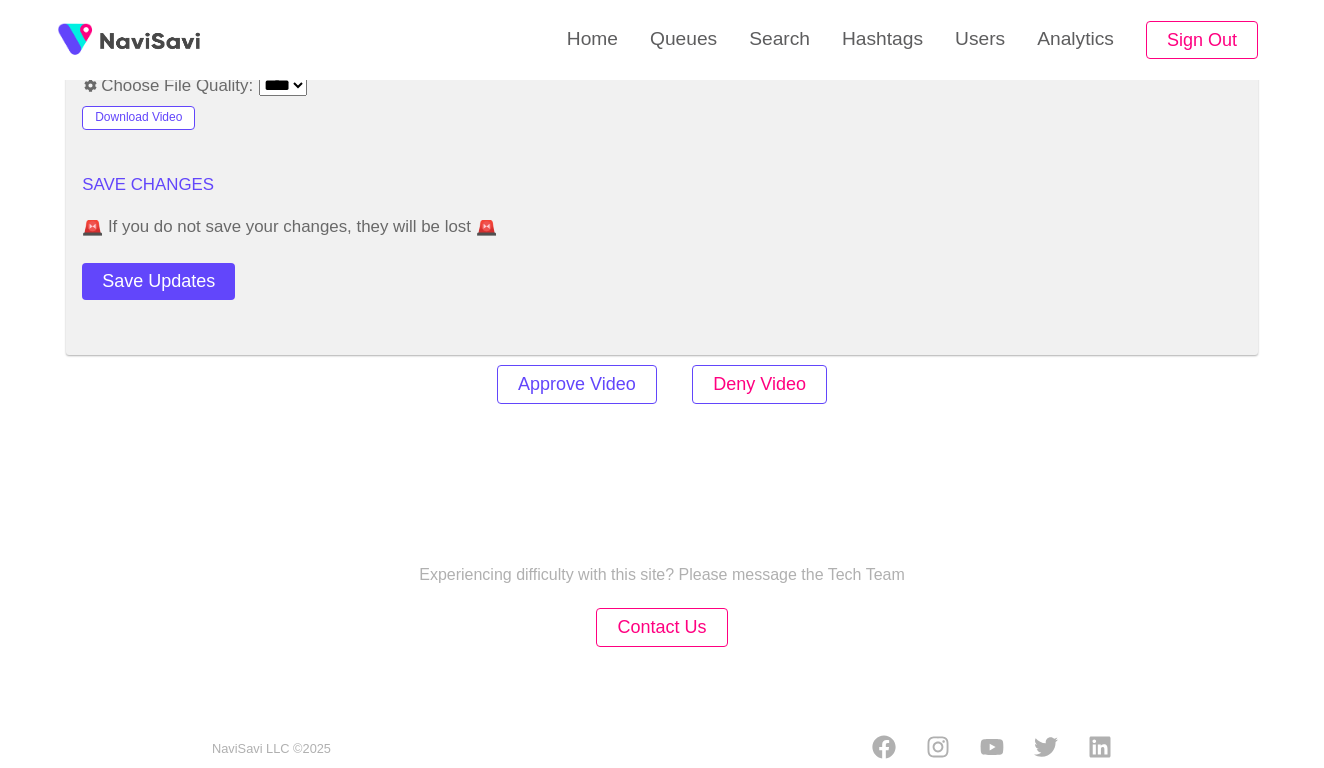 click on "Deny Video" at bounding box center (759, 384) 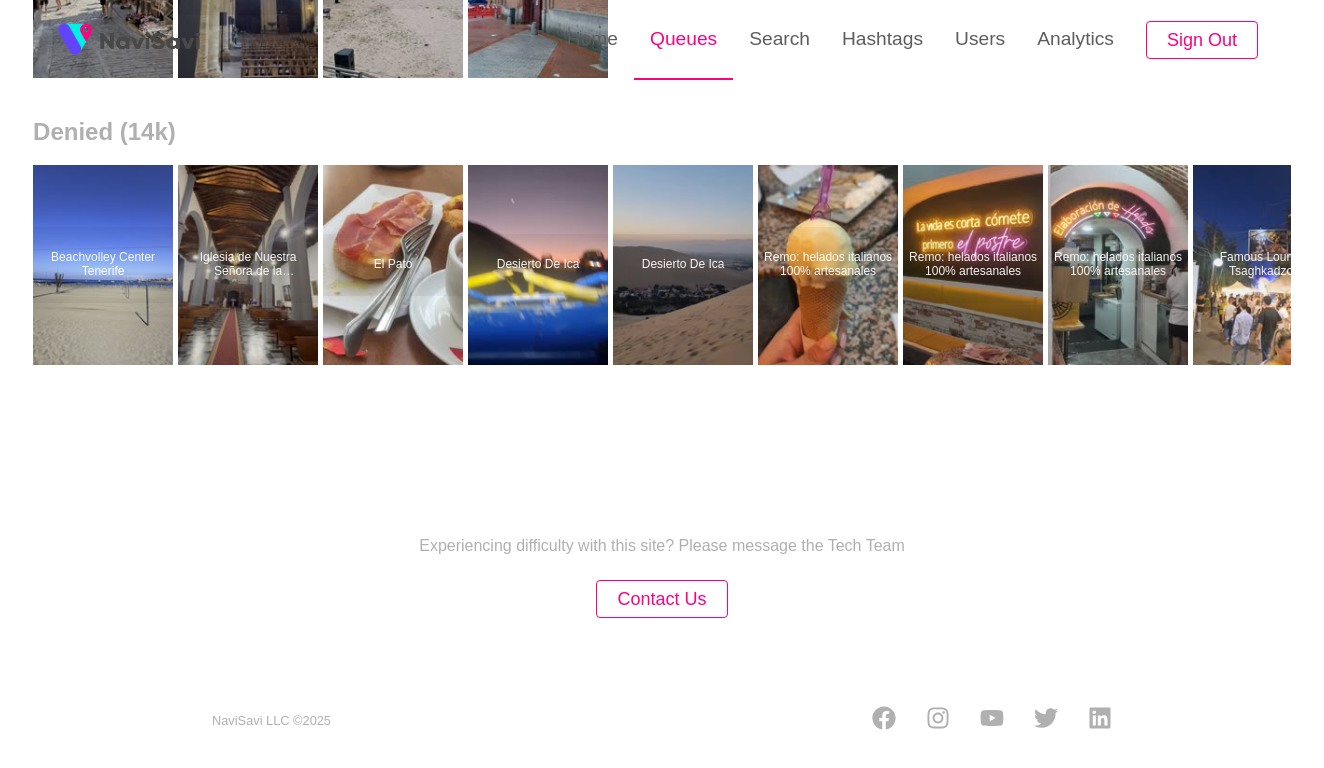 scroll, scrollTop: 0, scrollLeft: 0, axis: both 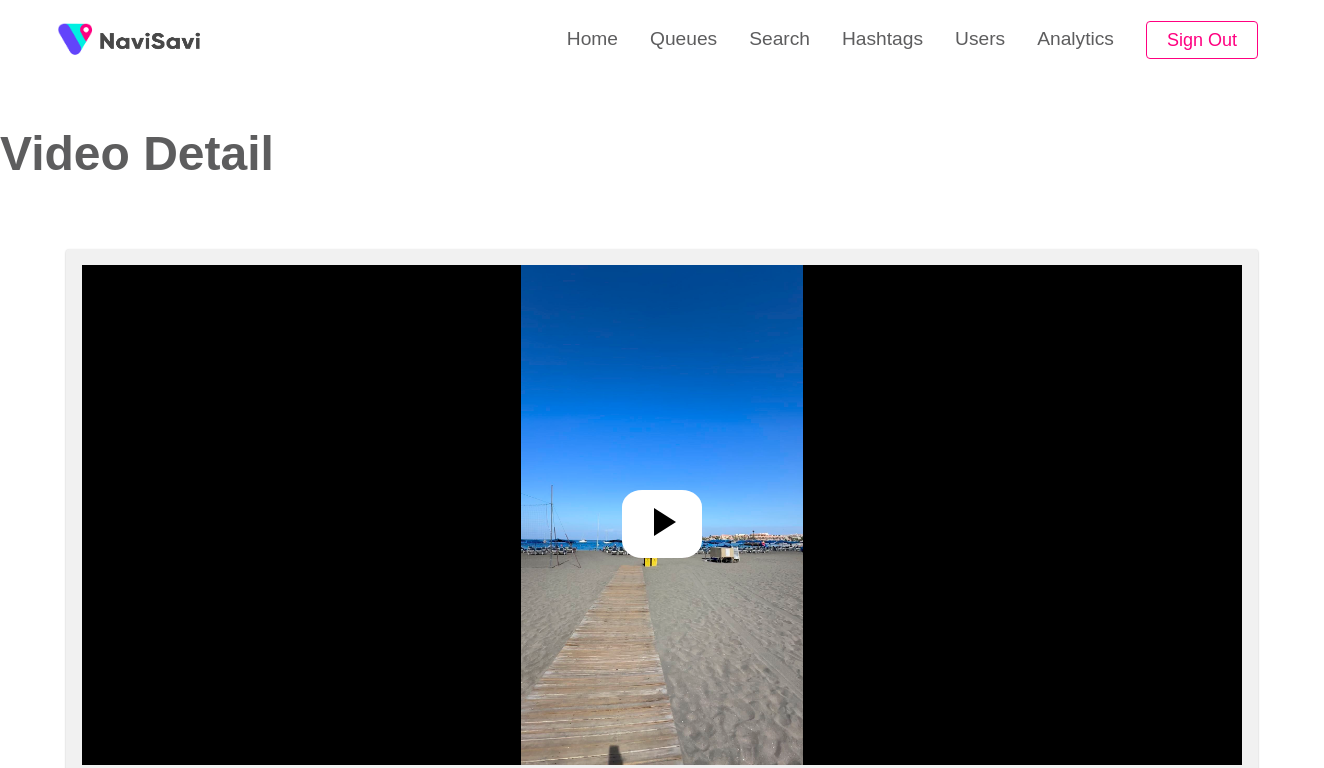select on "**********" 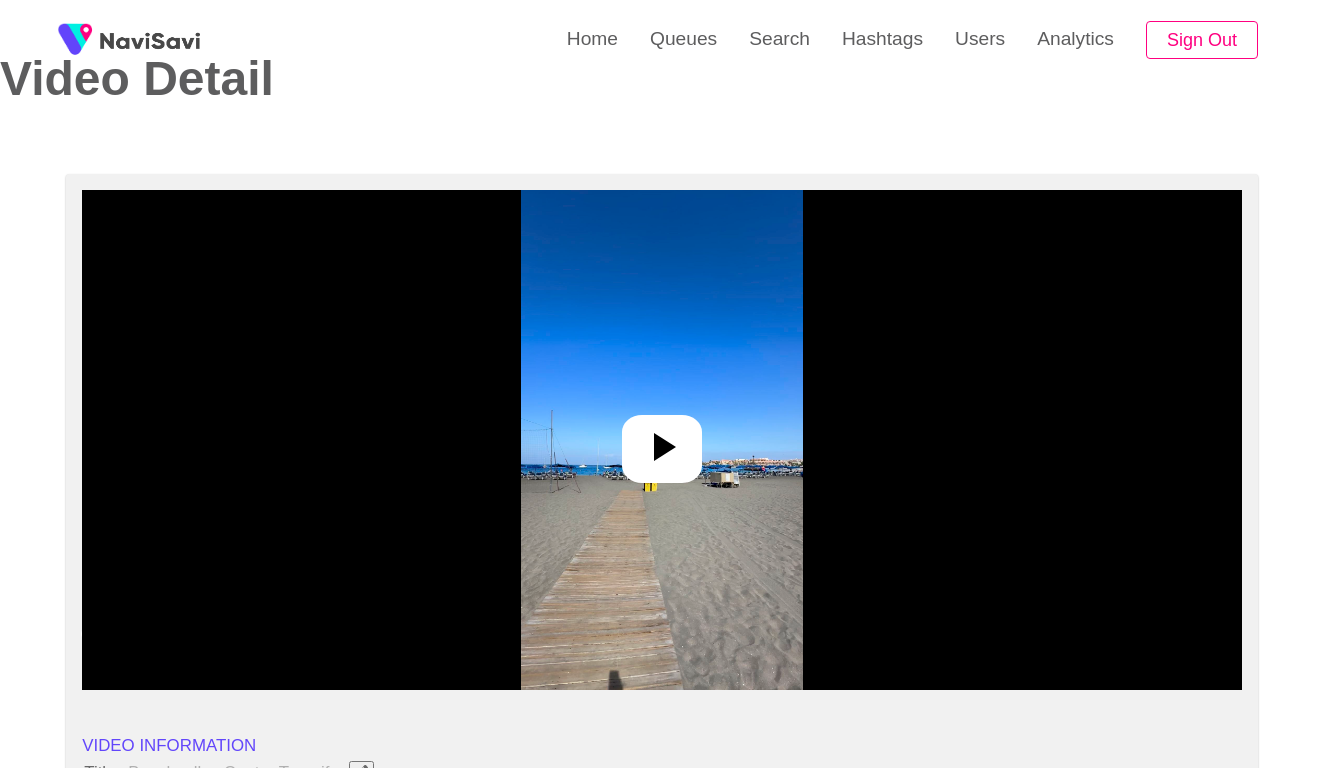 scroll, scrollTop: 100, scrollLeft: 0, axis: vertical 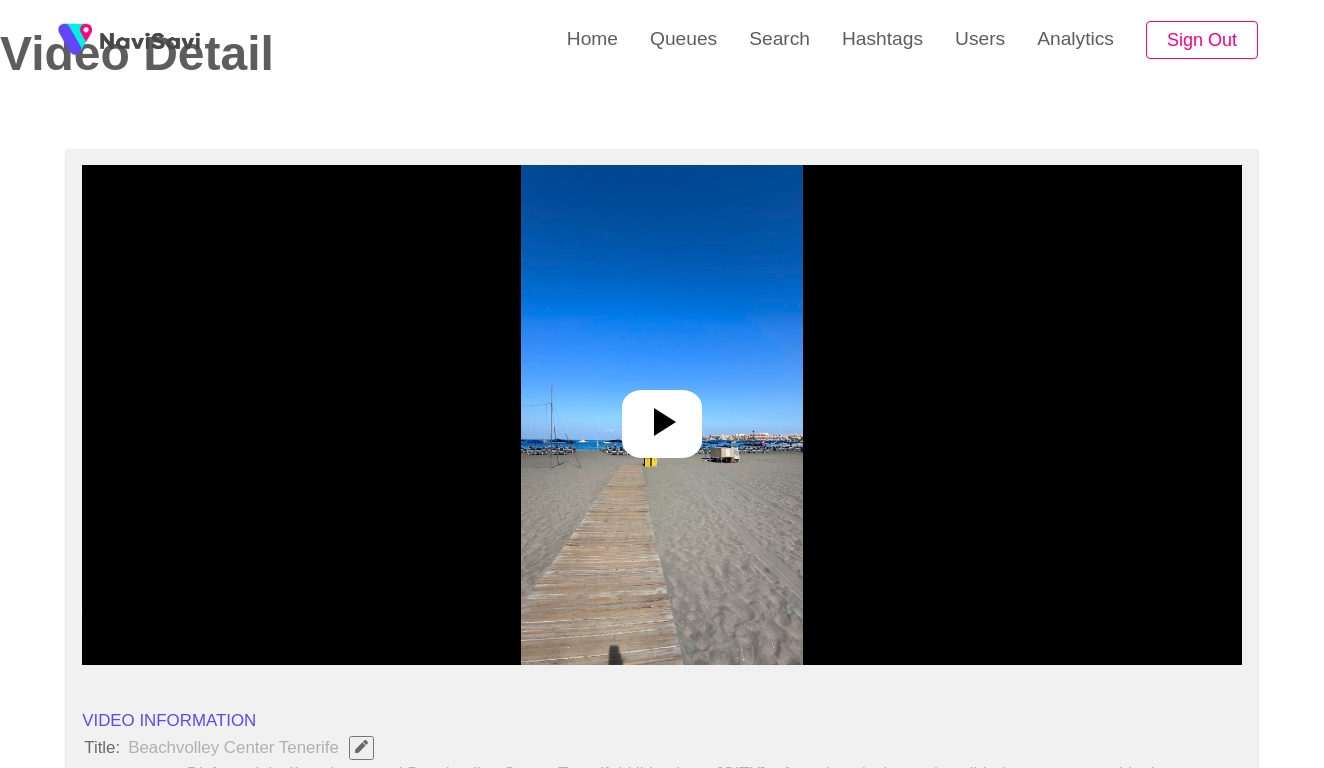 click at bounding box center [661, 415] 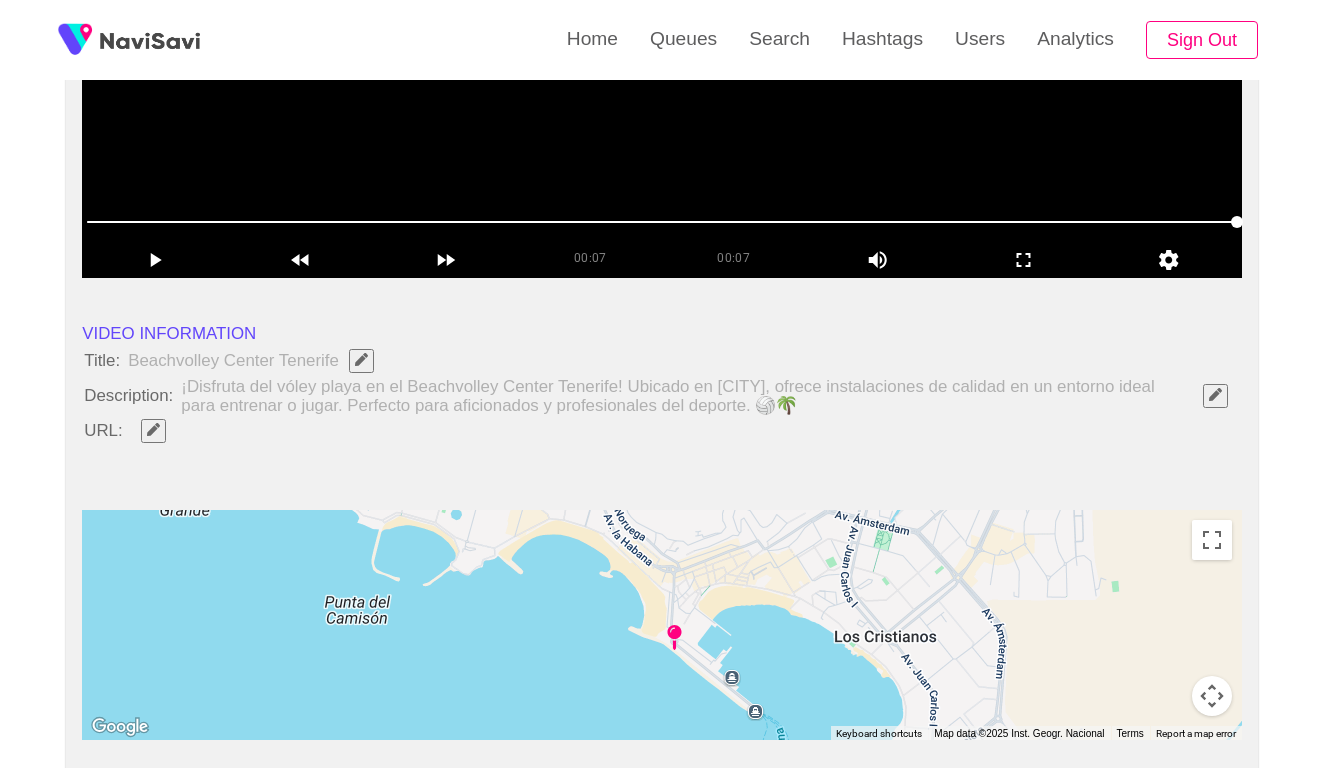 scroll, scrollTop: 502, scrollLeft: 0, axis: vertical 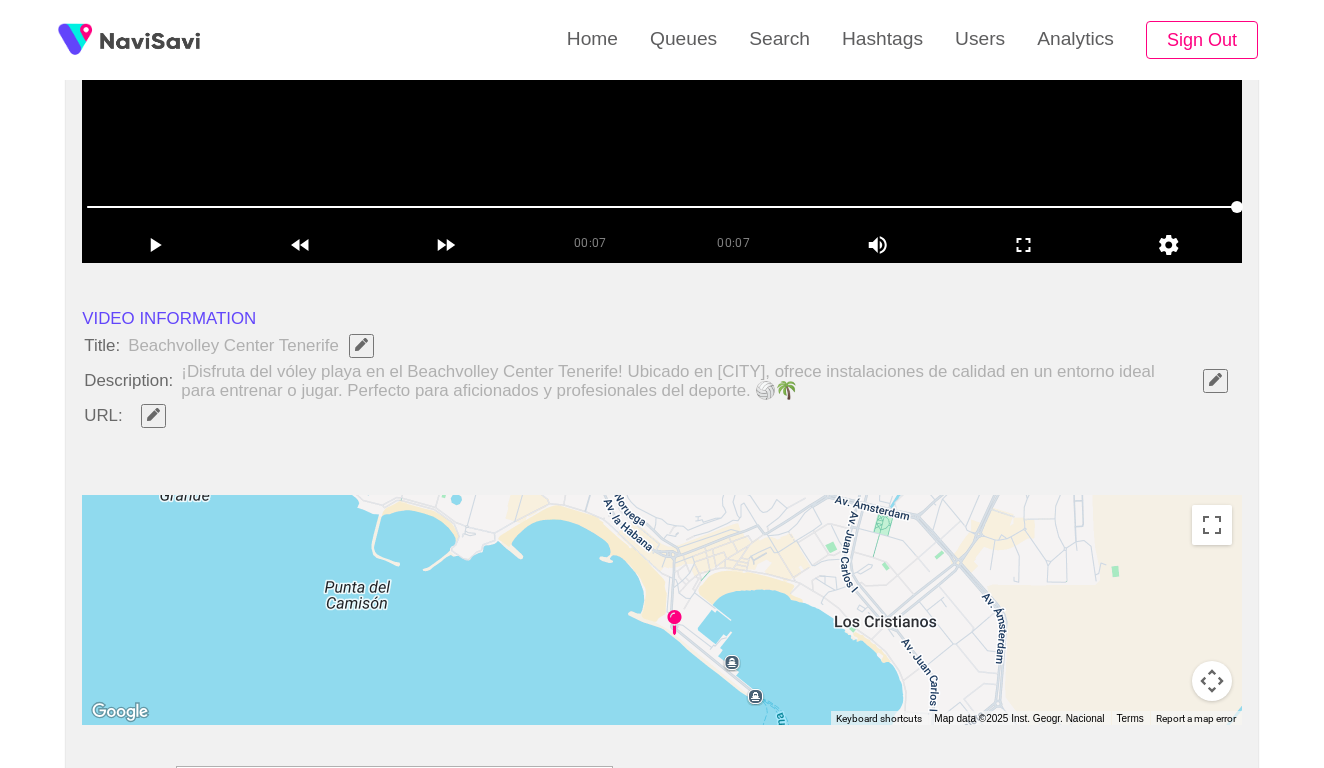 click 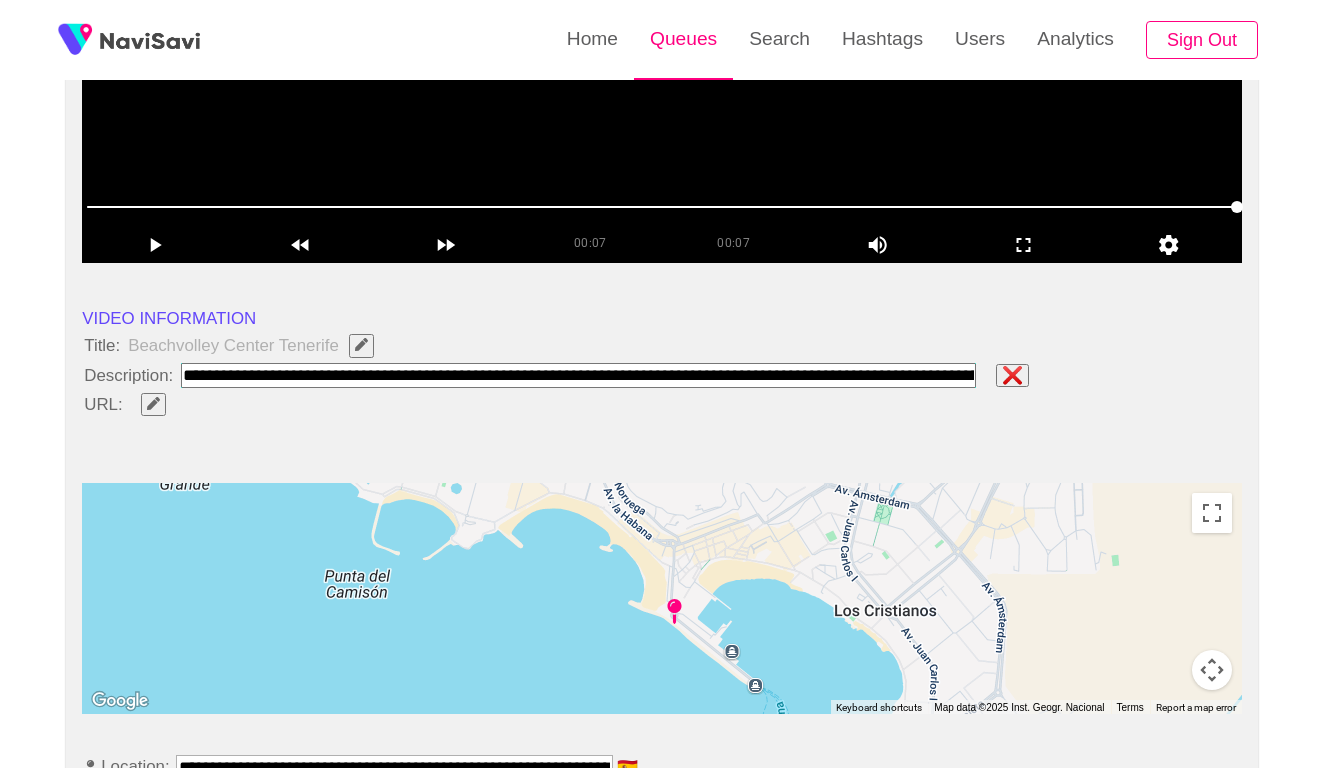 paste on "**********" 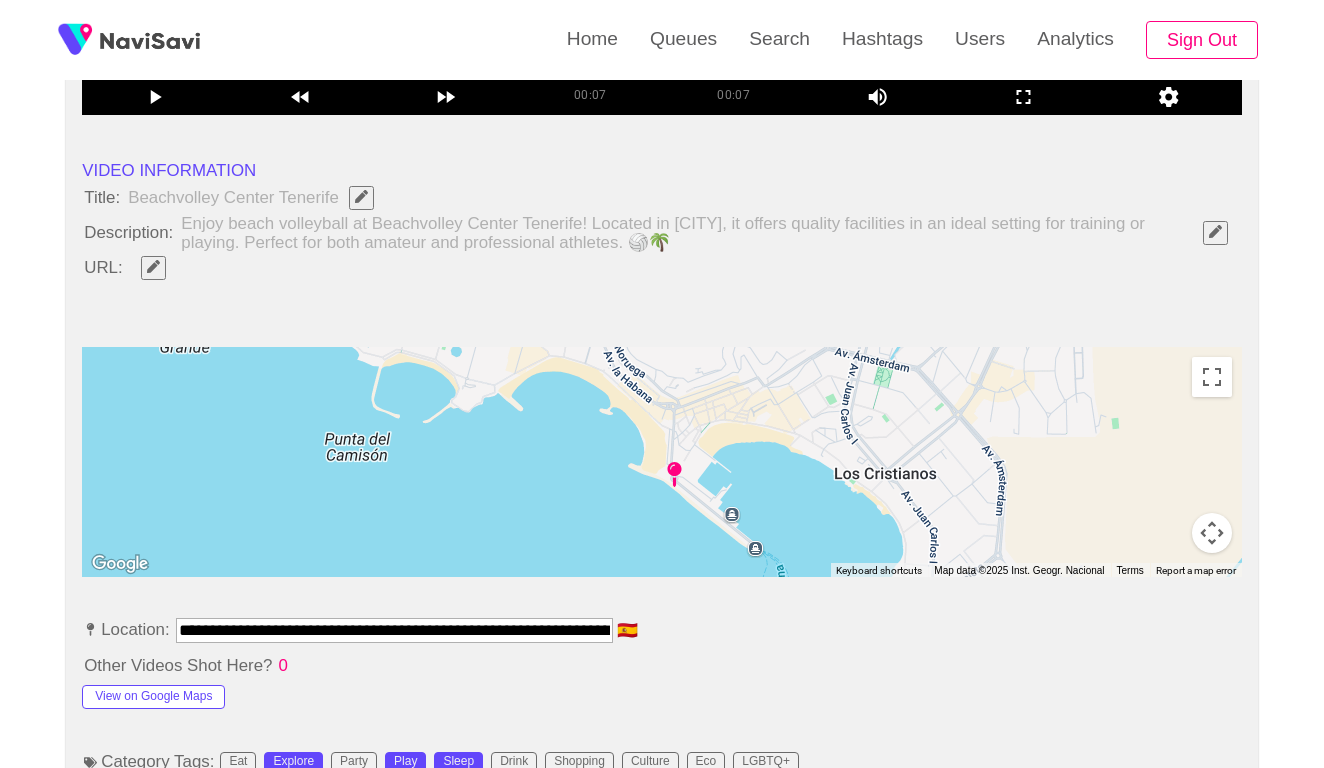 scroll, scrollTop: 683, scrollLeft: 0, axis: vertical 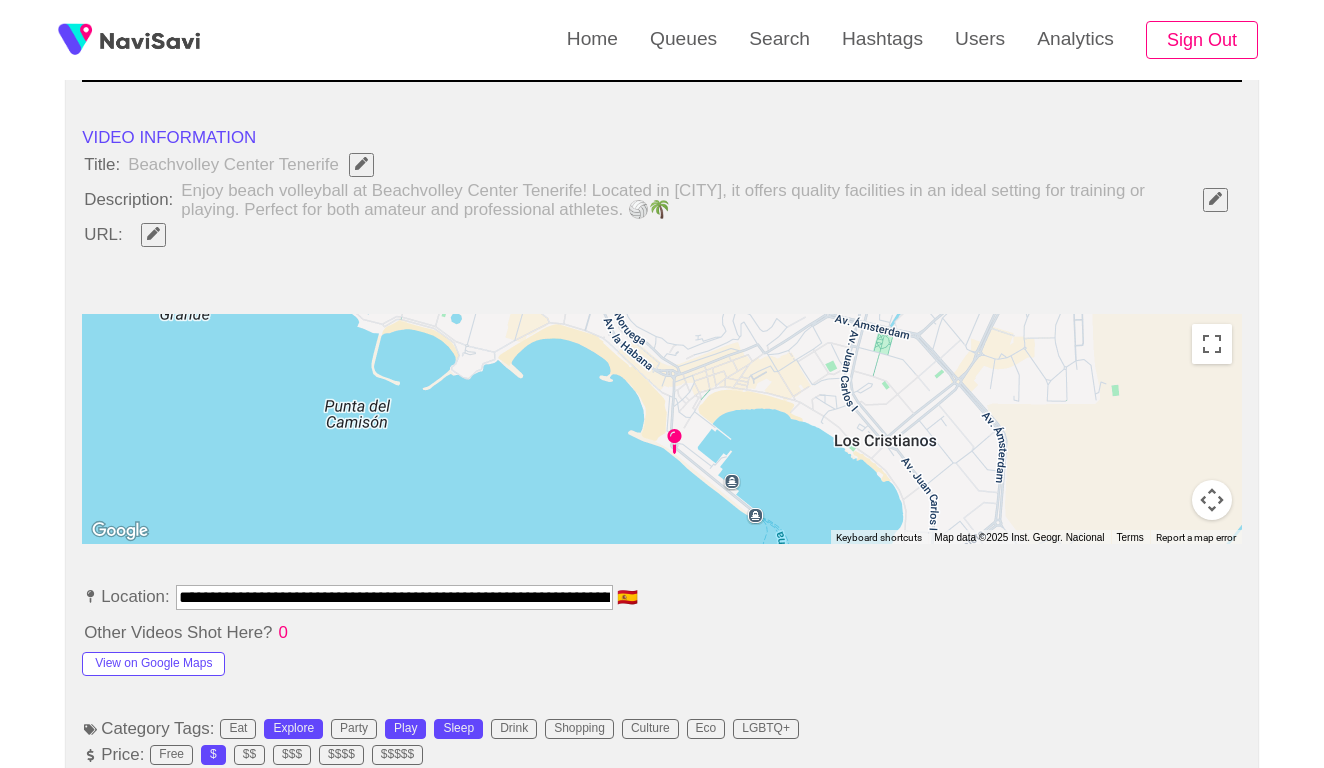 click on "**********" at bounding box center [394, 597] 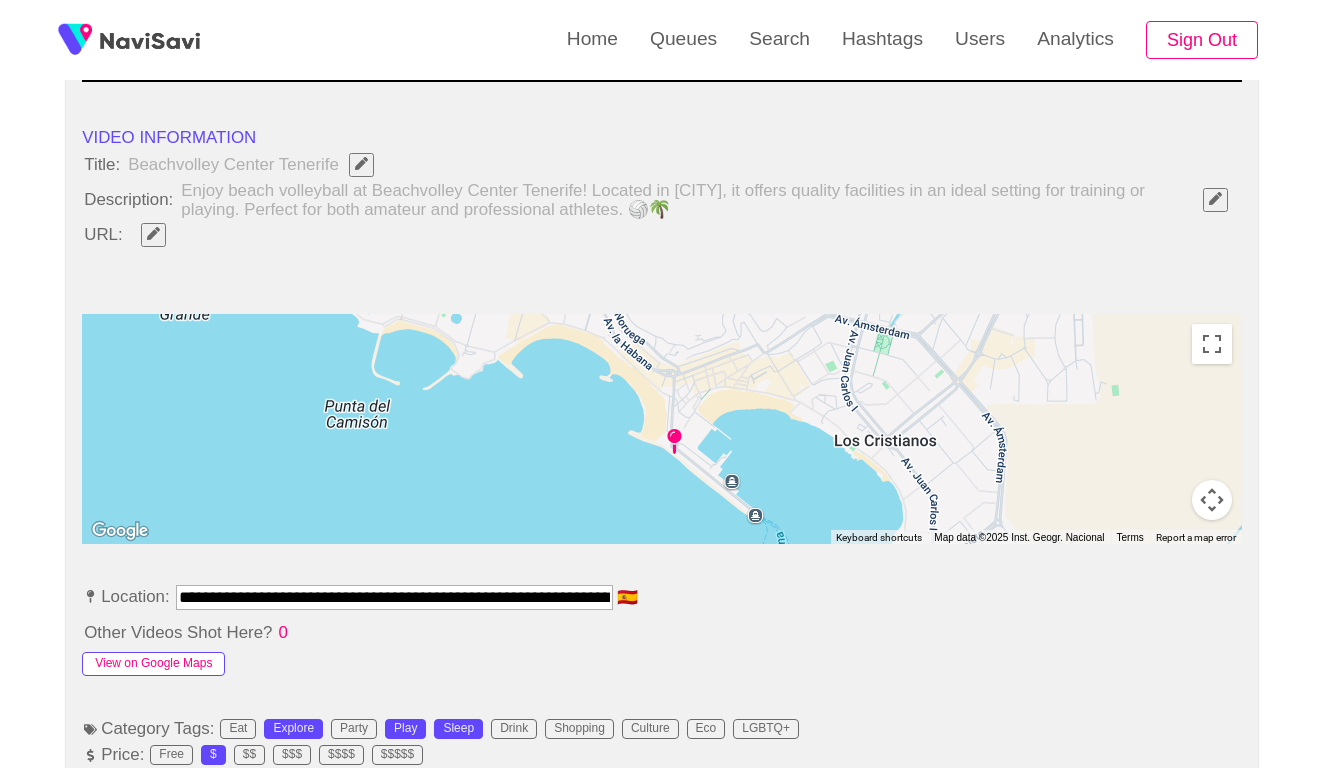 click on "View on Google Maps" at bounding box center (153, 664) 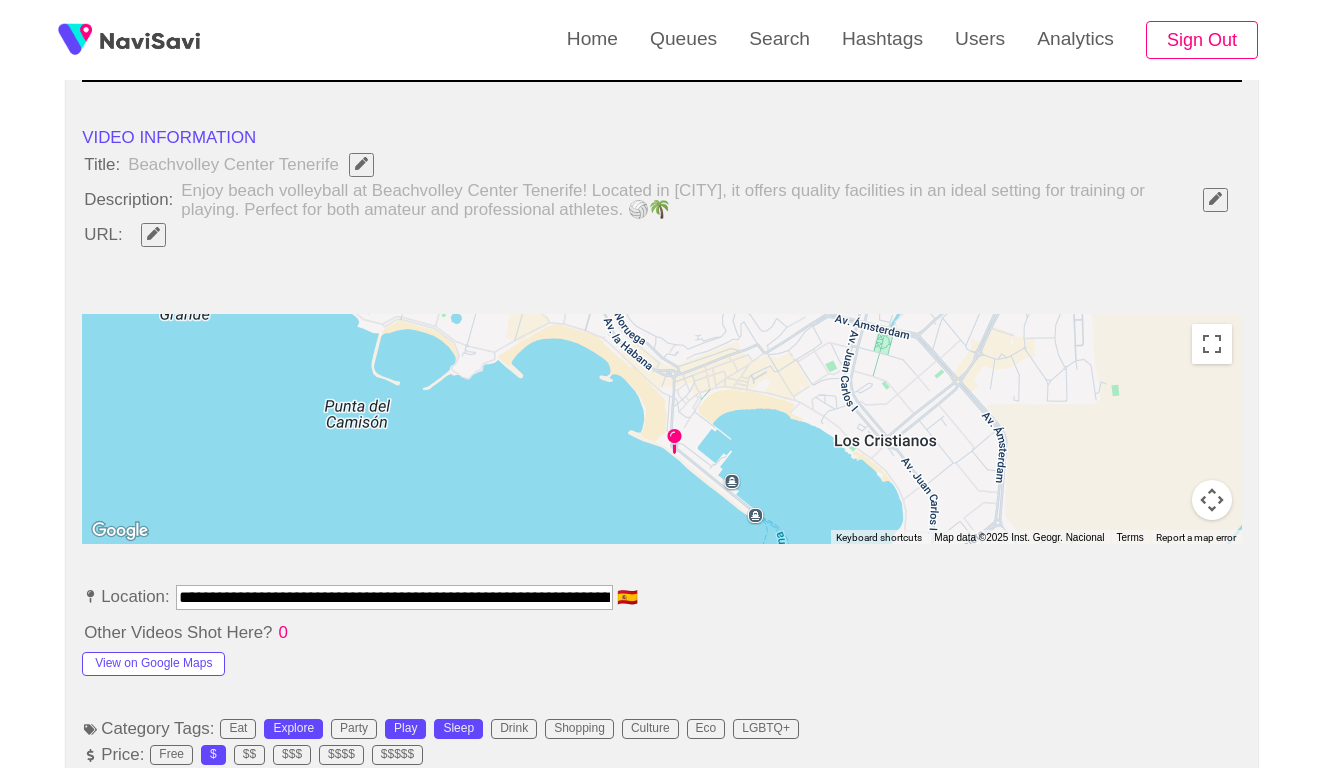 click 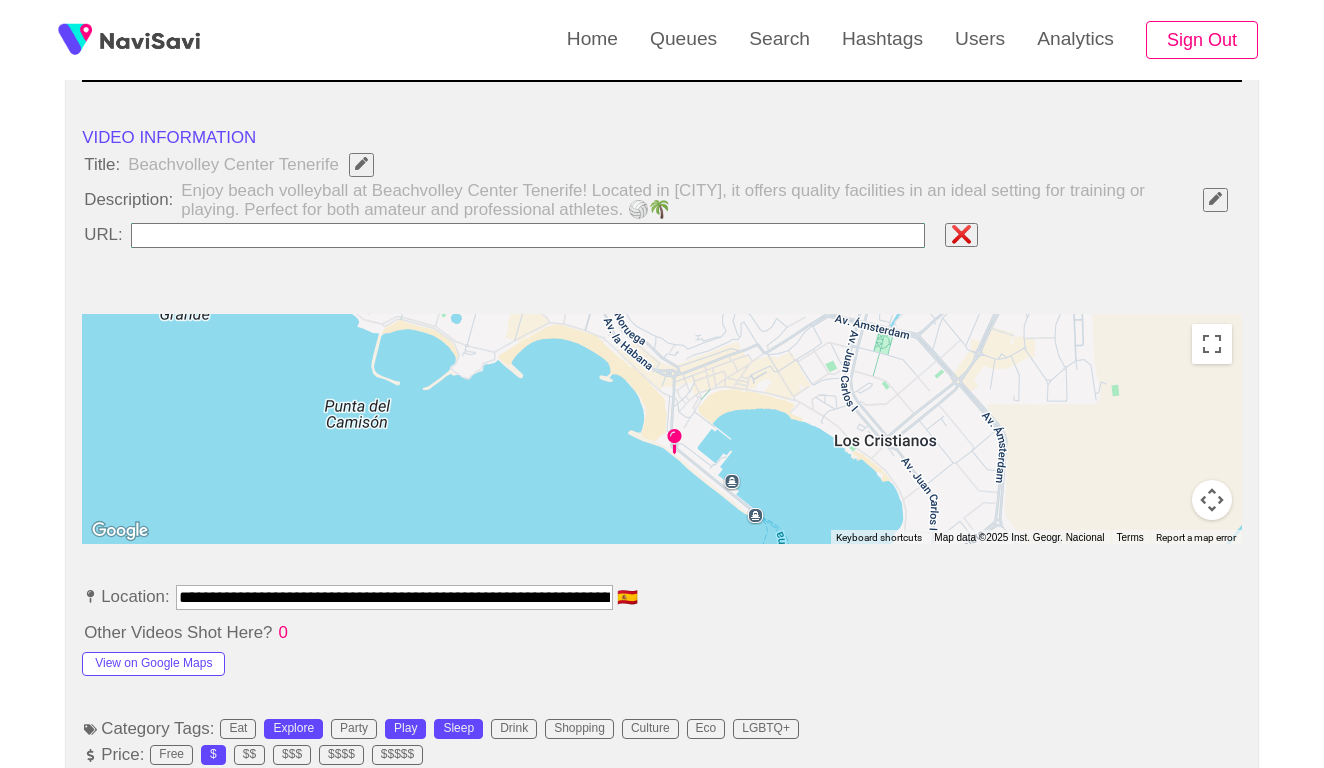 type on "**********" 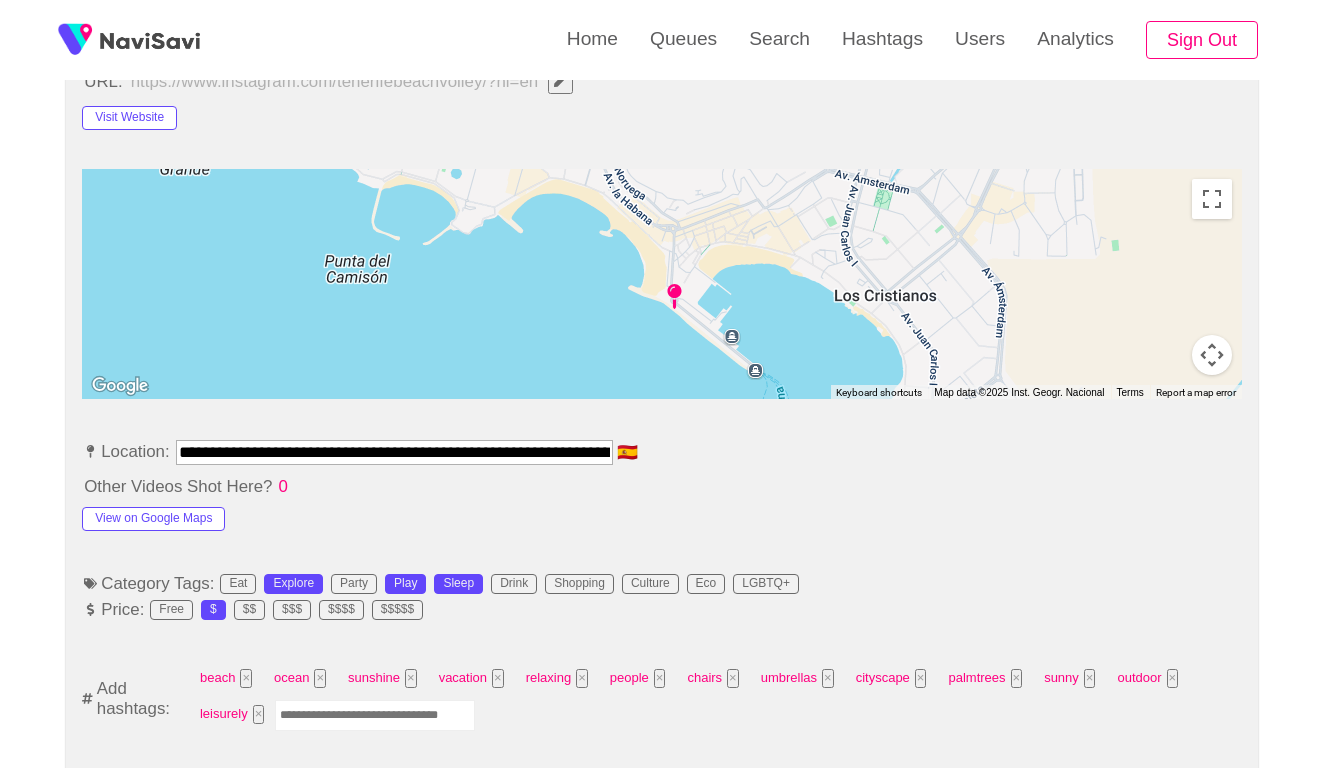 scroll, scrollTop: 1112, scrollLeft: 0, axis: vertical 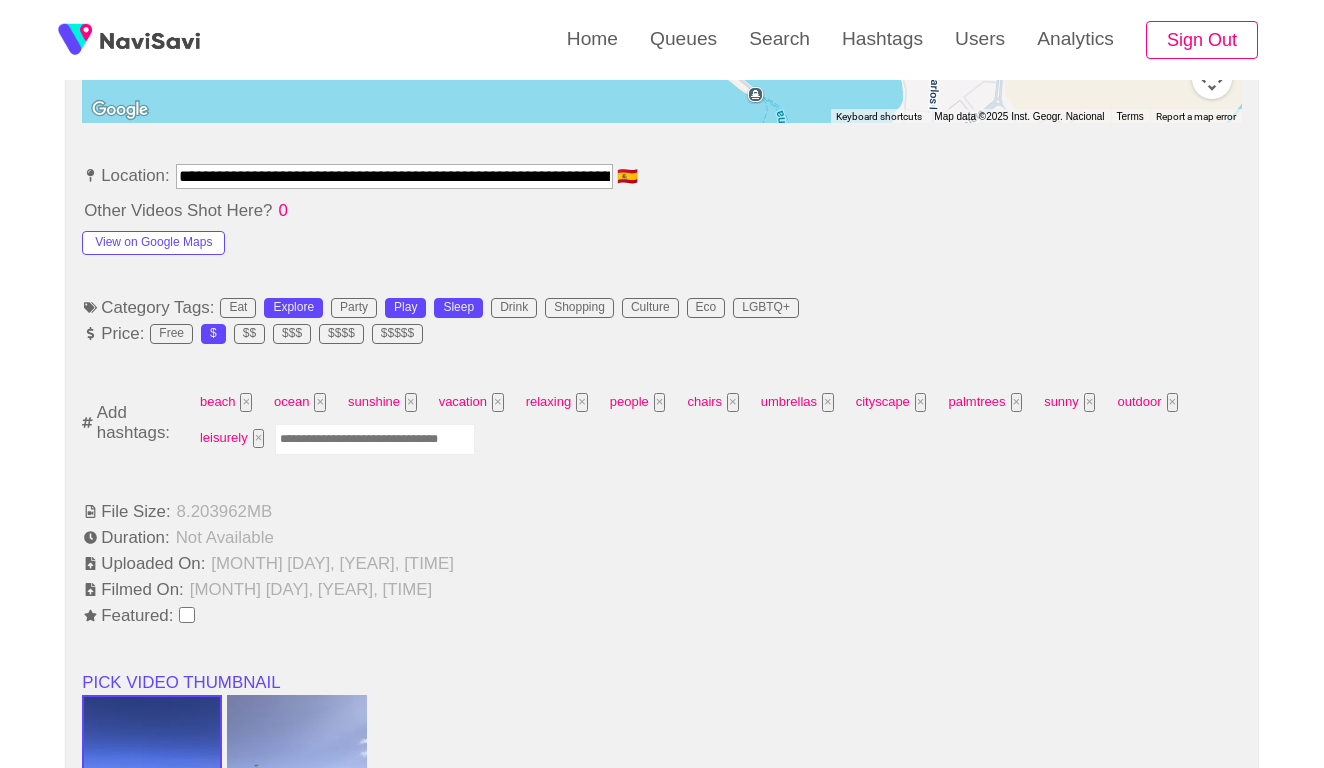 click at bounding box center (375, 439) 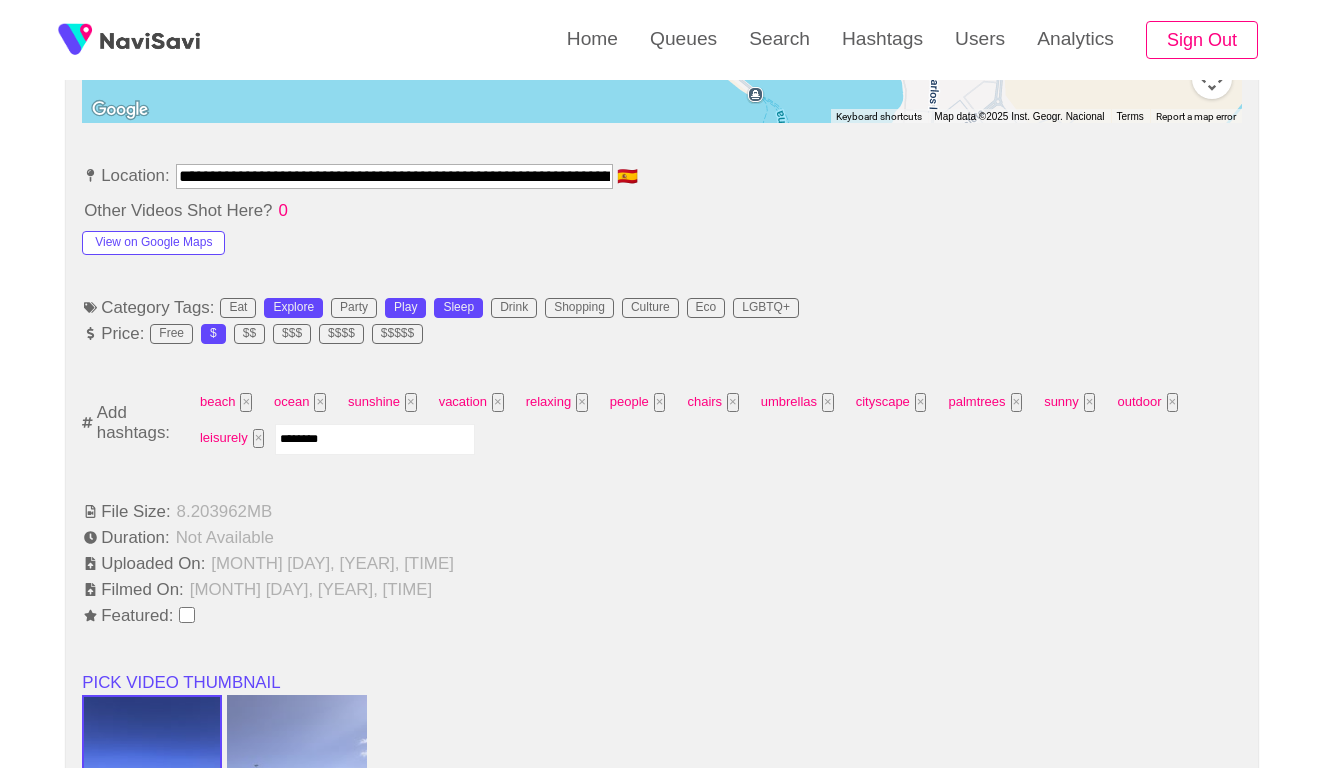 type on "*********" 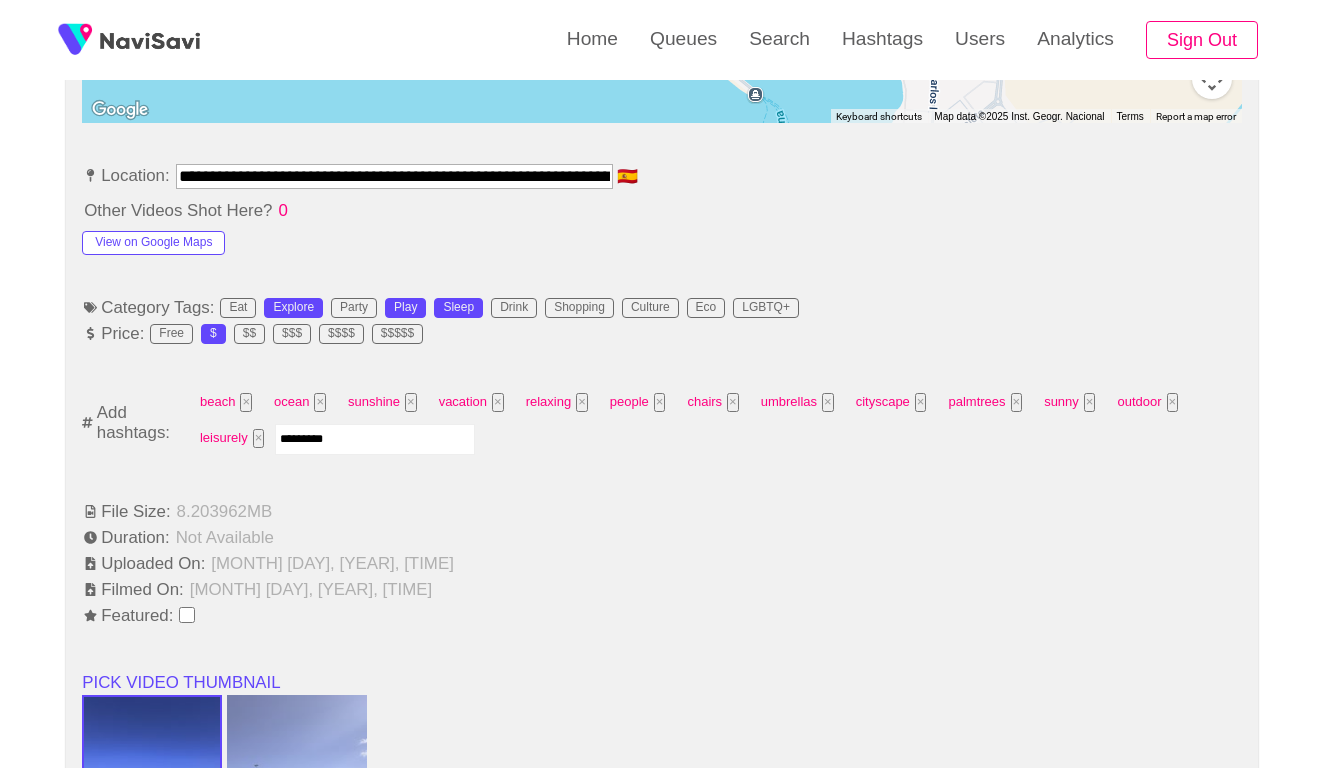 type 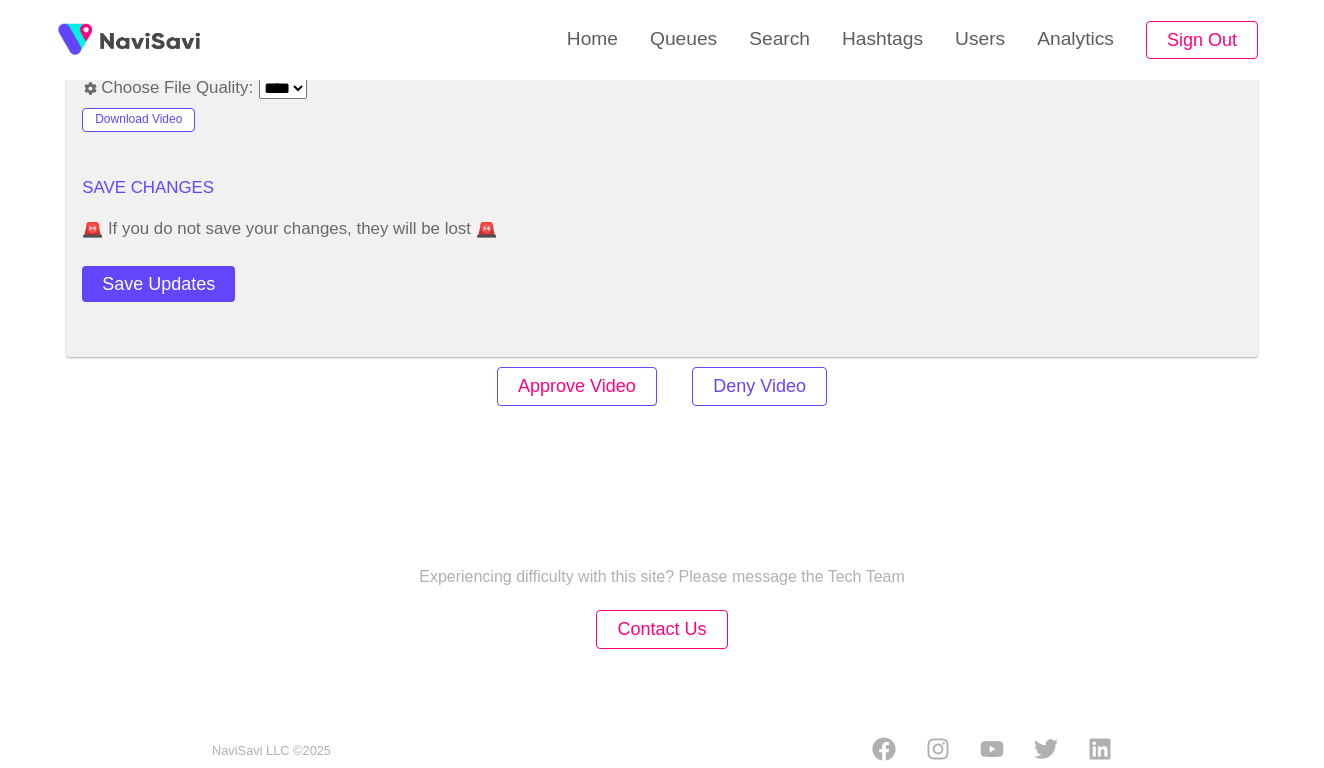 scroll, scrollTop: 2434, scrollLeft: 0, axis: vertical 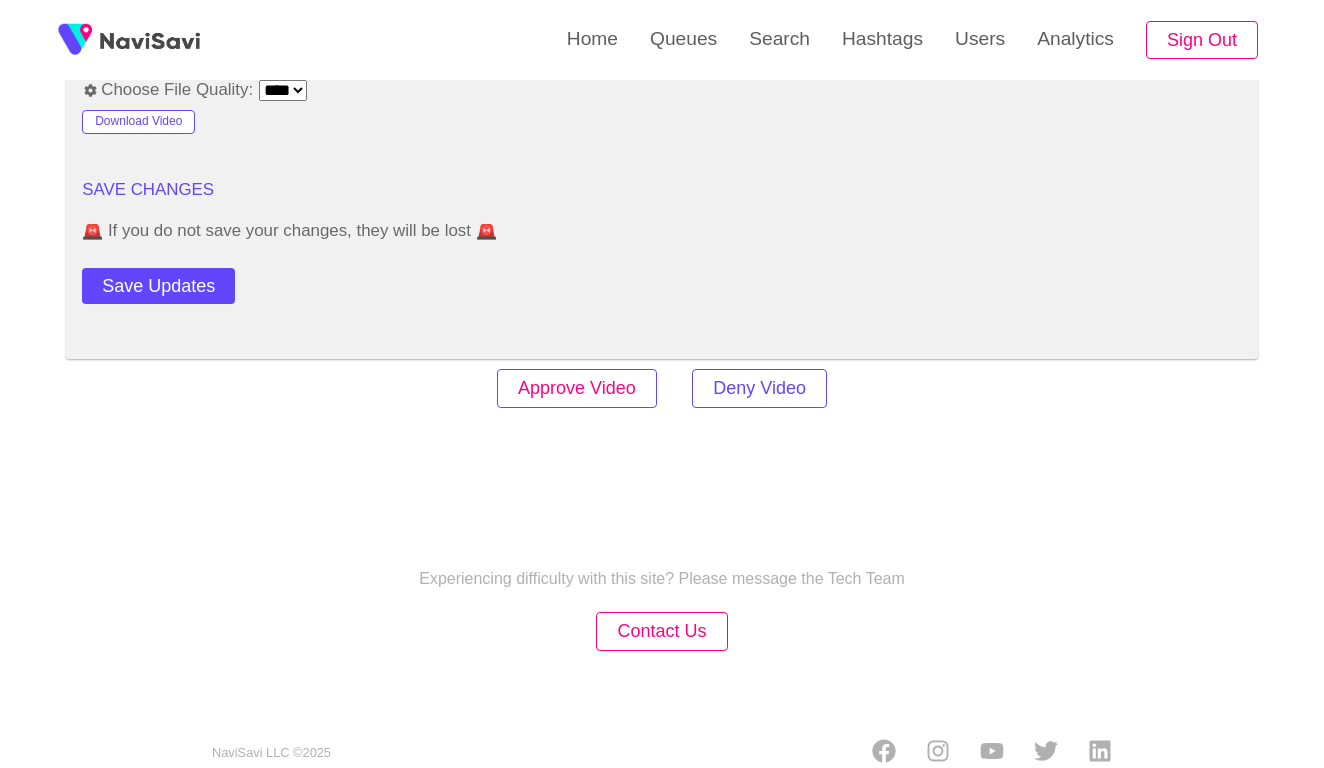 click on "Approve Video" at bounding box center (577, 388) 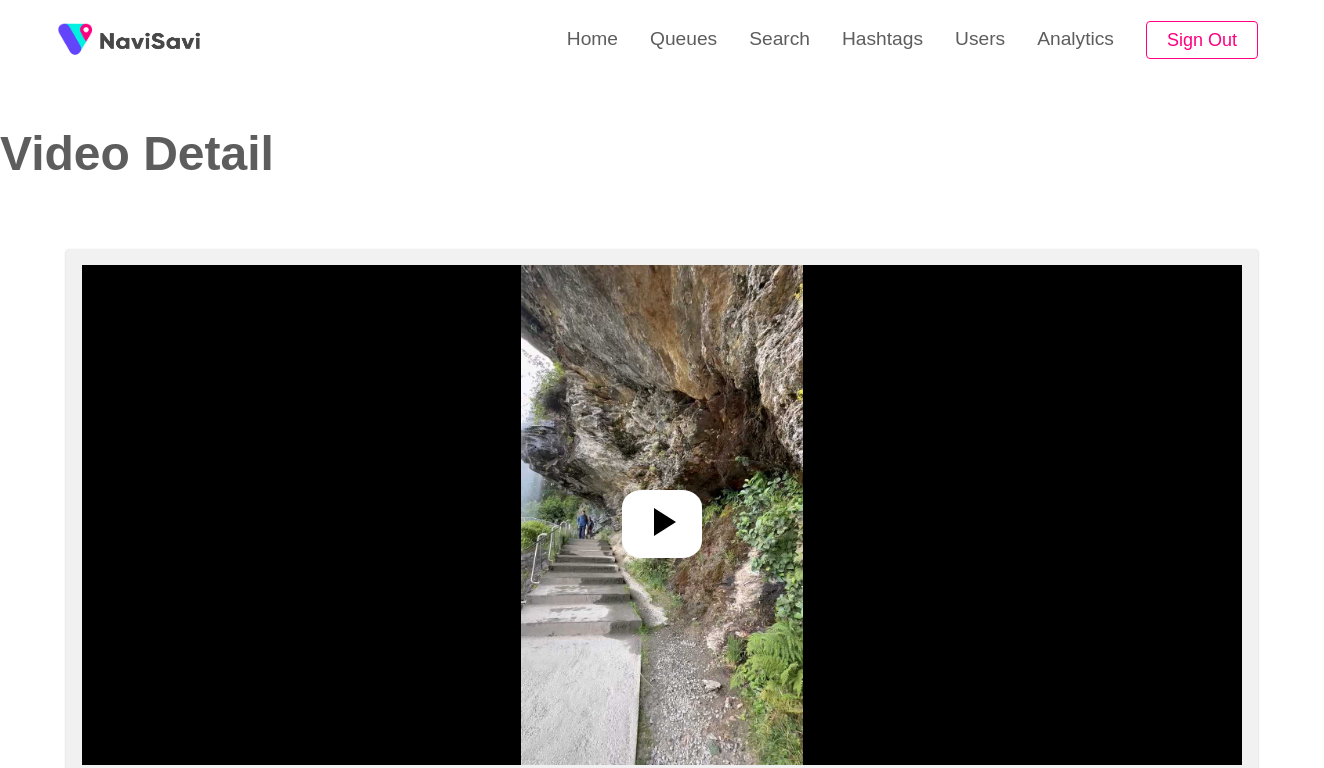 select on "**********" 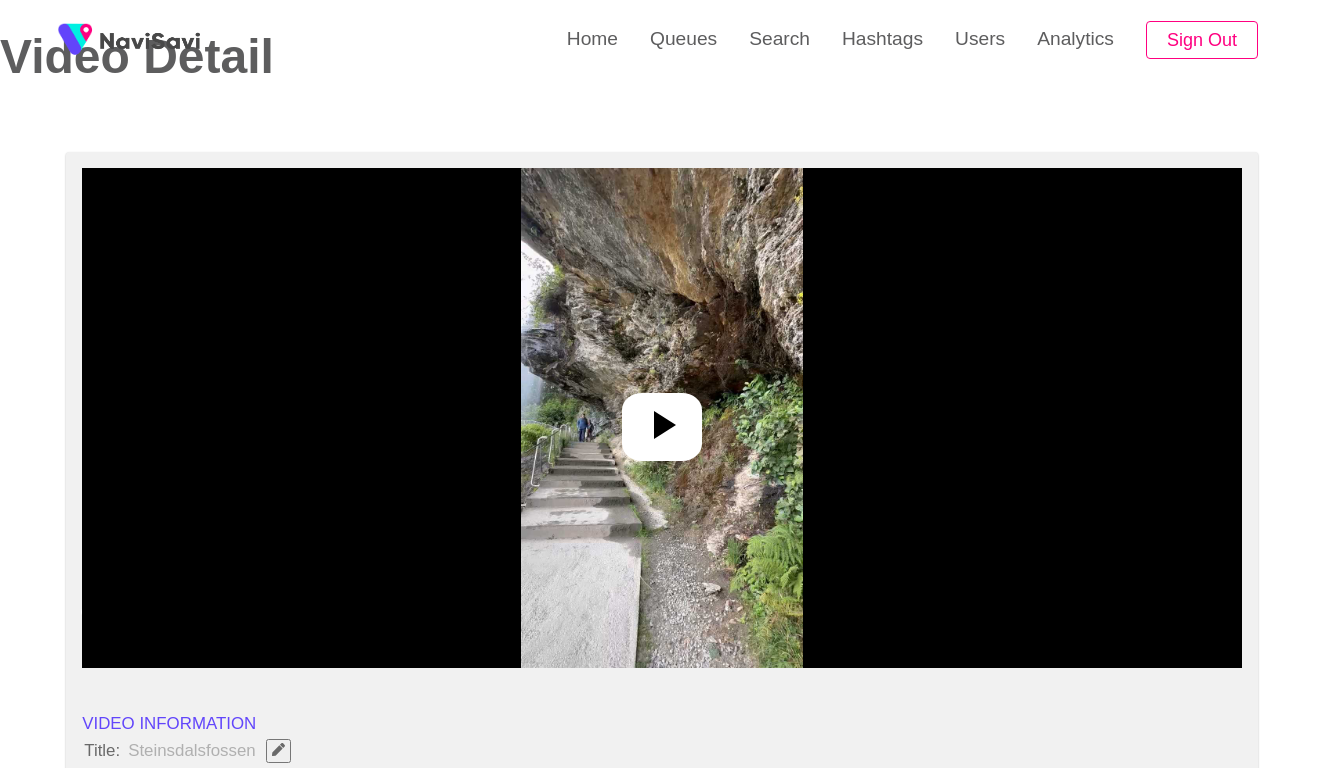 scroll, scrollTop: 159, scrollLeft: 0, axis: vertical 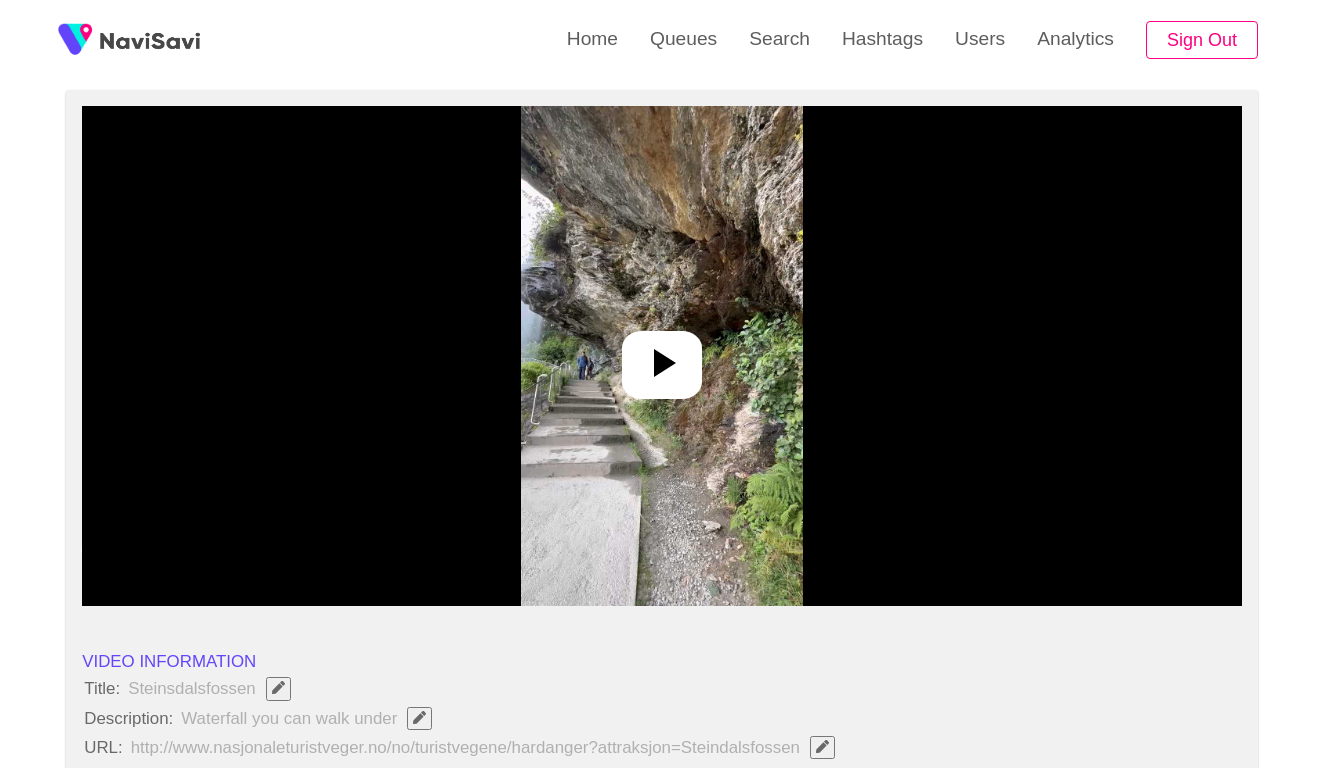 click at bounding box center [661, 356] 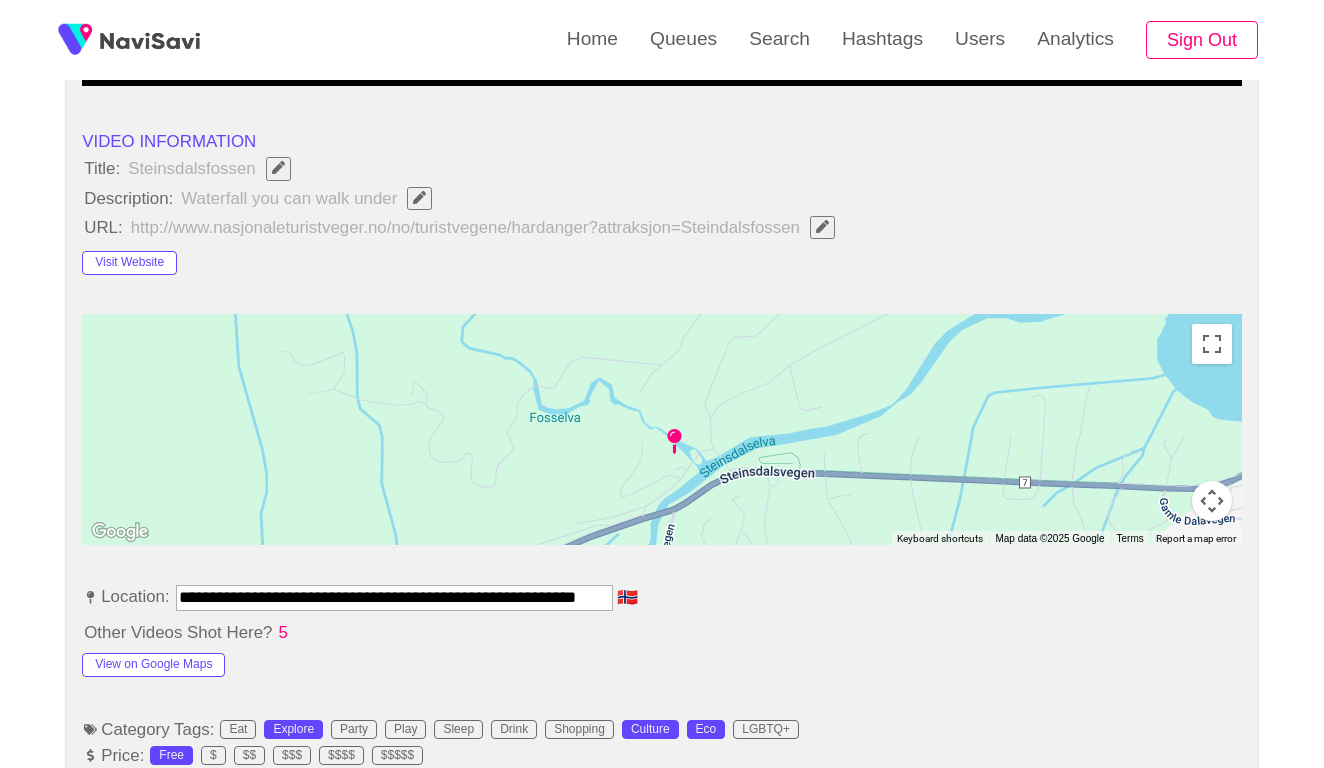 scroll, scrollTop: 722, scrollLeft: 0, axis: vertical 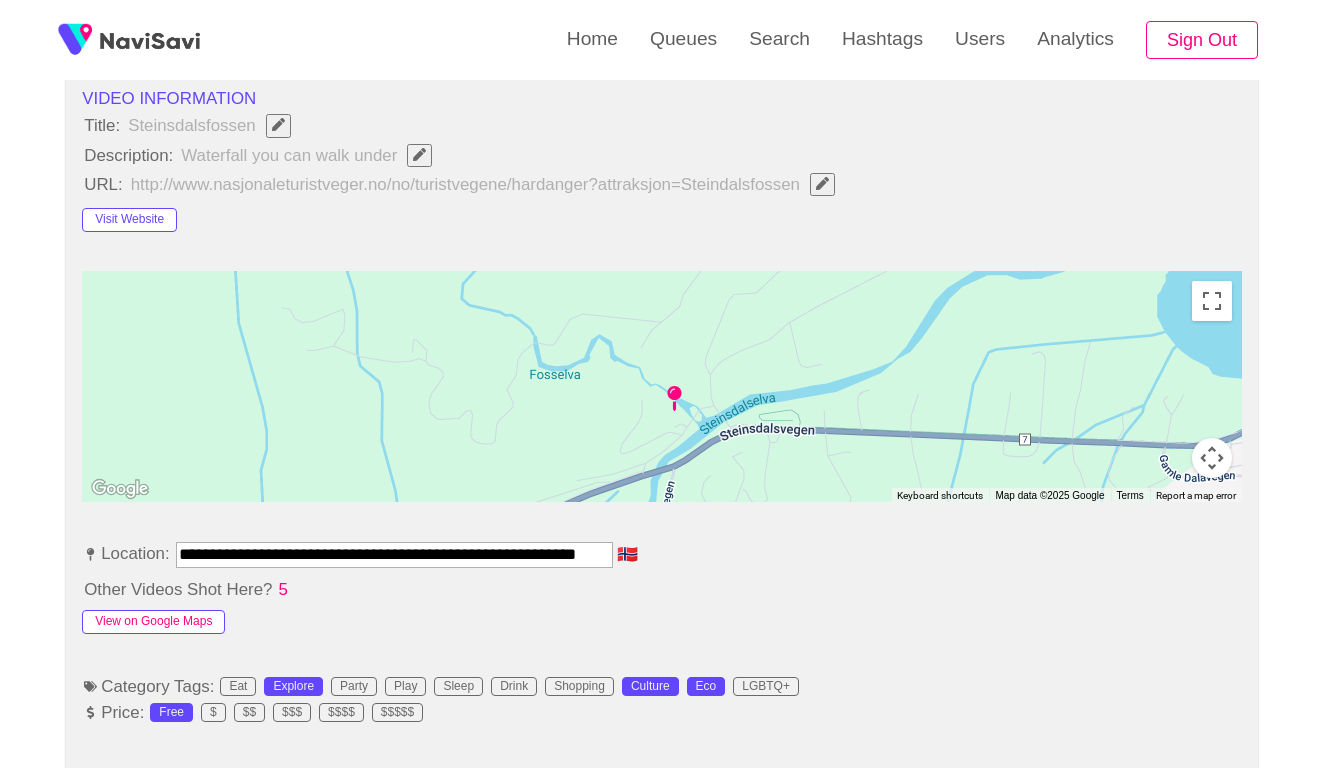 click on "View on Google Maps" at bounding box center (153, 622) 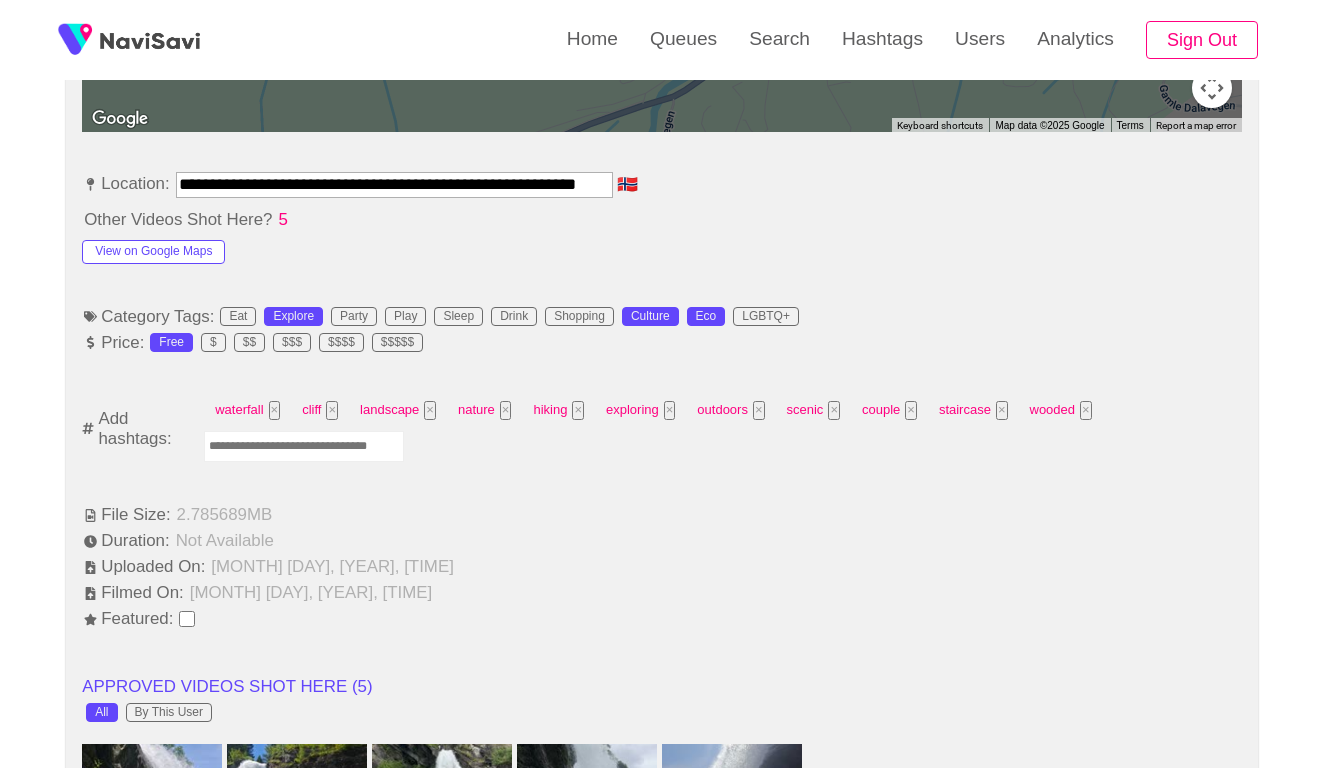 scroll, scrollTop: 1142, scrollLeft: 0, axis: vertical 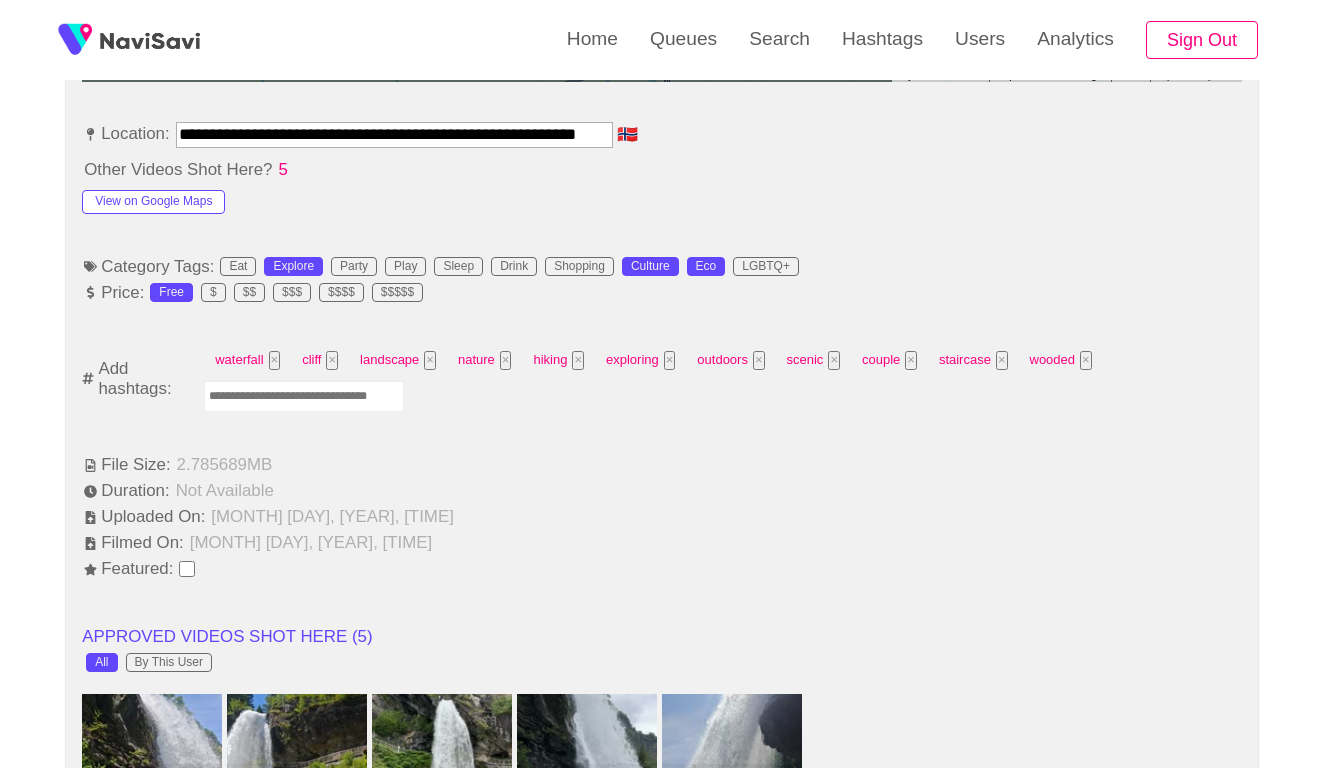 click at bounding box center [304, 396] 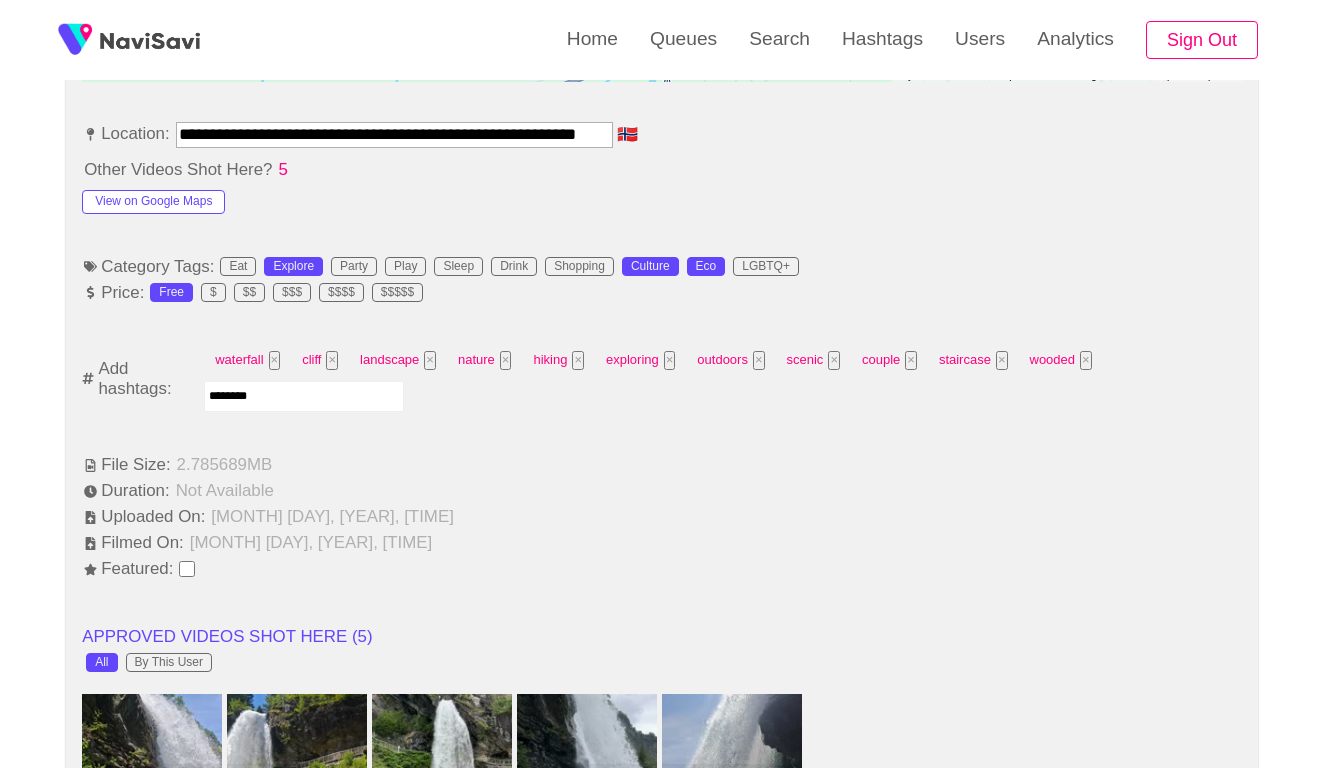 type on "*********" 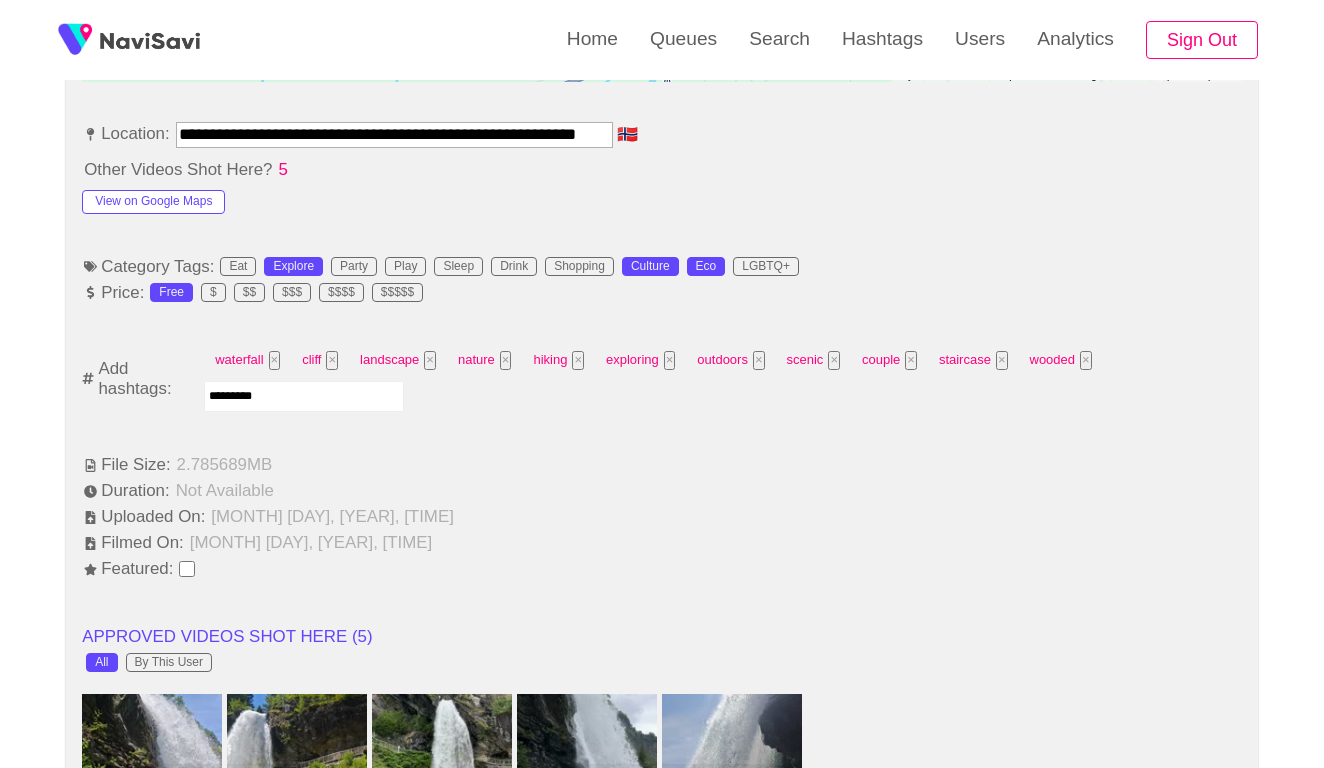 type 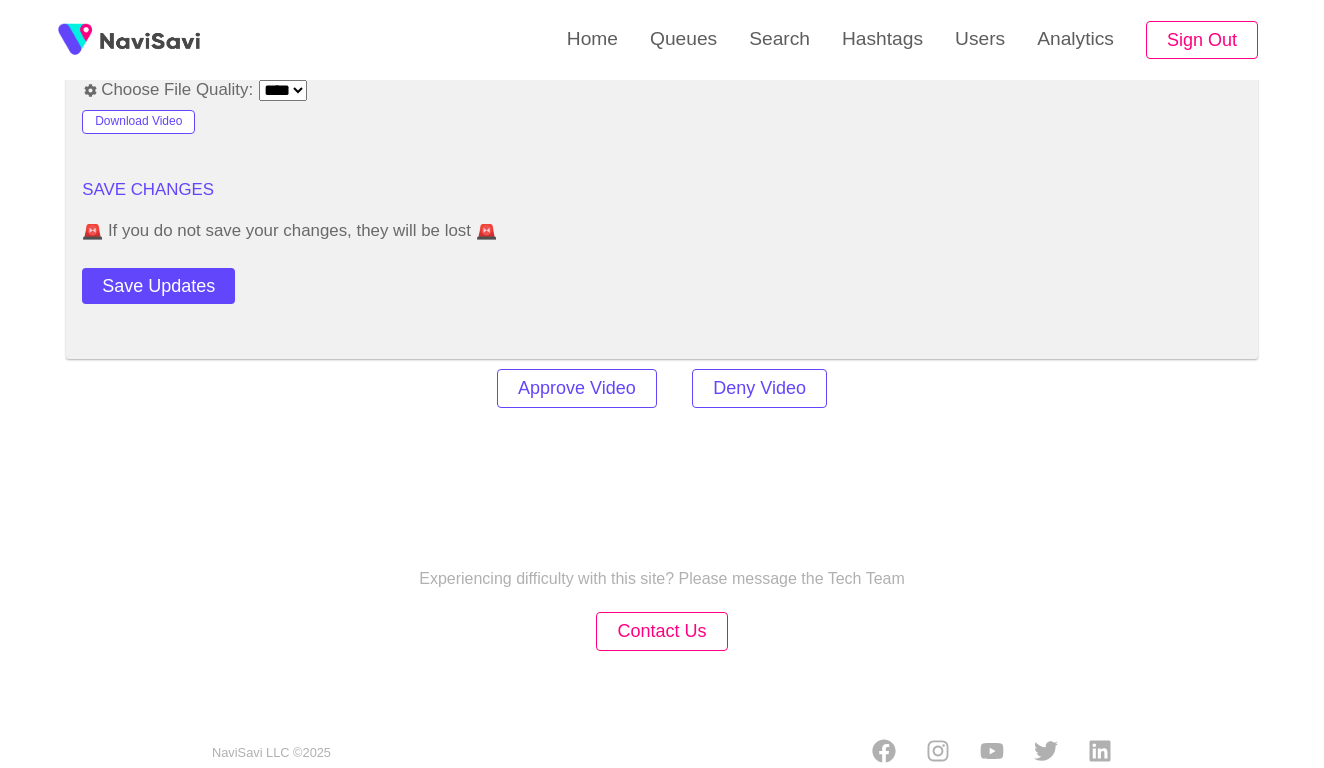 scroll, scrollTop: 2750, scrollLeft: 0, axis: vertical 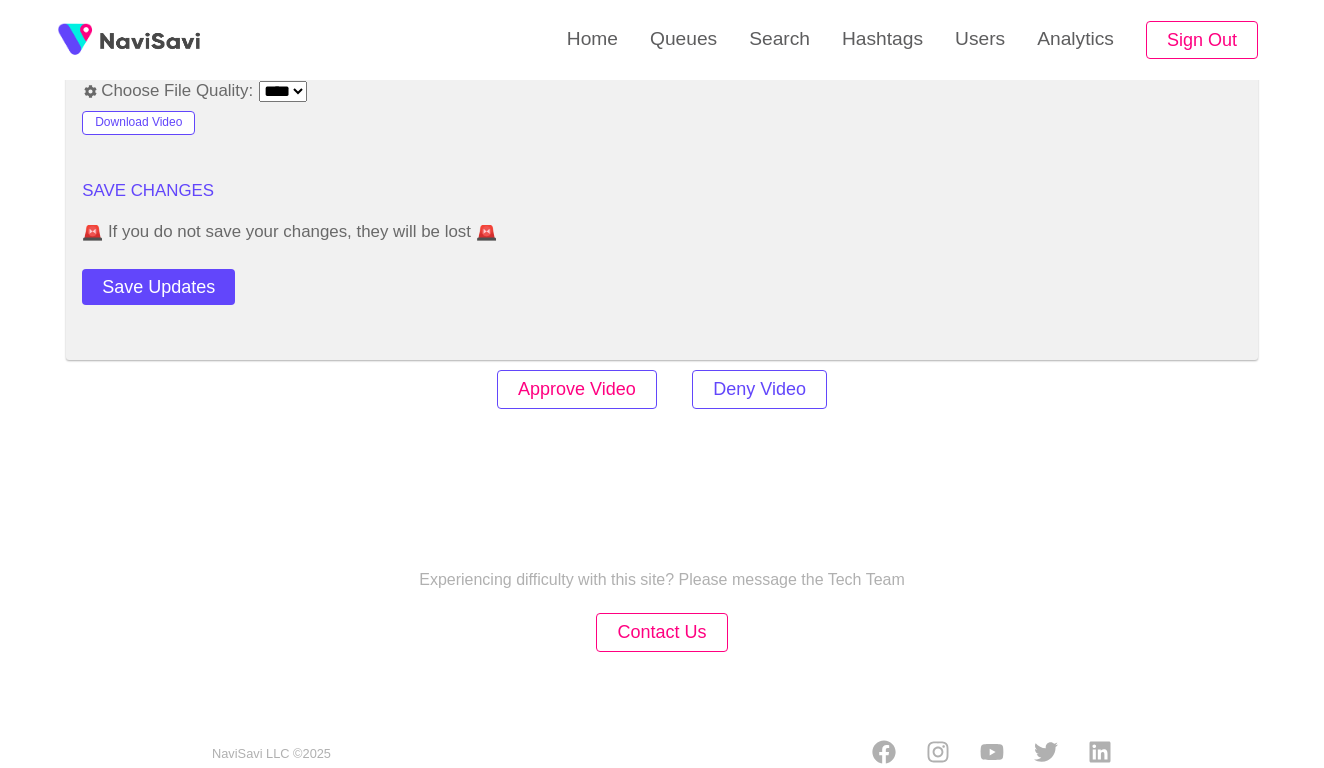 click on "Approve Video" at bounding box center (577, 389) 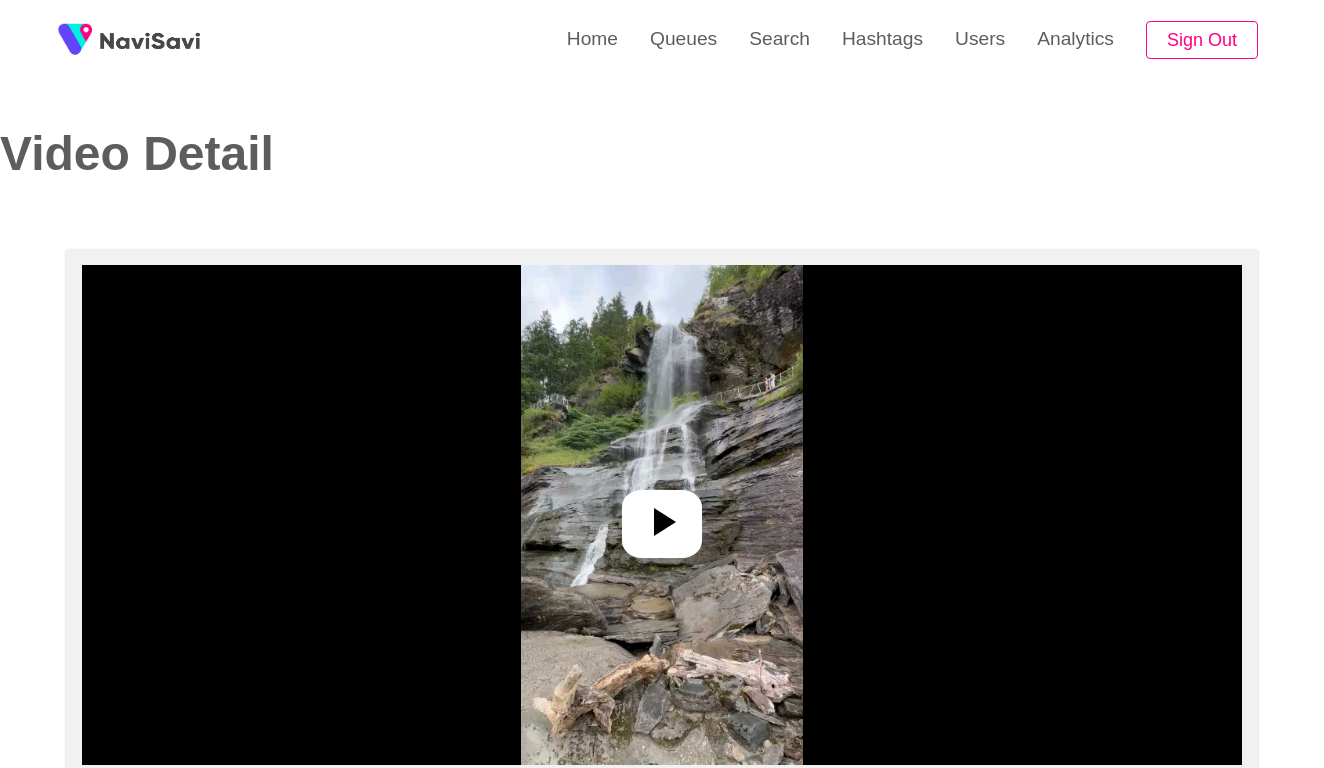 select on "**********" 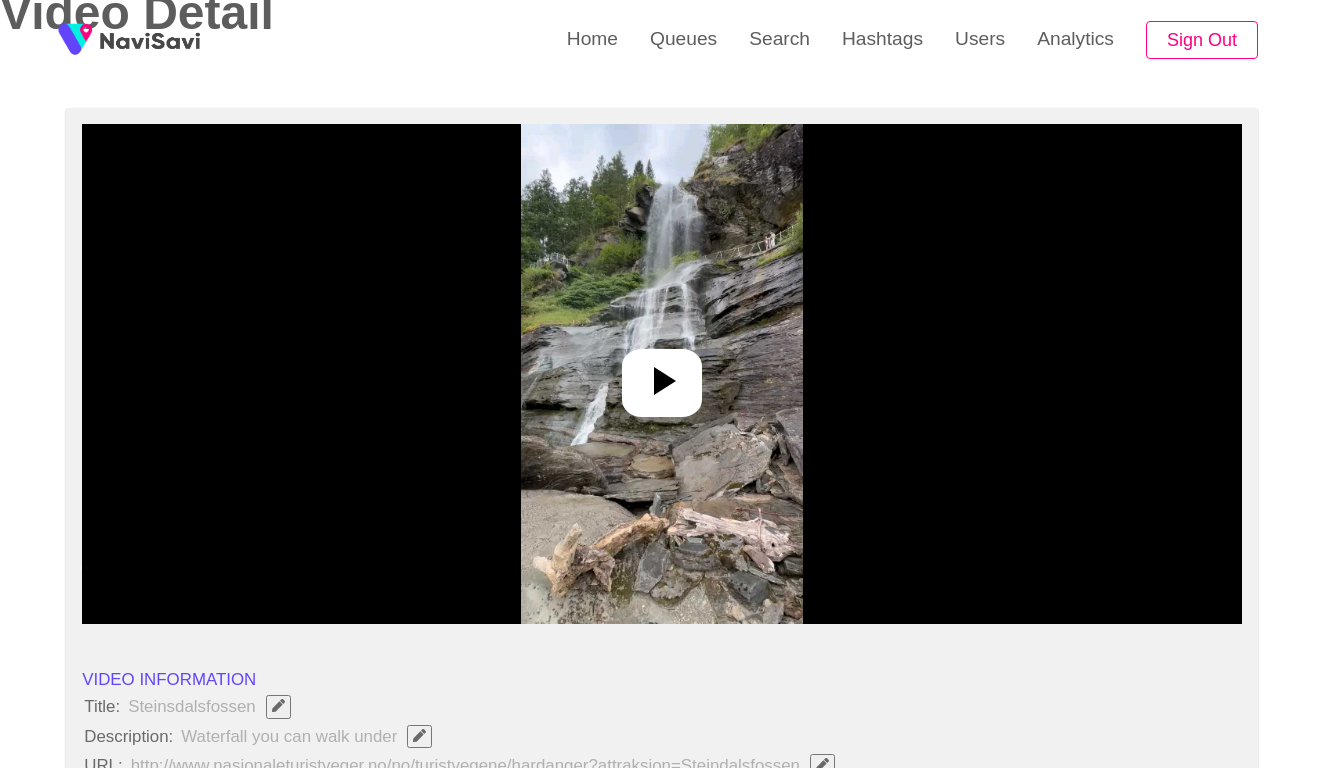 scroll, scrollTop: 225, scrollLeft: 0, axis: vertical 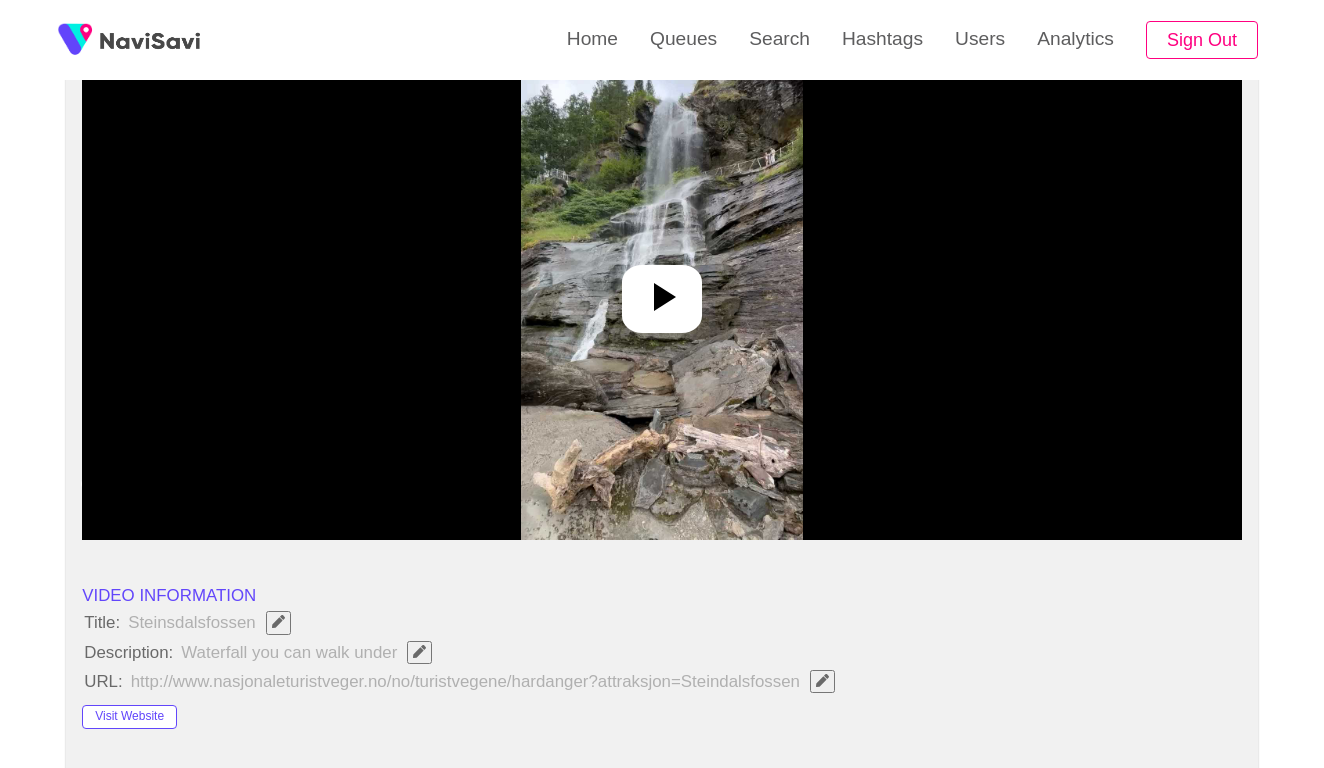 click at bounding box center (661, 290) 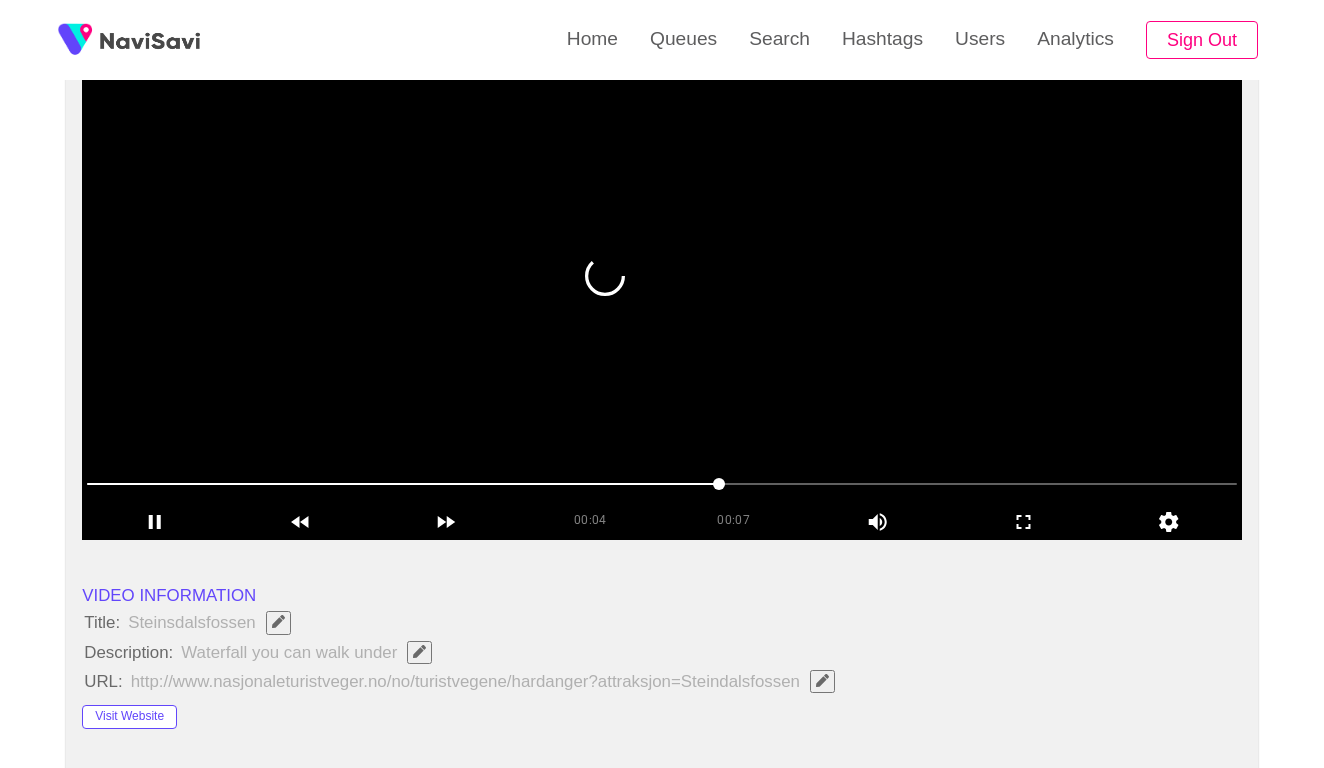 click at bounding box center [662, 484] 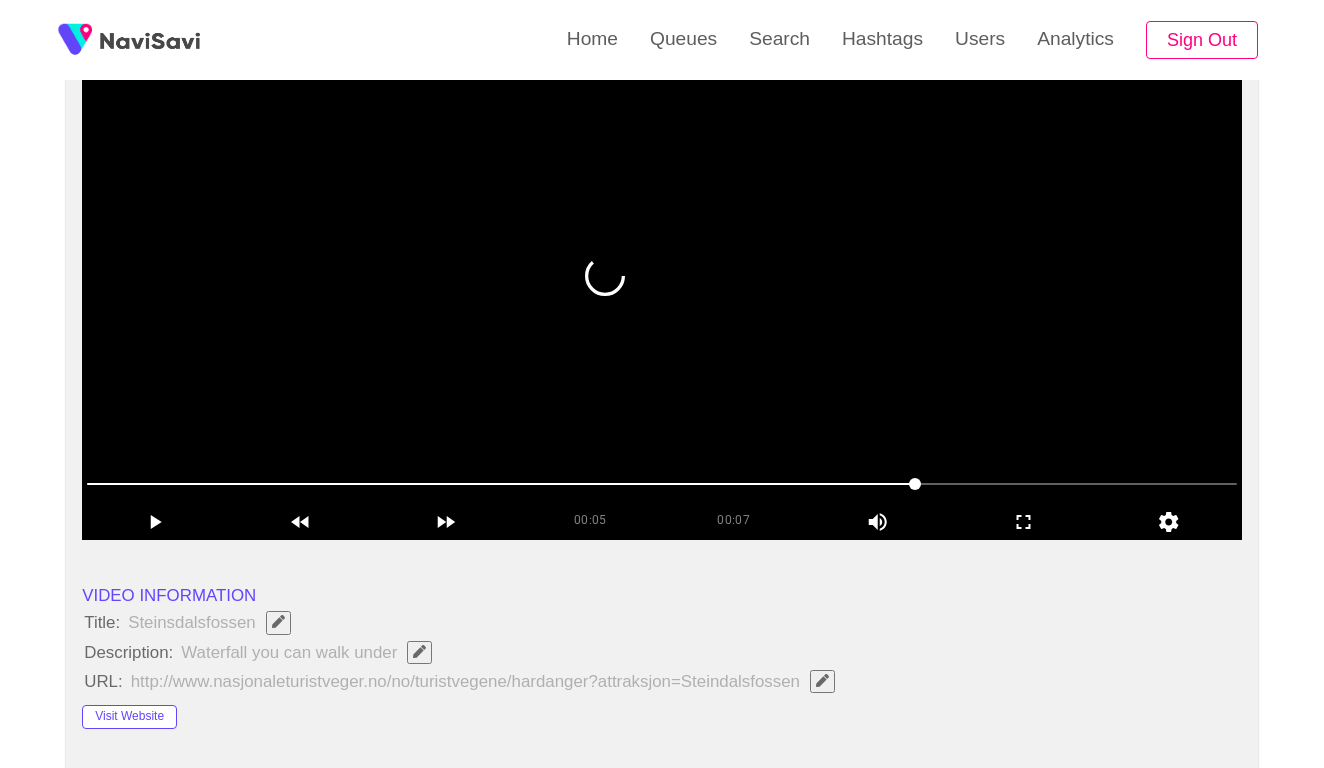 click at bounding box center (662, 484) 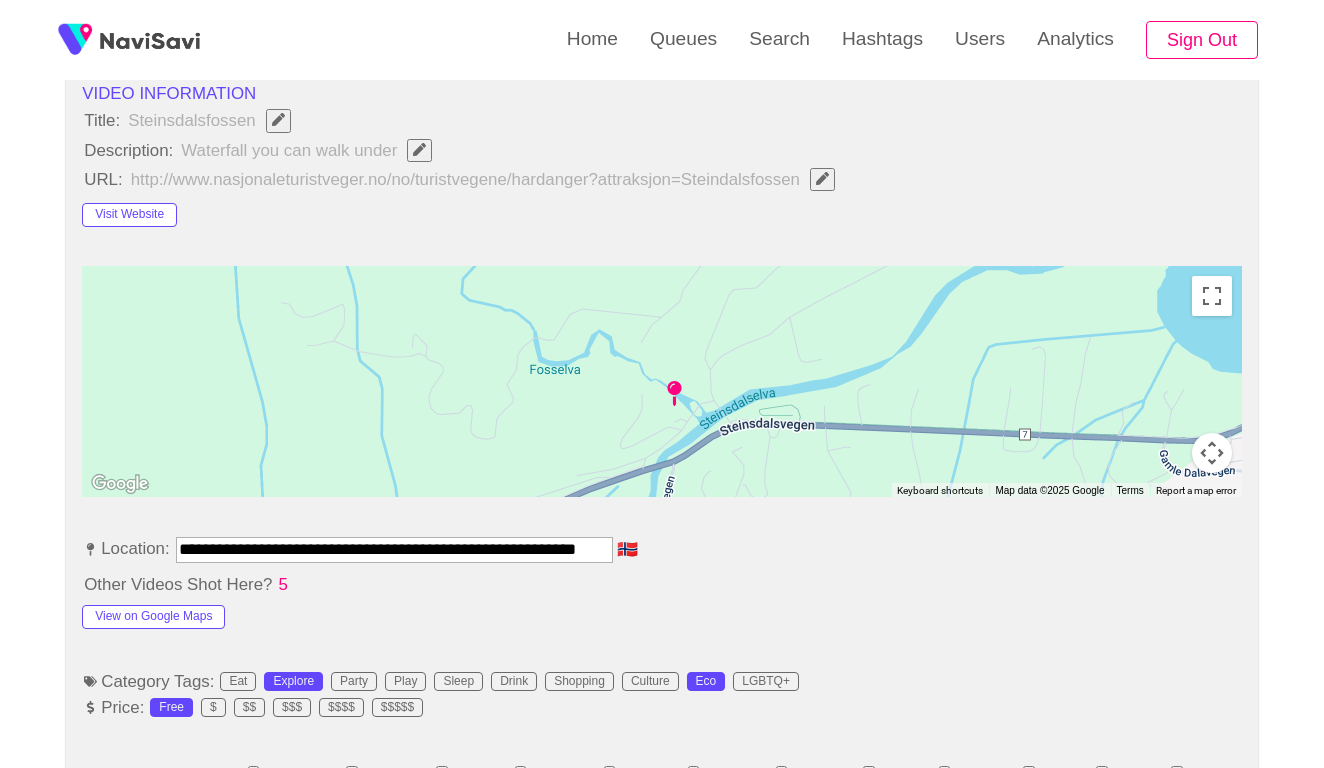 scroll, scrollTop: 839, scrollLeft: 0, axis: vertical 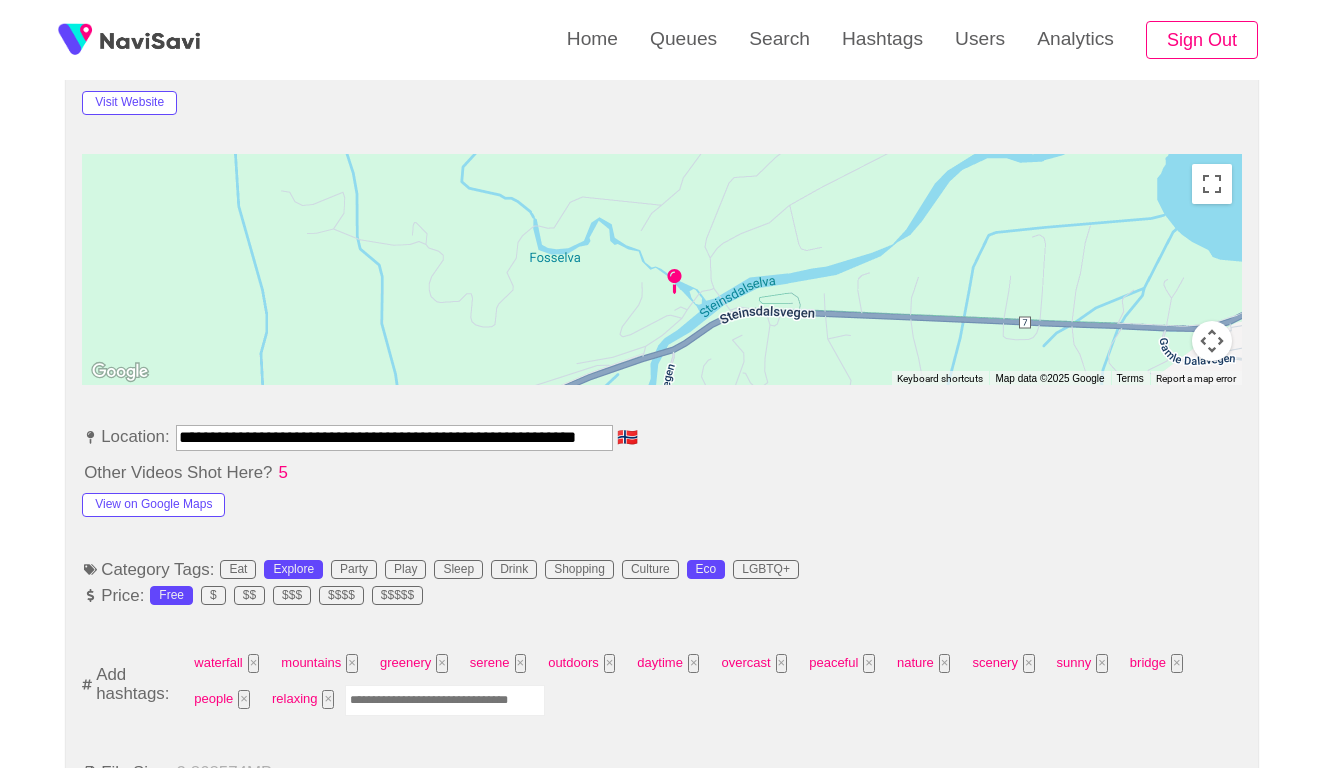 click at bounding box center [445, 700] 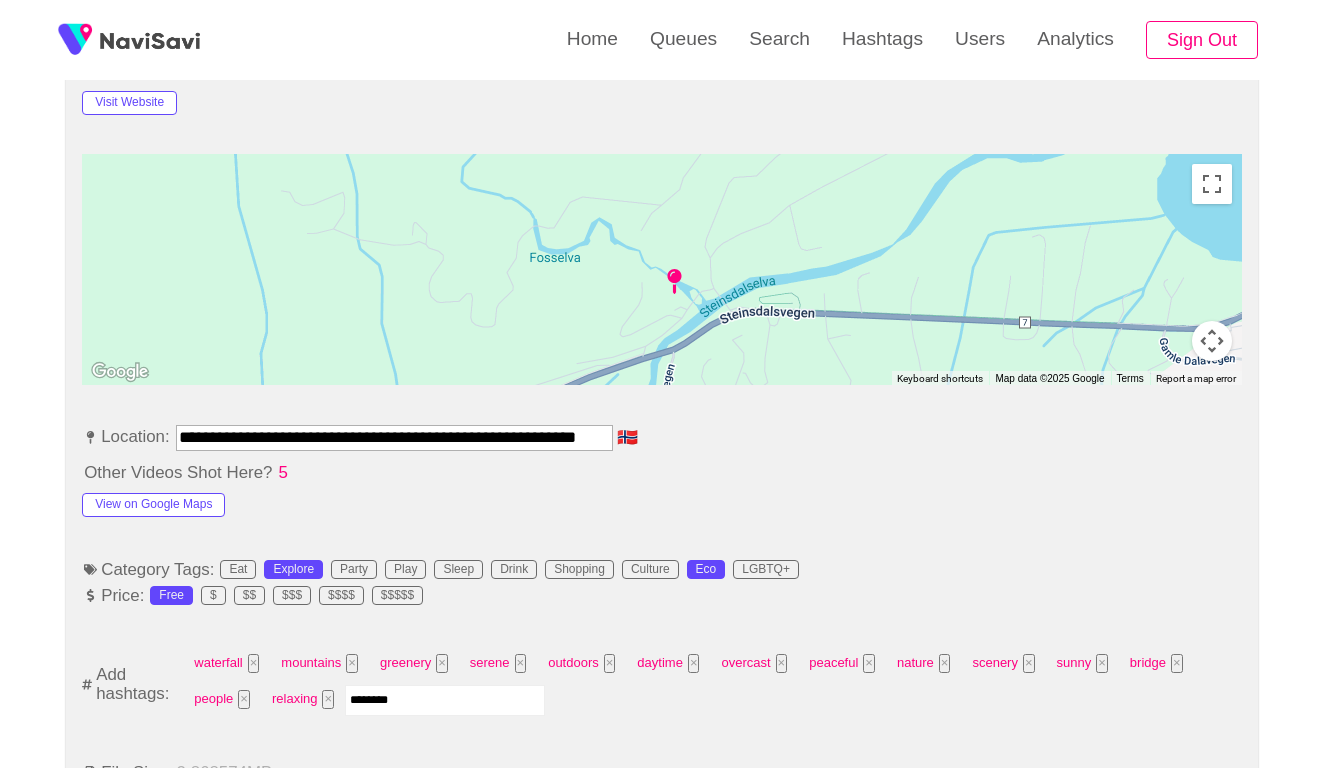 type on "*********" 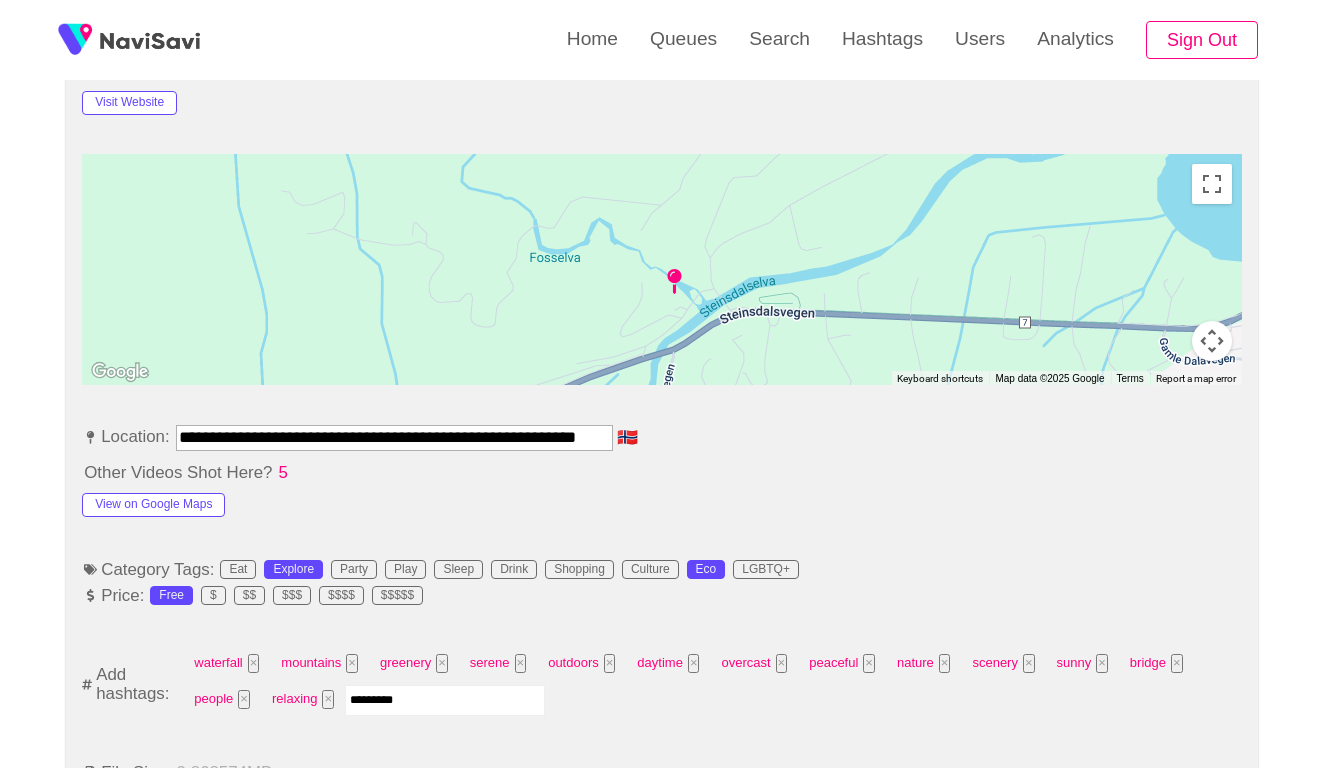 type 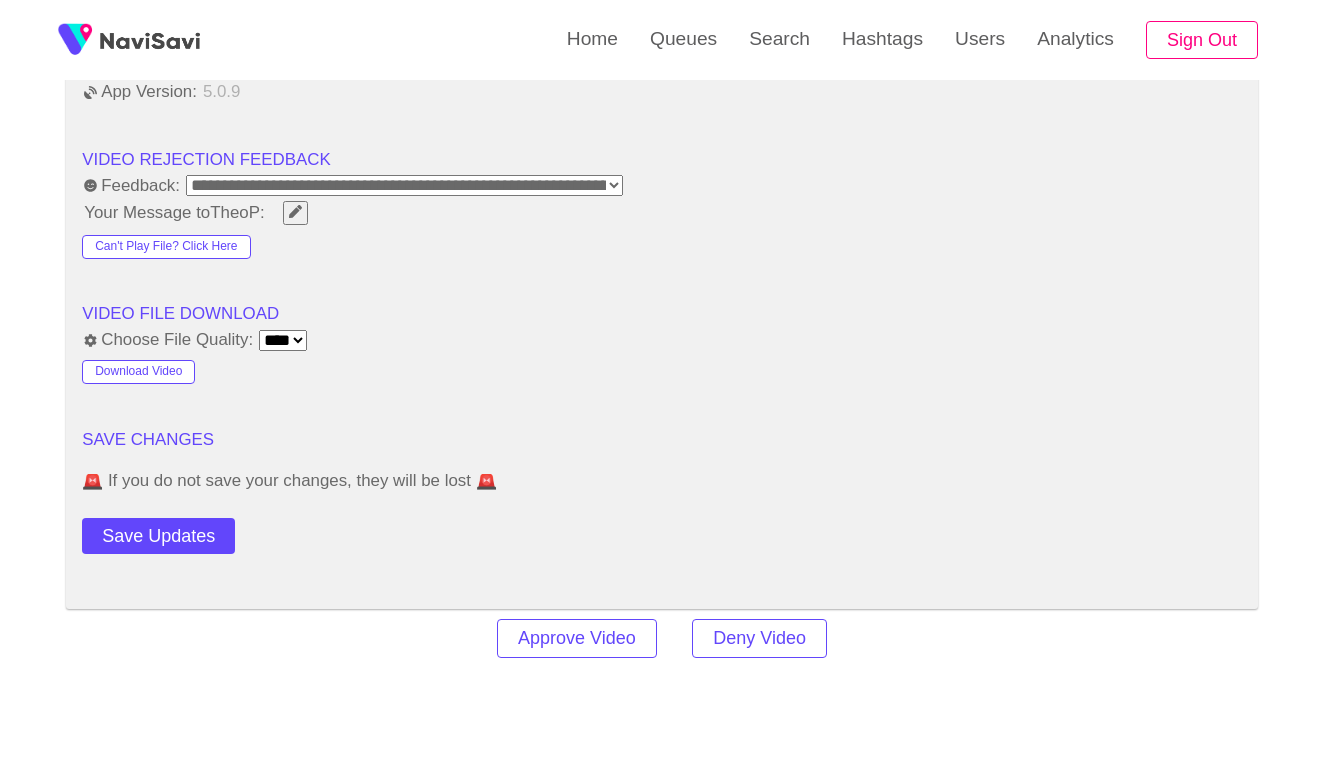 scroll, scrollTop: 2507, scrollLeft: 0, axis: vertical 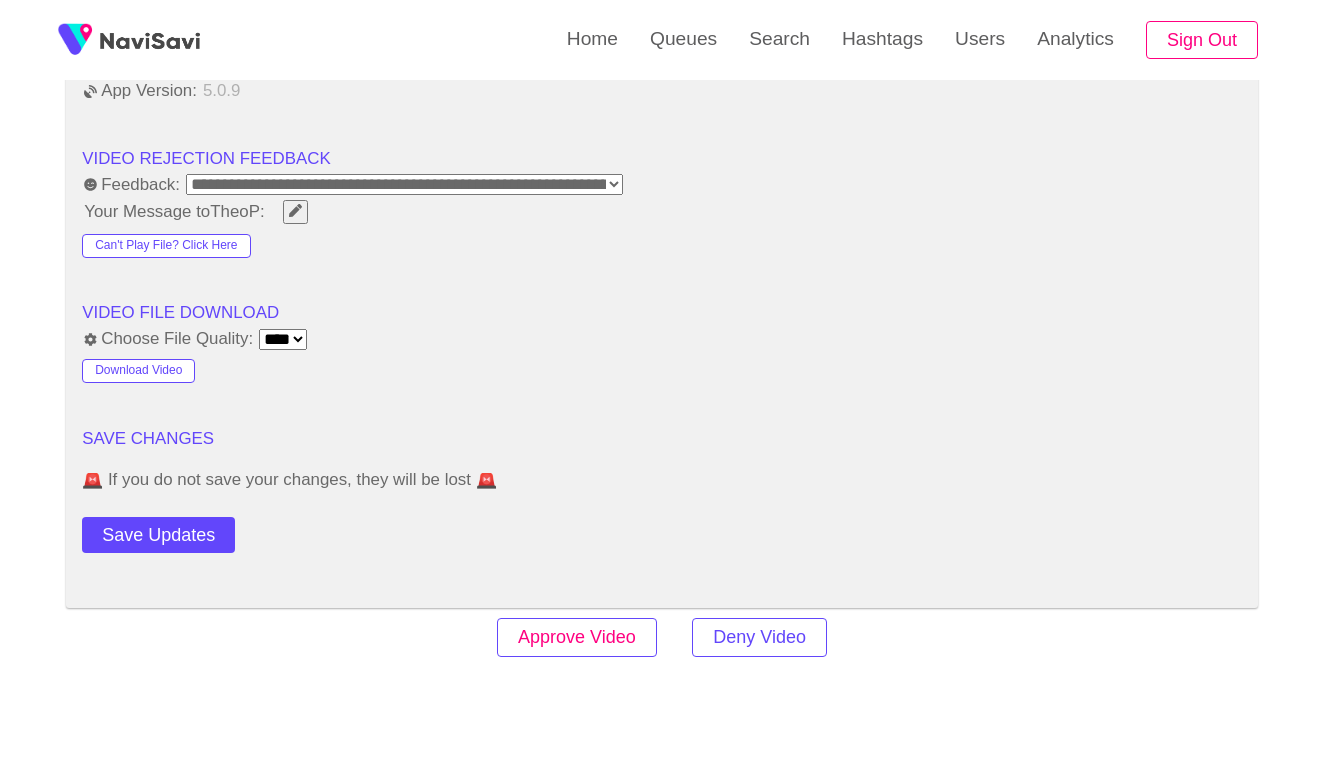 click on "Approve Video" at bounding box center (577, 637) 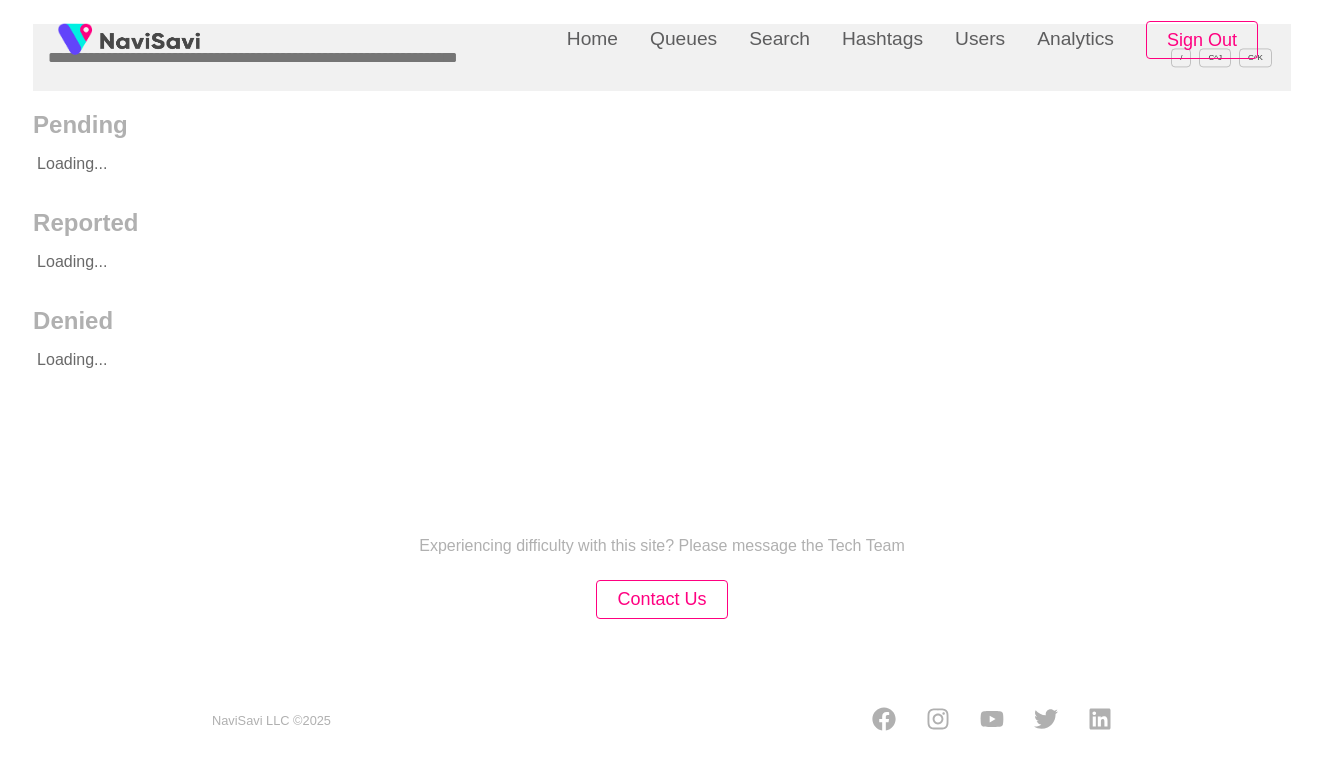 scroll, scrollTop: 0, scrollLeft: 0, axis: both 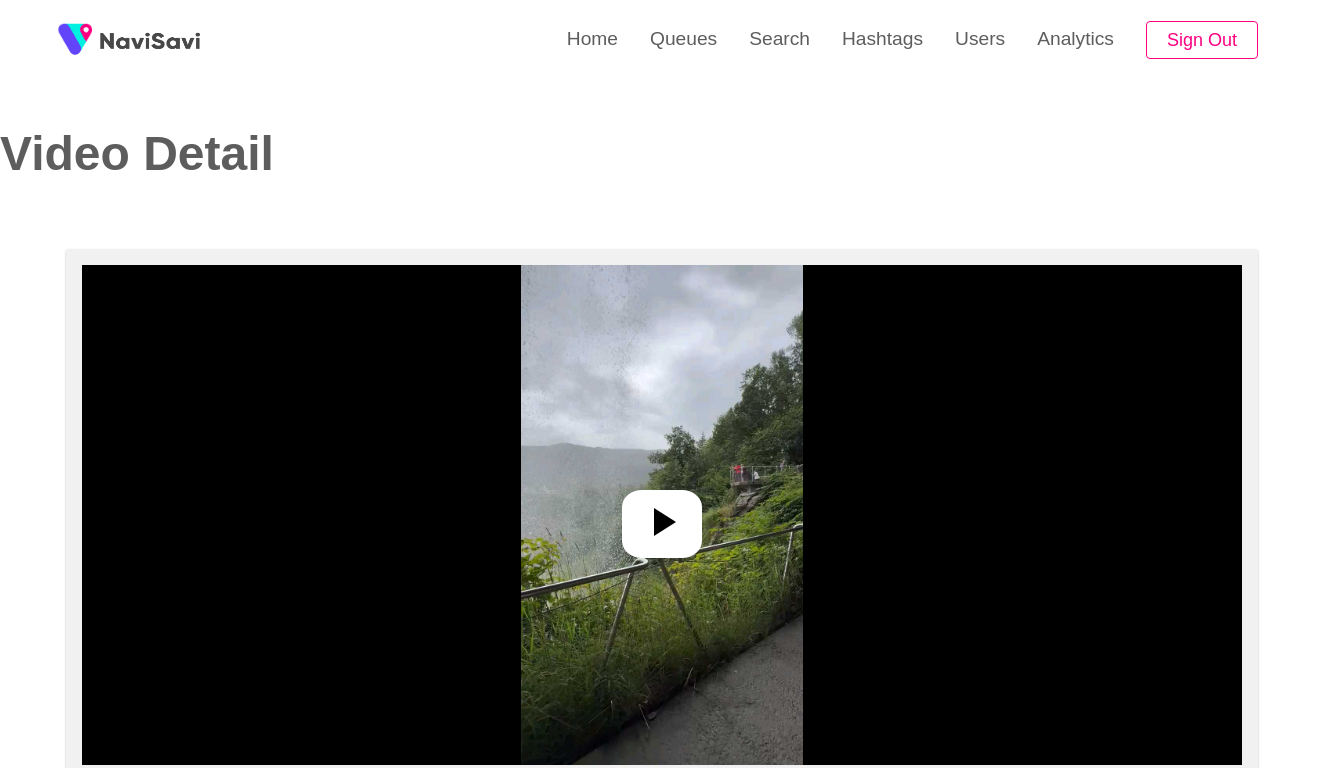select on "**********" 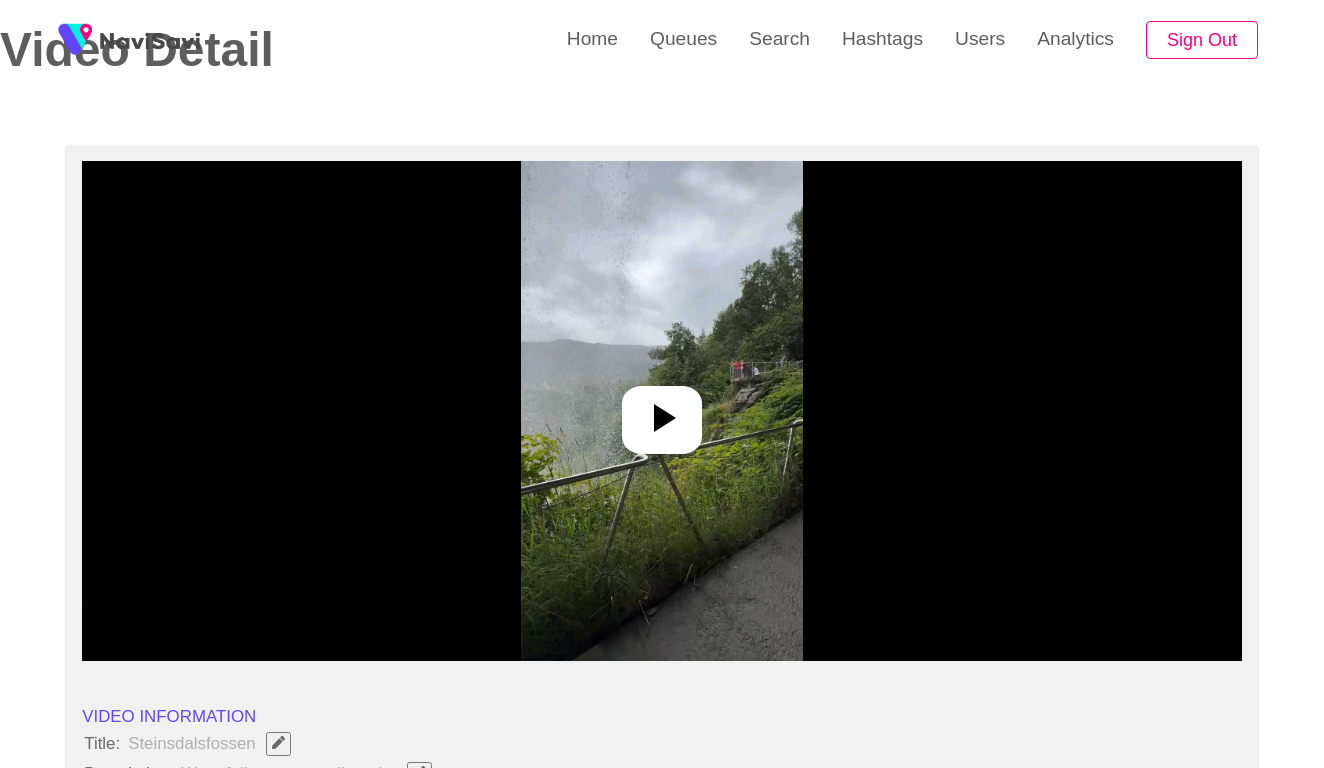 scroll, scrollTop: 196, scrollLeft: 0, axis: vertical 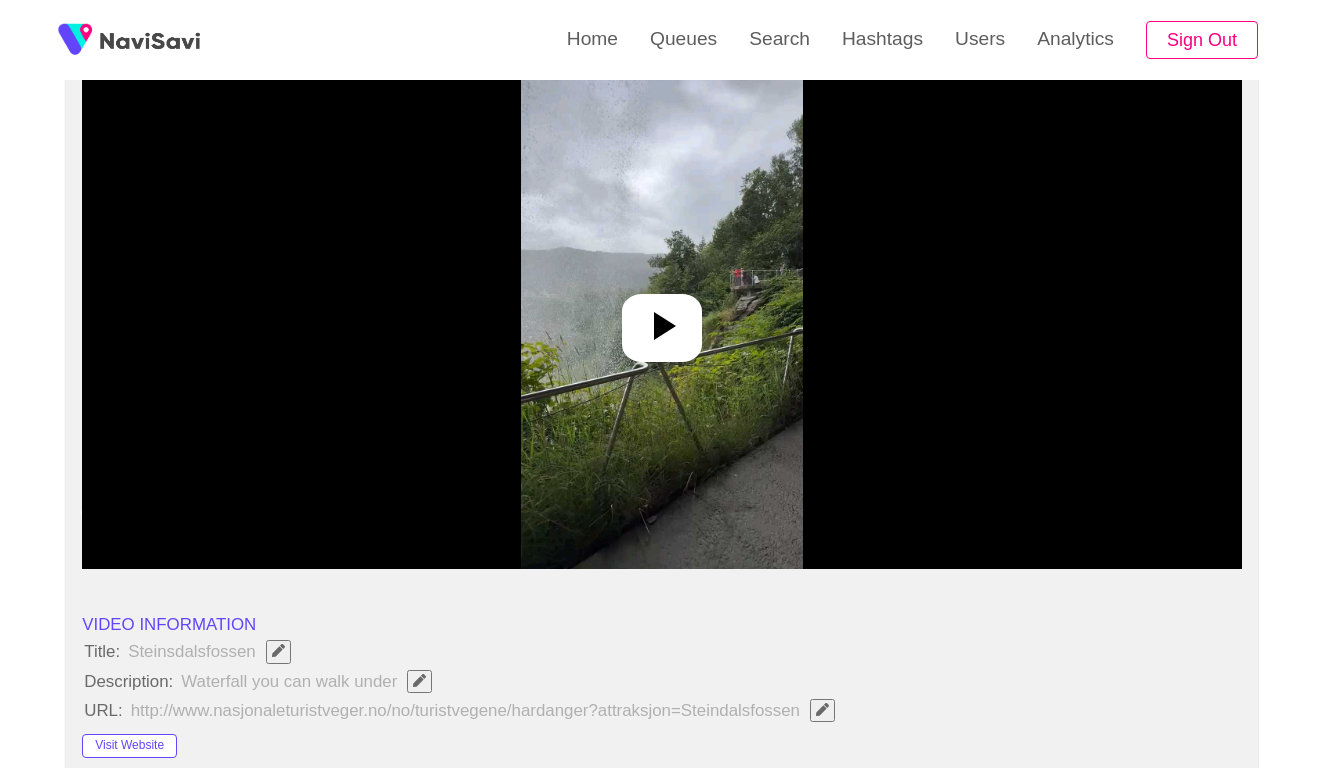 click 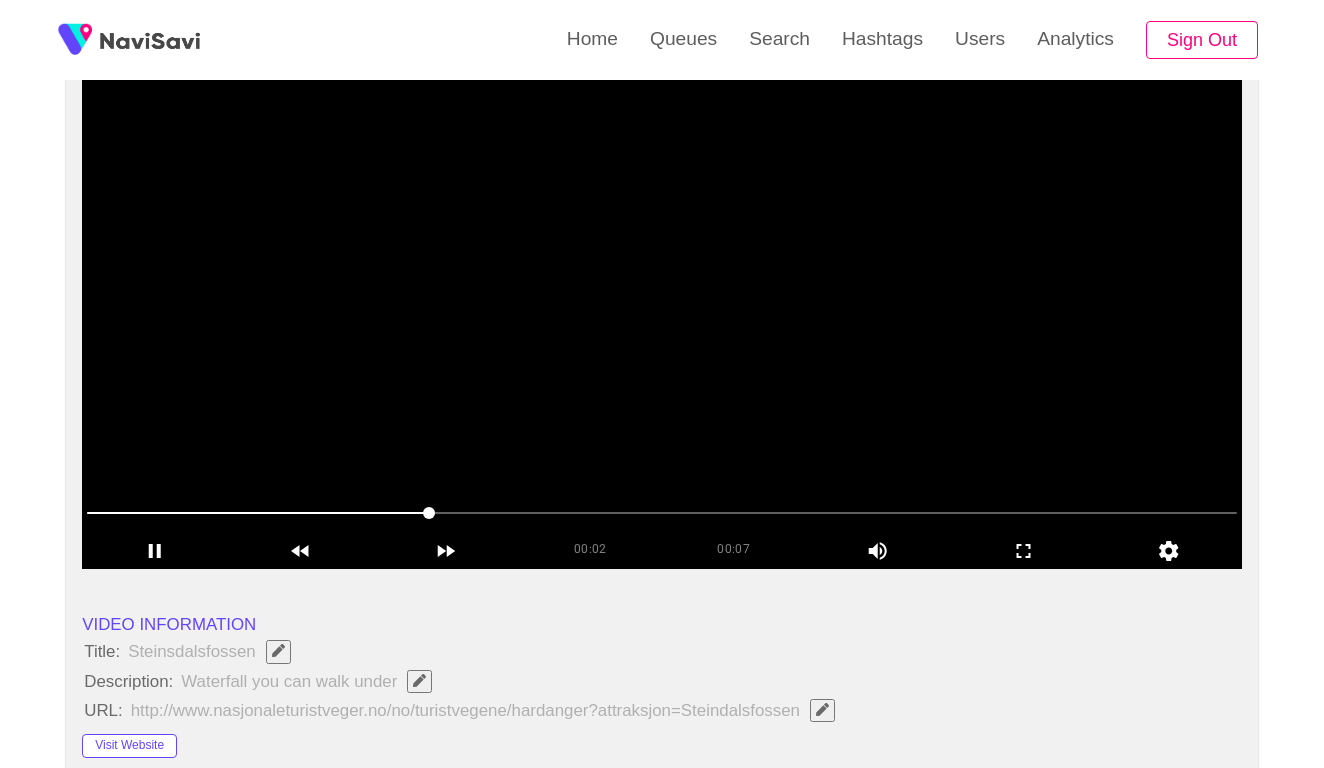 click at bounding box center [662, 513] 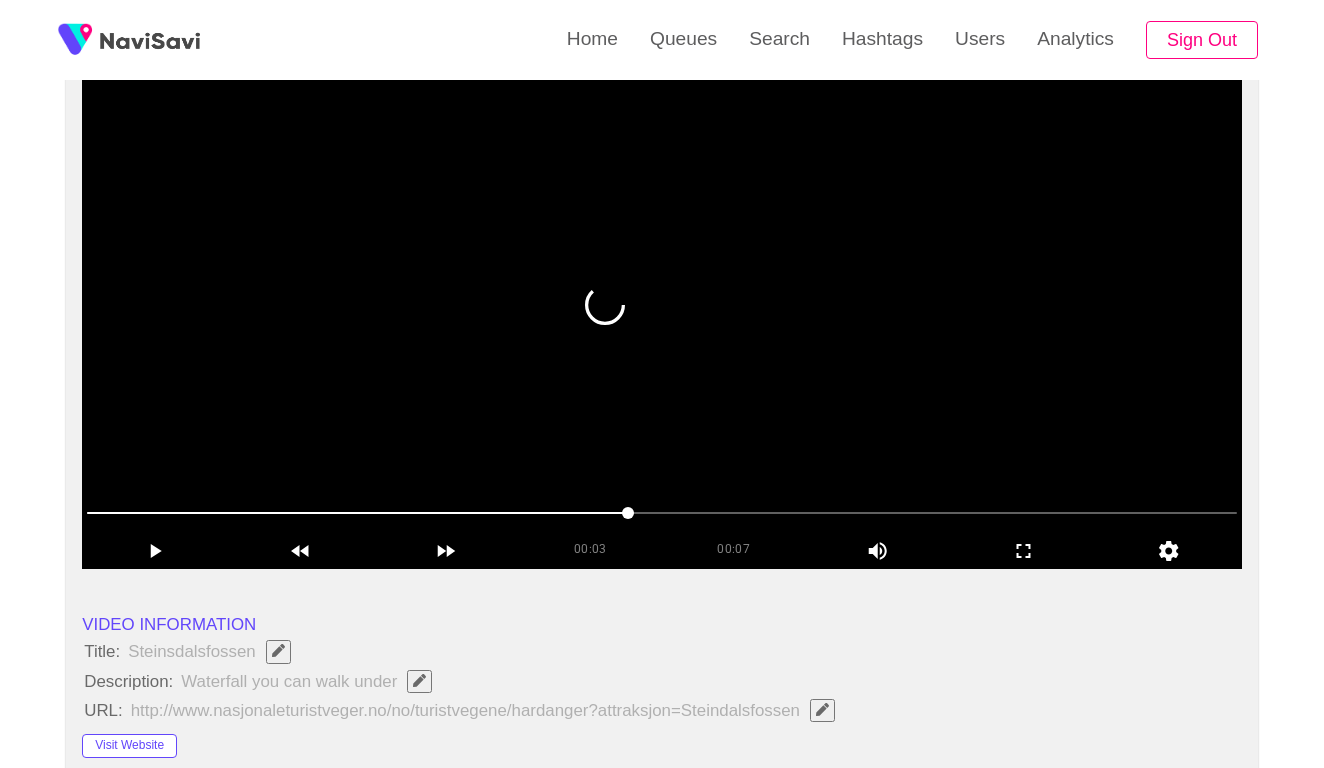 click at bounding box center [662, 513] 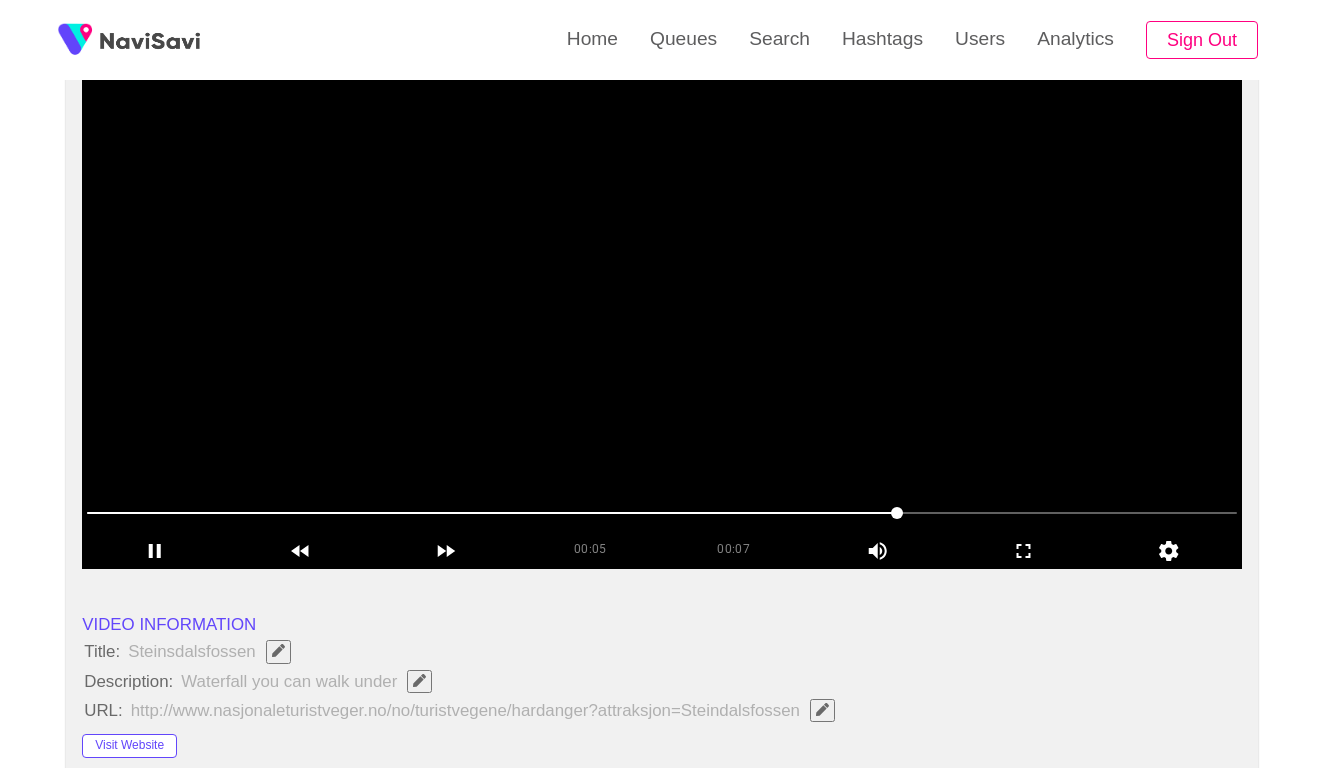 click at bounding box center [662, 513] 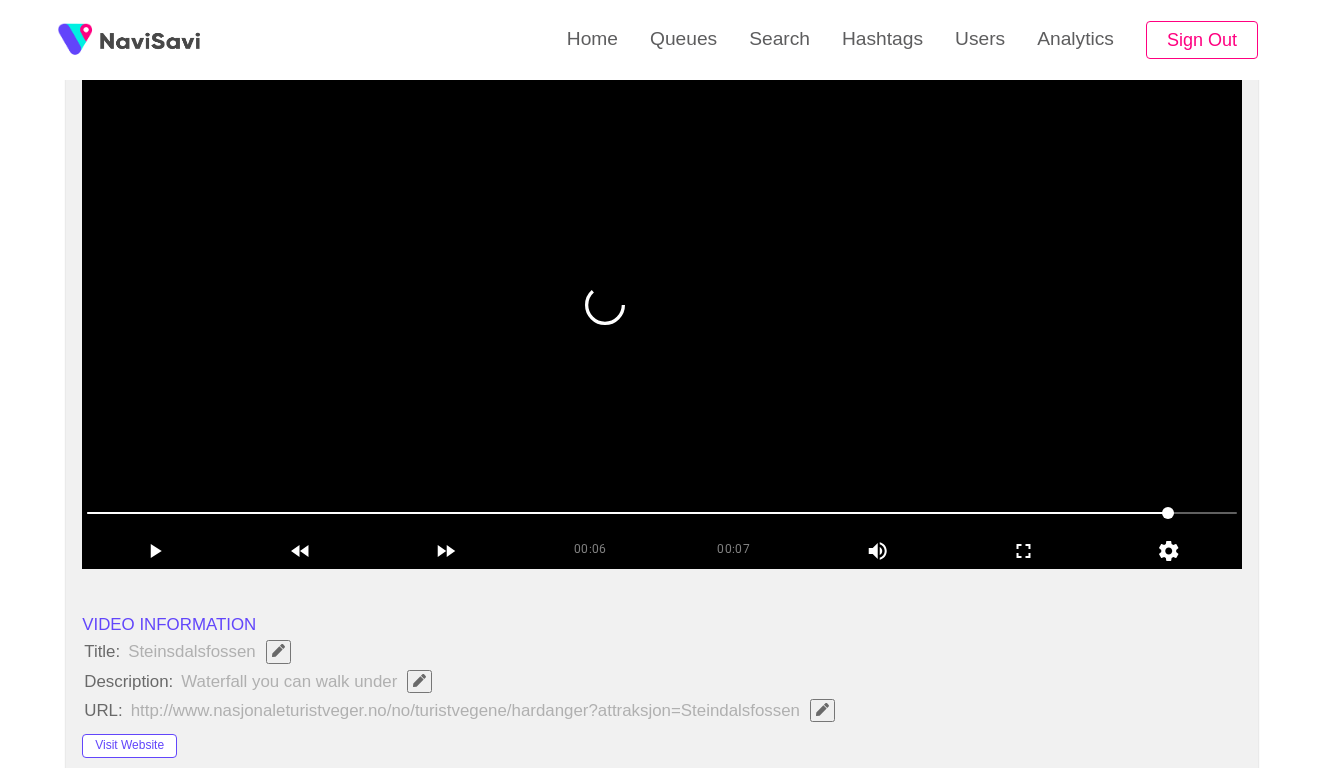 click at bounding box center (662, 513) 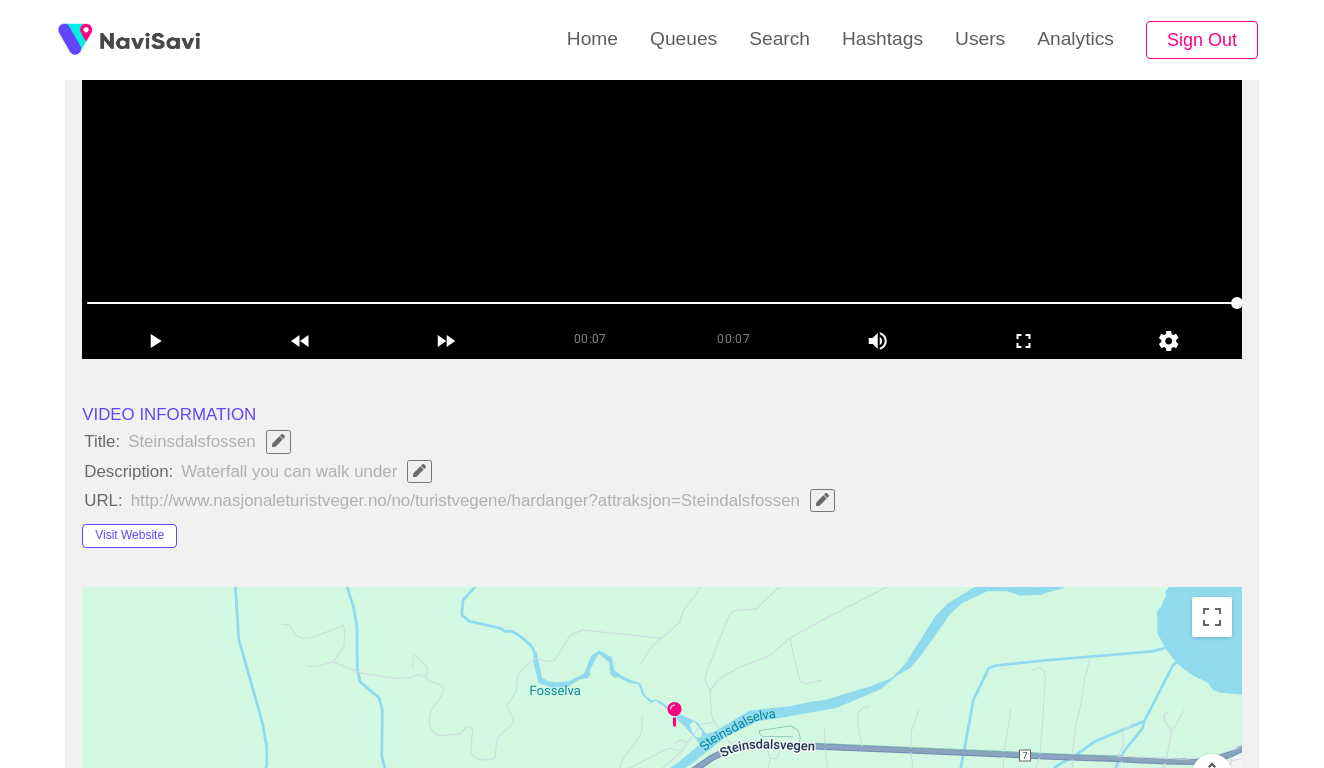 scroll, scrollTop: 466, scrollLeft: 0, axis: vertical 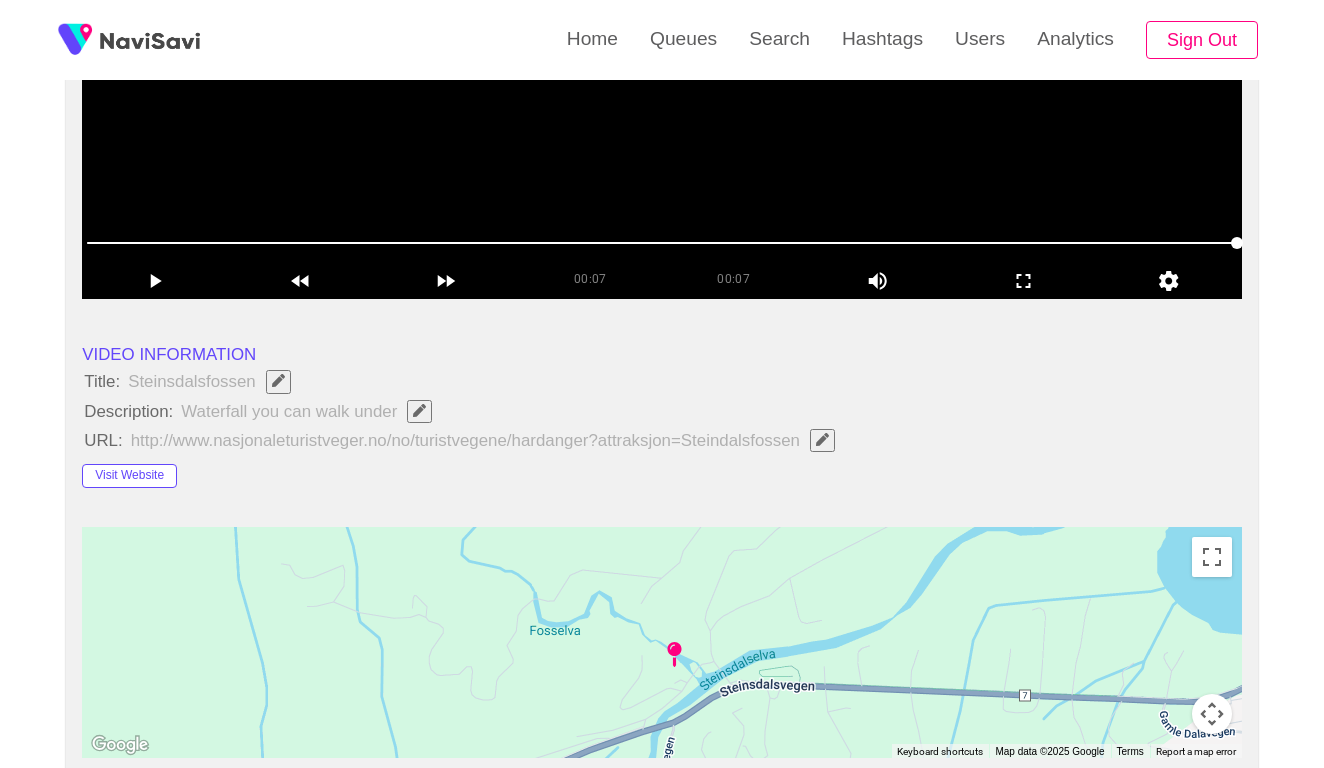 click at bounding box center (662, 243) 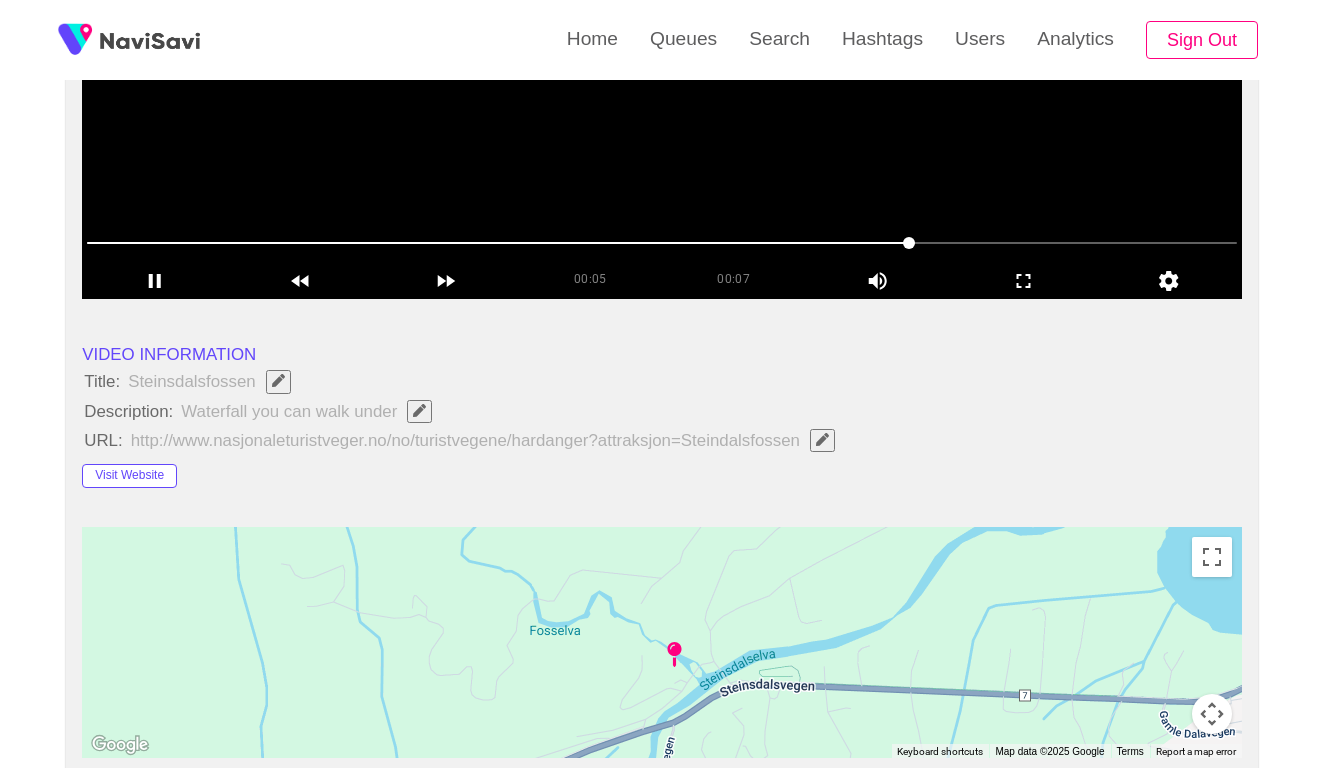 click at bounding box center (662, 49) 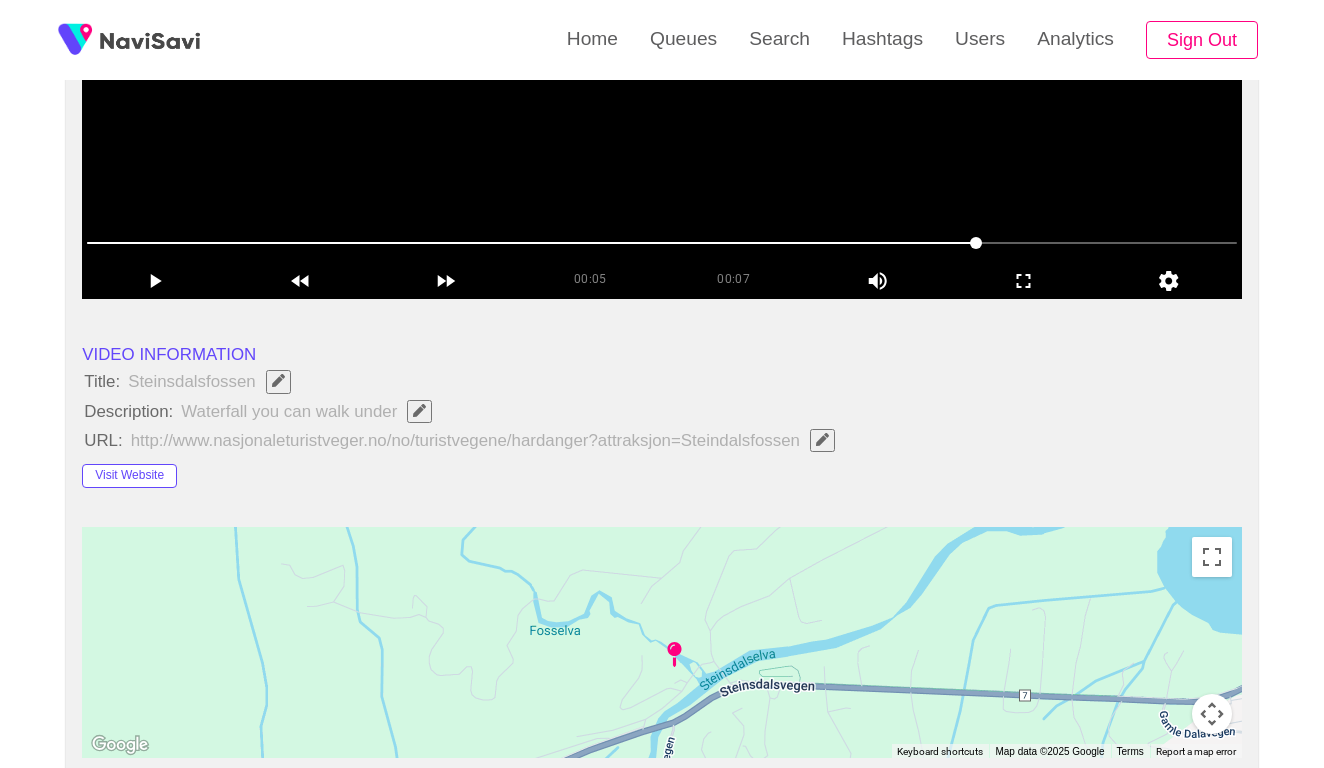 click at bounding box center [662, 49] 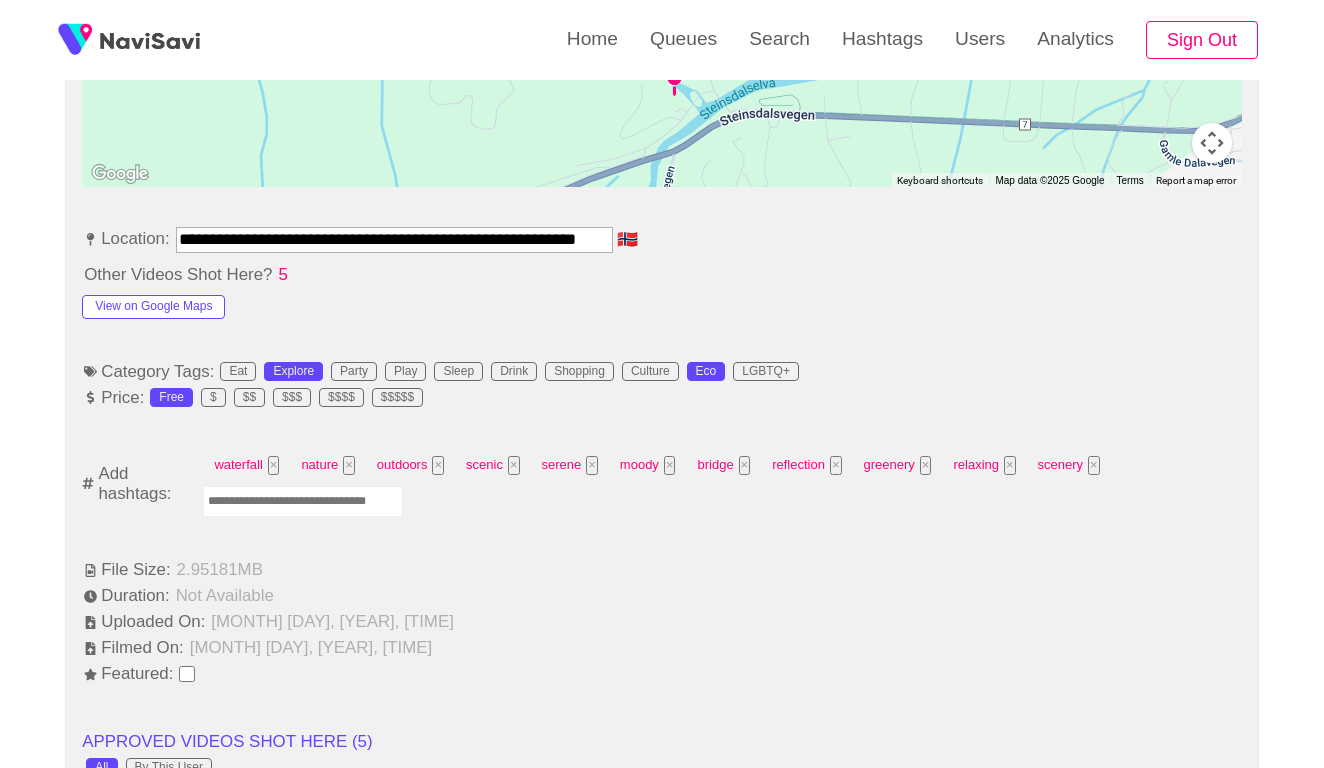 scroll, scrollTop: 1176, scrollLeft: 0, axis: vertical 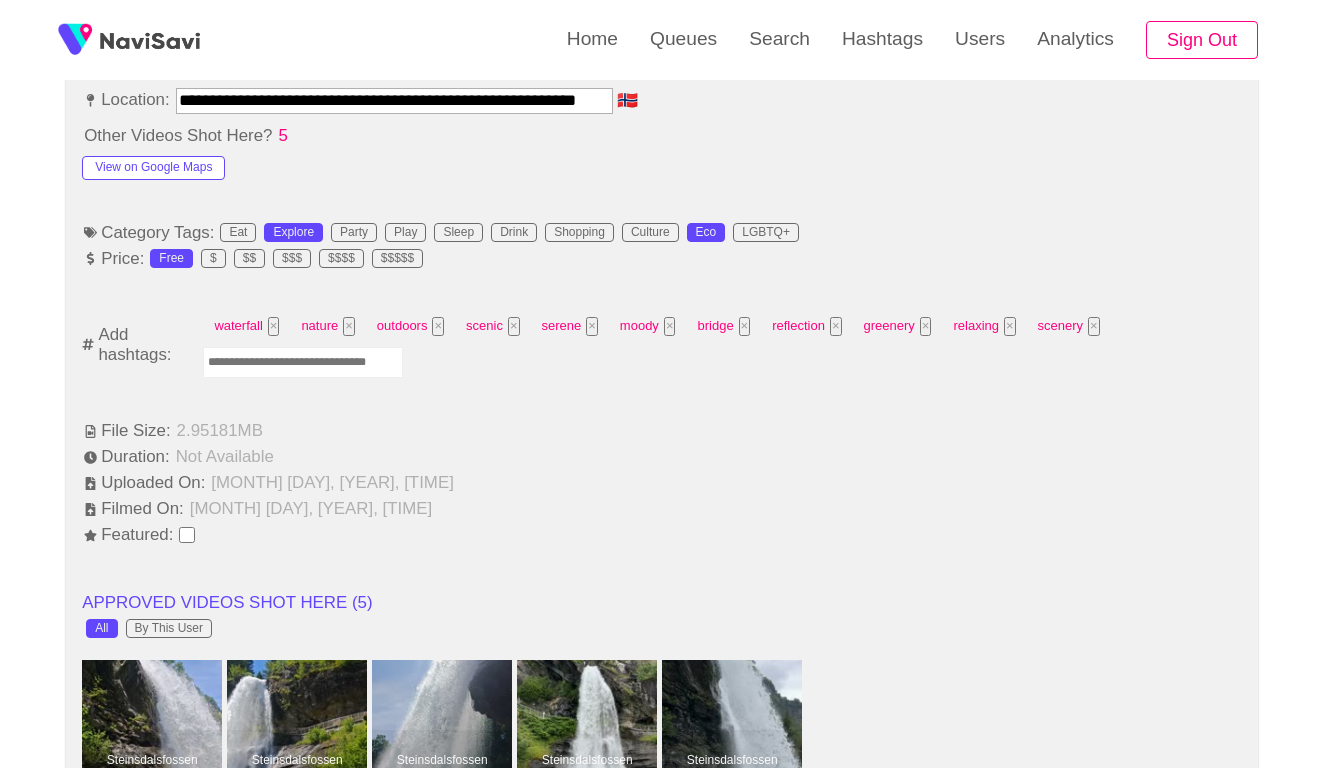 click at bounding box center (303, 362) 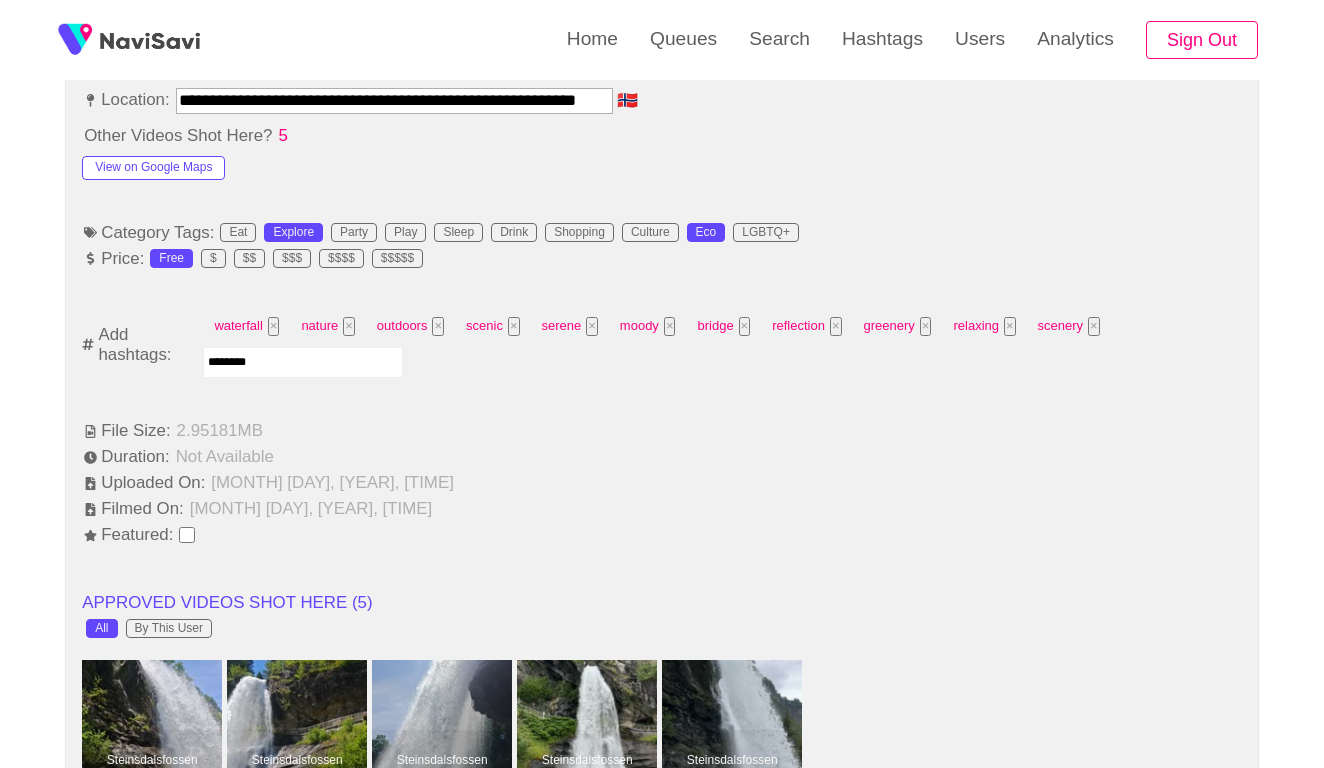 type on "*********" 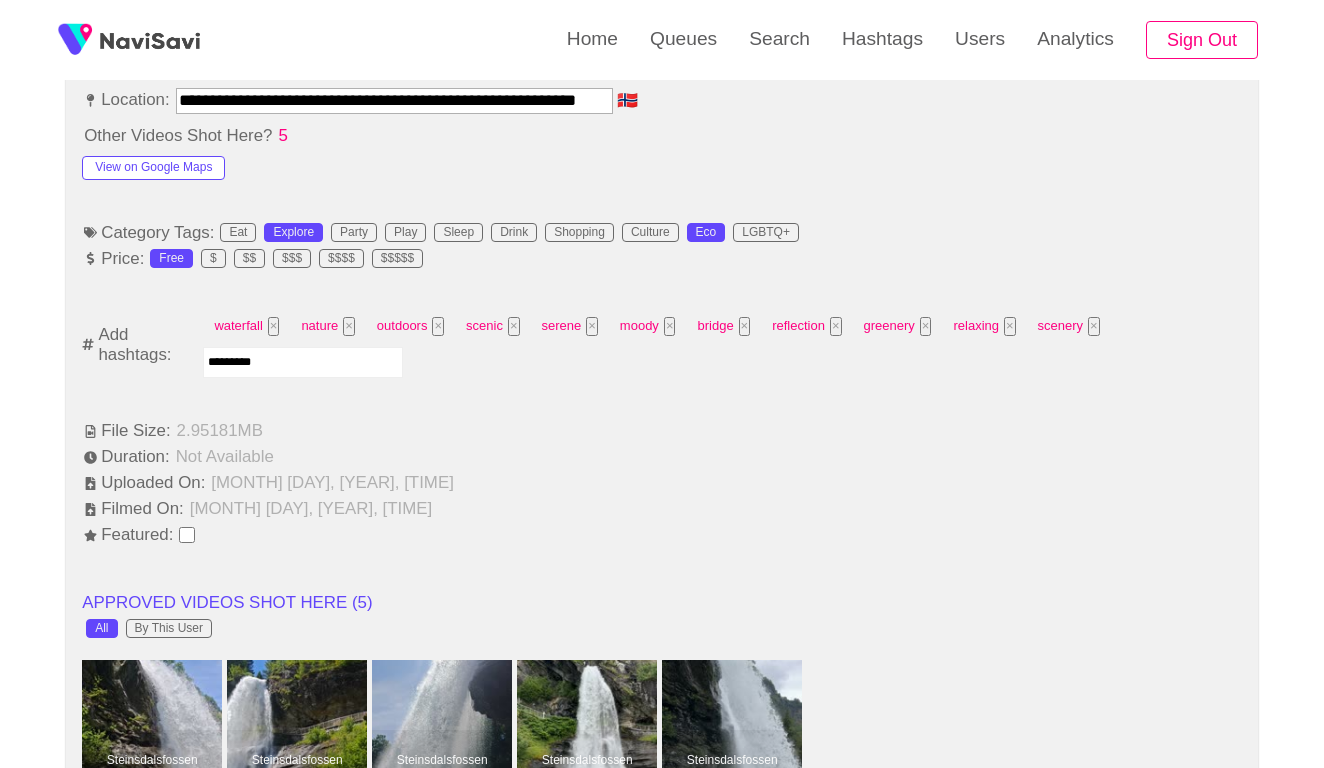 type 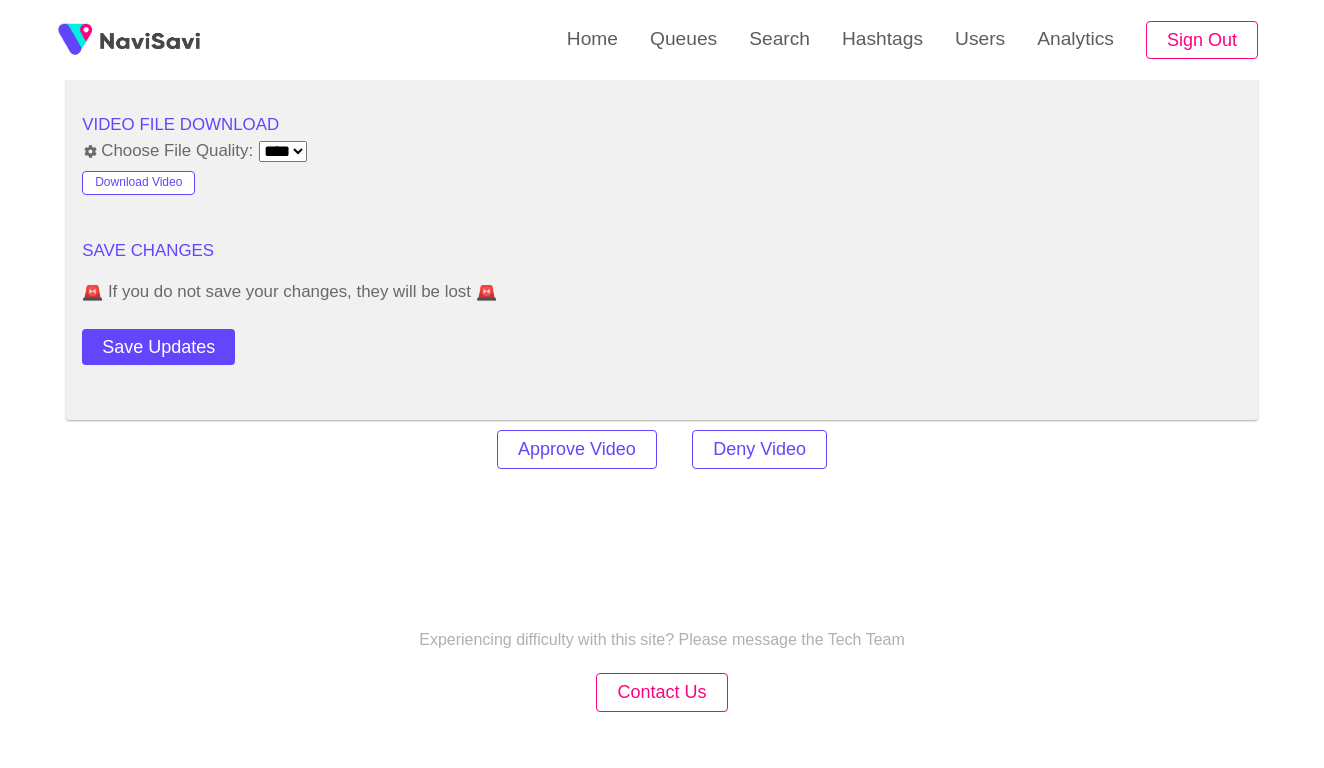 scroll, scrollTop: 2705, scrollLeft: 0, axis: vertical 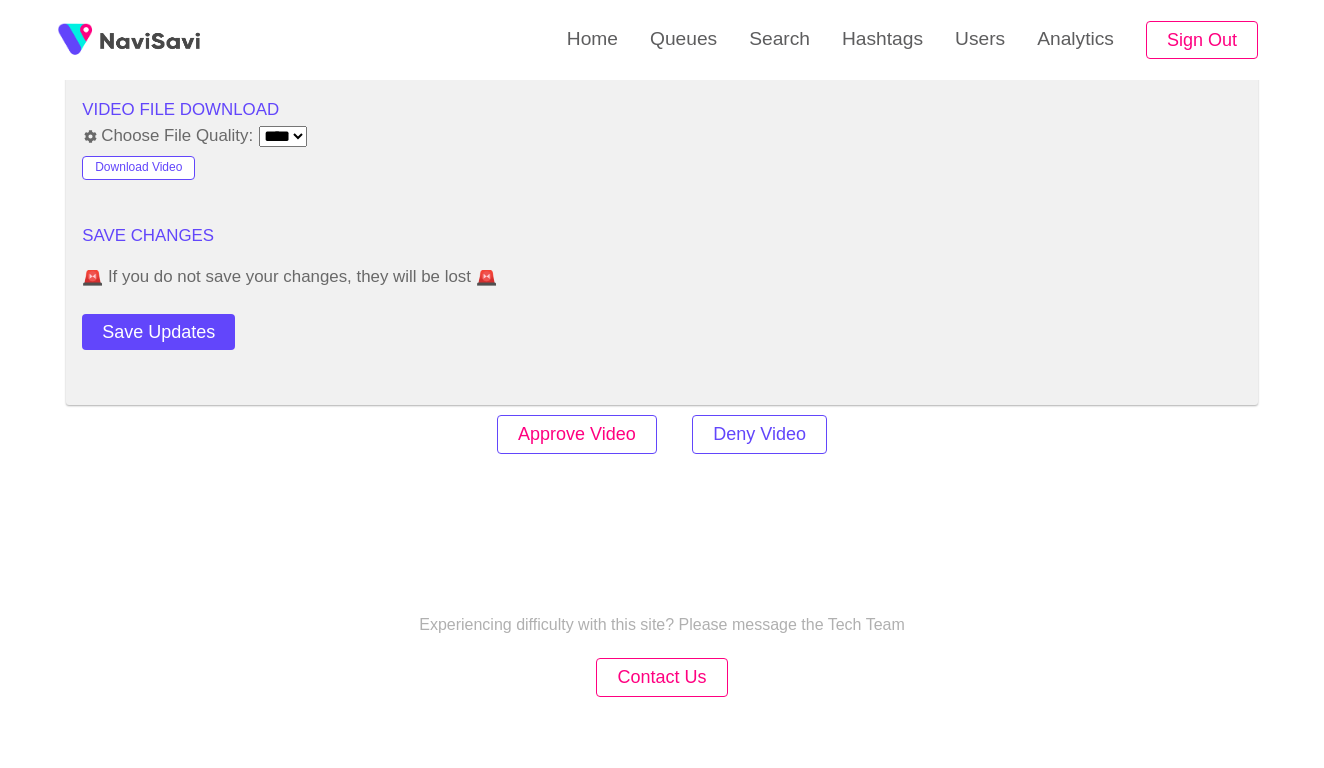 click on "Approve Video" at bounding box center [577, 434] 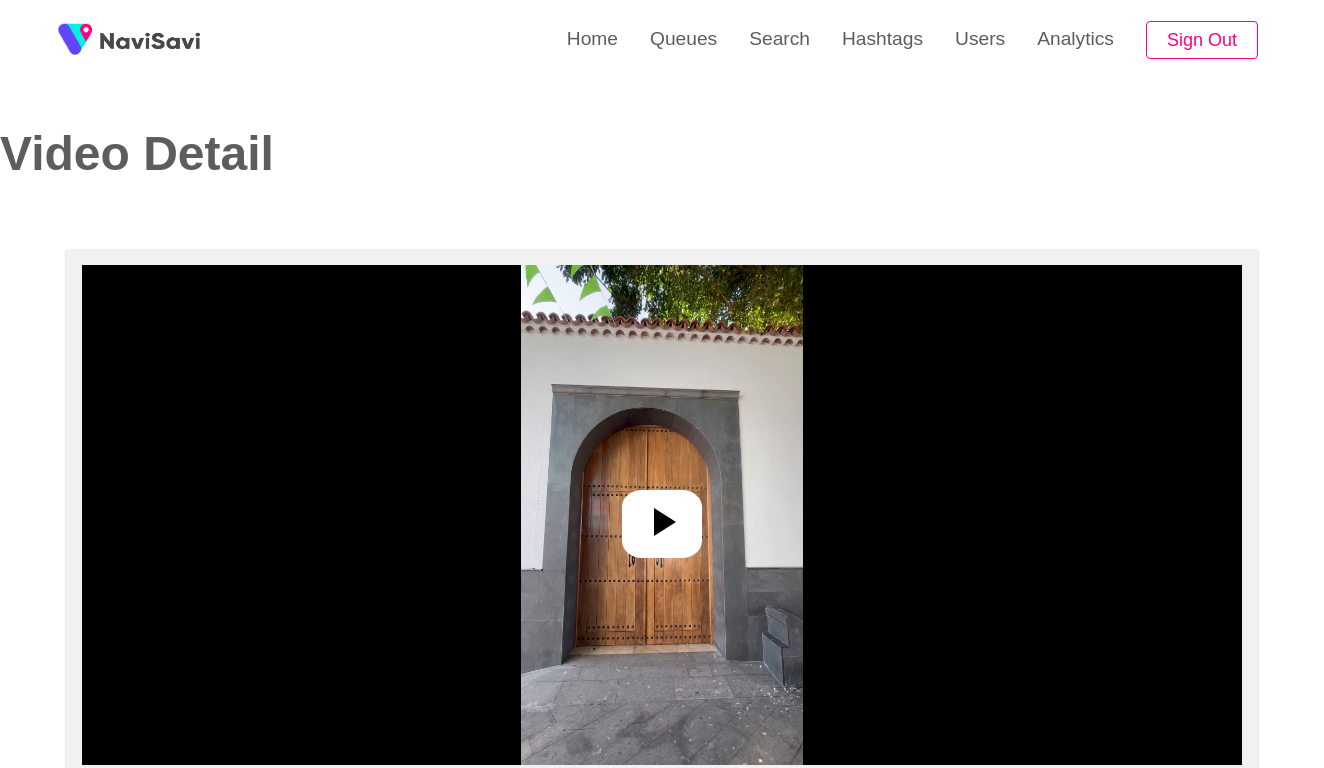 select on "**********" 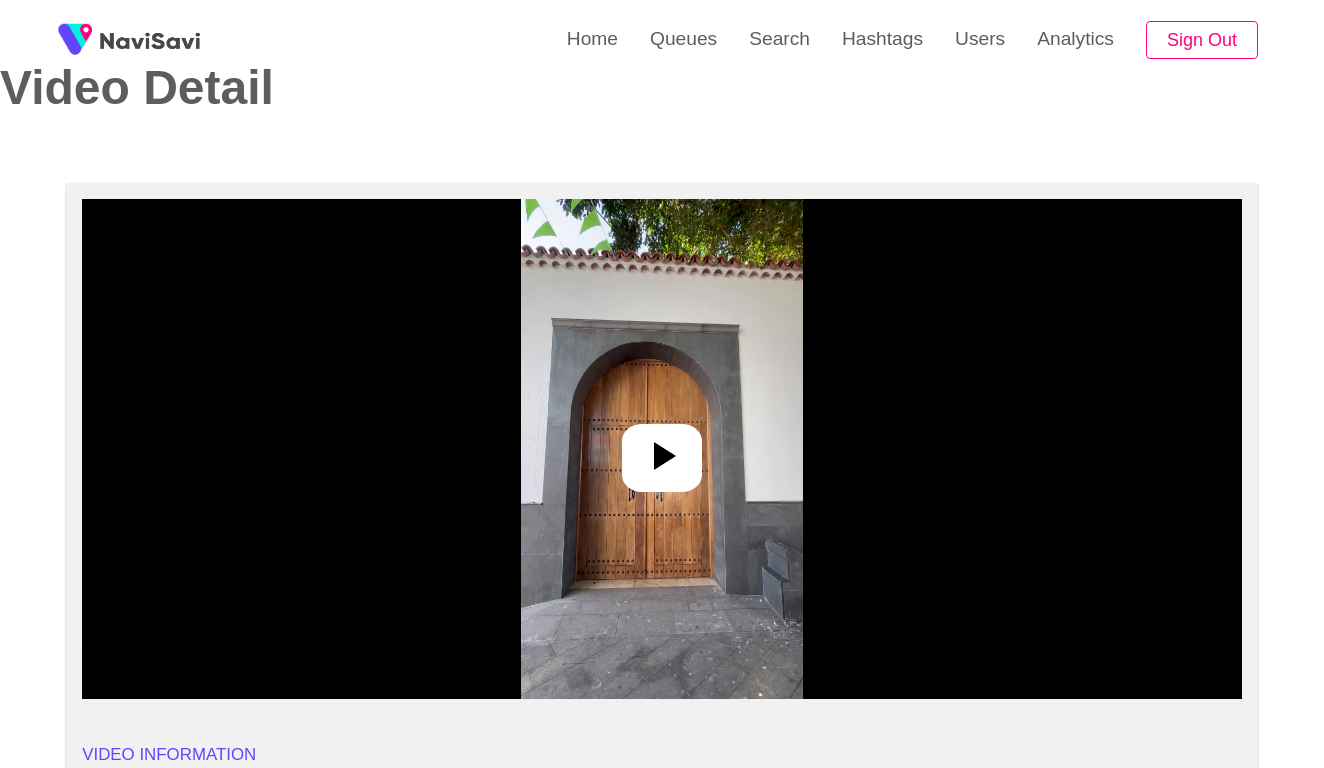 scroll, scrollTop: 123, scrollLeft: 0, axis: vertical 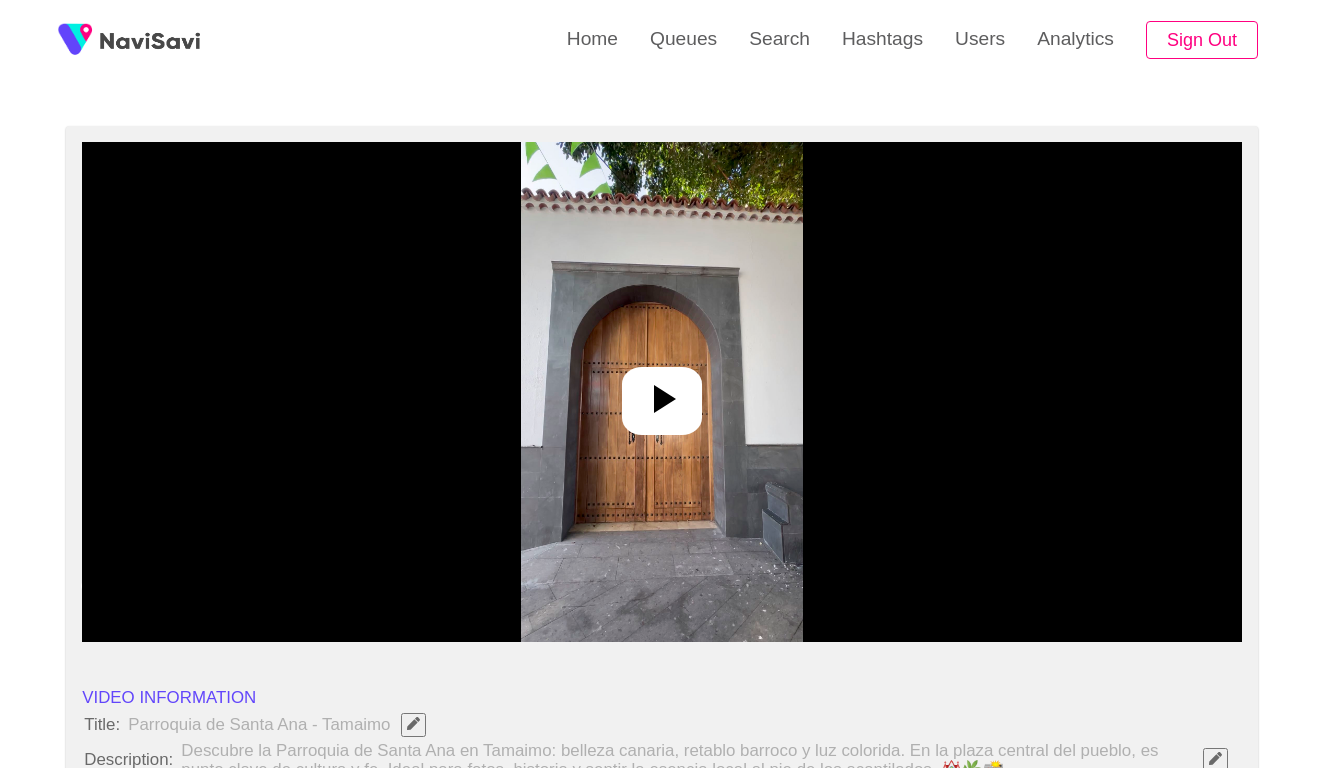click at bounding box center (661, 392) 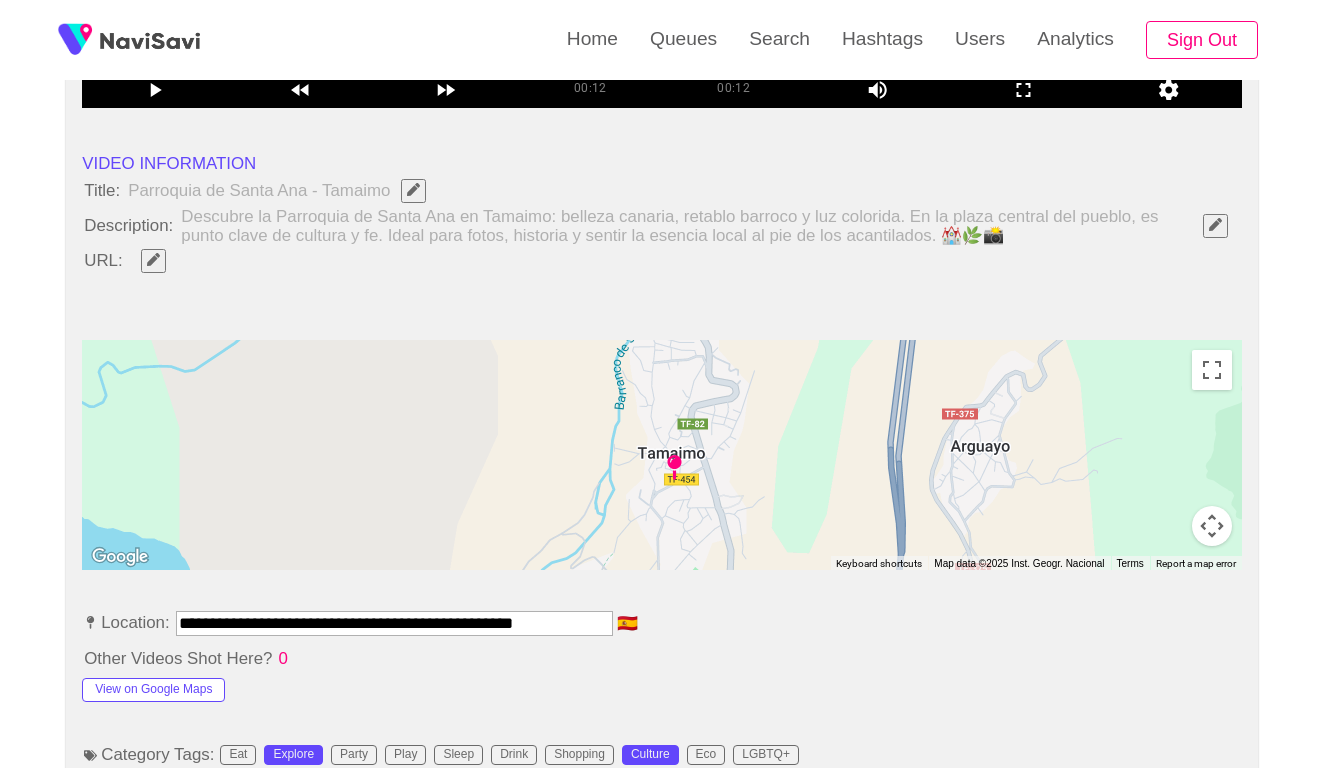 scroll, scrollTop: 776, scrollLeft: 0, axis: vertical 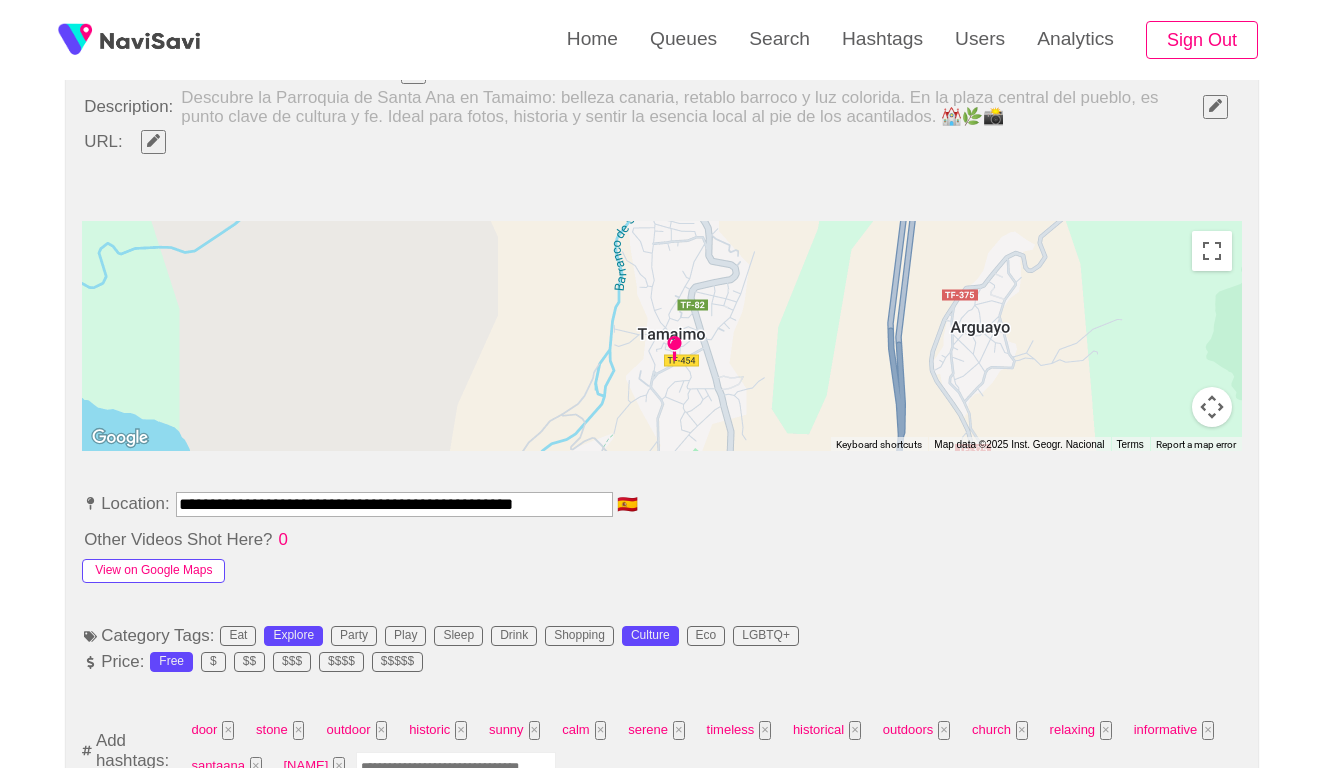 click on "View on Google Maps" at bounding box center (153, 571) 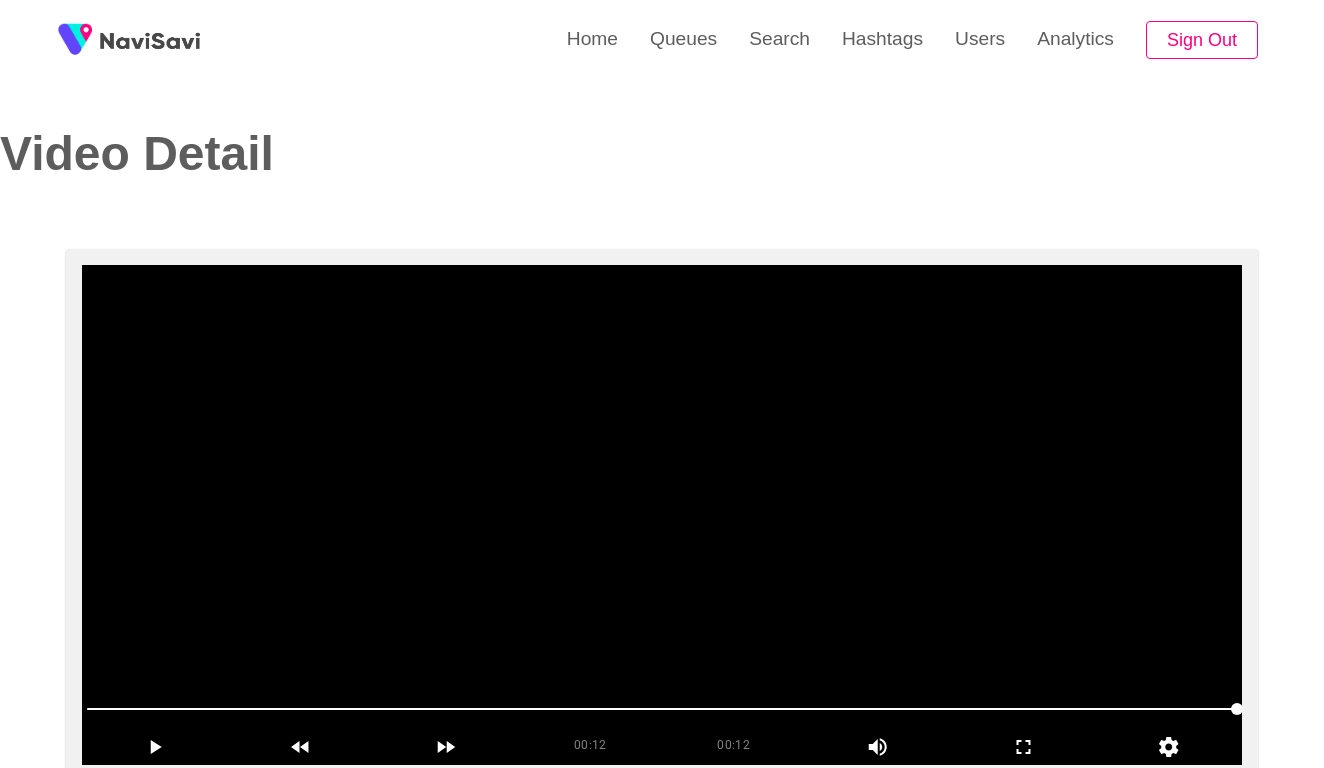 click at bounding box center [662, 515] 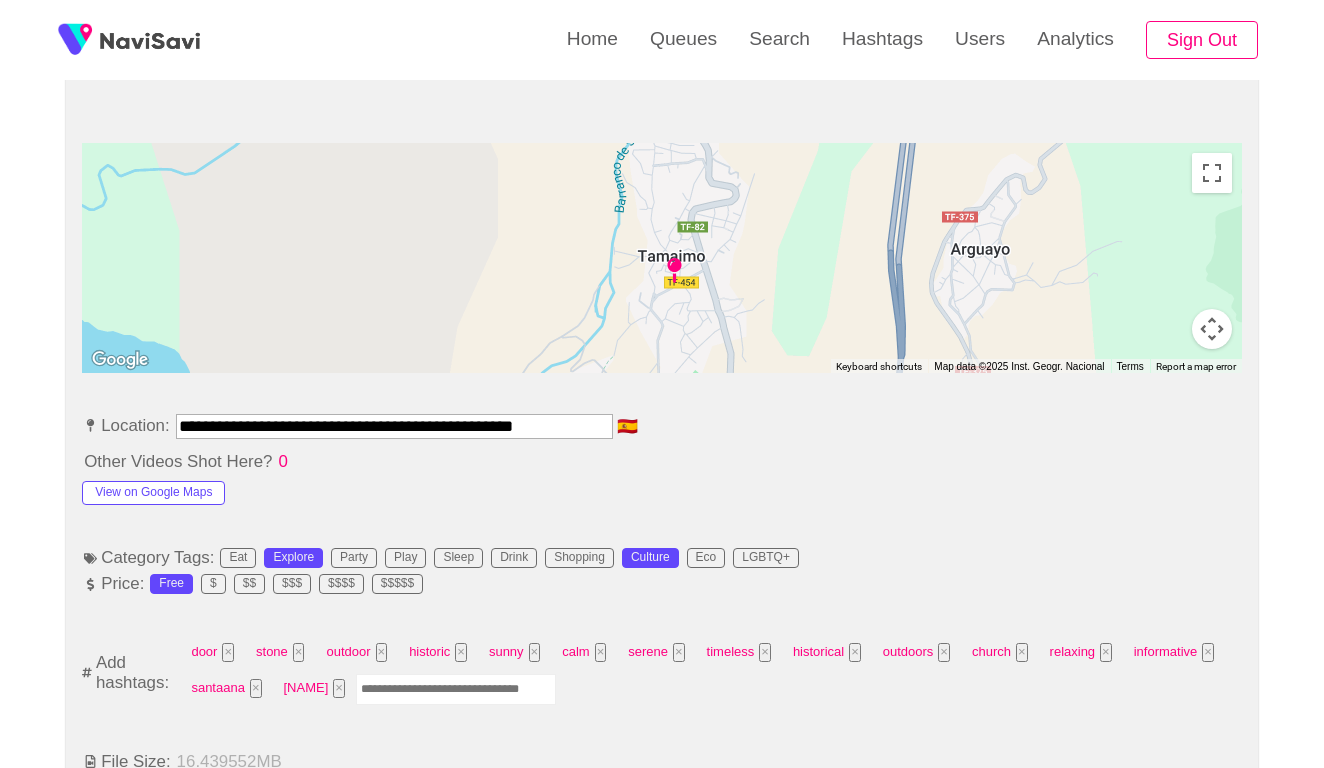 scroll, scrollTop: 848, scrollLeft: 0, axis: vertical 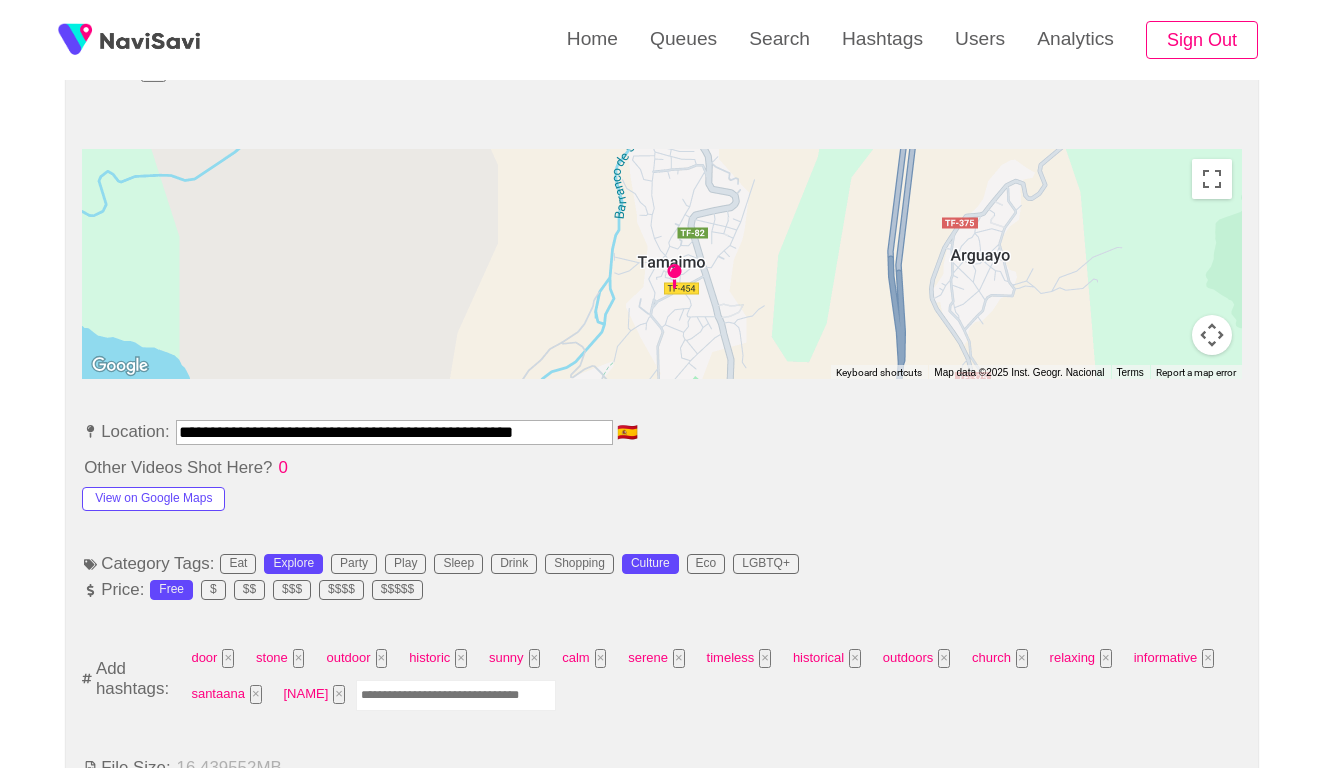 click at bounding box center [456, 695] 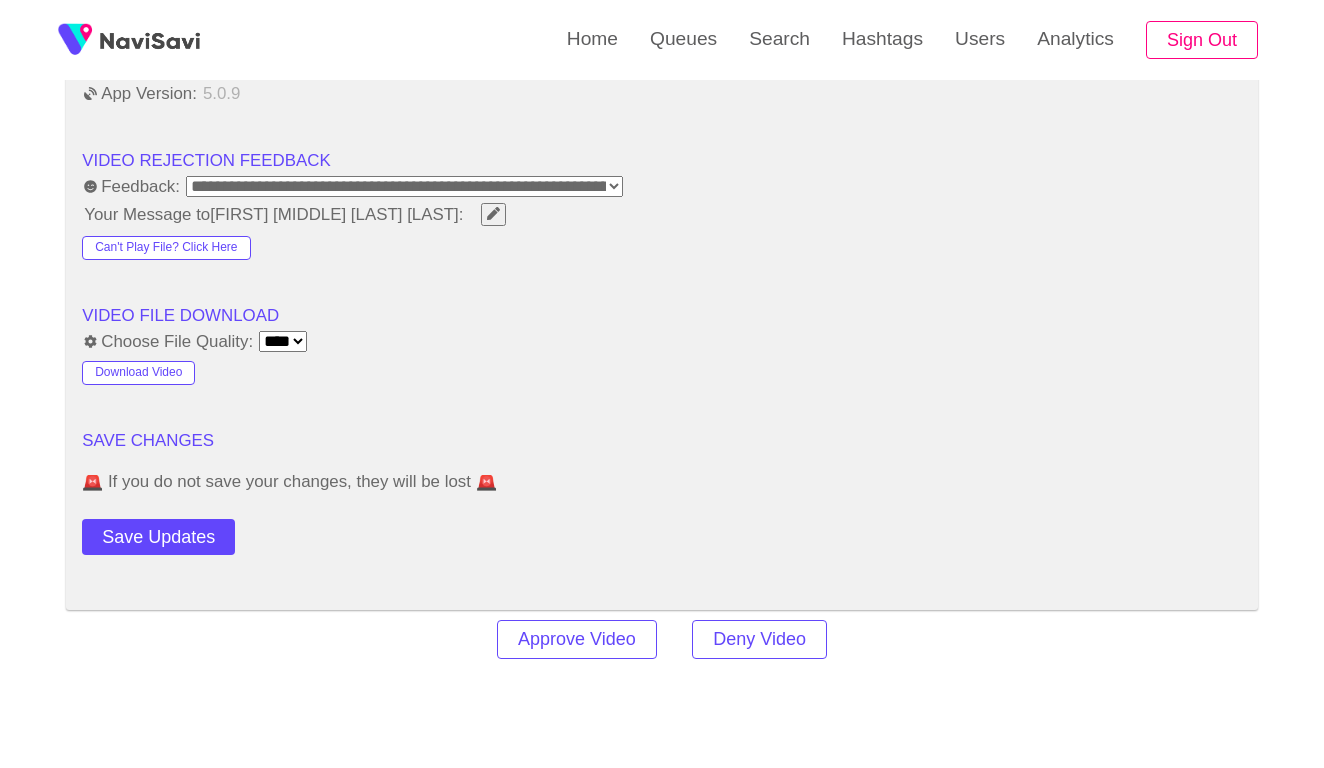 scroll, scrollTop: 2064, scrollLeft: 0, axis: vertical 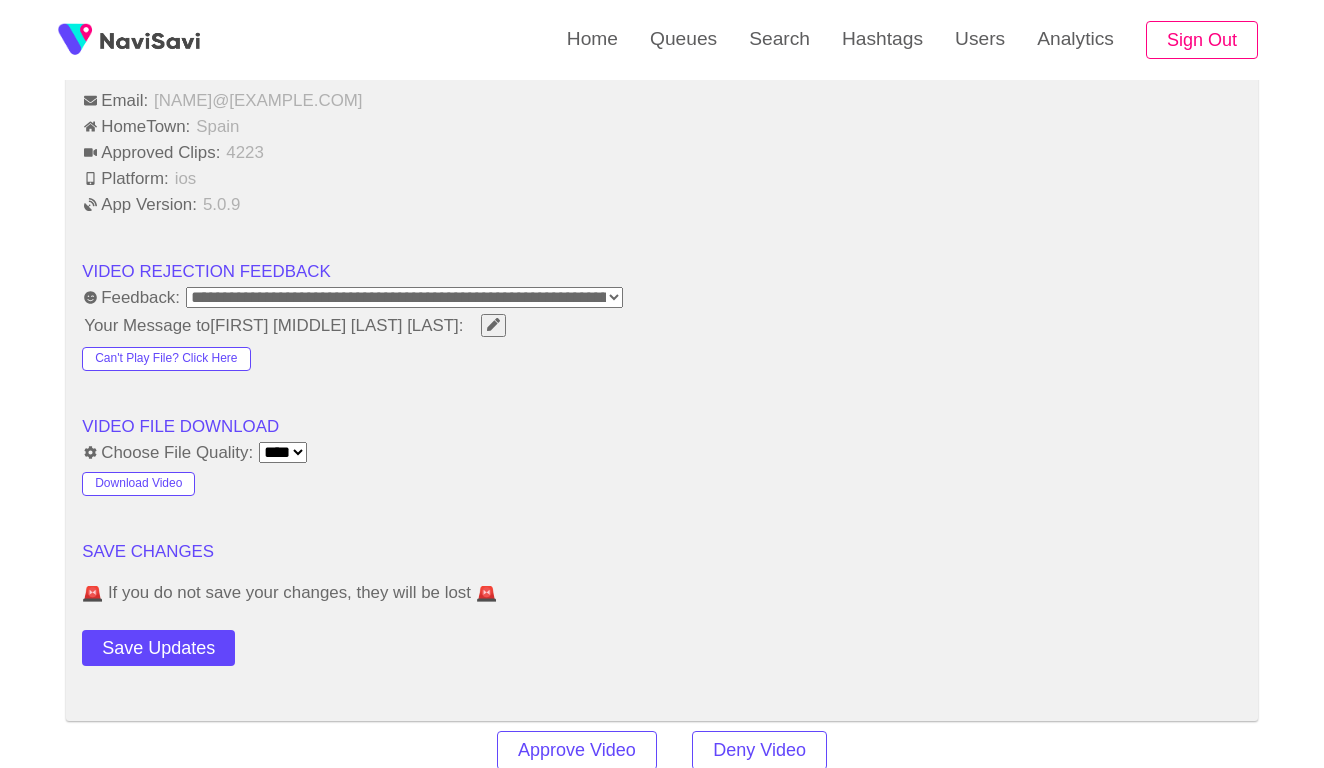 click on "**********" at bounding box center (404, 297) 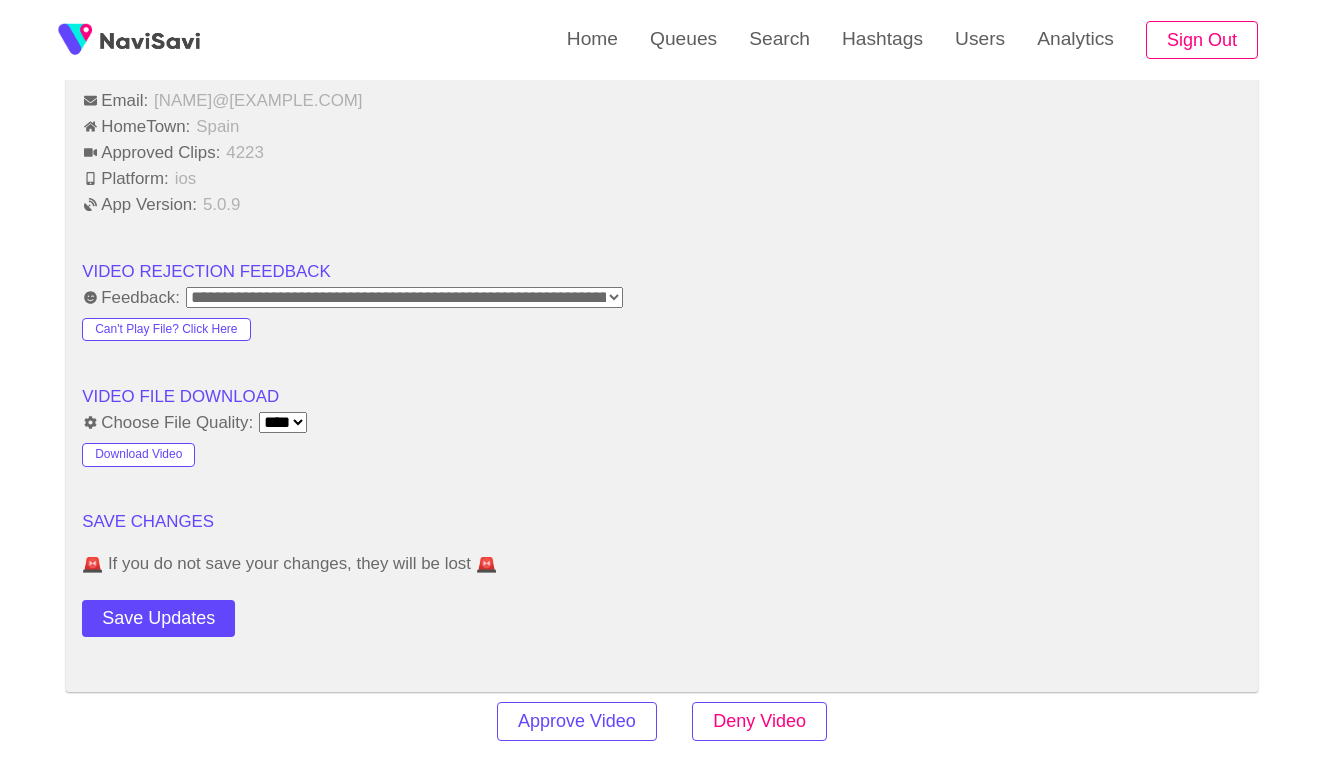 click on "Deny Video" at bounding box center (759, 721) 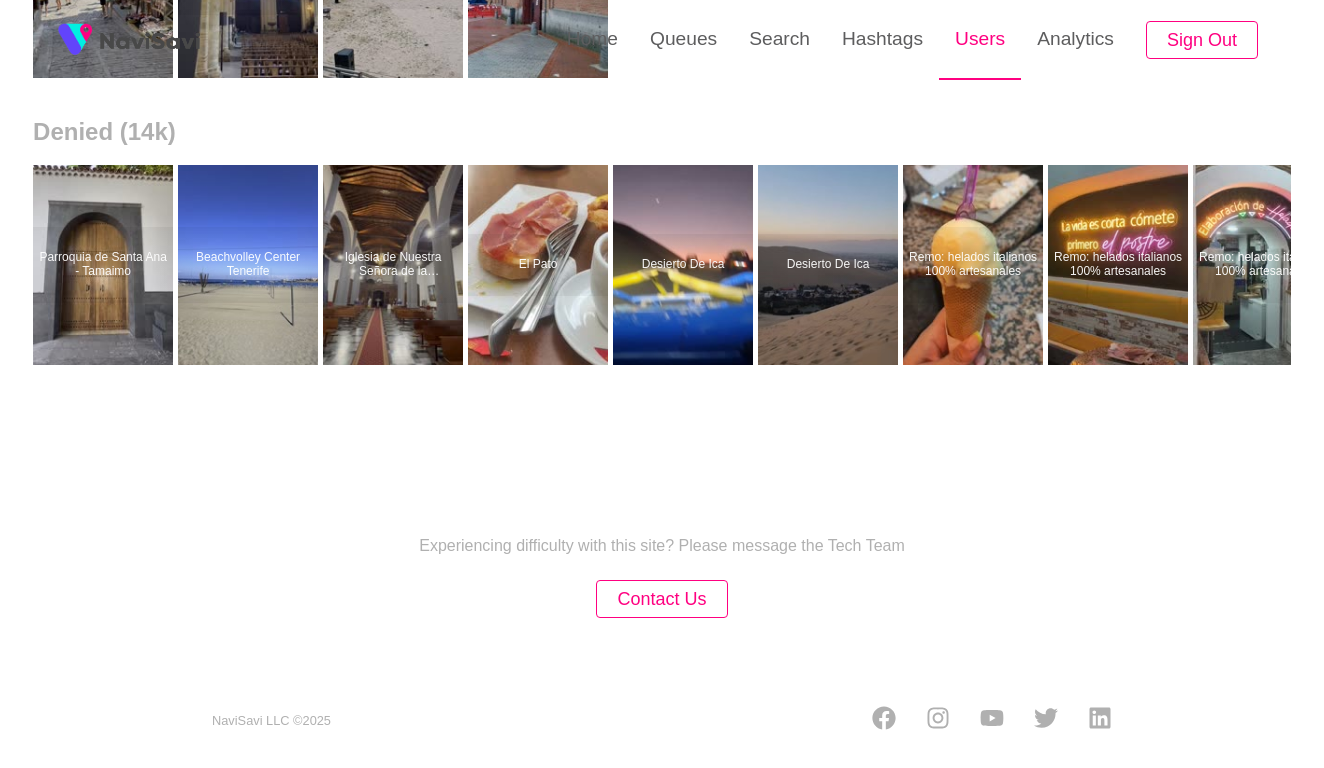 scroll, scrollTop: 0, scrollLeft: 0, axis: both 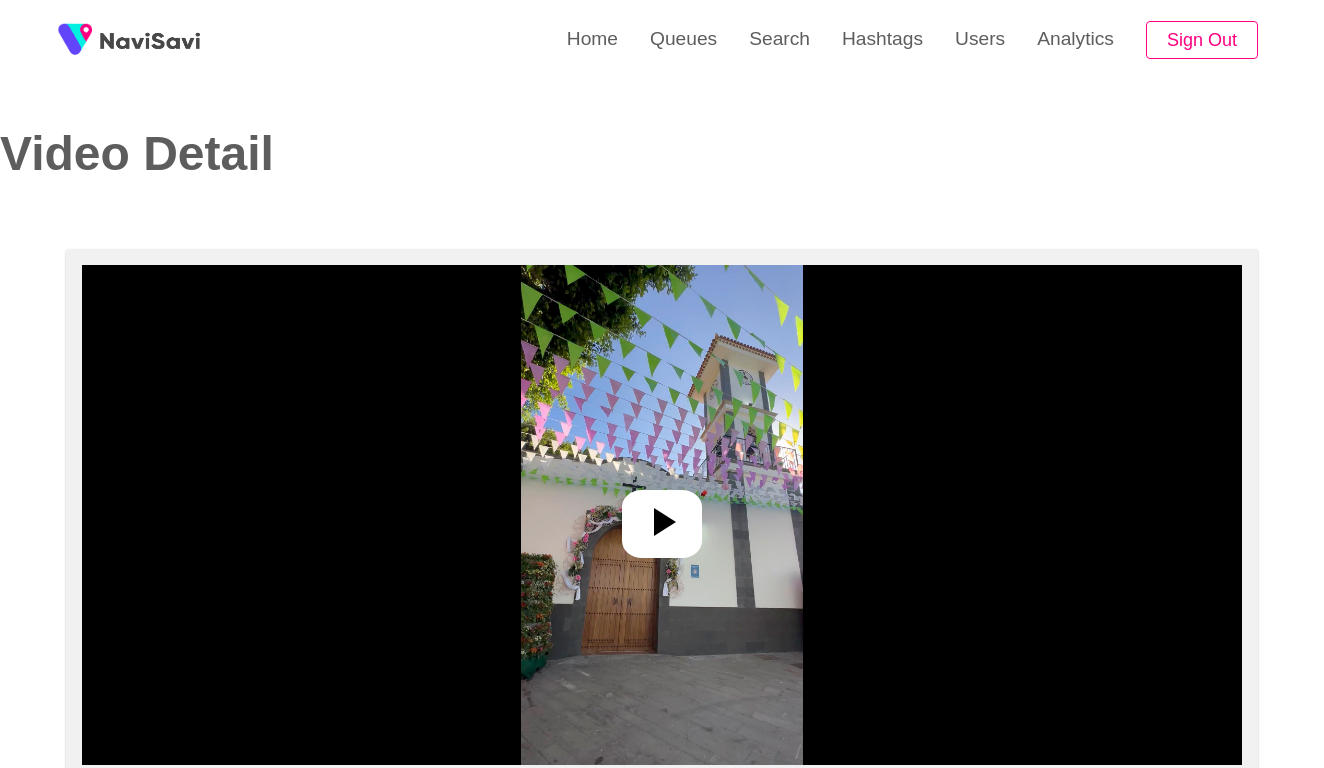 select on "**********" 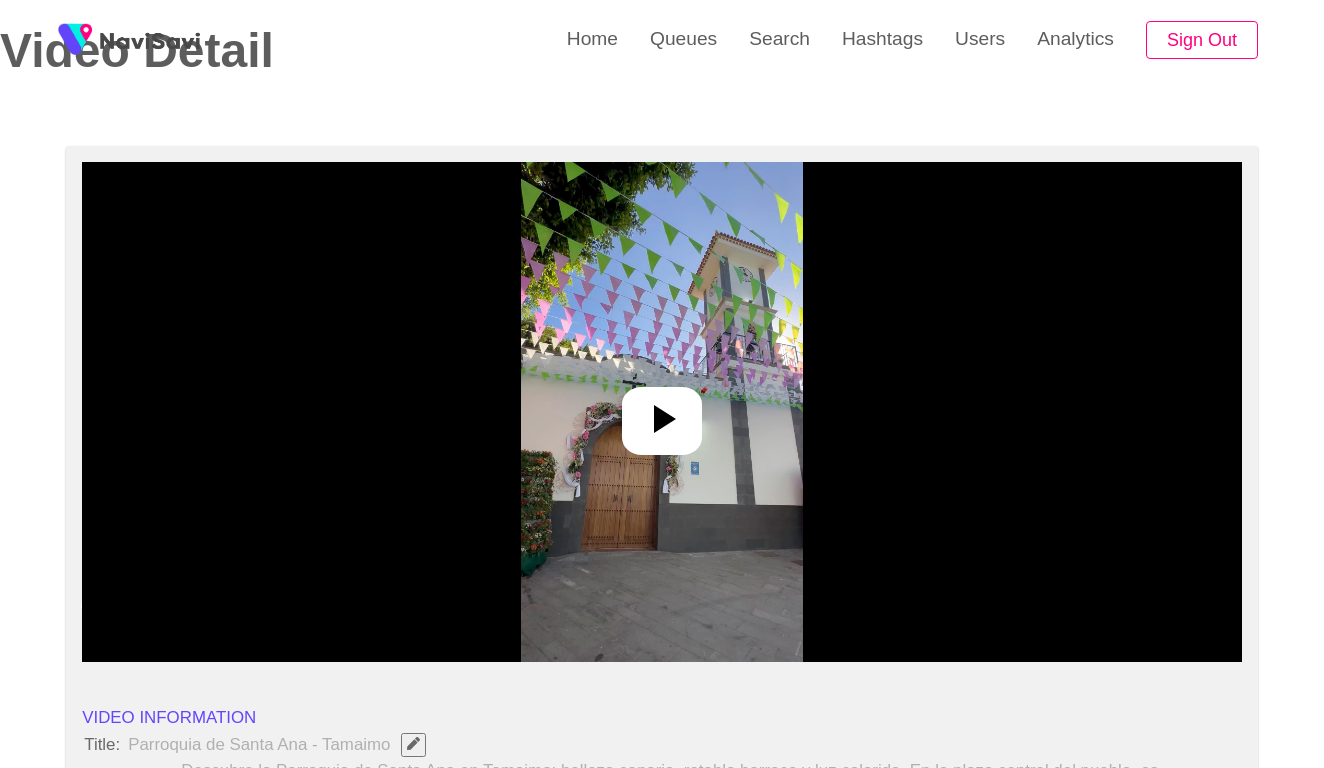 scroll, scrollTop: 214, scrollLeft: 0, axis: vertical 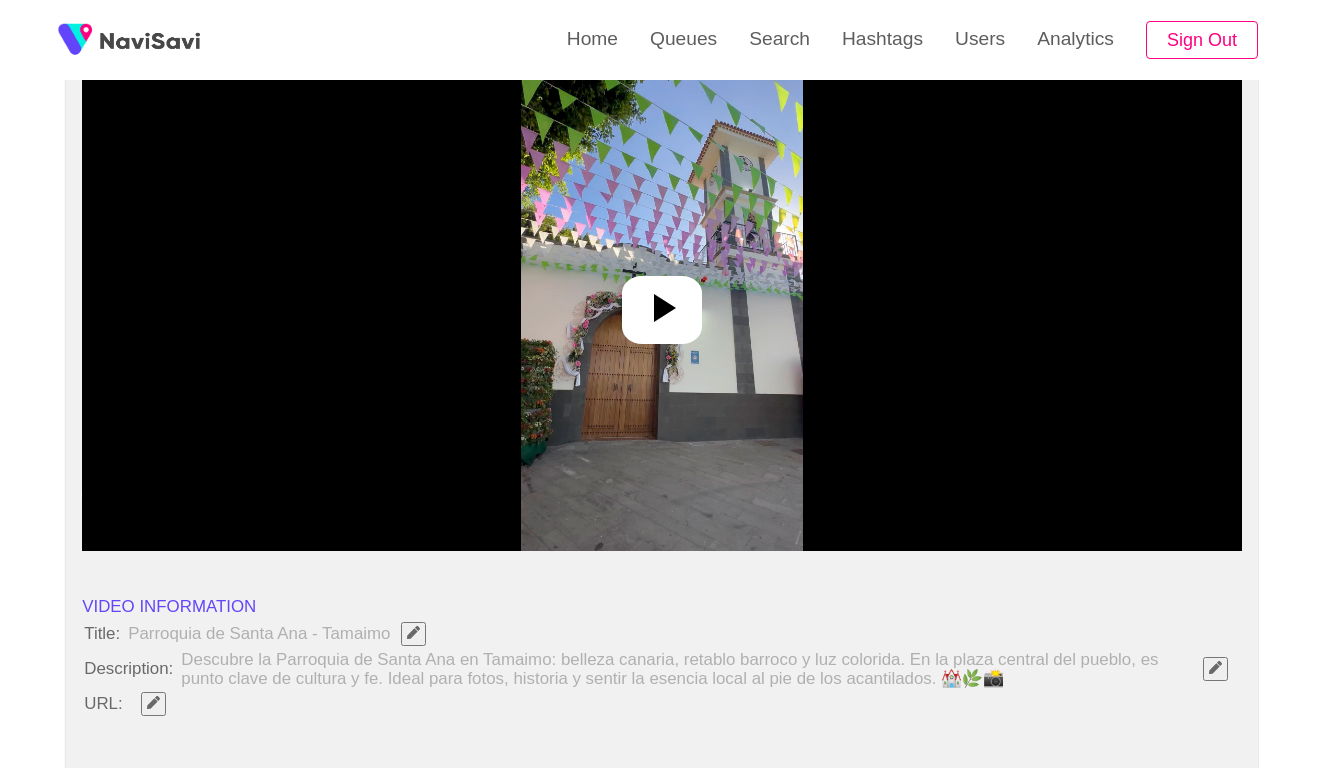 click at bounding box center (662, 301) 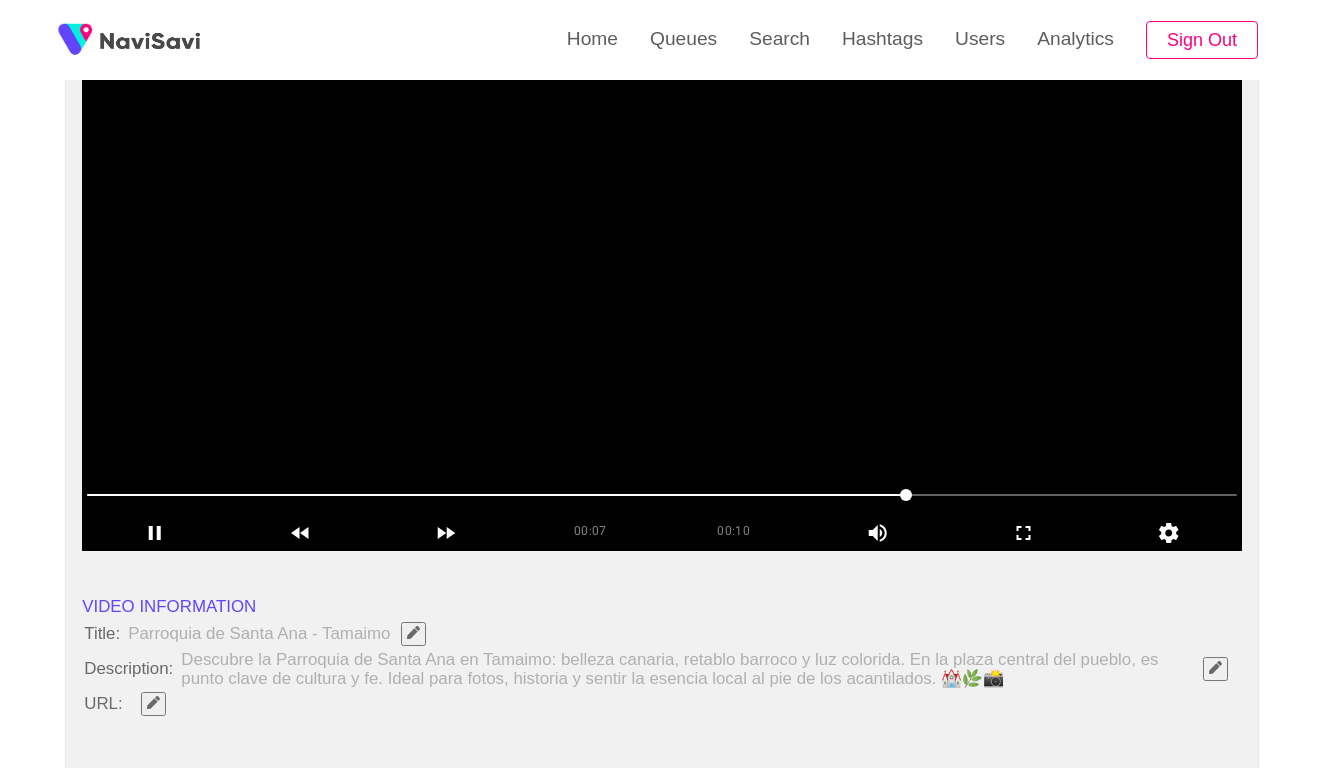 click 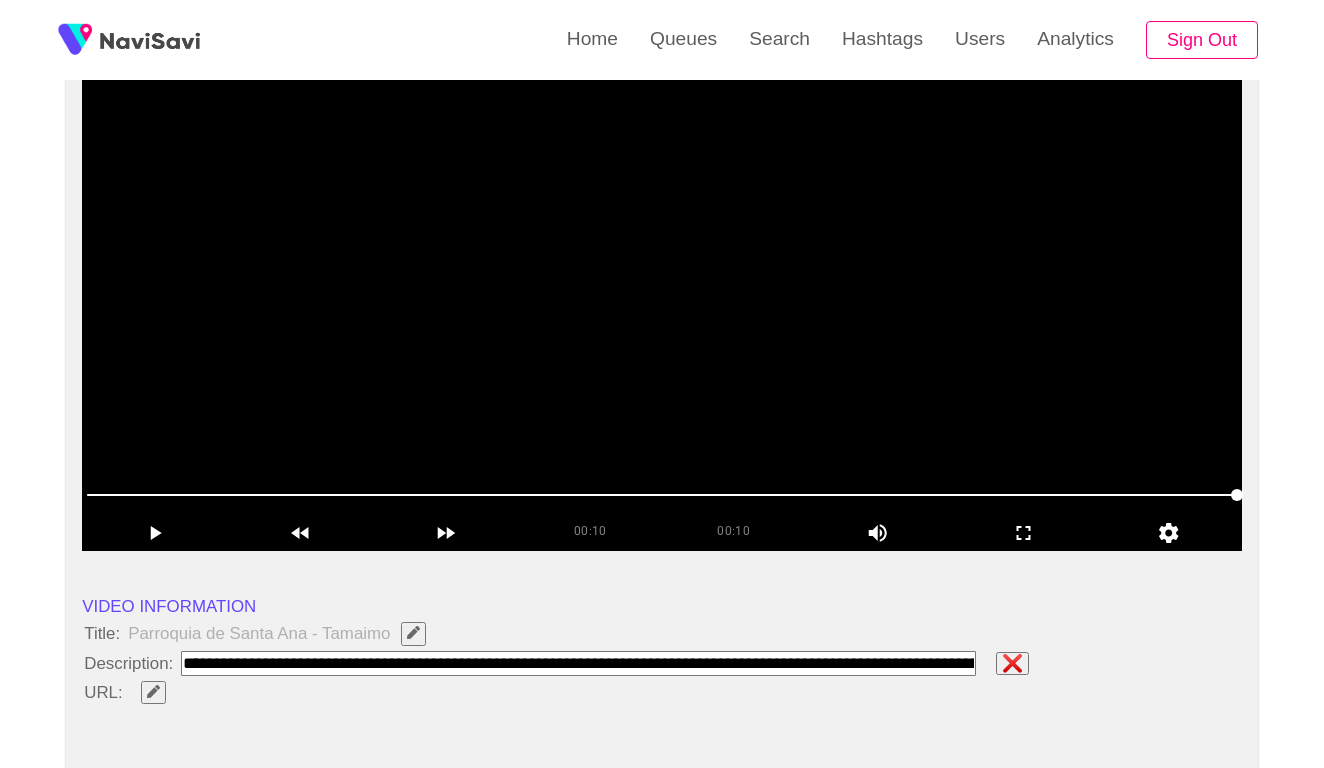 paste on "**********" 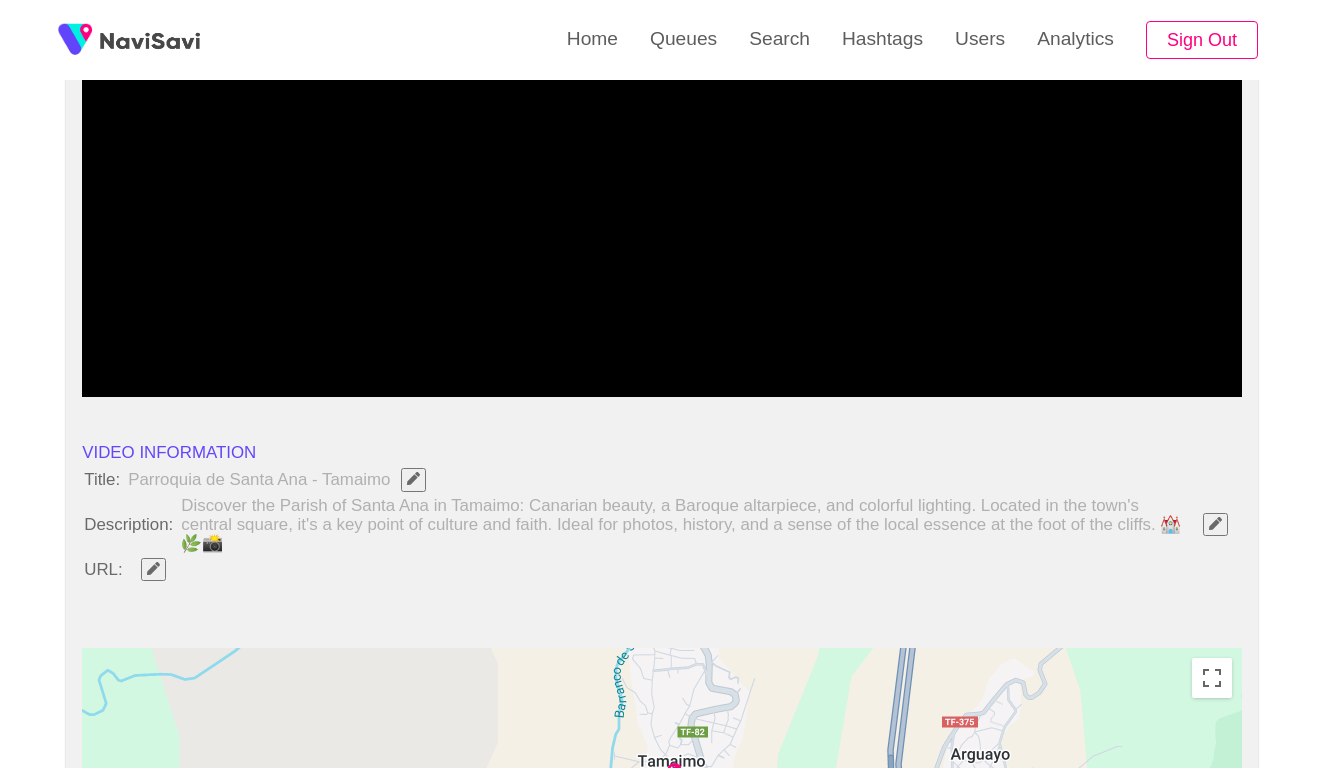 scroll, scrollTop: 600, scrollLeft: 0, axis: vertical 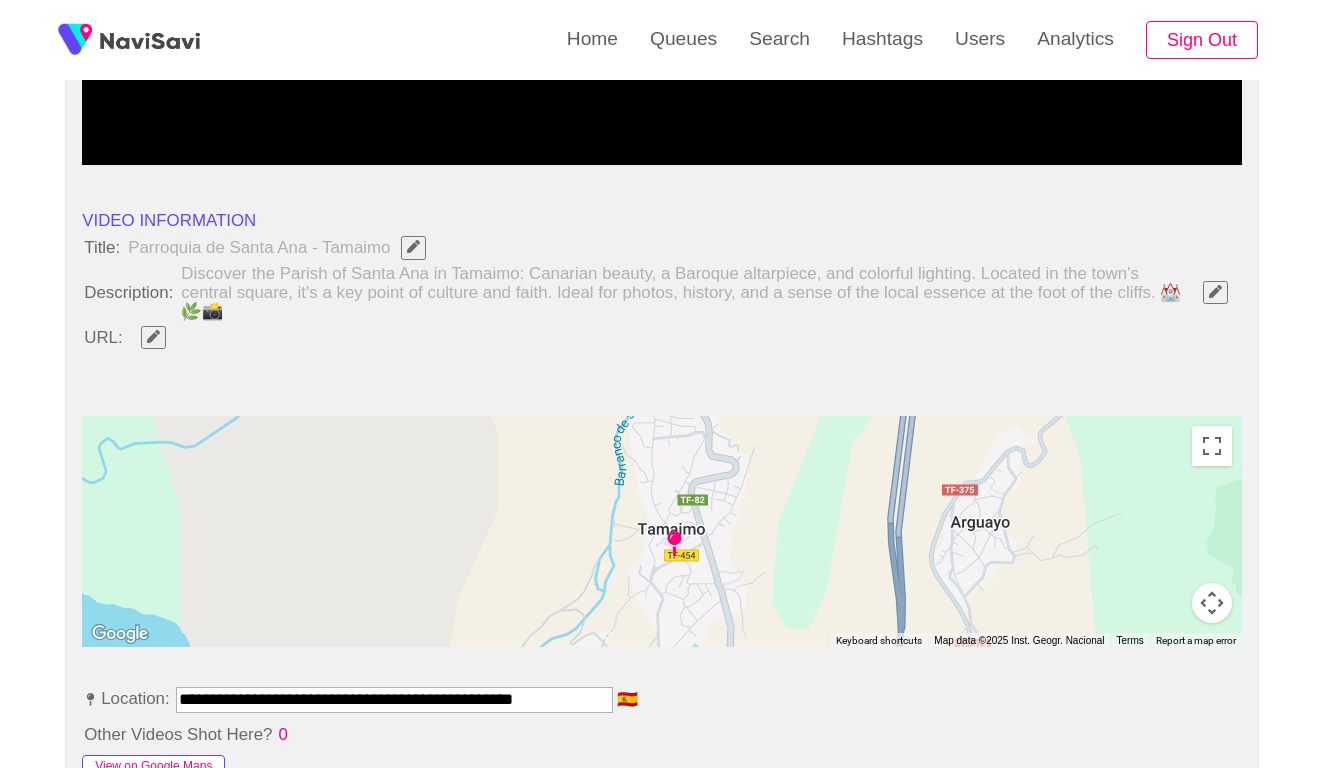 click on "View on Google Maps" at bounding box center [153, 767] 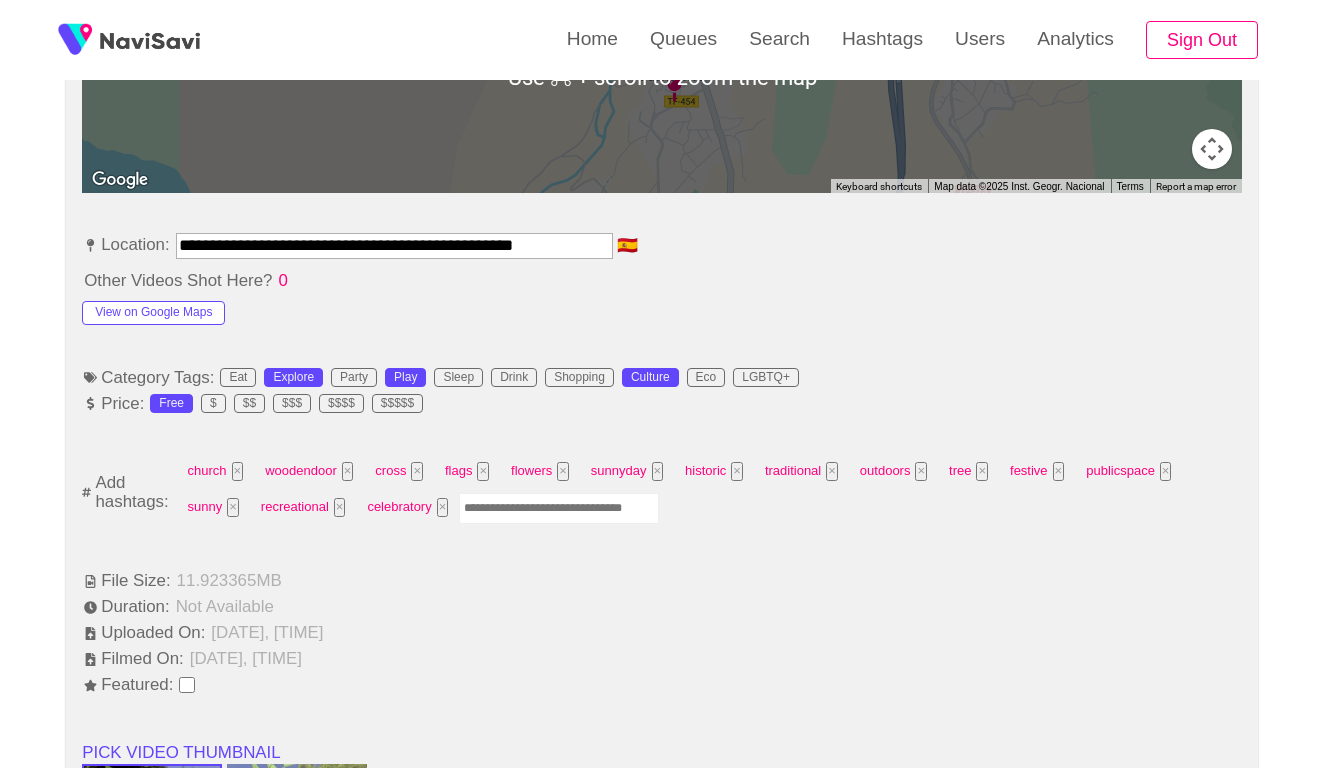scroll, scrollTop: 1089, scrollLeft: 0, axis: vertical 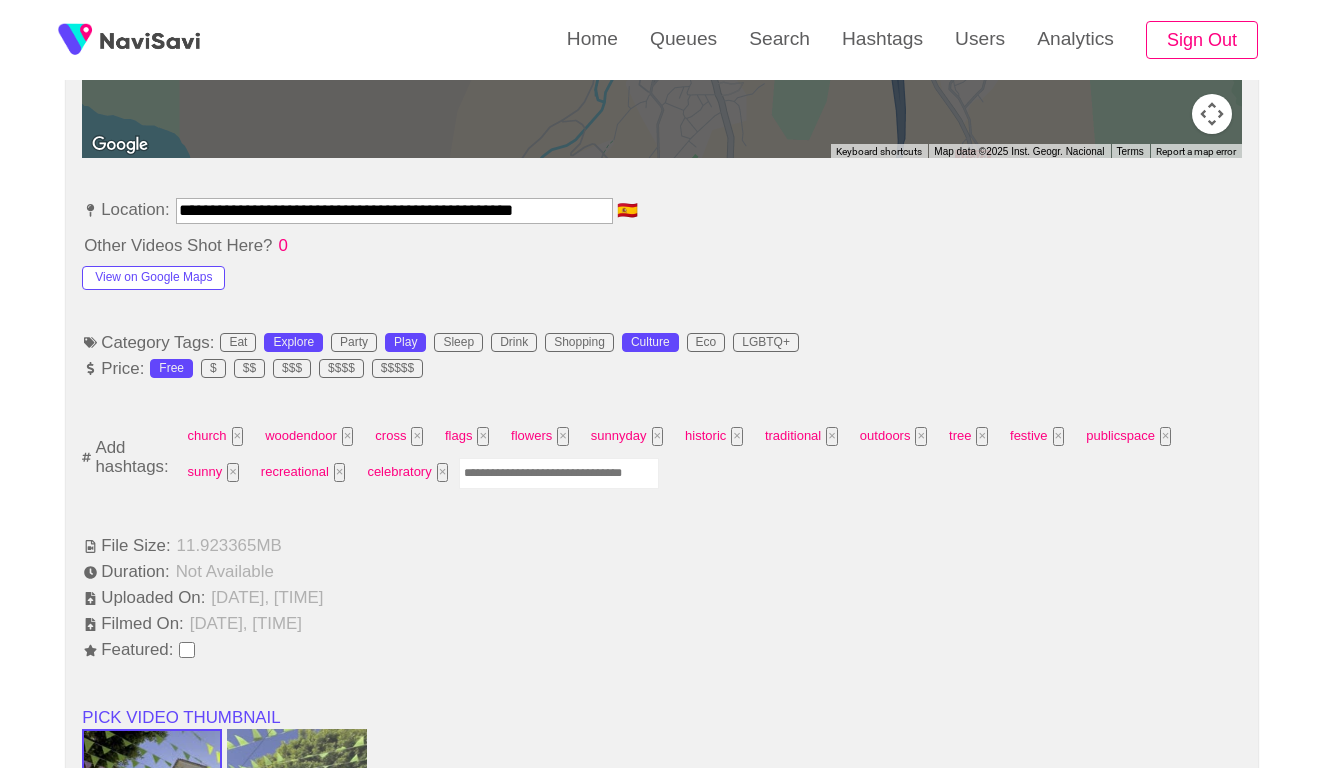 click on "**********" at bounding box center (394, 210) 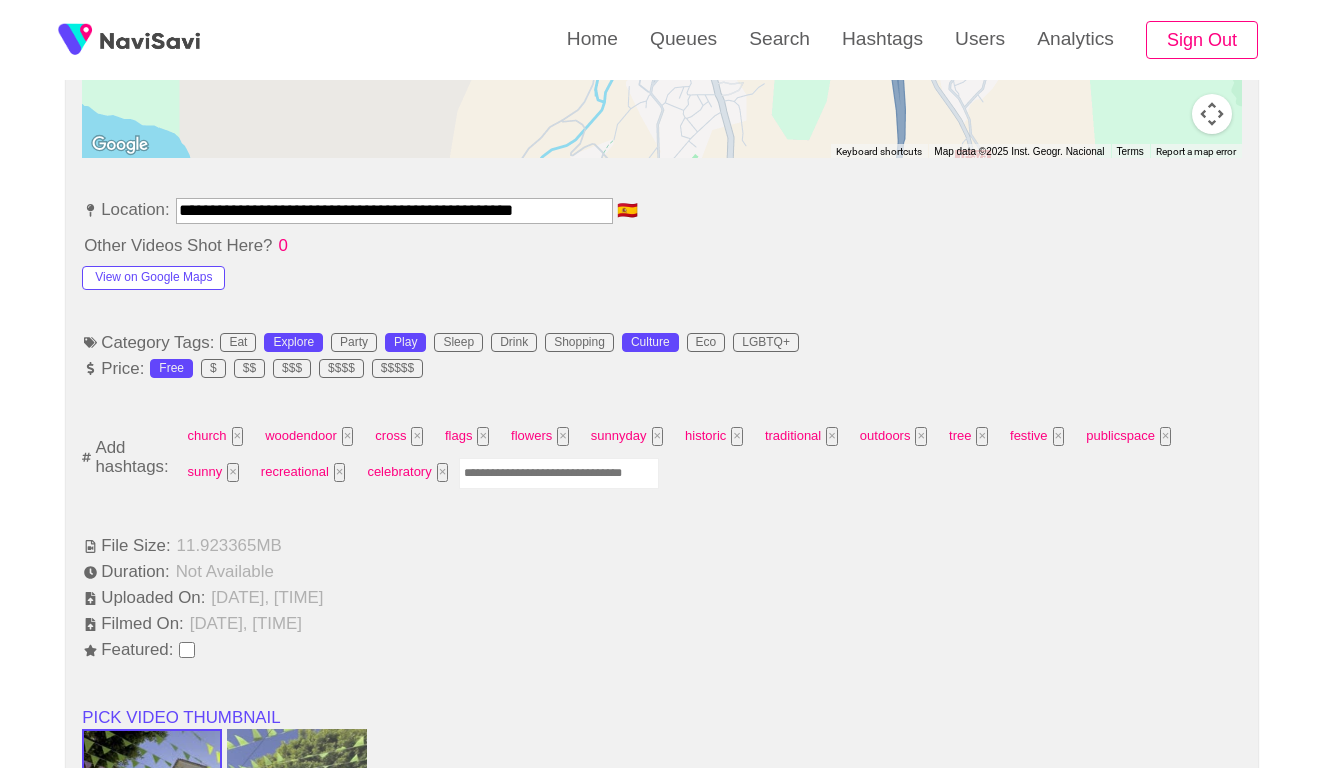 click on "**********" at bounding box center (394, 210) 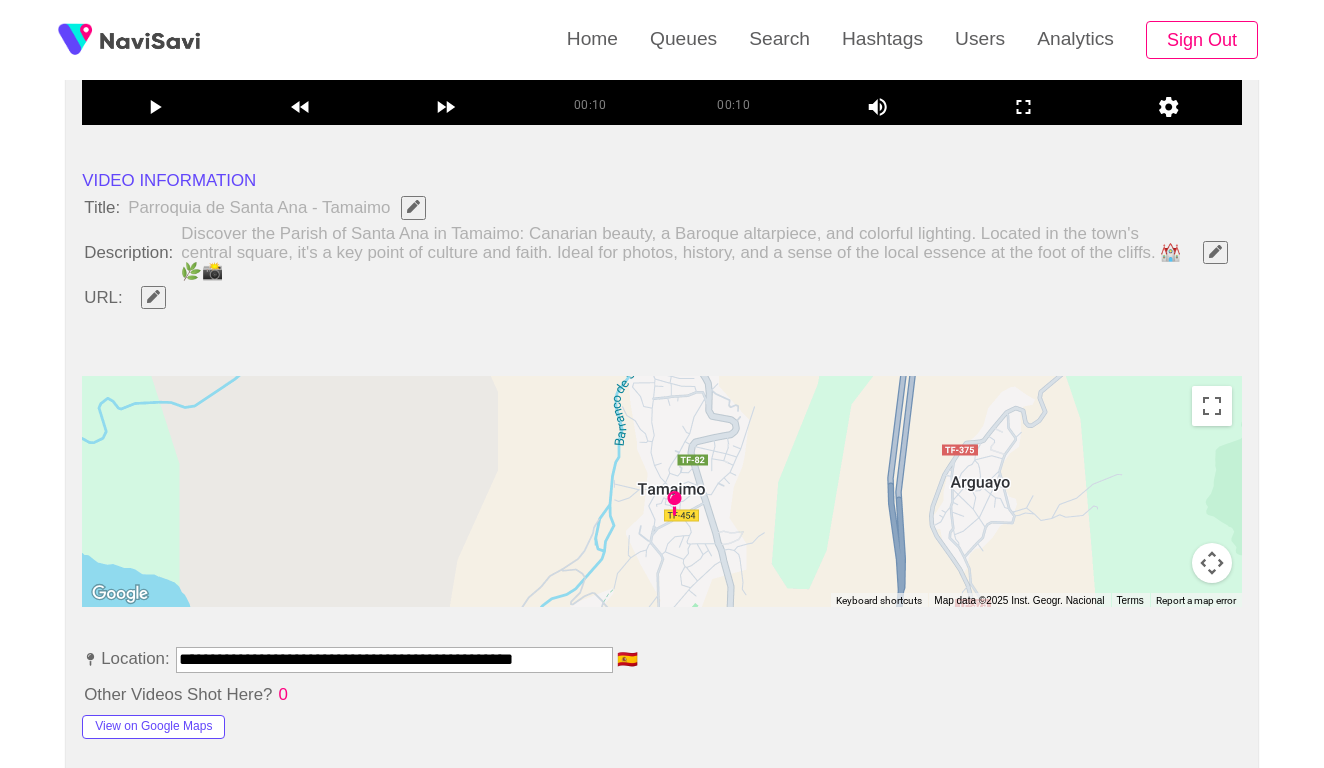 scroll, scrollTop: 541, scrollLeft: 0, axis: vertical 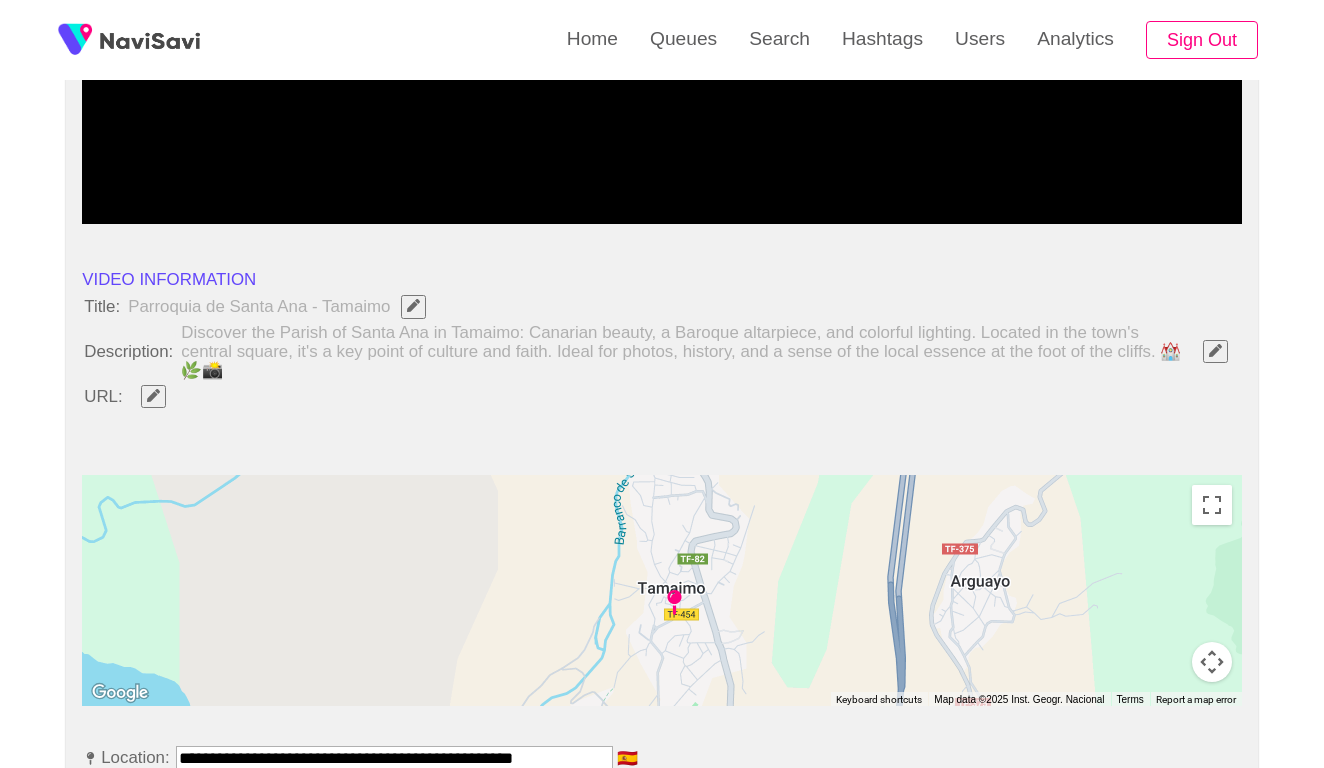 click 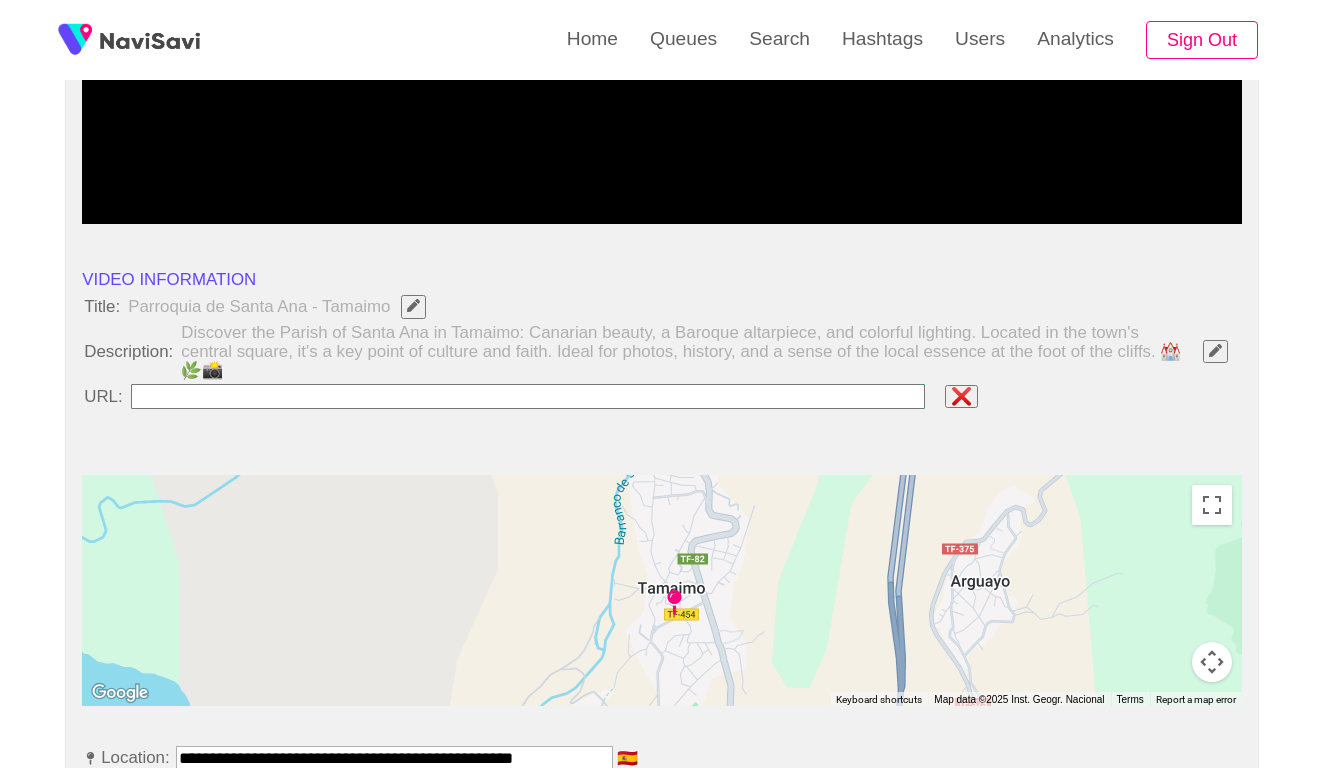 type on "**********" 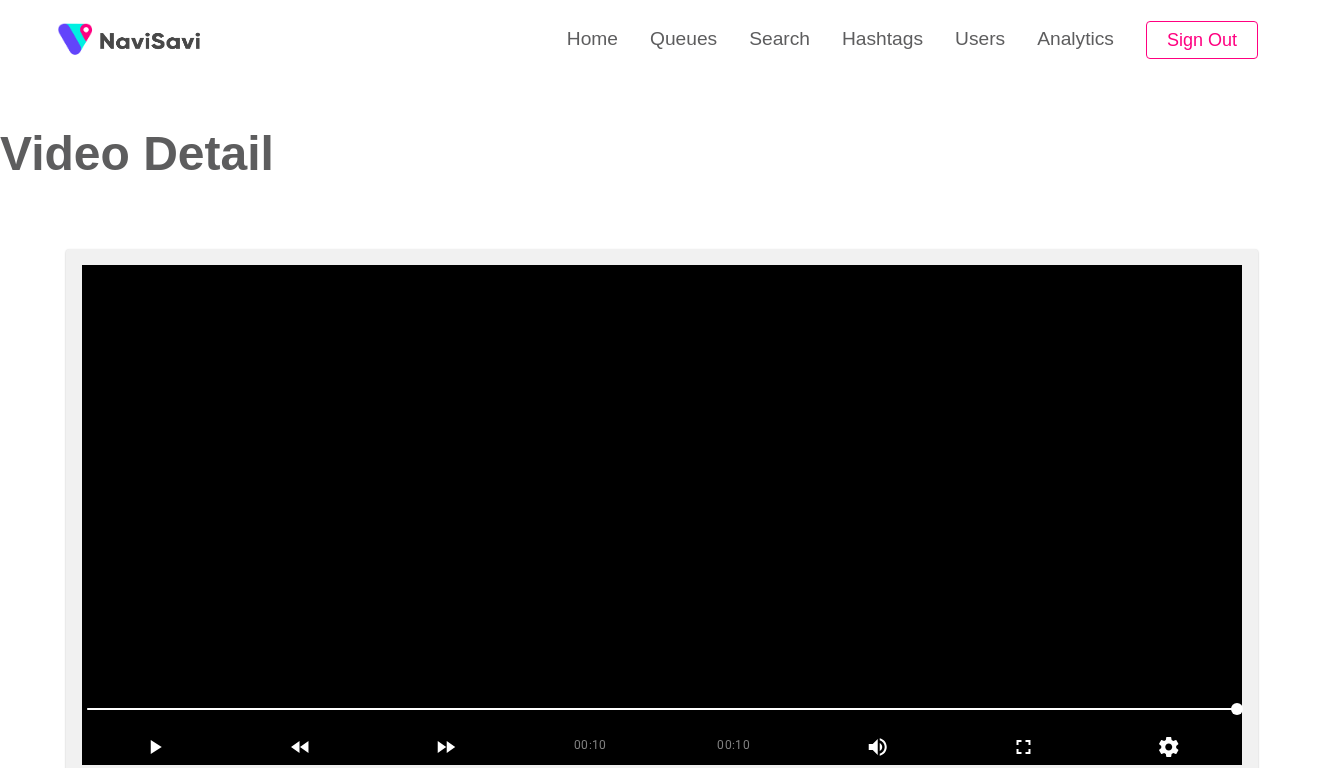 scroll, scrollTop: -2, scrollLeft: 0, axis: vertical 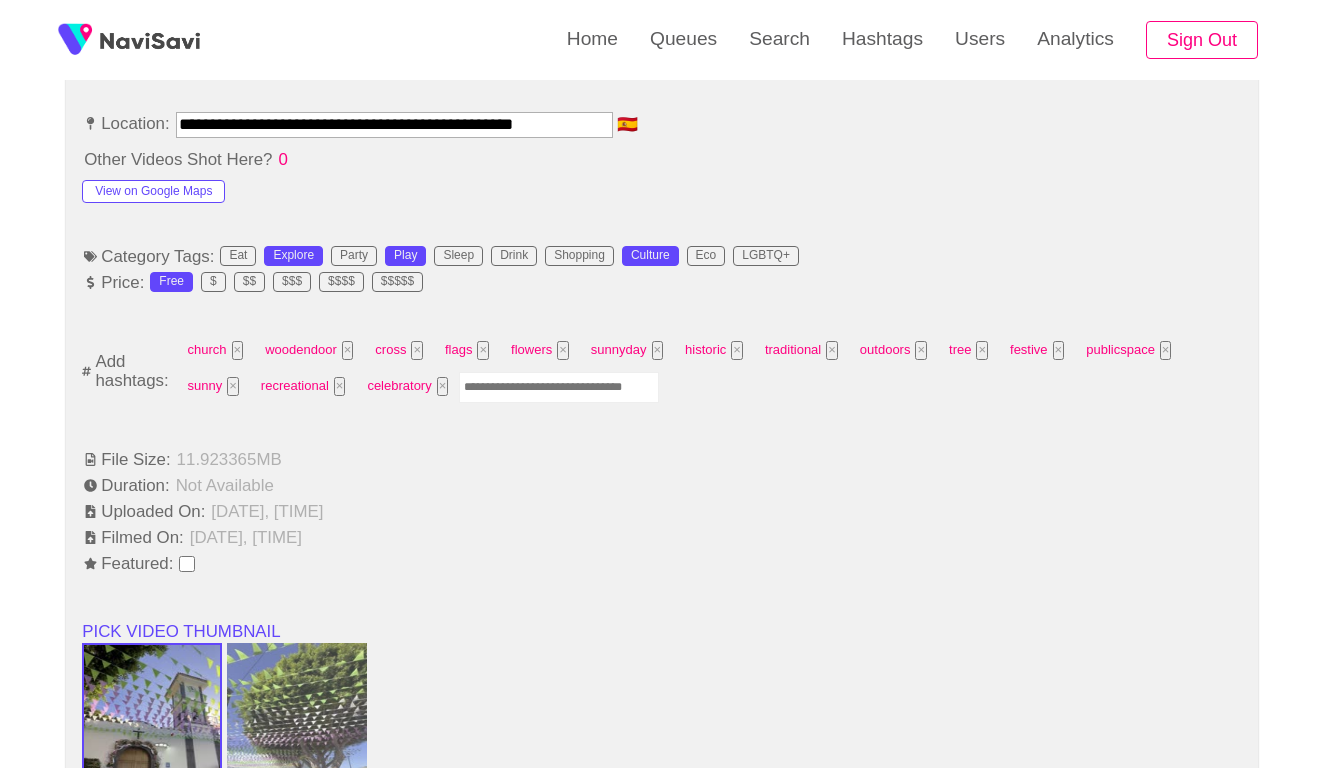 click at bounding box center [559, 387] 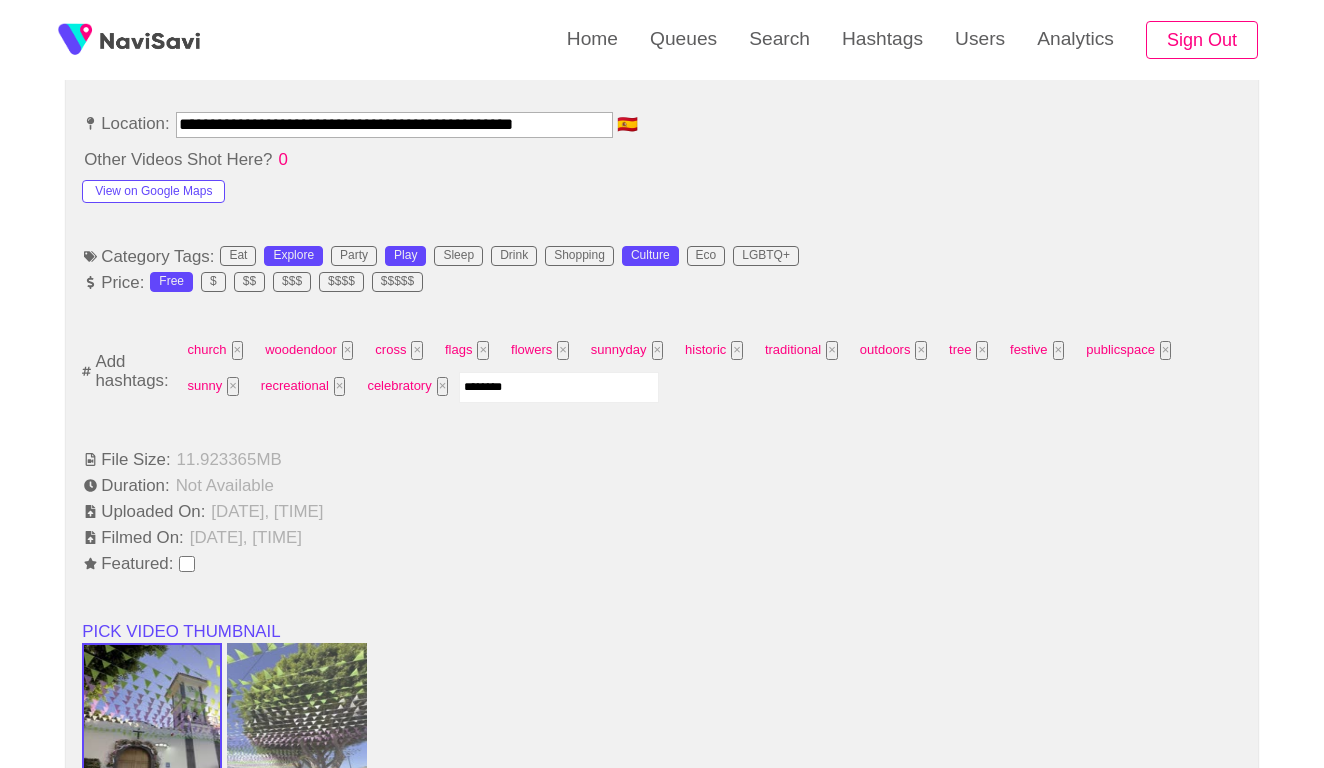 type on "*********" 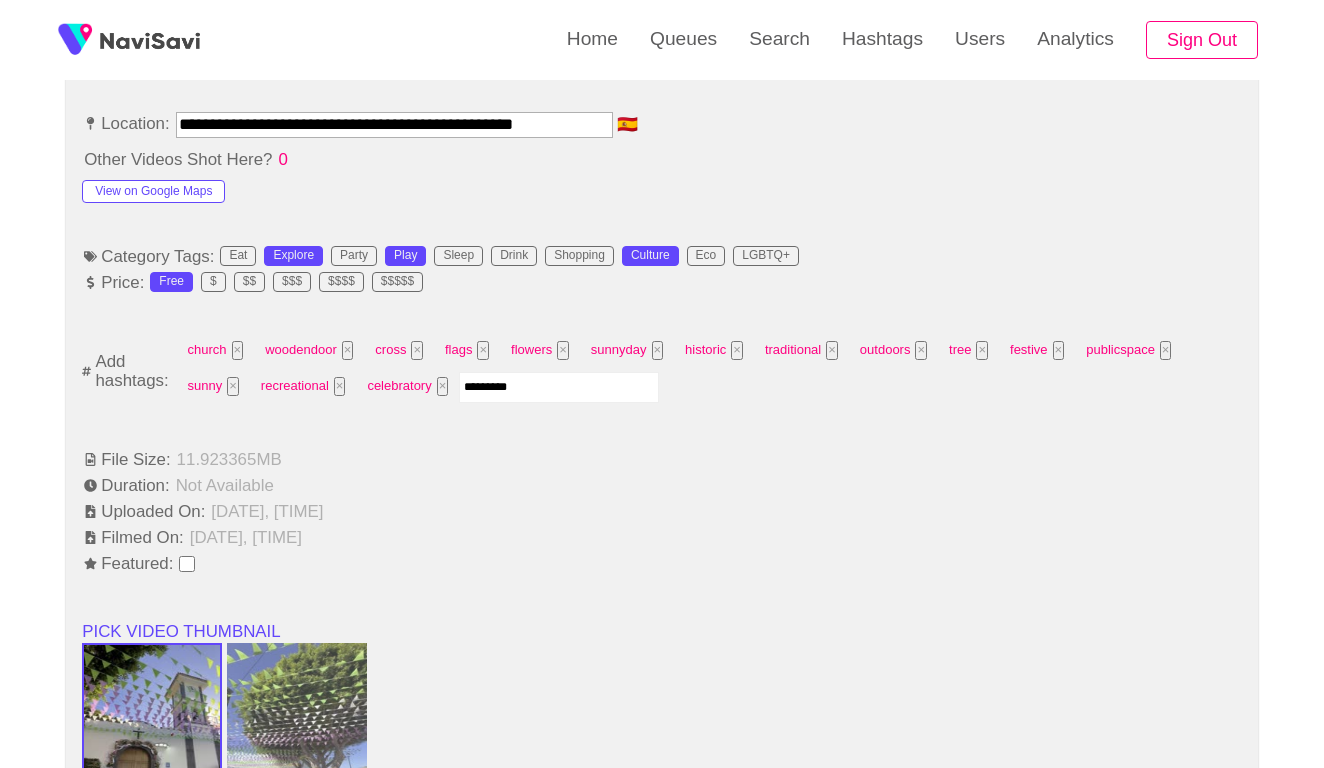 type 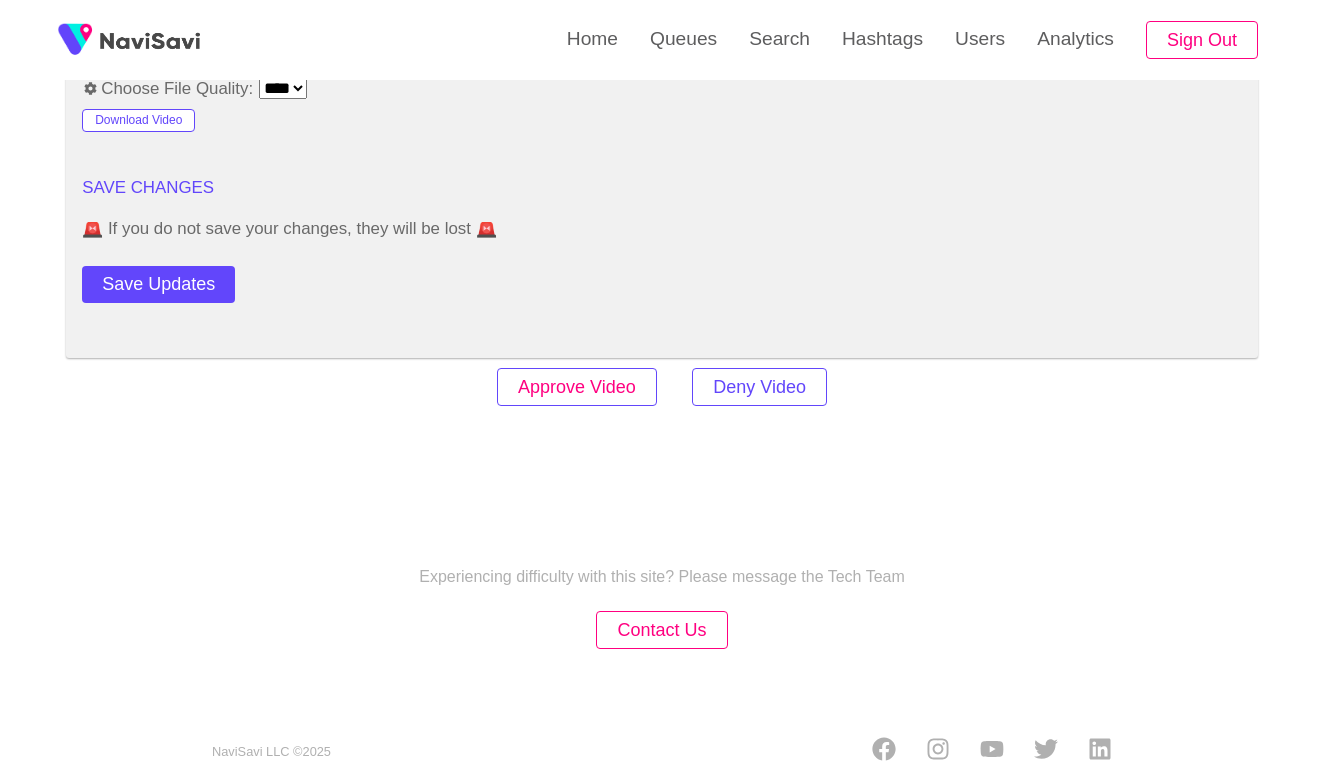 scroll, scrollTop: 2453, scrollLeft: 0, axis: vertical 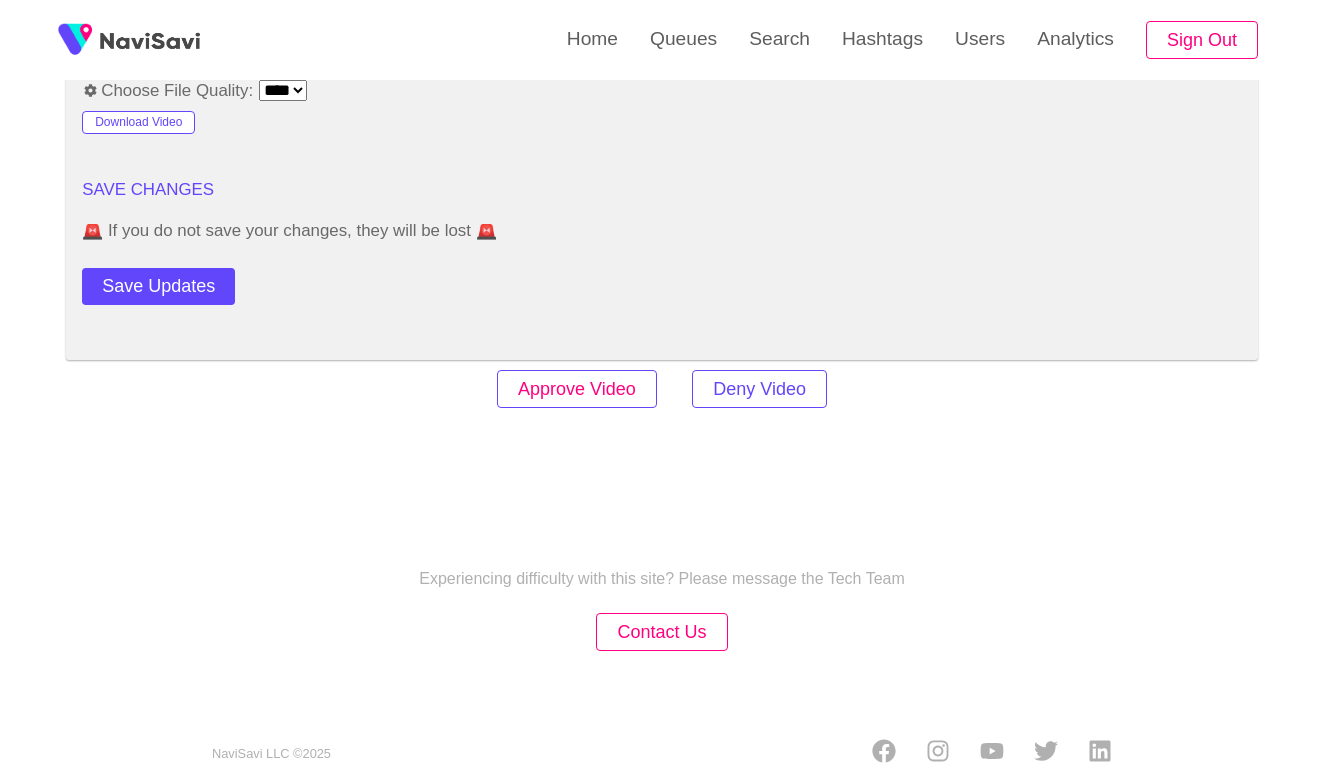 click on "Approve Video" at bounding box center (577, 389) 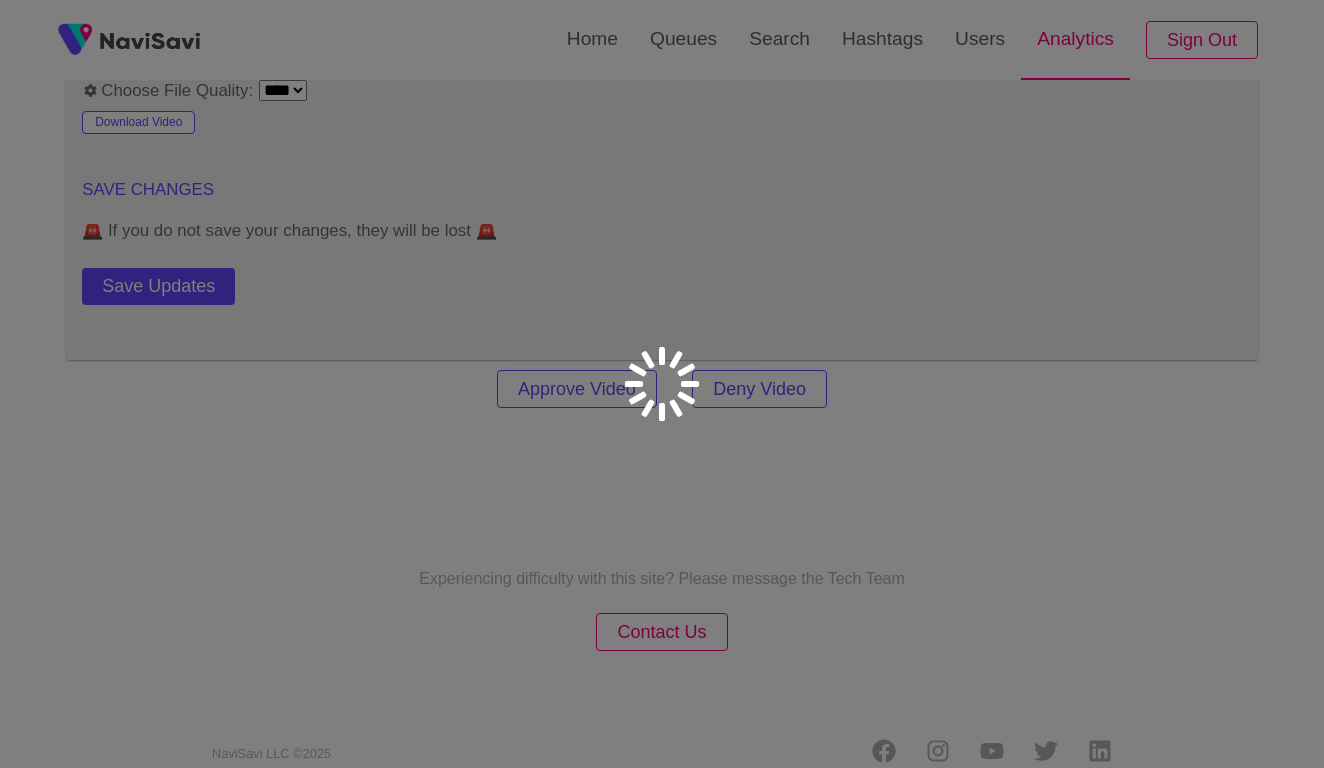 click on "Analytics" at bounding box center (1075, 39) 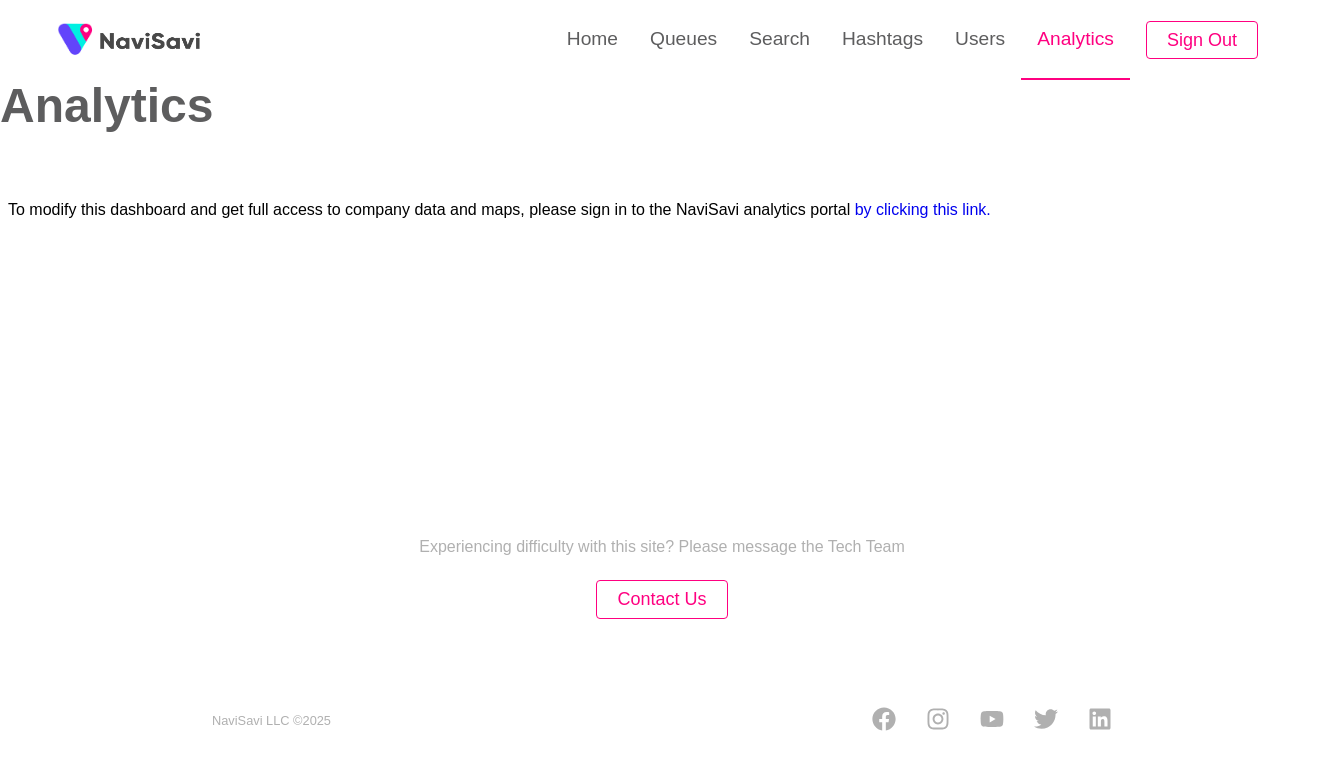 scroll, scrollTop: 0, scrollLeft: 0, axis: both 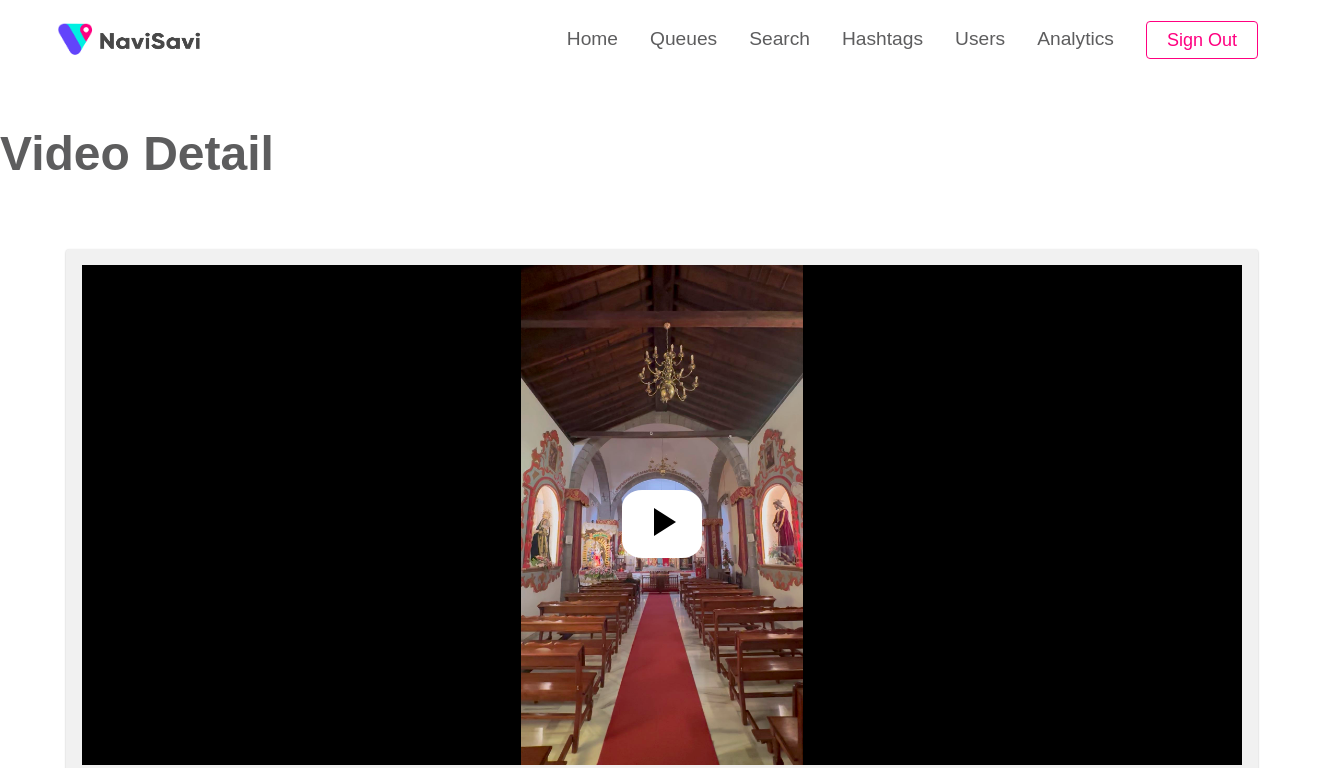 select on "**********" 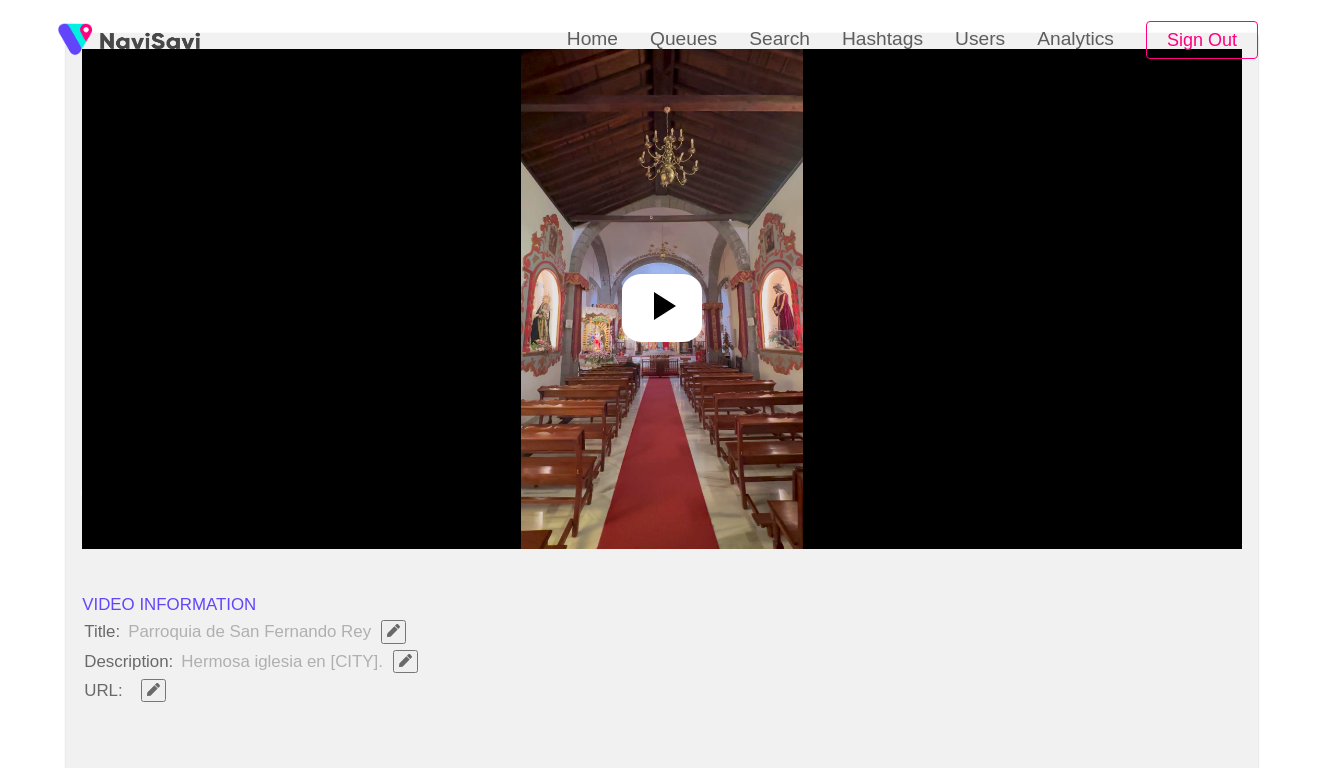 scroll, scrollTop: 300, scrollLeft: 0, axis: vertical 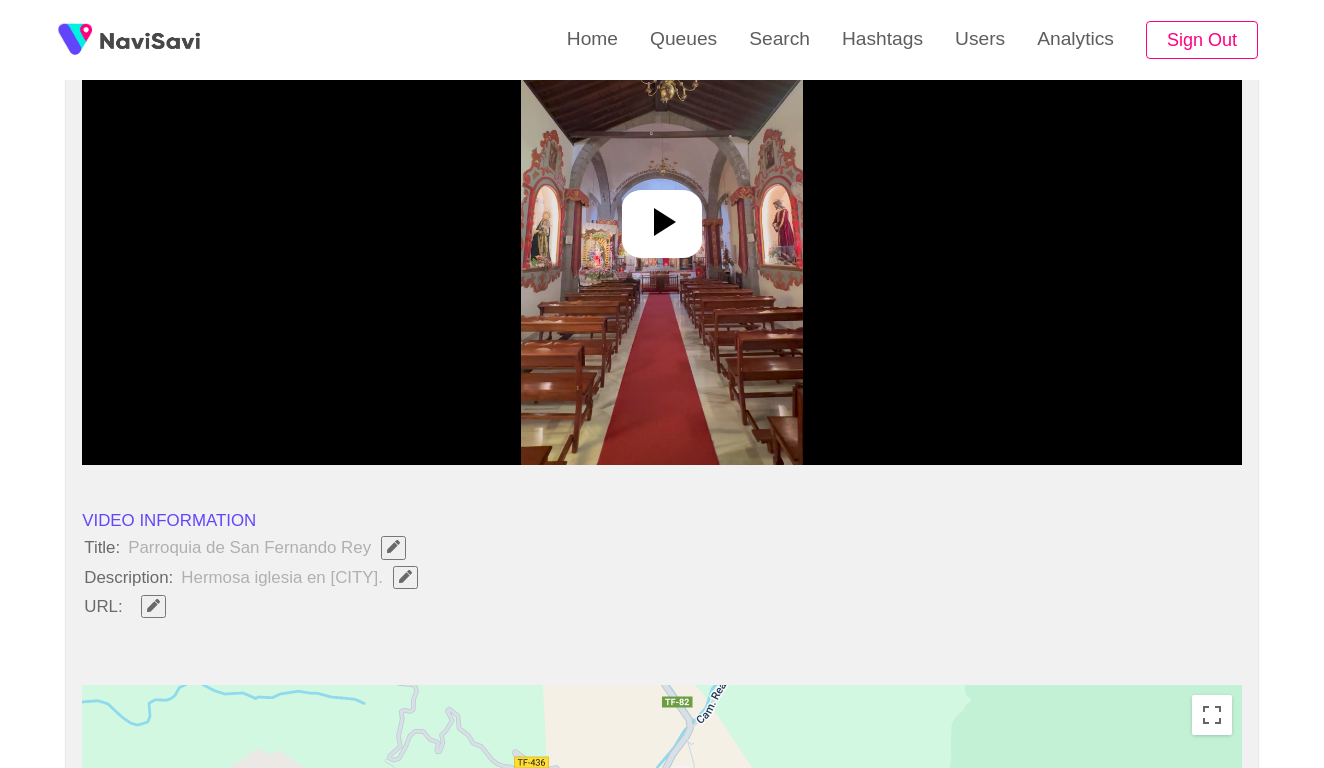click 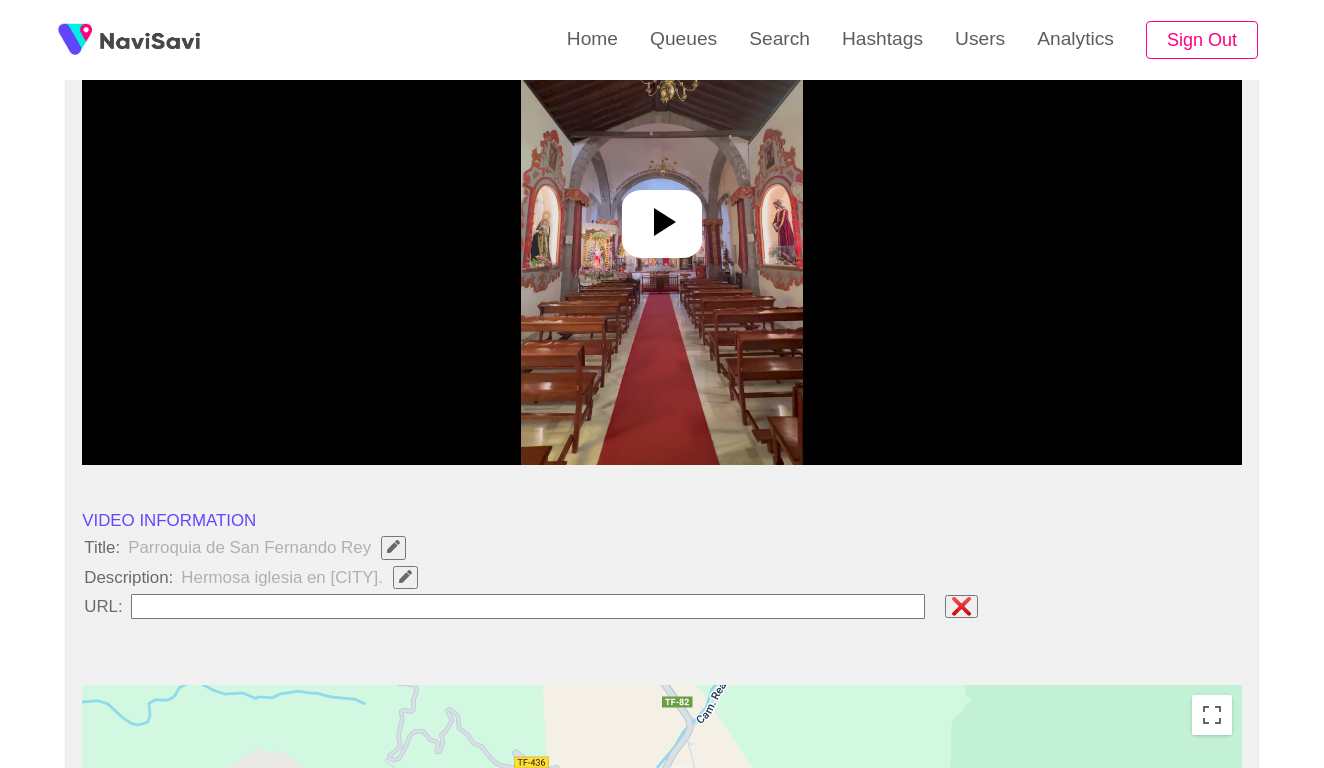 type on "**********" 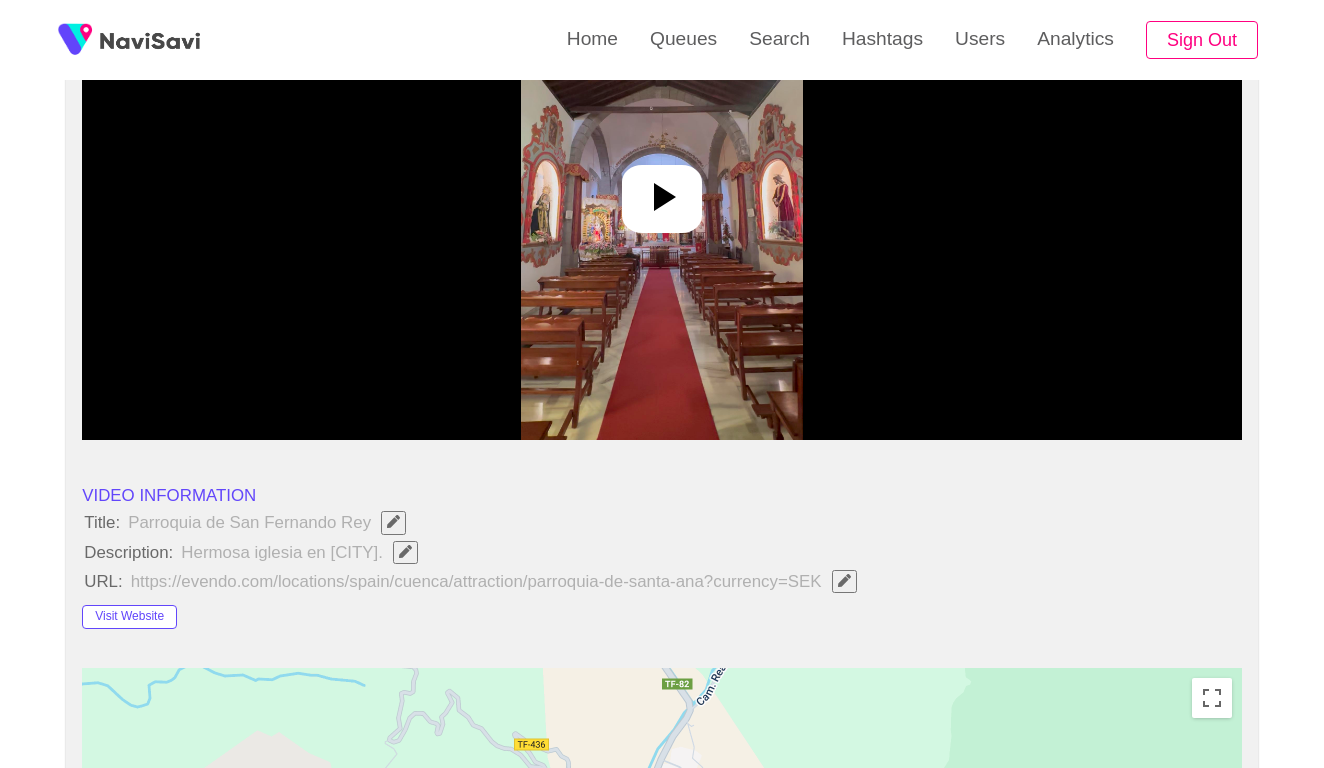 scroll, scrollTop: 336, scrollLeft: 0, axis: vertical 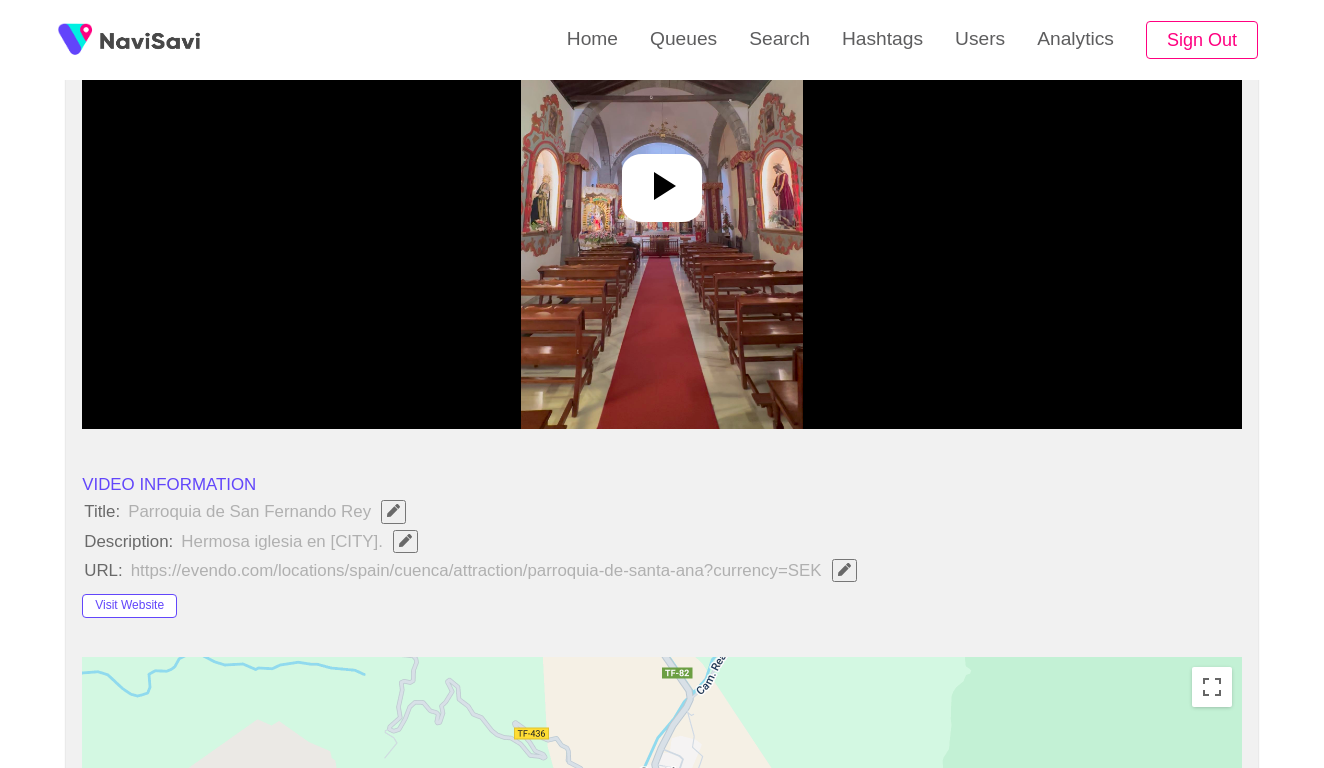 click 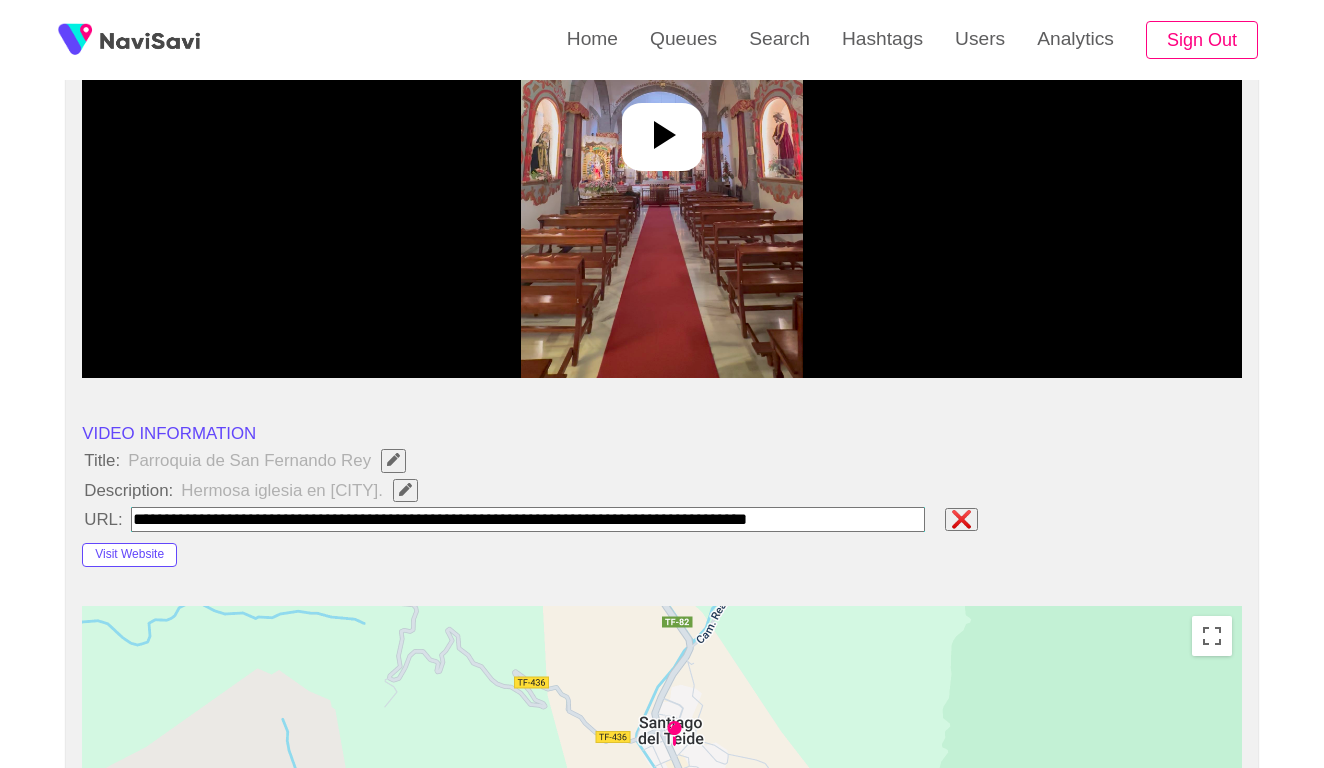 scroll, scrollTop: 414, scrollLeft: 0, axis: vertical 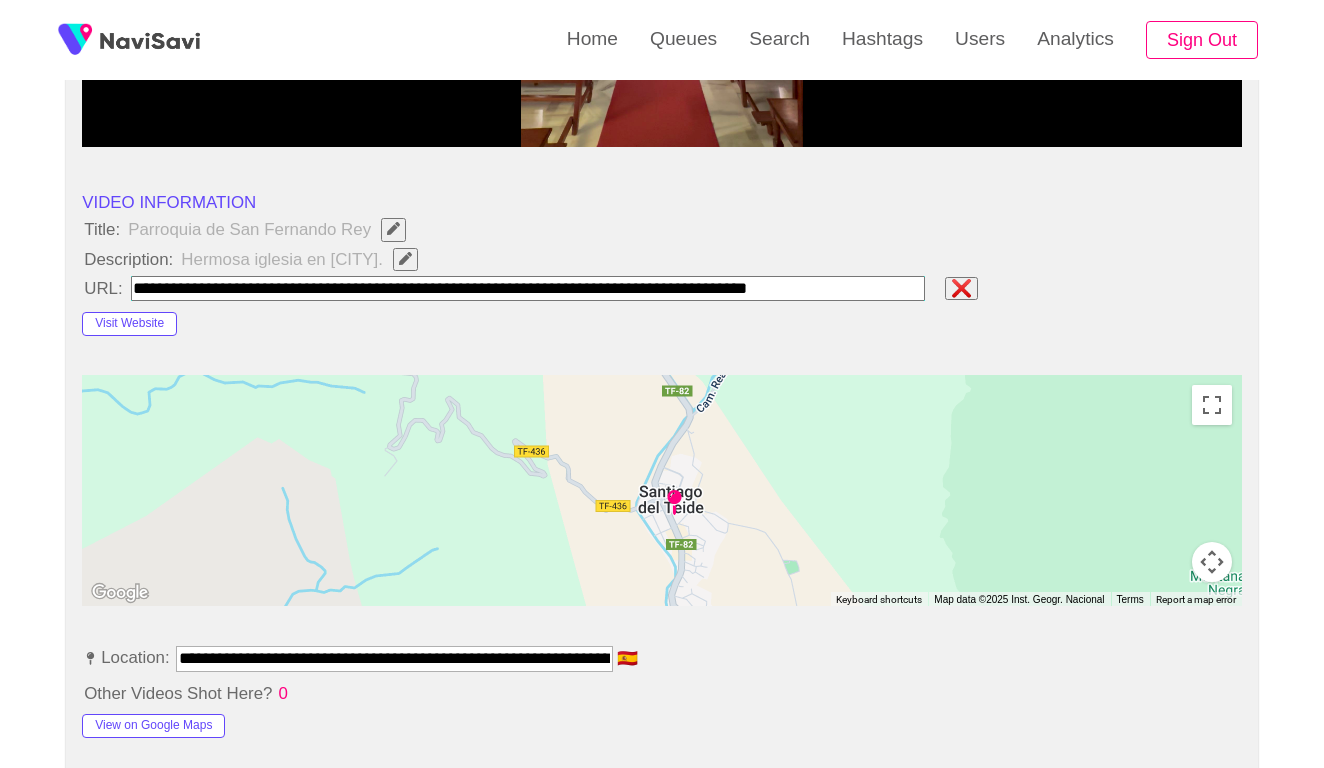 click 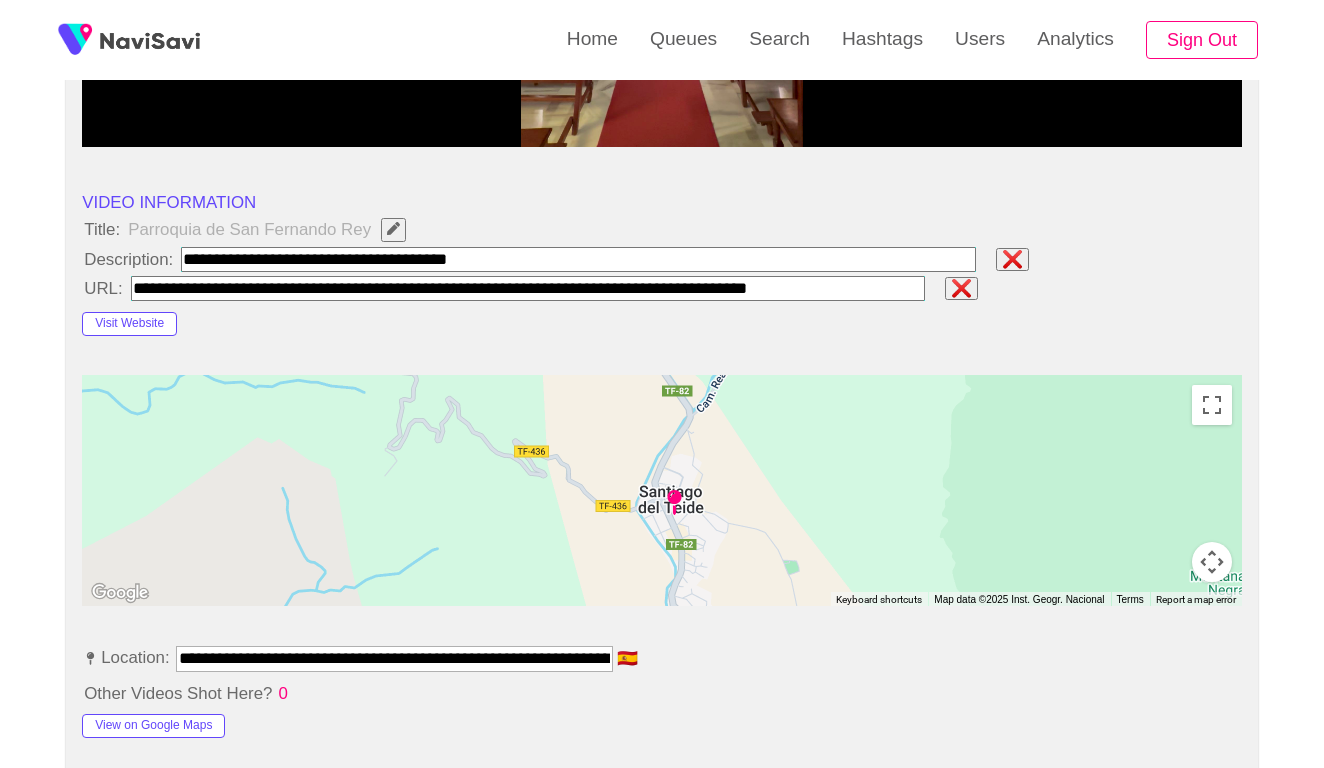 paste on "**********" 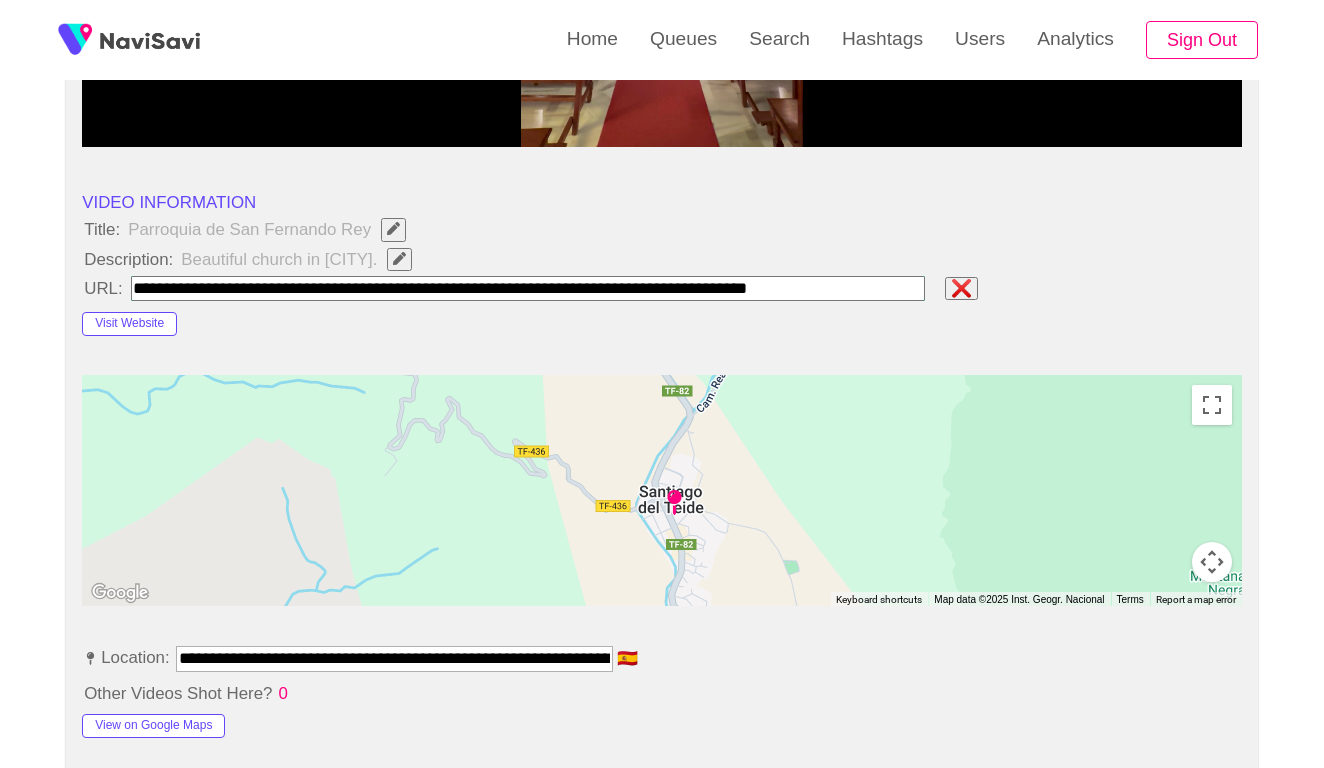 click on "**********" at bounding box center (394, 658) 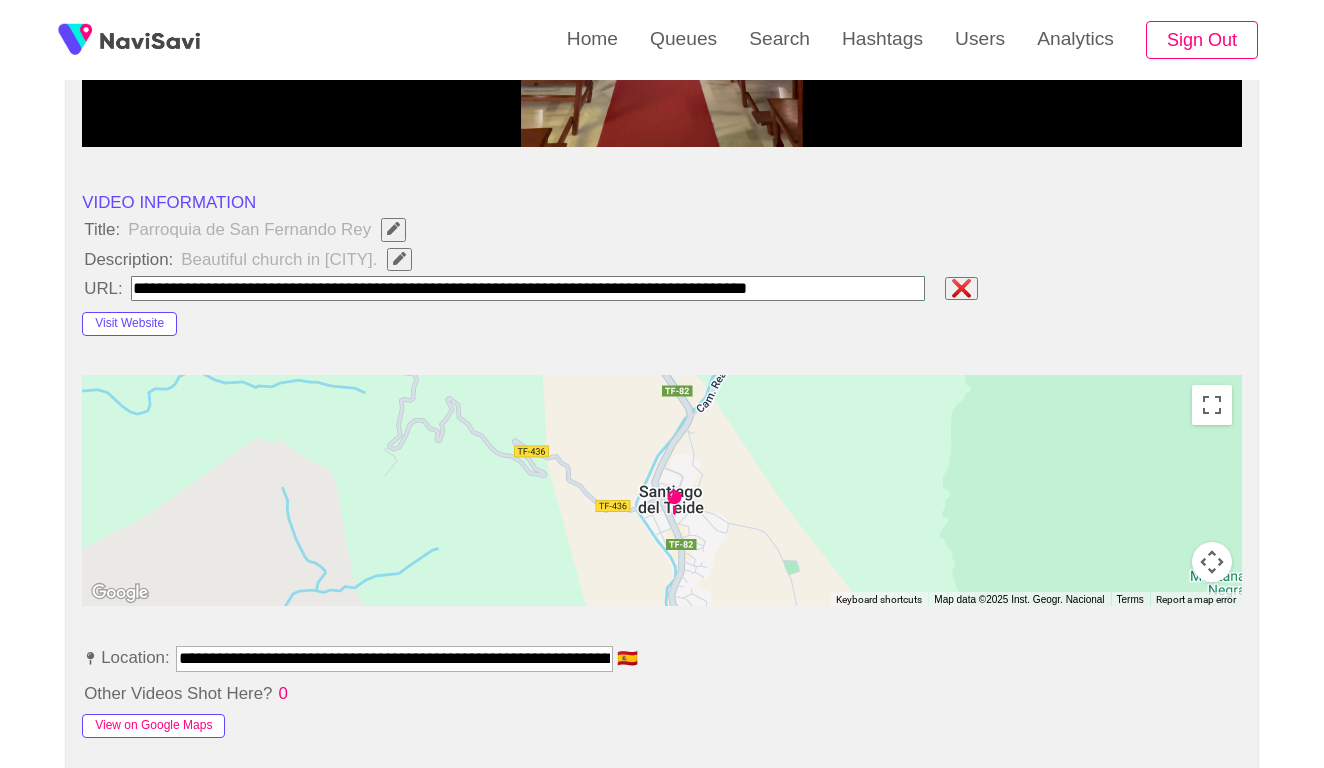 click on "View on Google Maps" at bounding box center (153, 726) 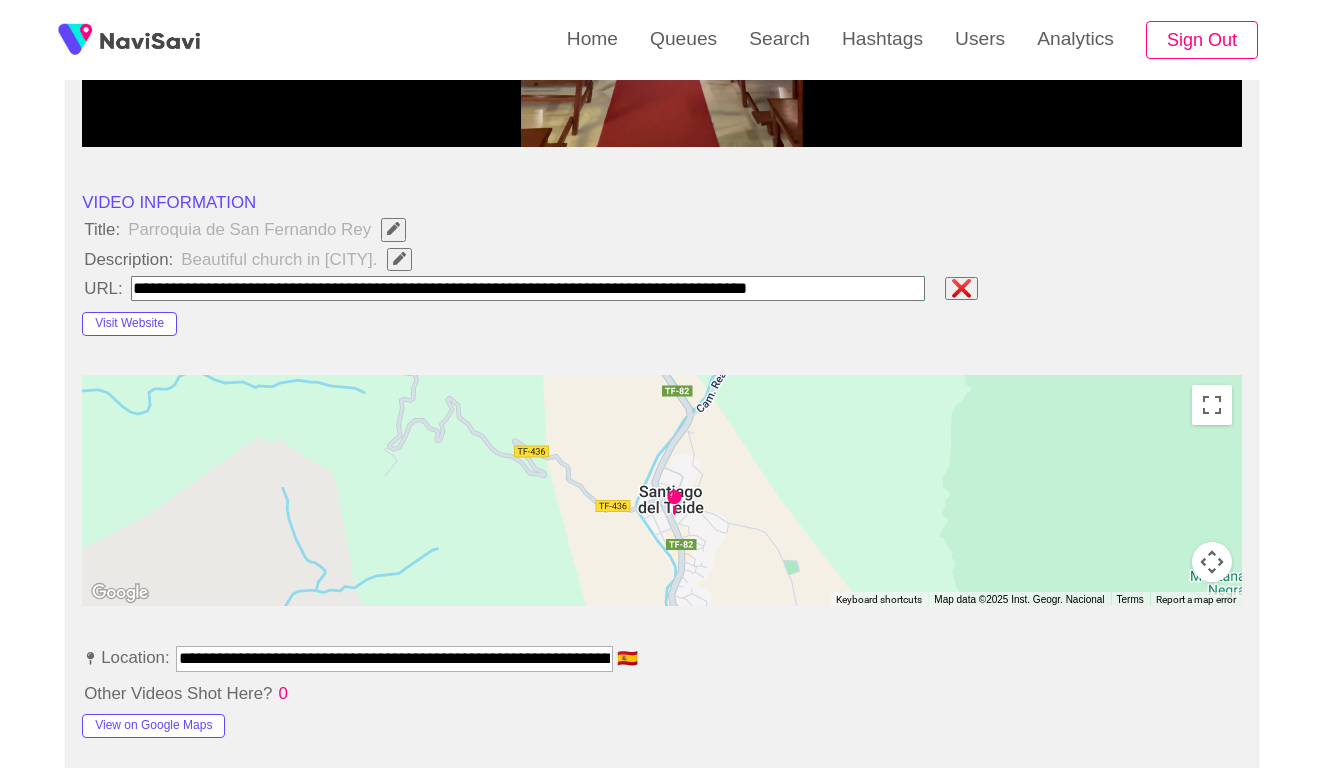 click at bounding box center (528, 288) 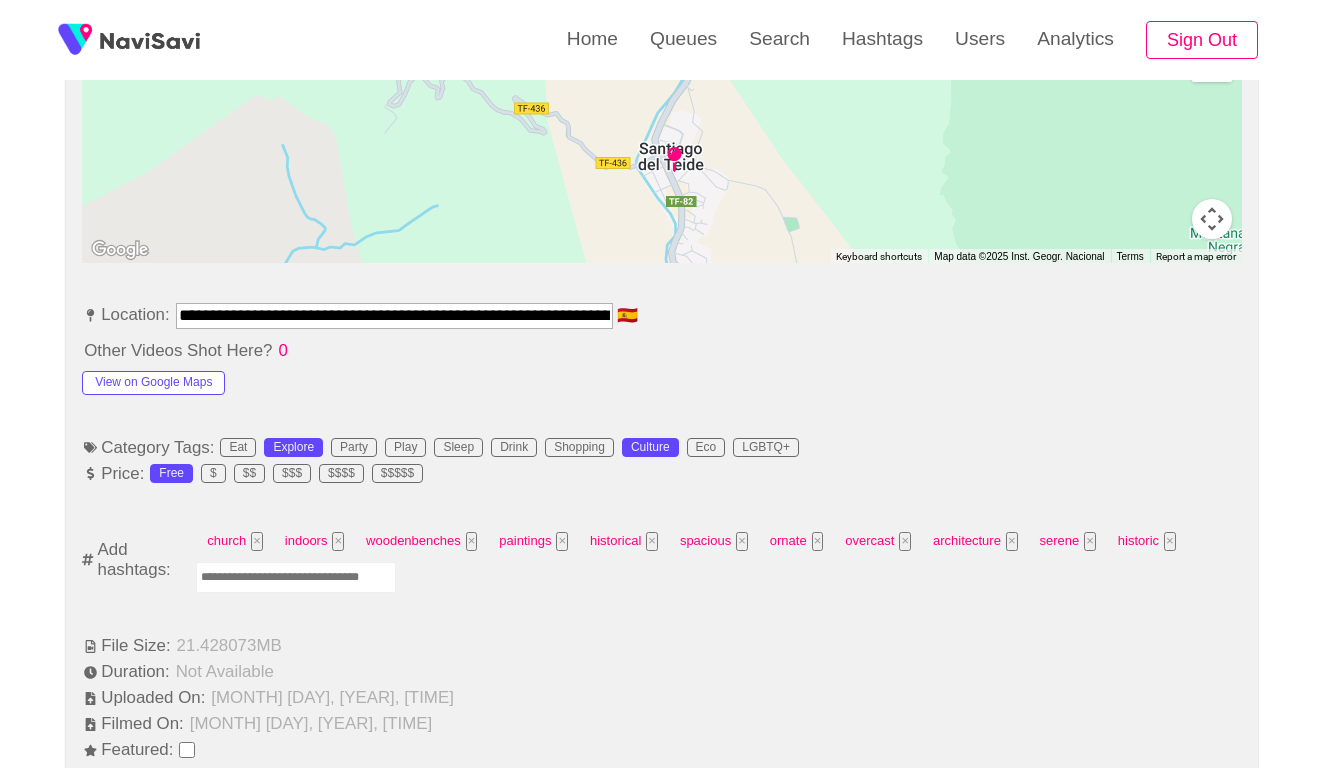 scroll, scrollTop: 968, scrollLeft: 0, axis: vertical 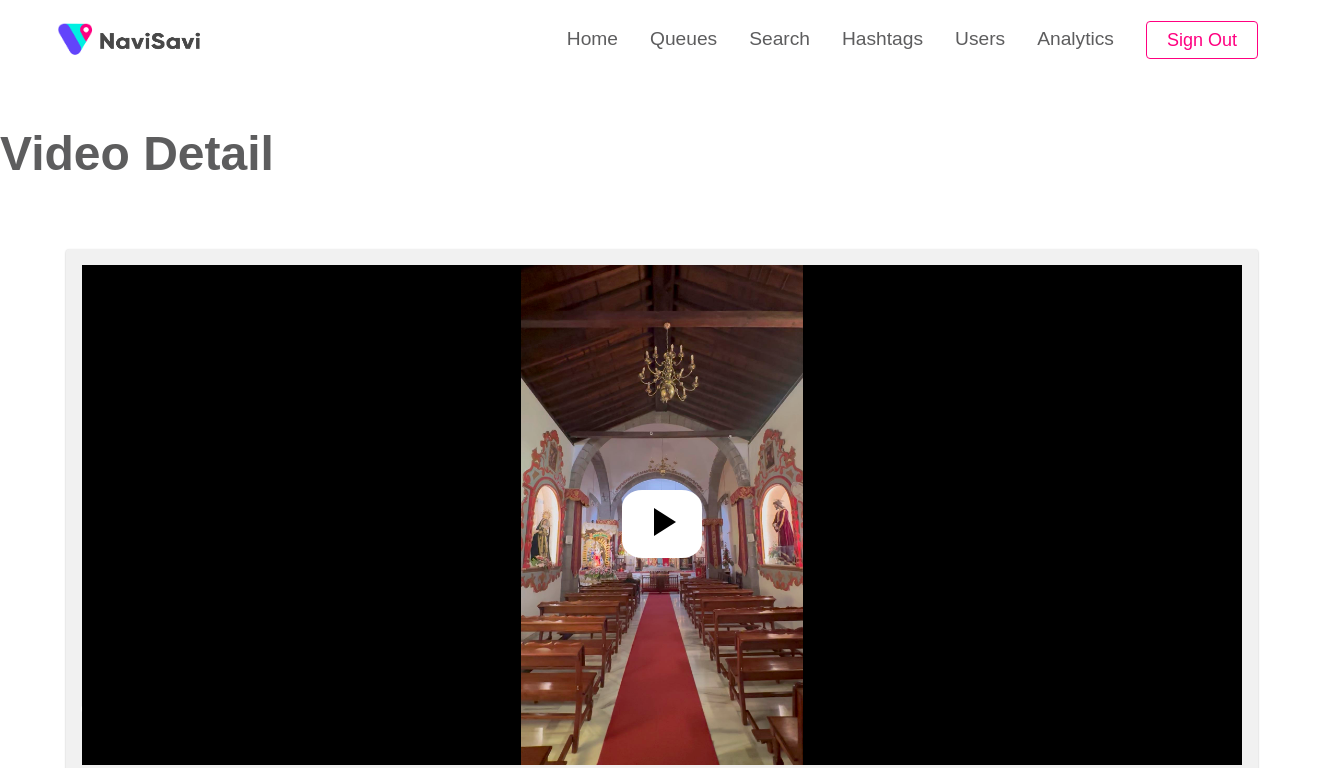click at bounding box center [661, 515] 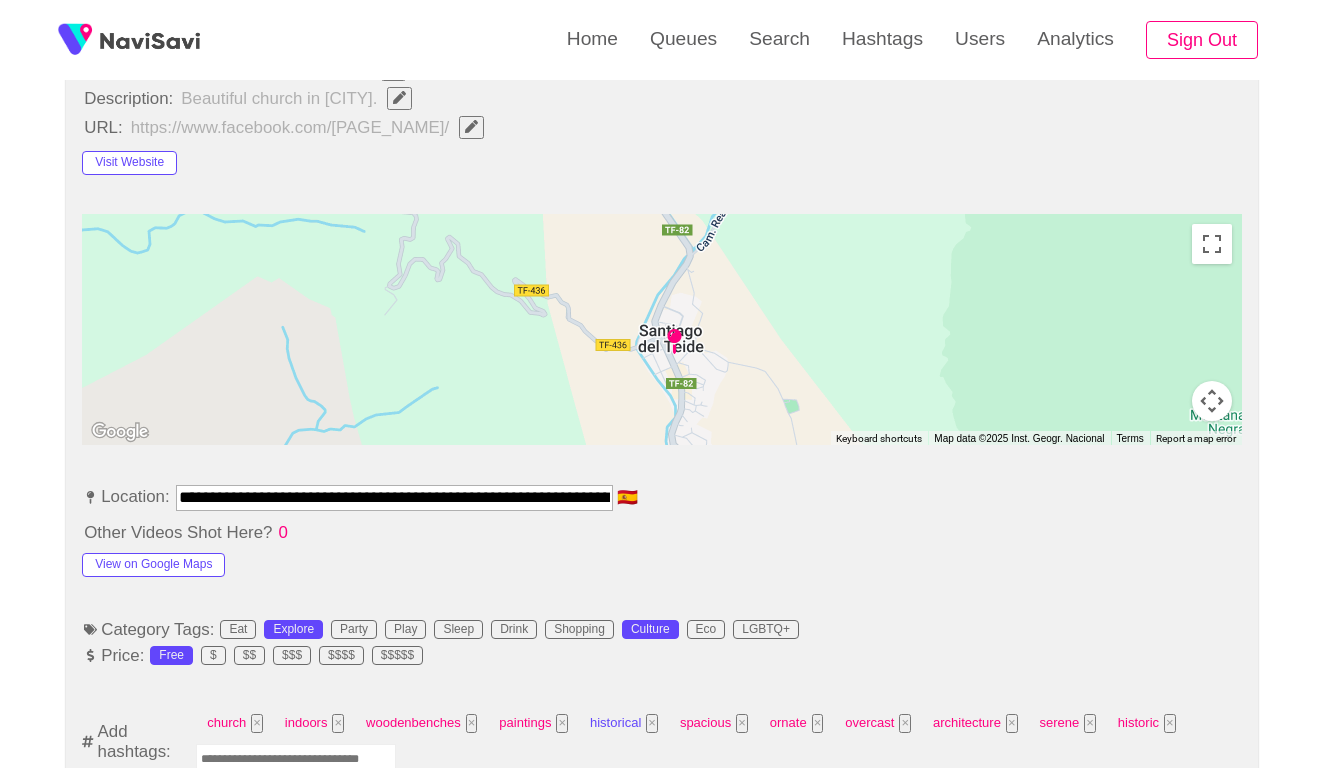scroll, scrollTop: 862, scrollLeft: 0, axis: vertical 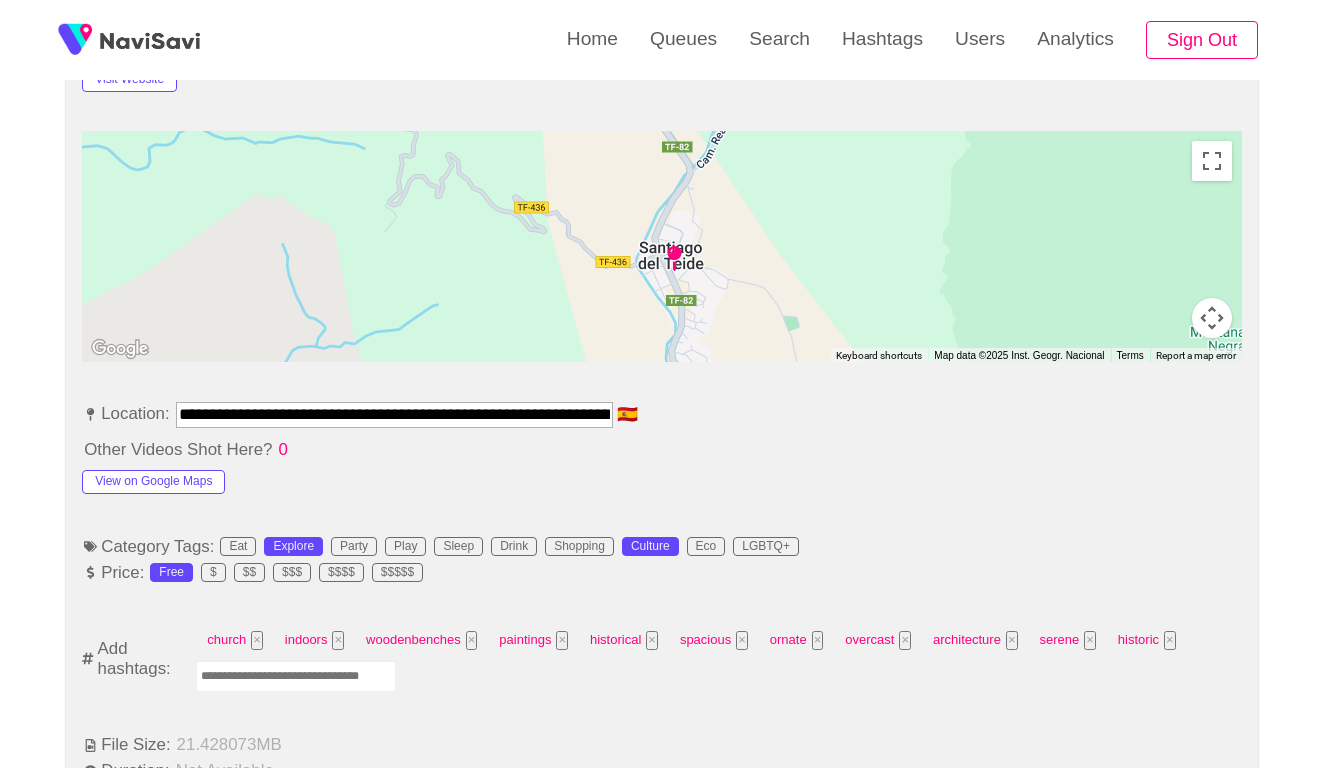 click at bounding box center [296, 676] 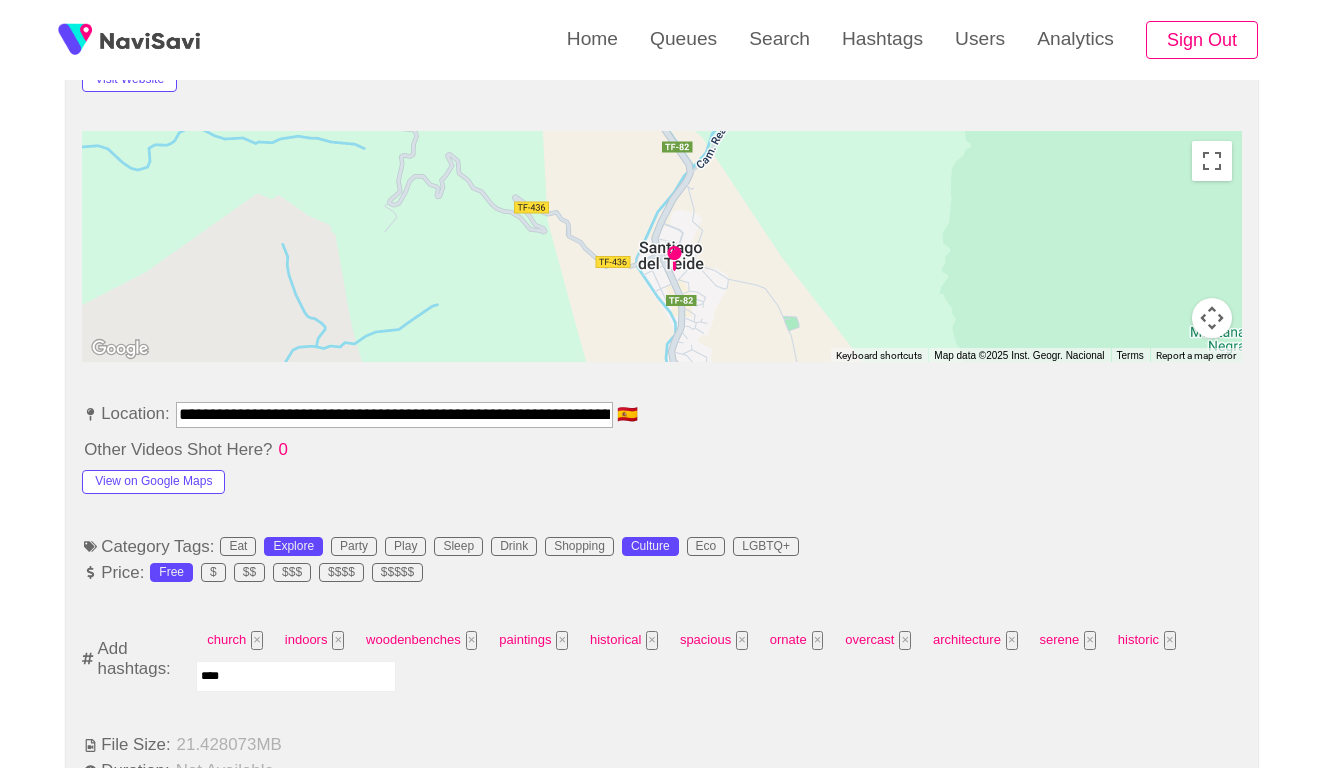 type on "*****" 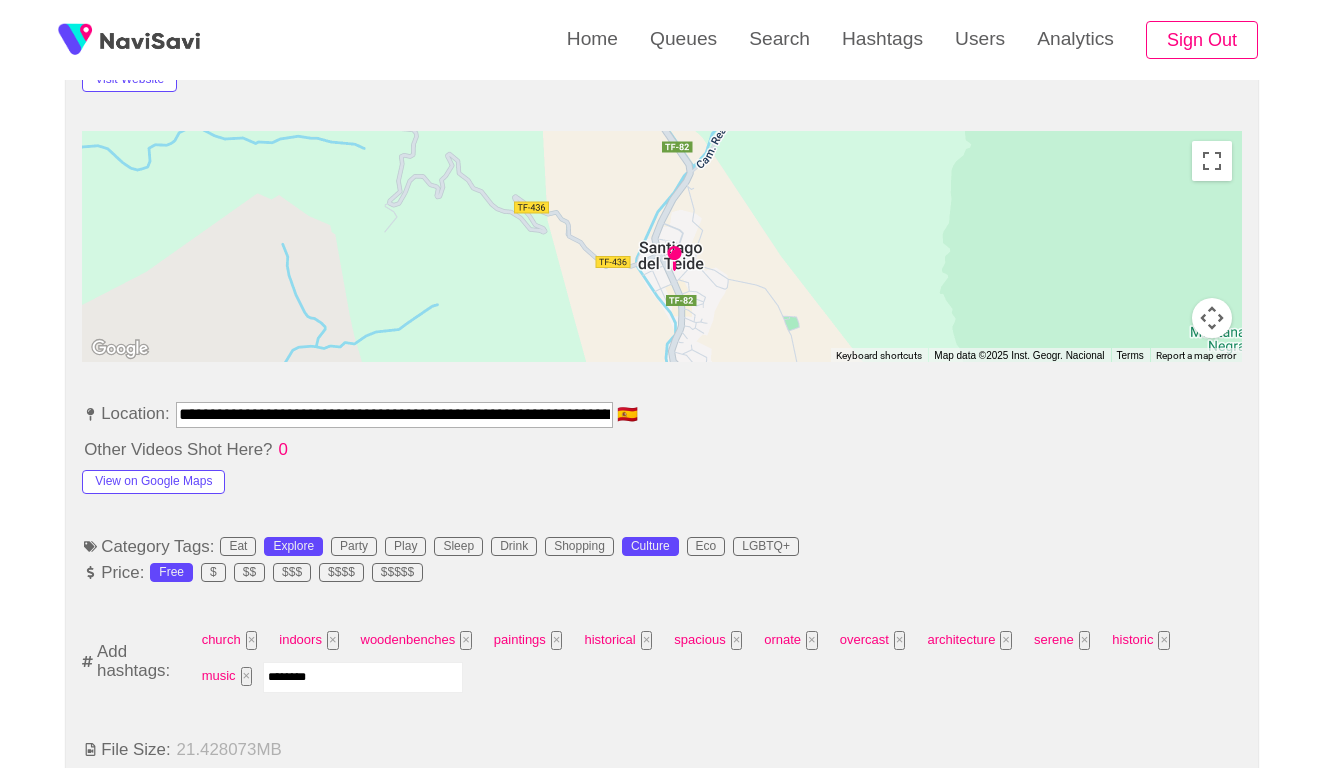 type on "*********" 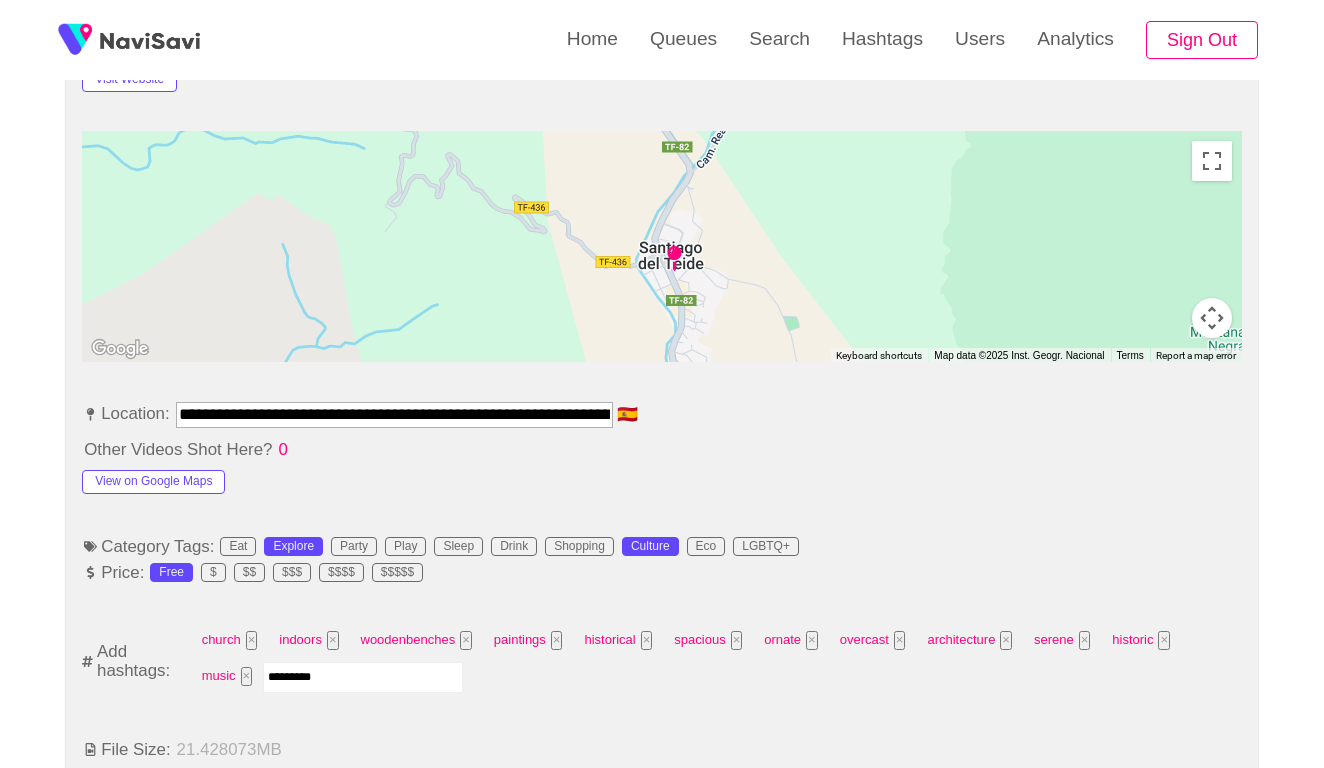 type 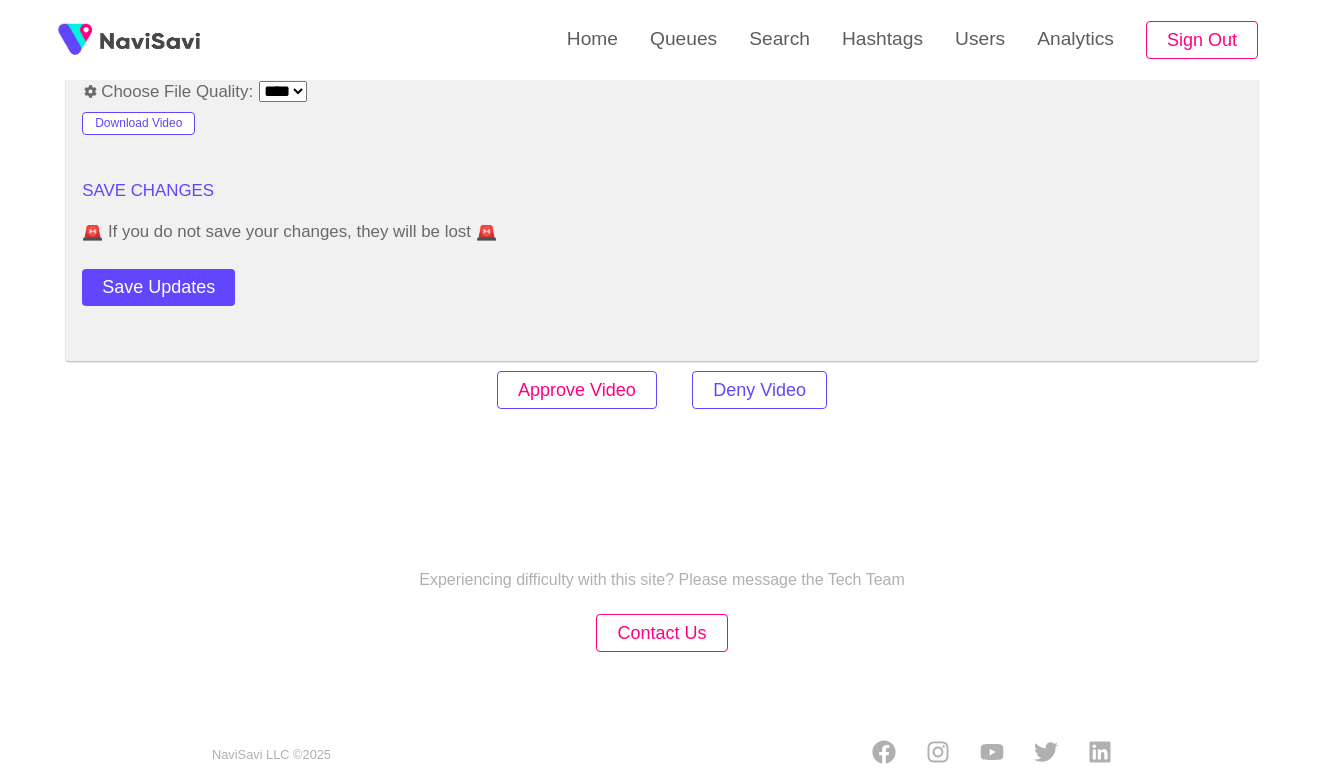 scroll, scrollTop: 2420, scrollLeft: 0, axis: vertical 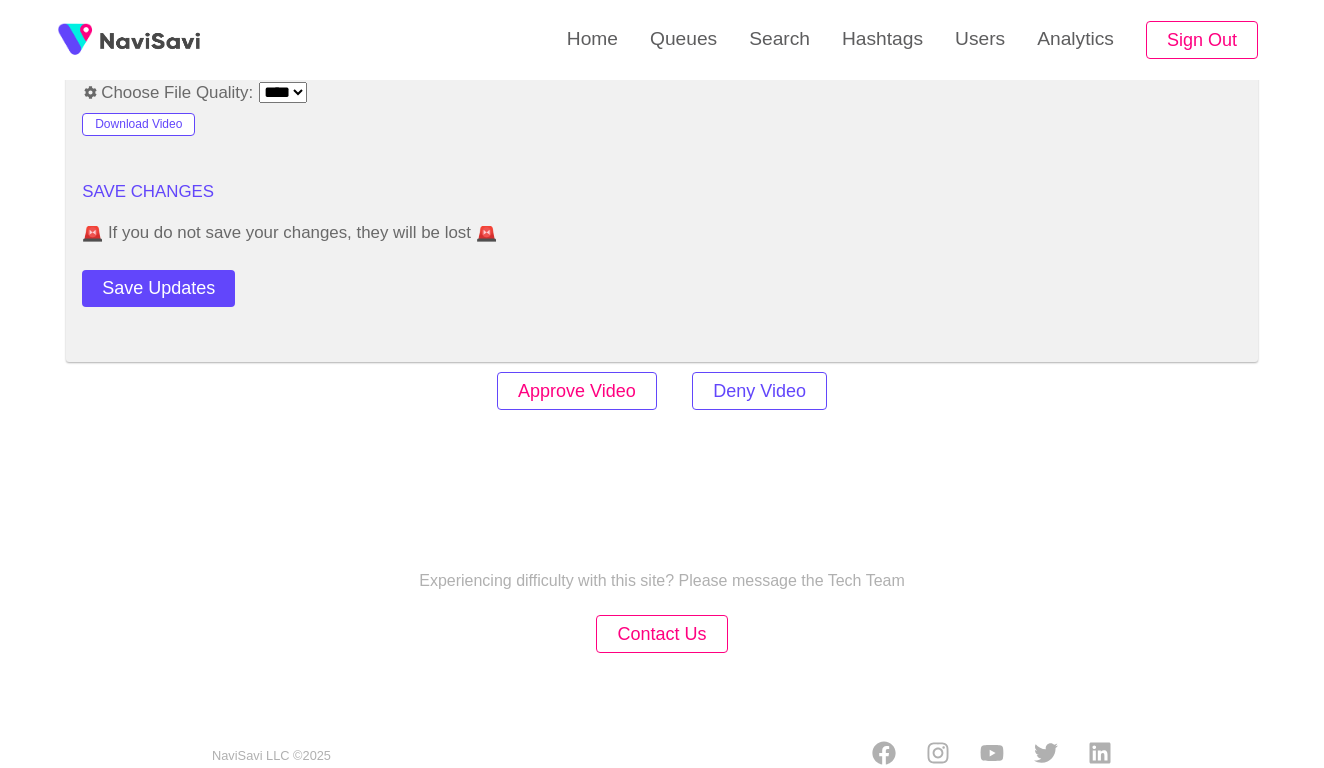 click on "Approve Video" at bounding box center [577, 391] 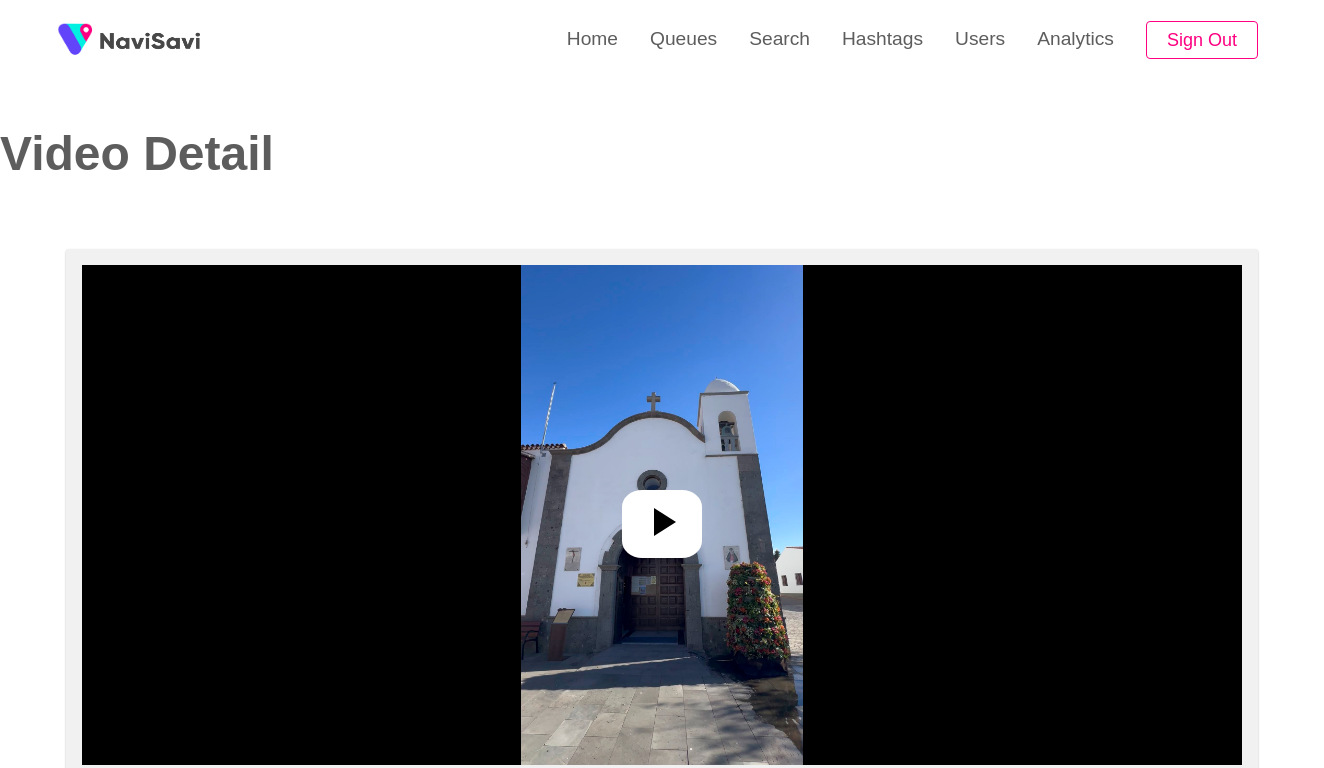 select on "**********" 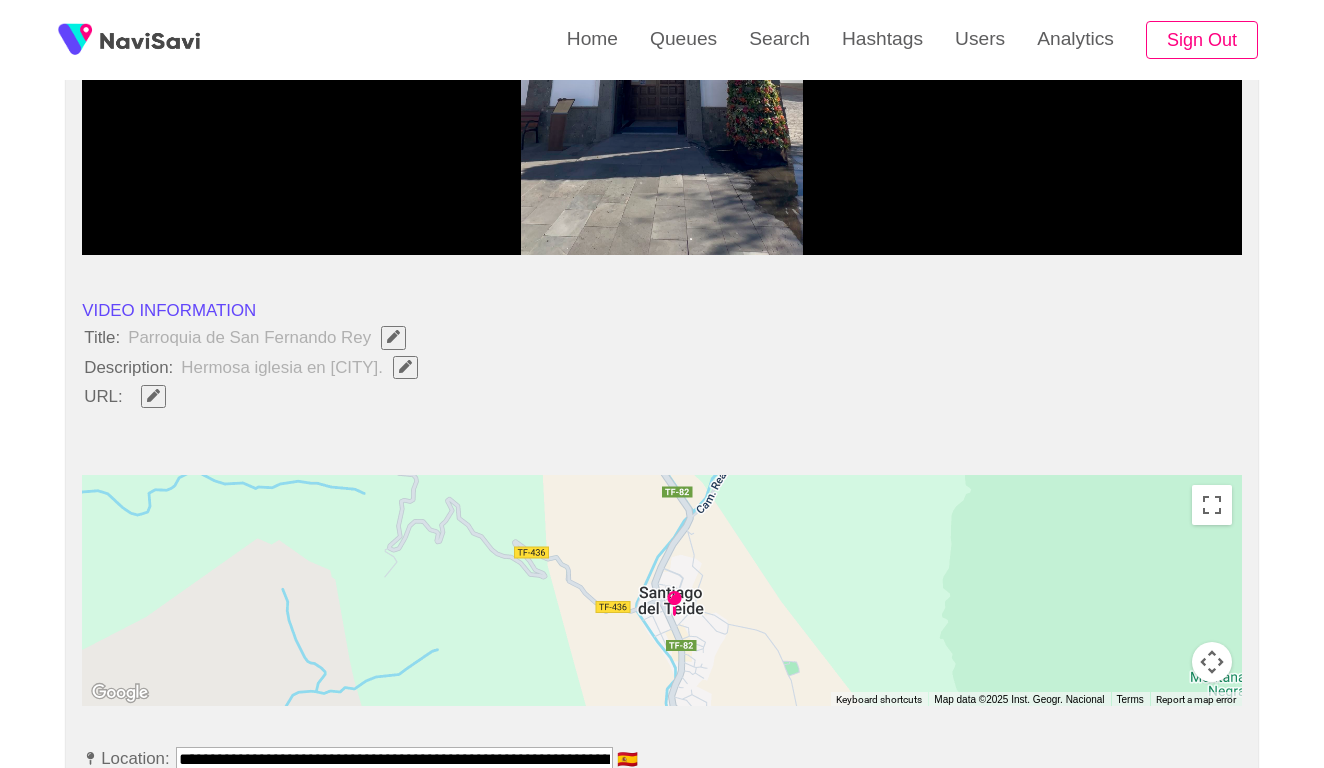 scroll, scrollTop: 521, scrollLeft: 0, axis: vertical 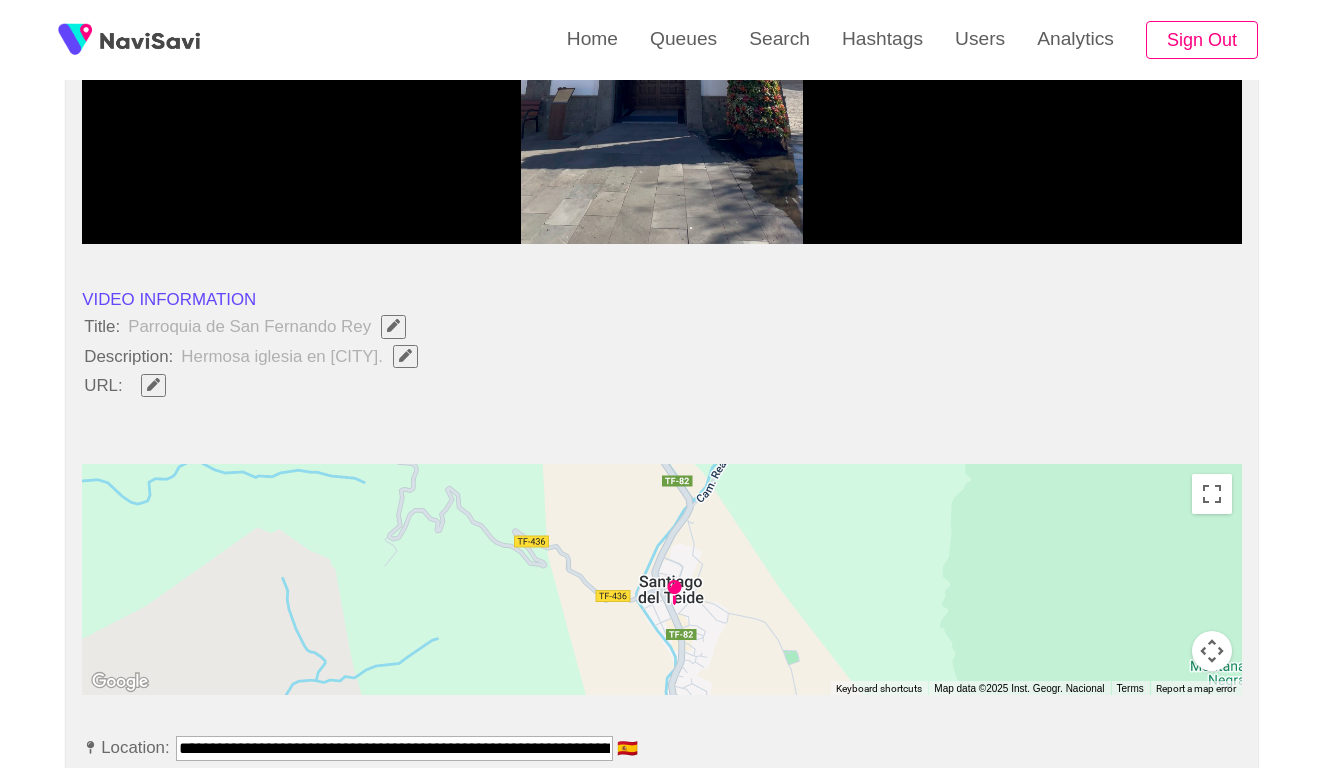 click at bounding box center (405, 355) 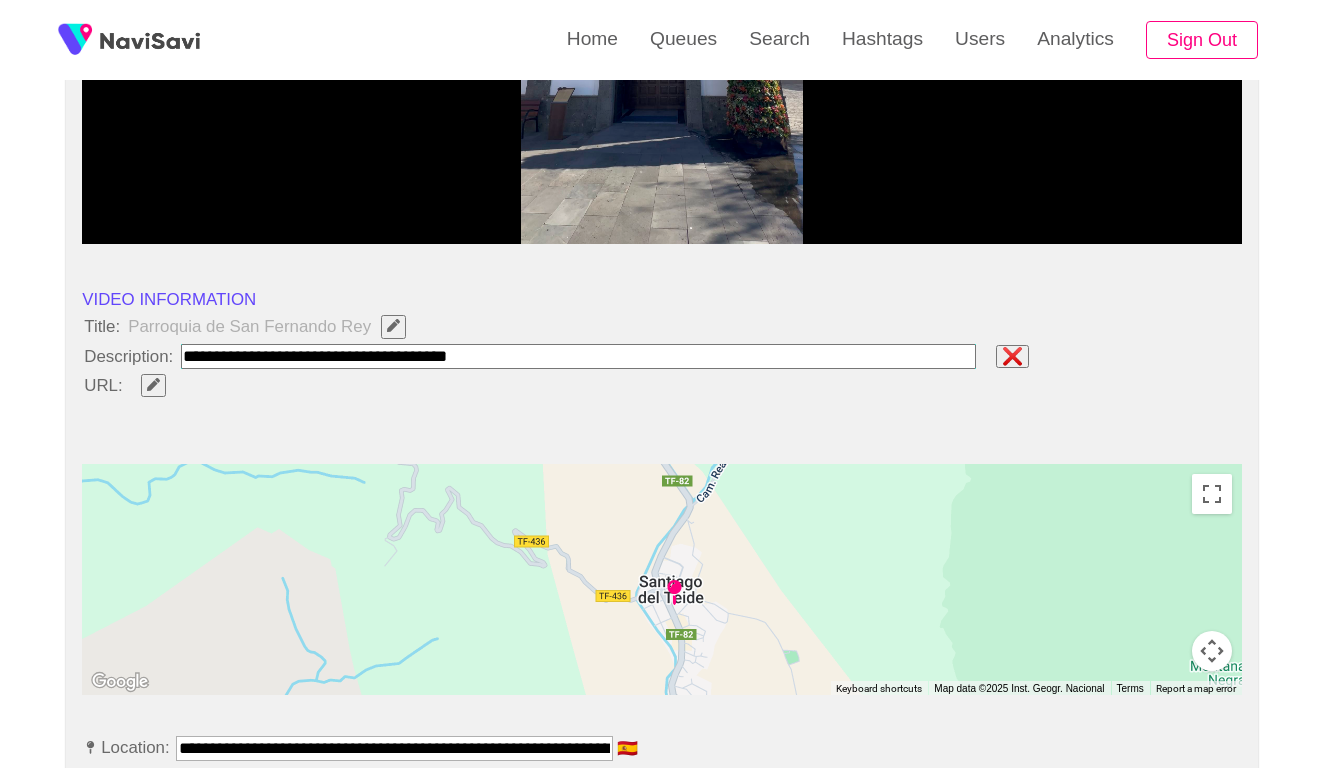 type on "**********" 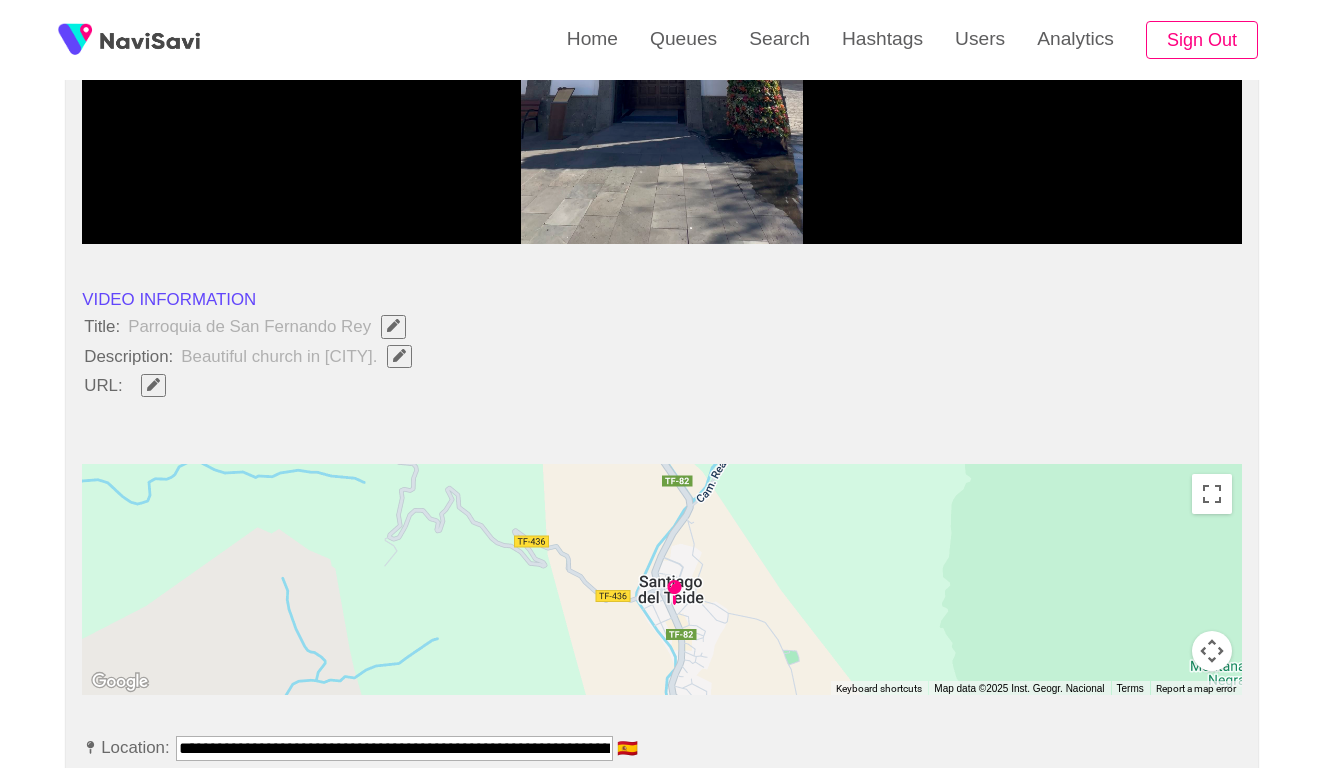 click at bounding box center [153, 384] 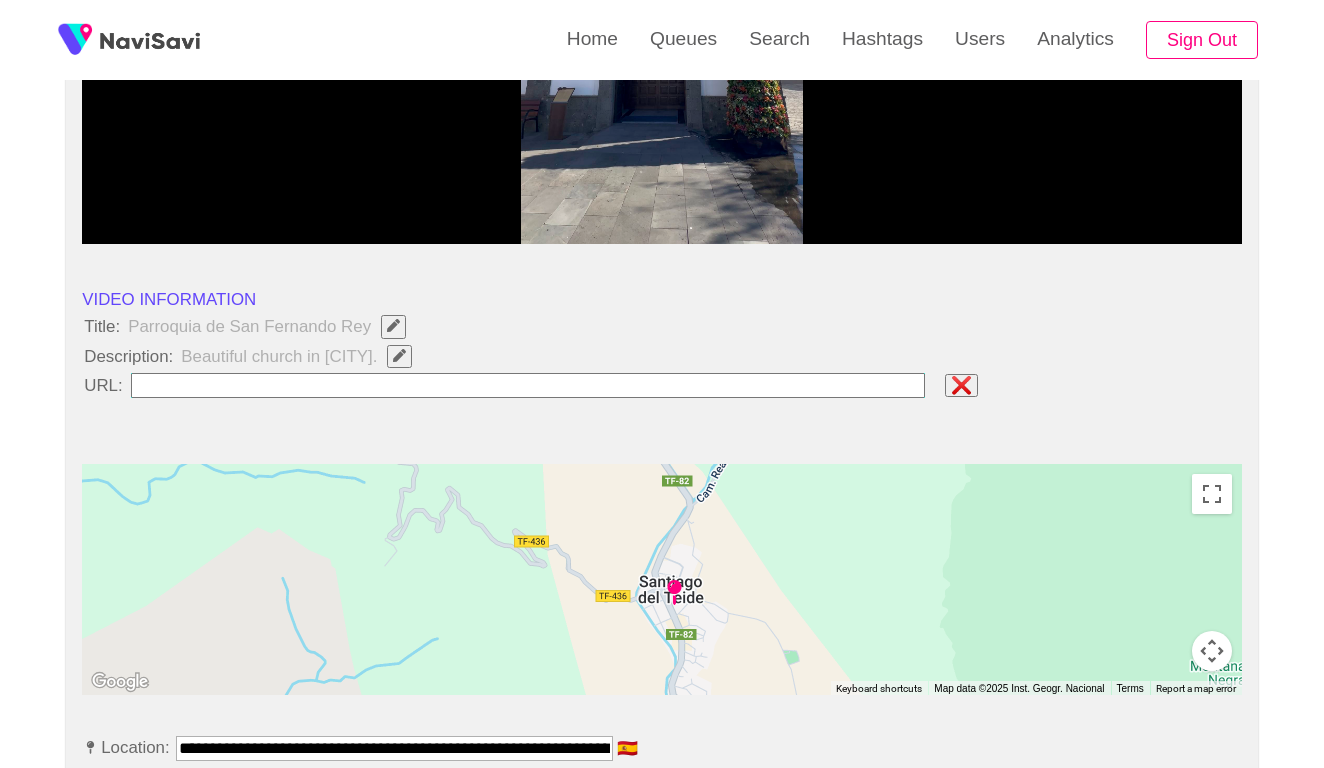 type on "**********" 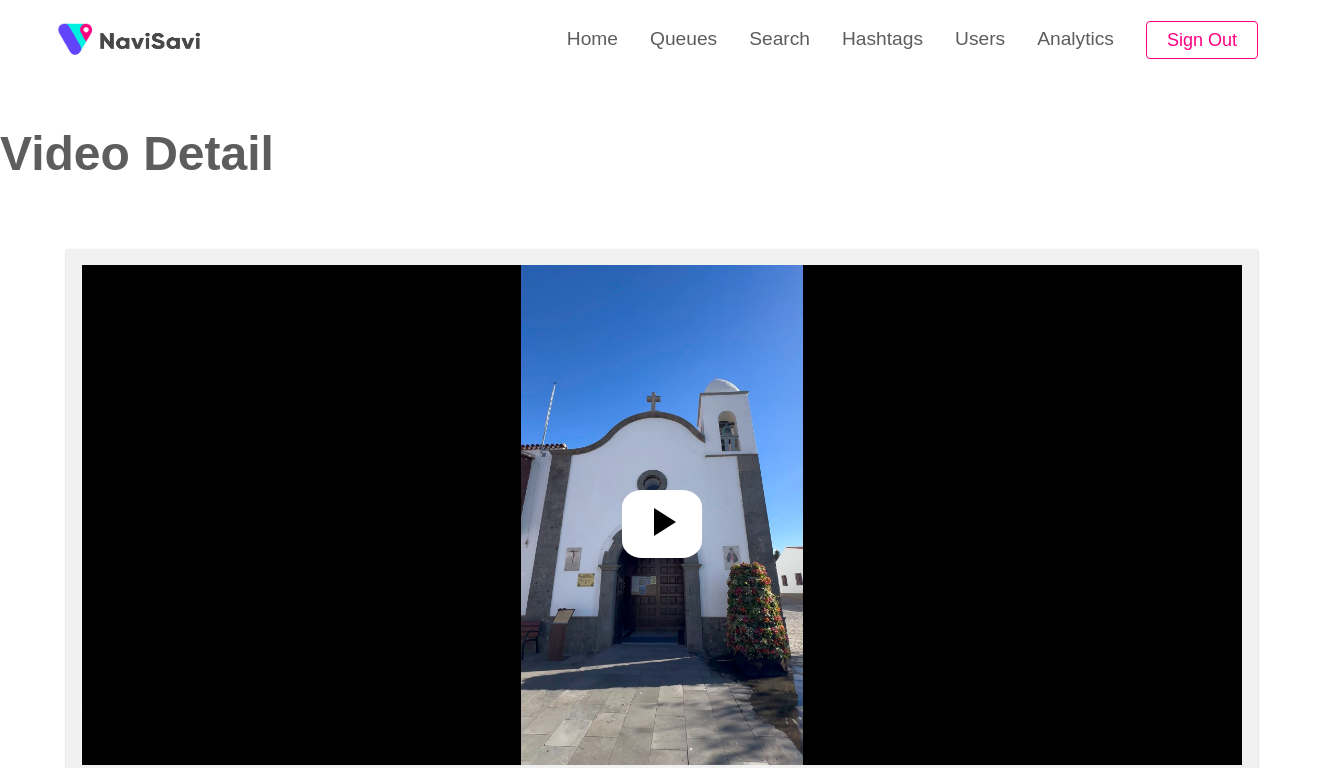 click at bounding box center [661, 515] 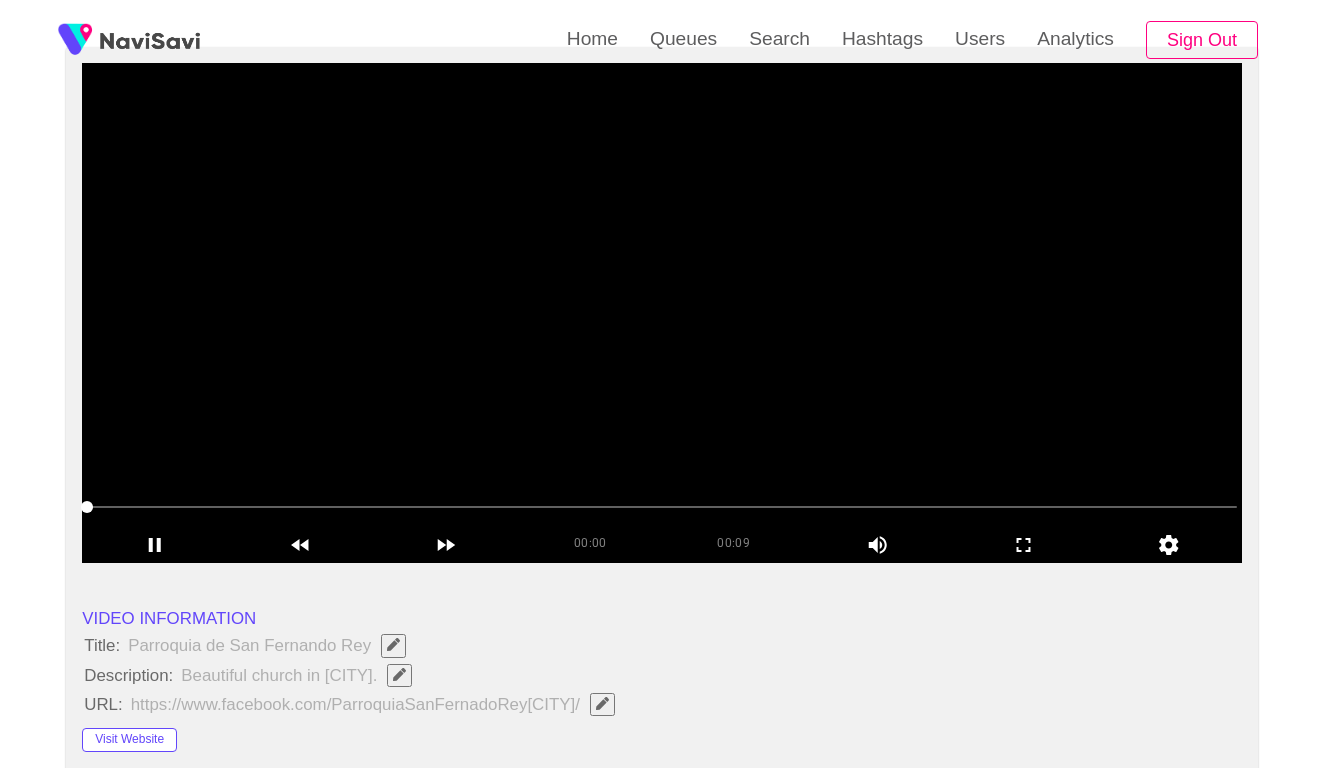 scroll, scrollTop: 289, scrollLeft: 0, axis: vertical 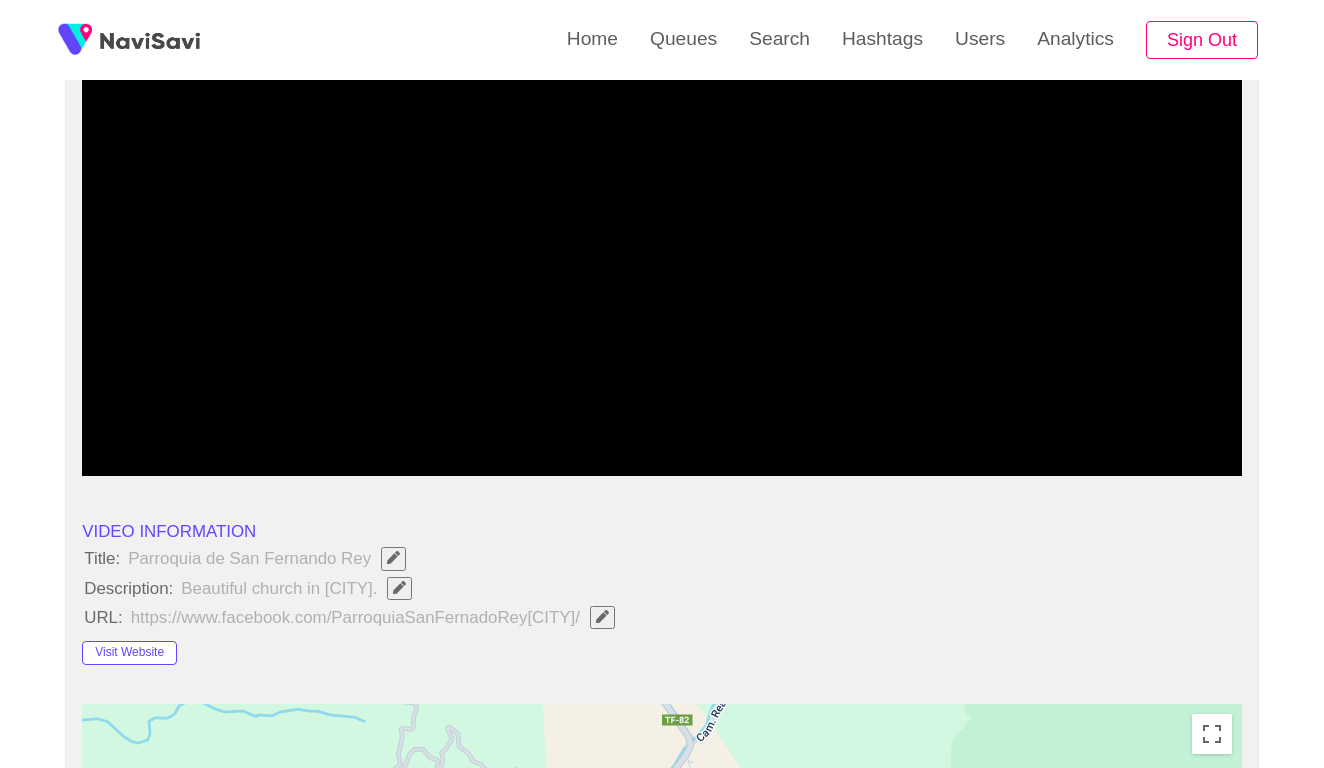 click at bounding box center (662, 420) 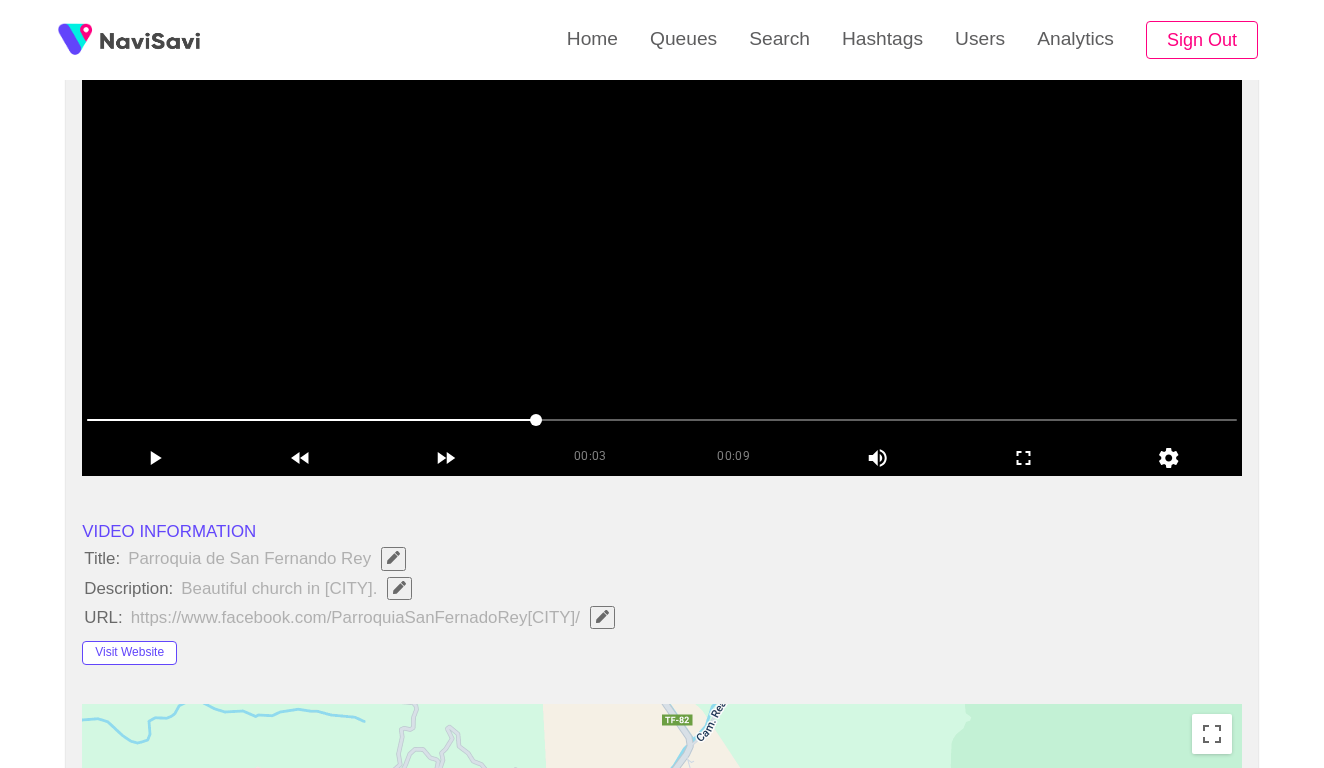 click at bounding box center (662, 420) 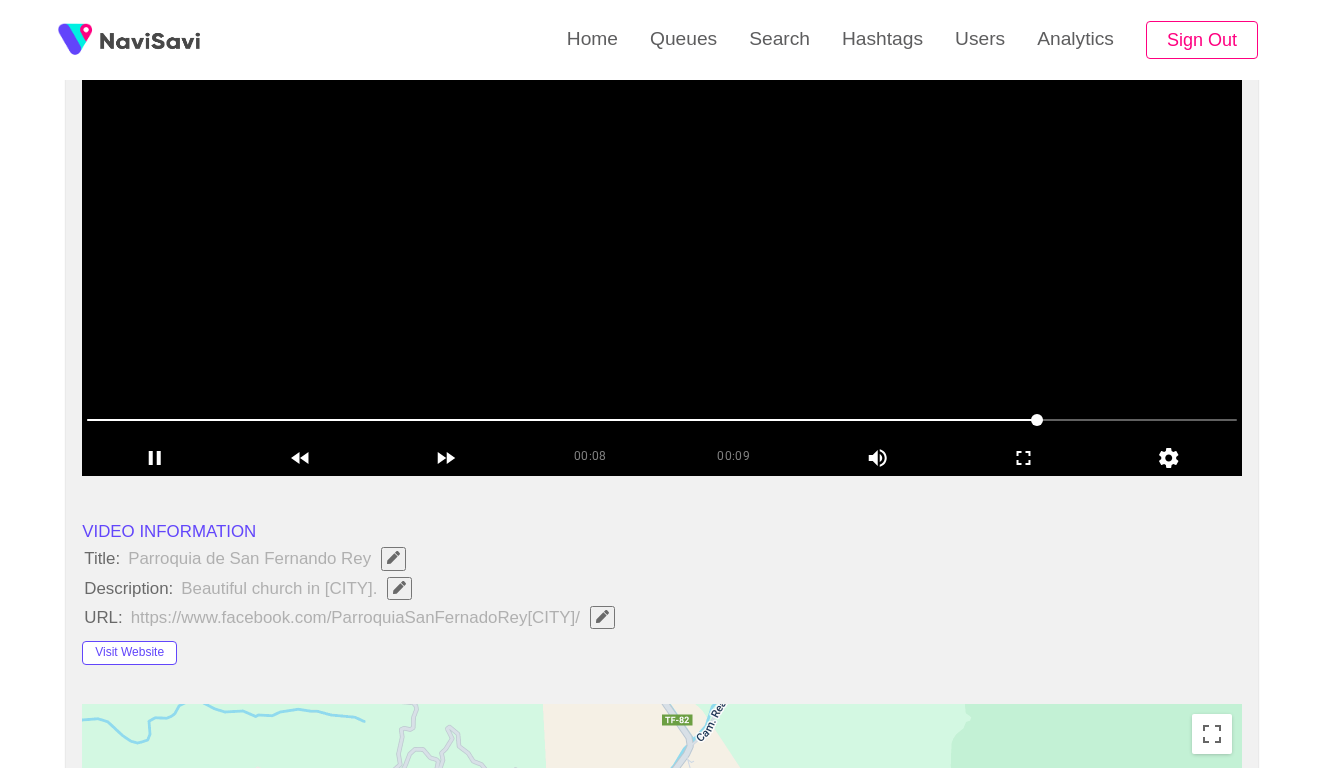 click at bounding box center [662, 420] 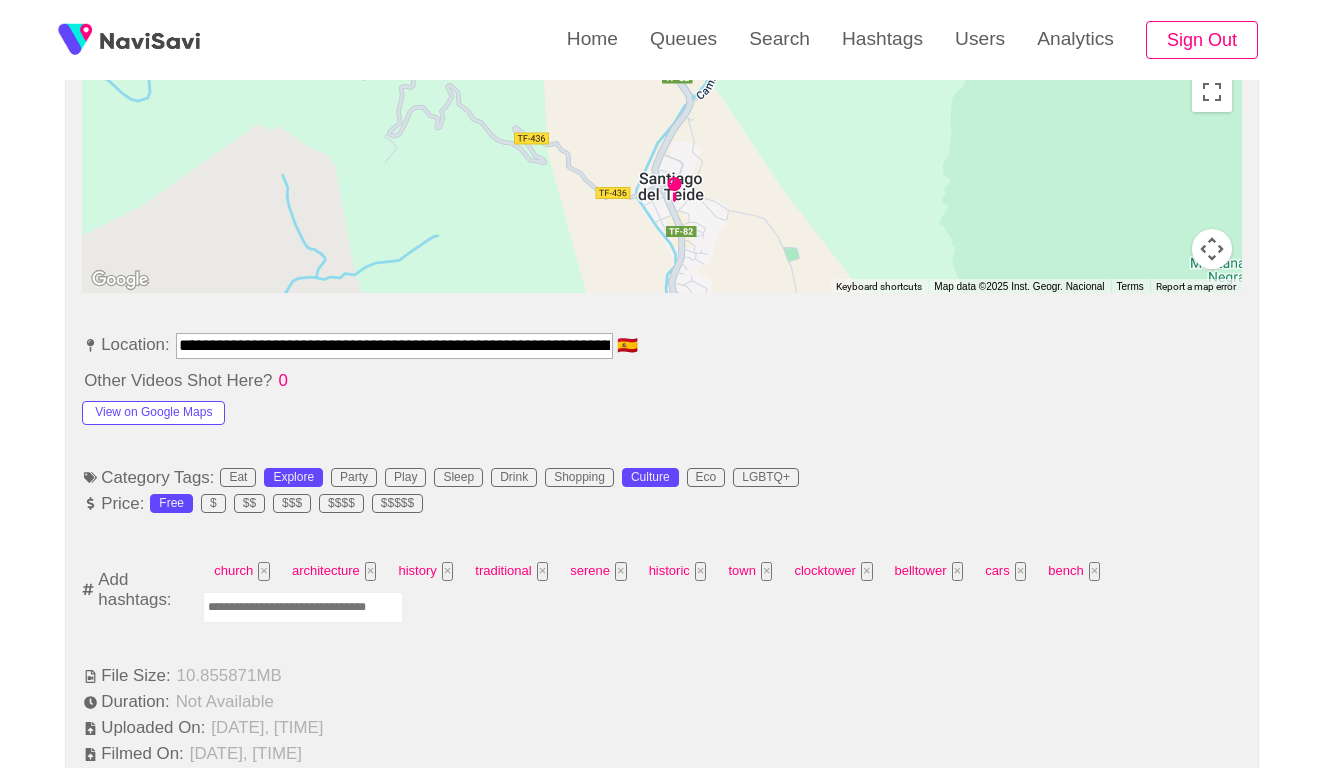 scroll, scrollTop: 1005, scrollLeft: 0, axis: vertical 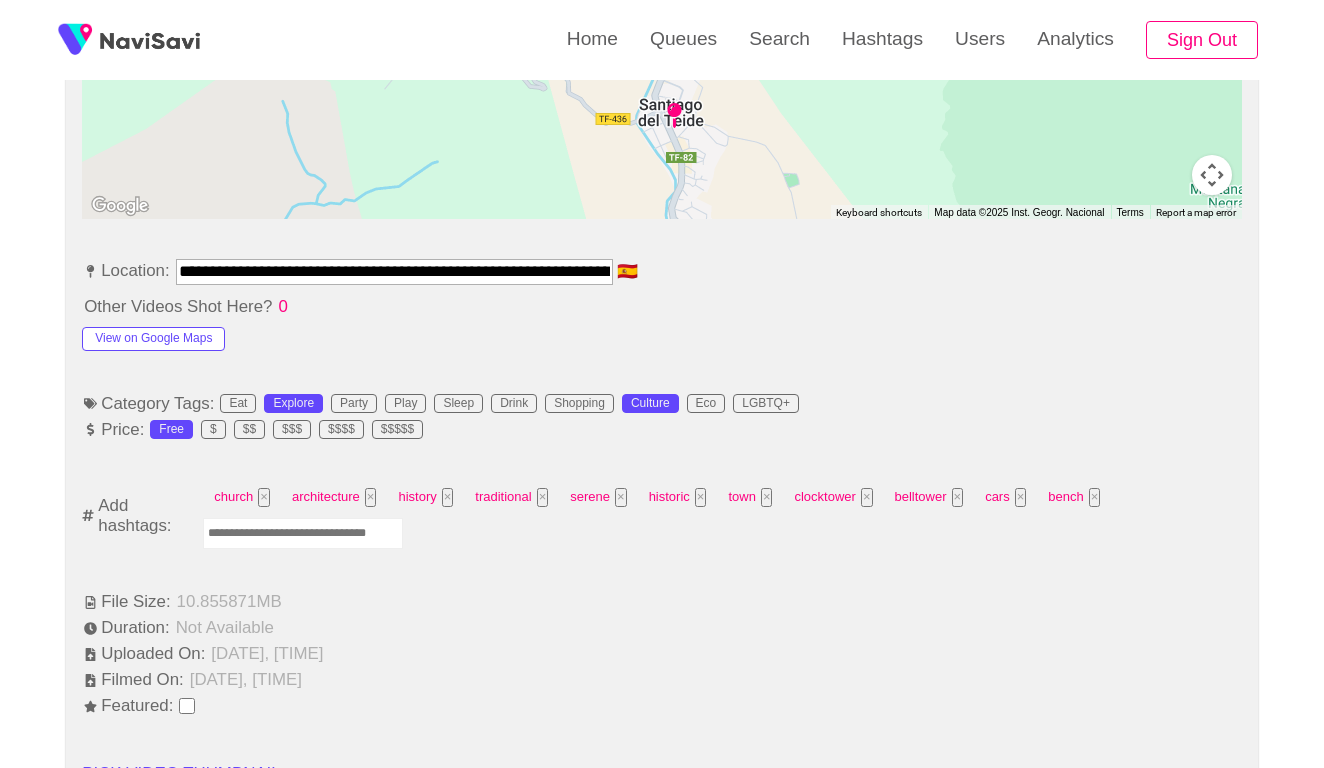click on "**********" at bounding box center [662, 748] 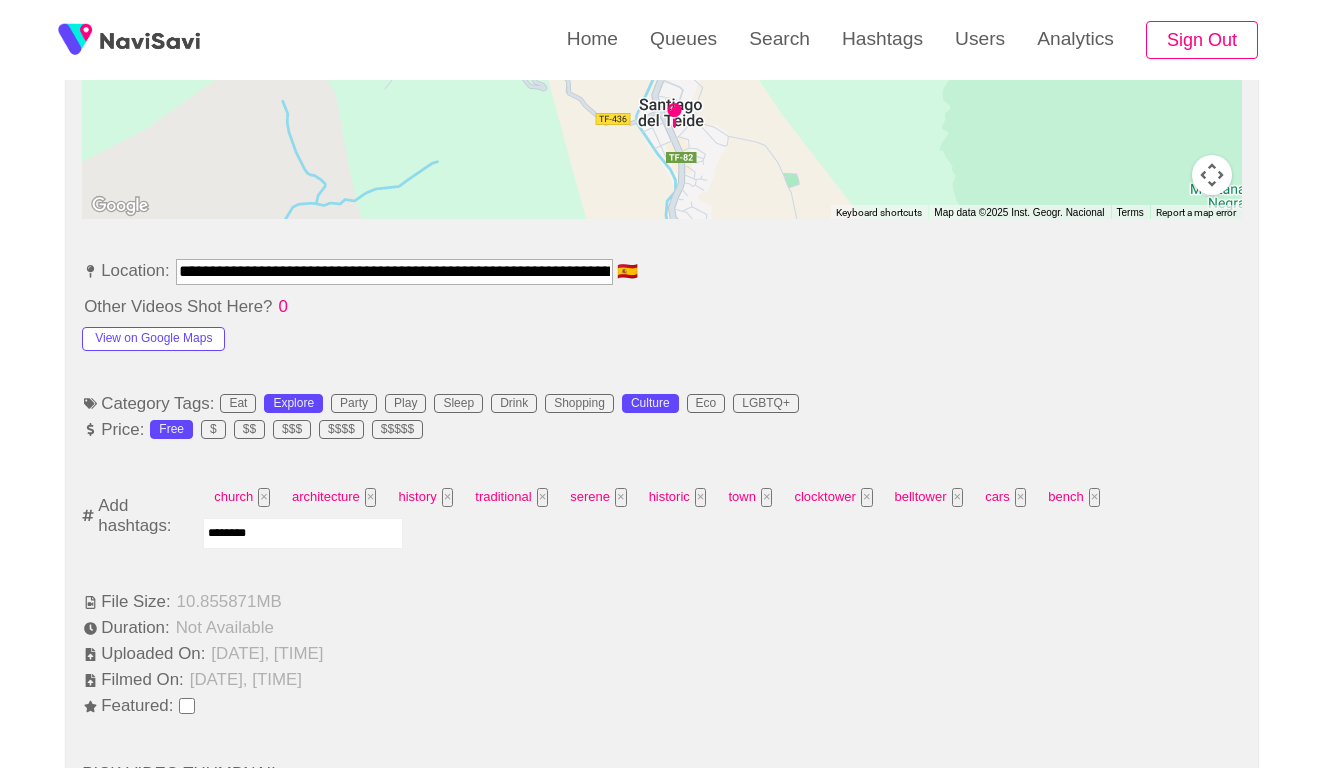 type on "*********" 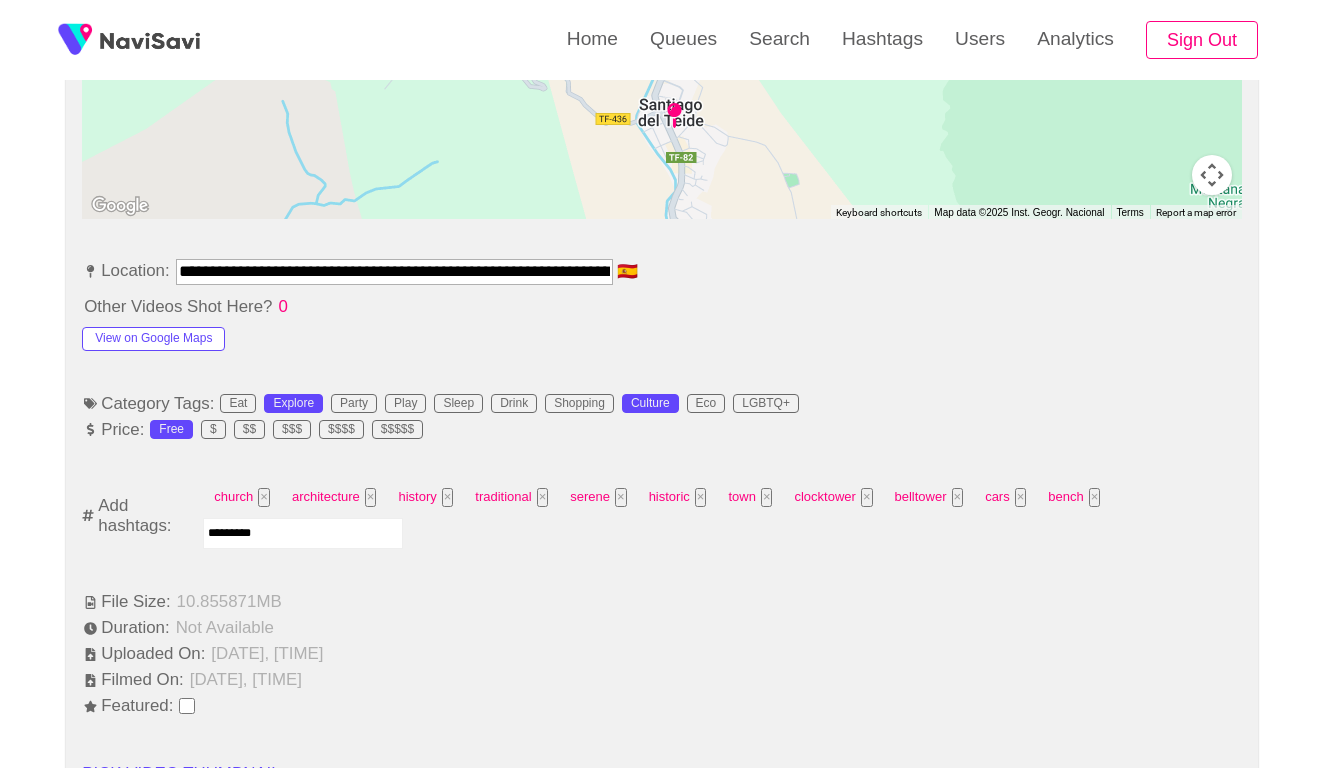 type 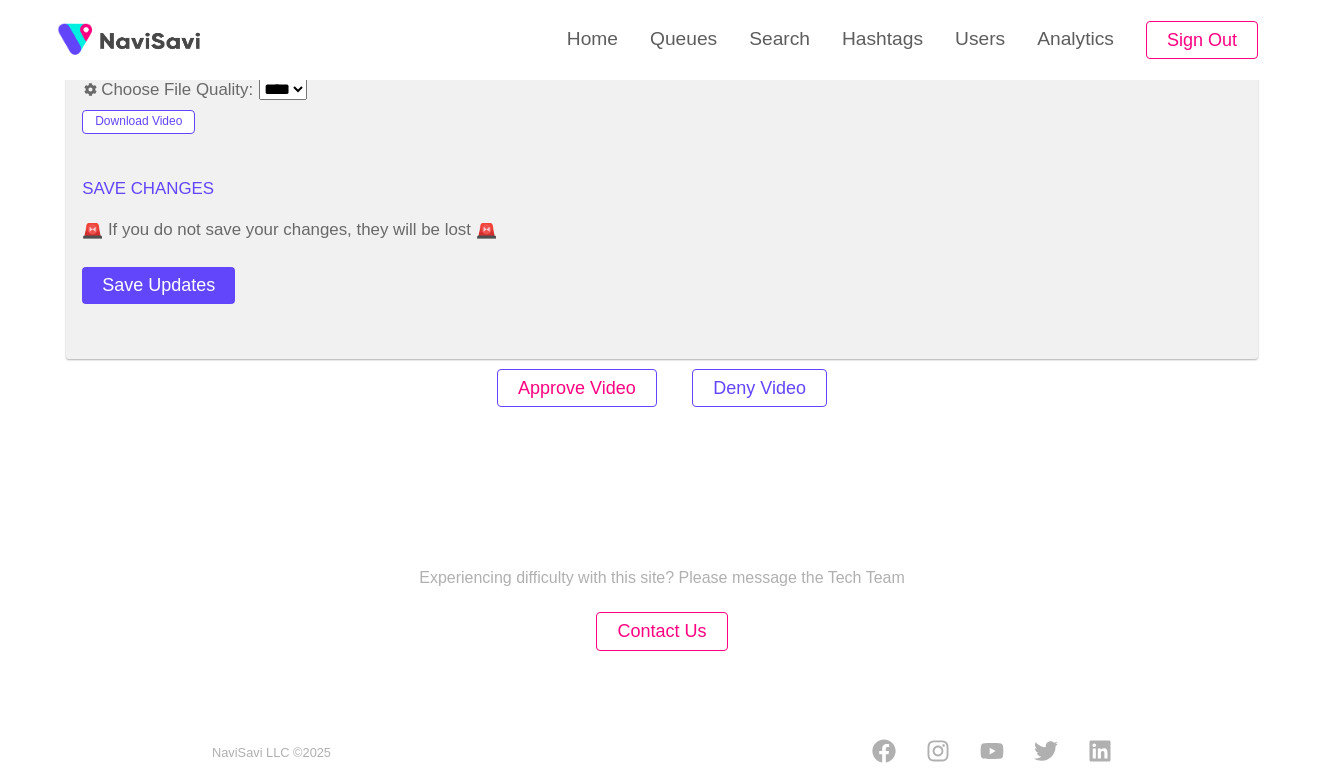 scroll, scrollTop: 2417, scrollLeft: 0, axis: vertical 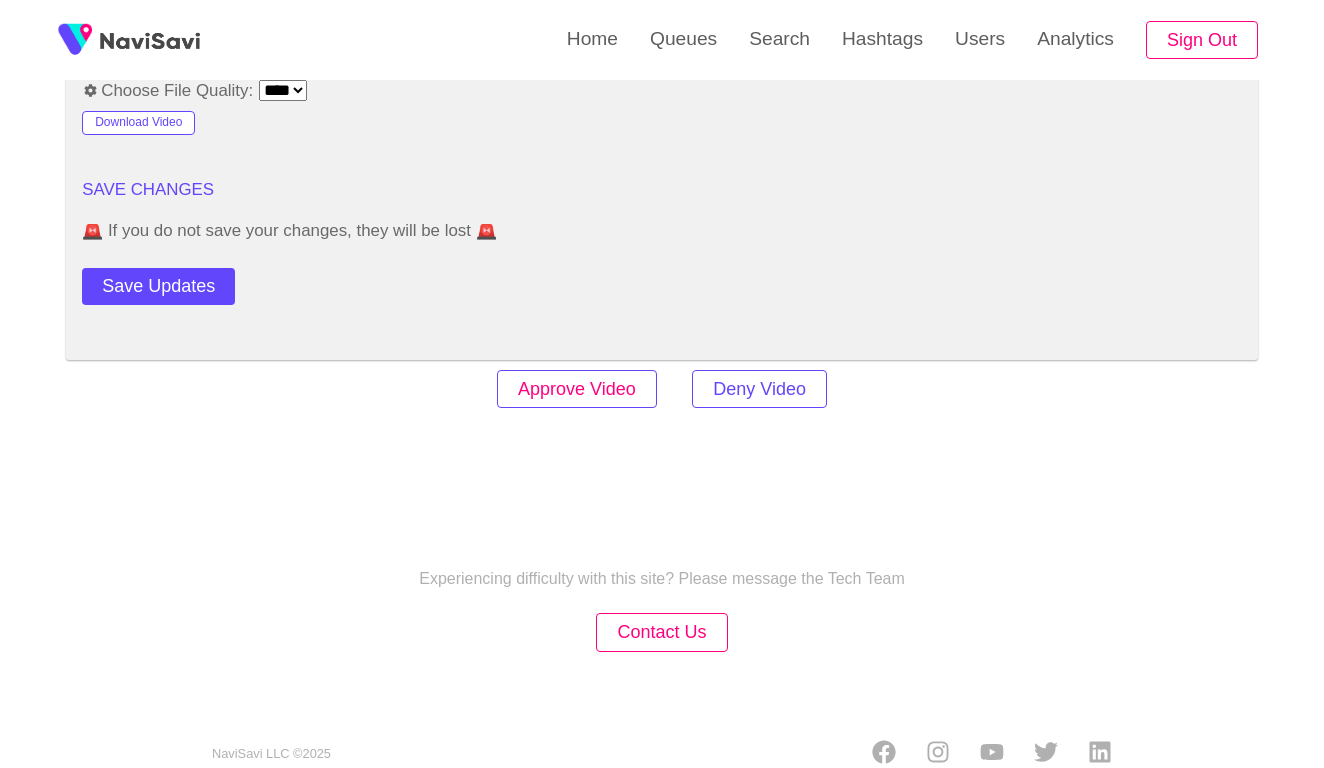click on "Approve Video" at bounding box center (577, 389) 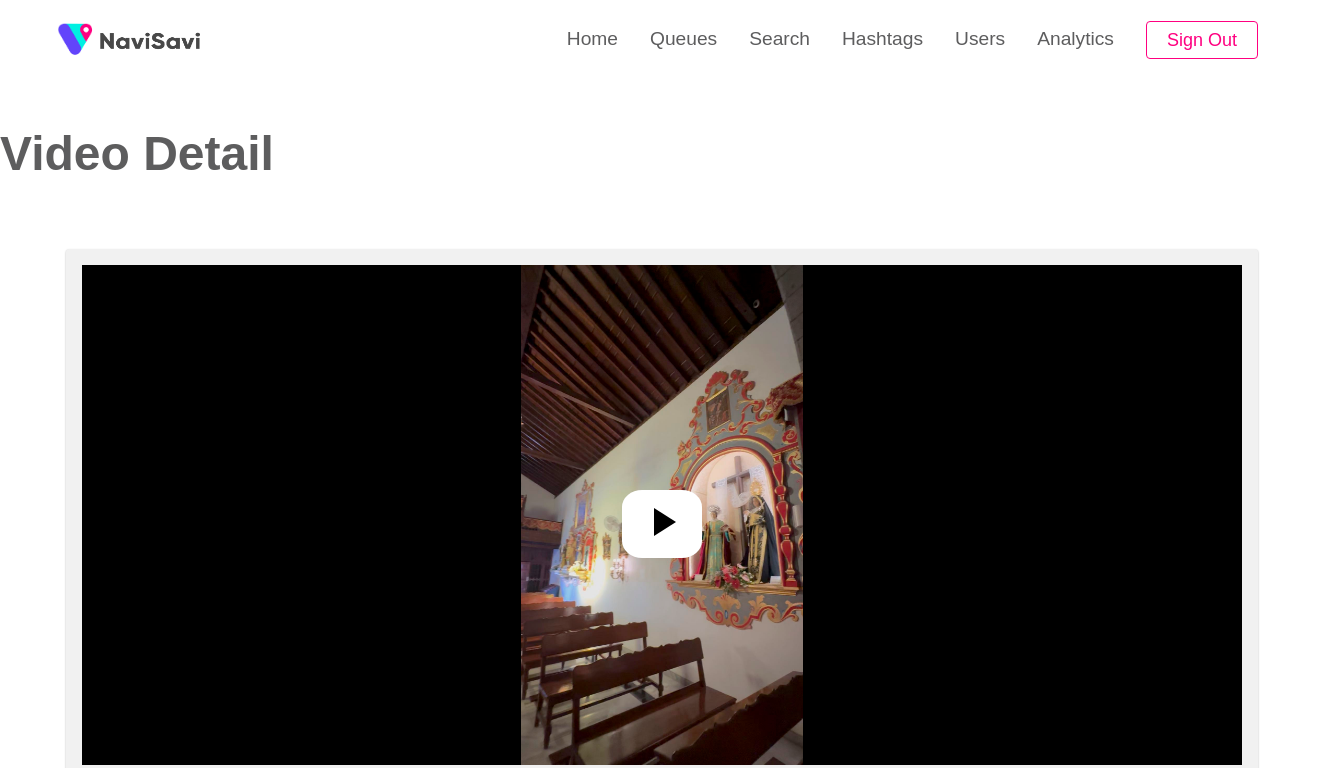 select on "**********" 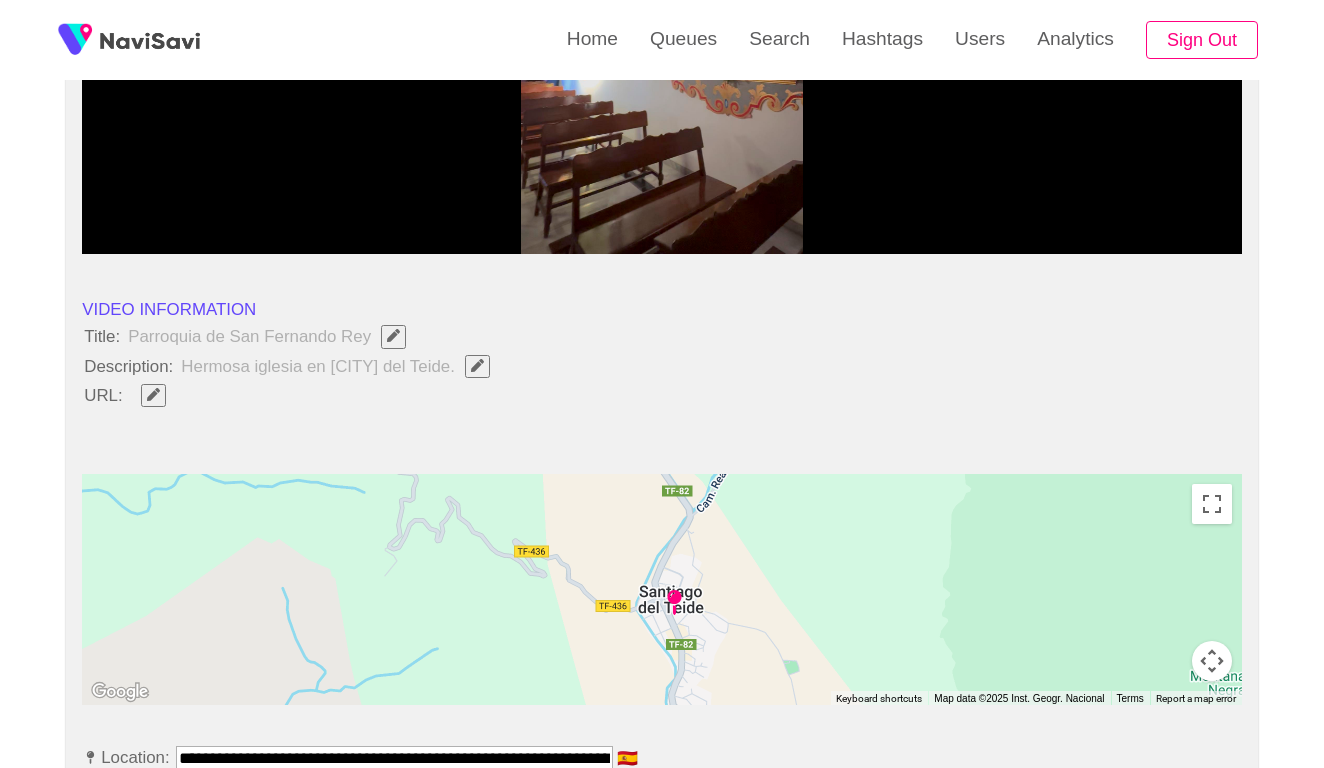 scroll, scrollTop: 527, scrollLeft: 0, axis: vertical 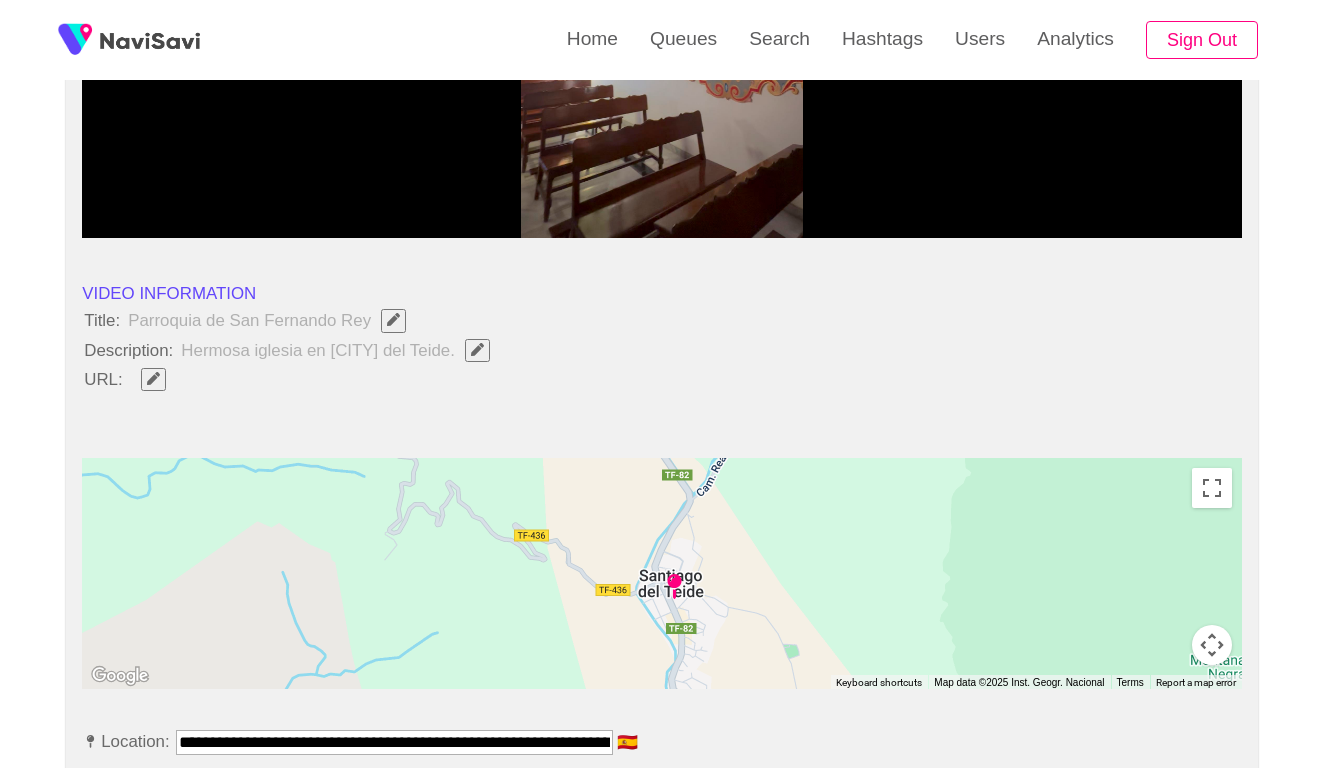 click 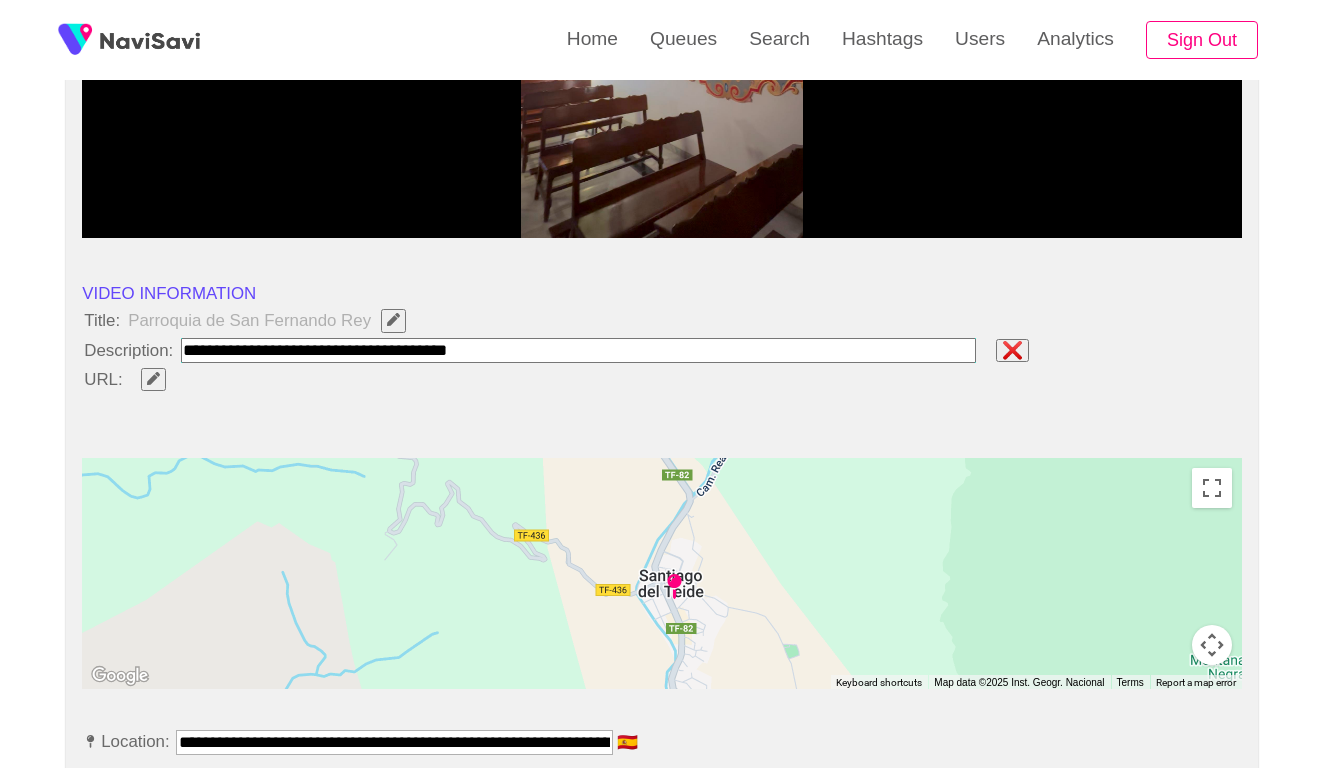 type on "**********" 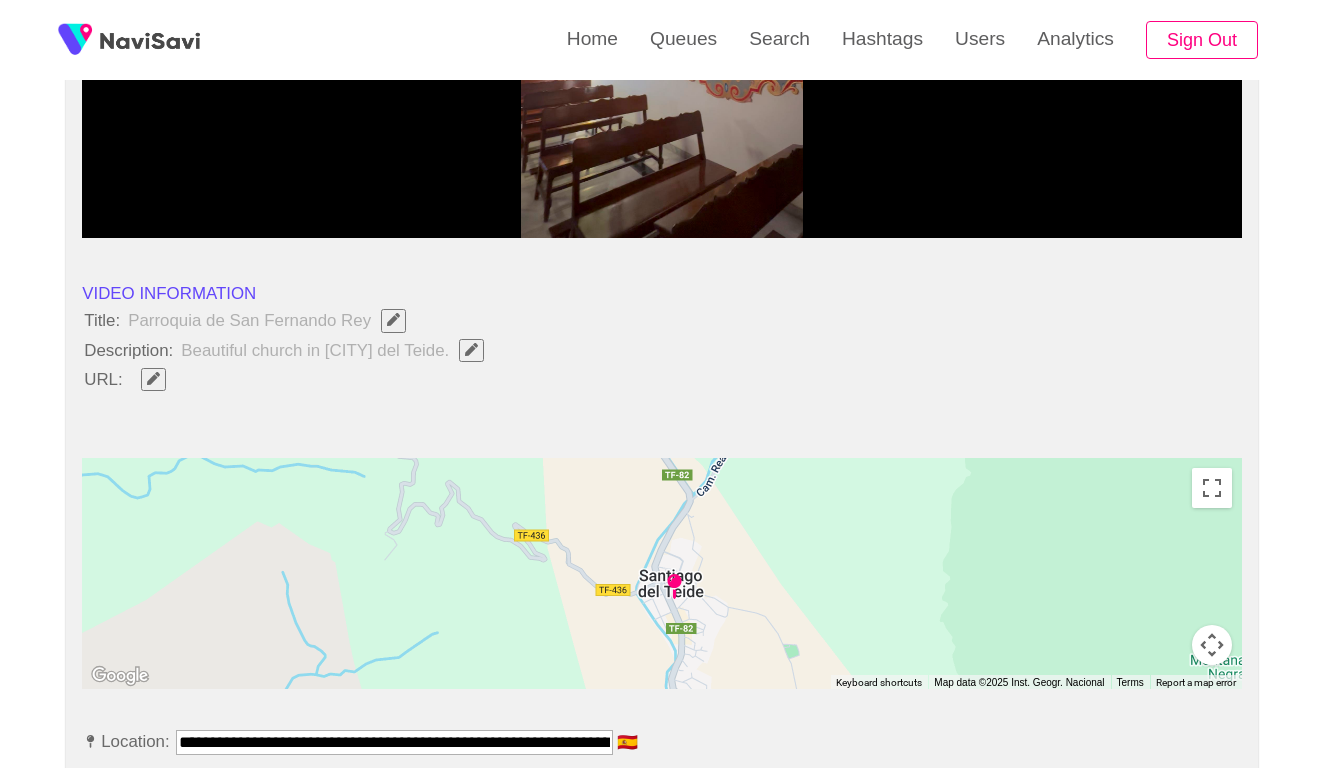 click 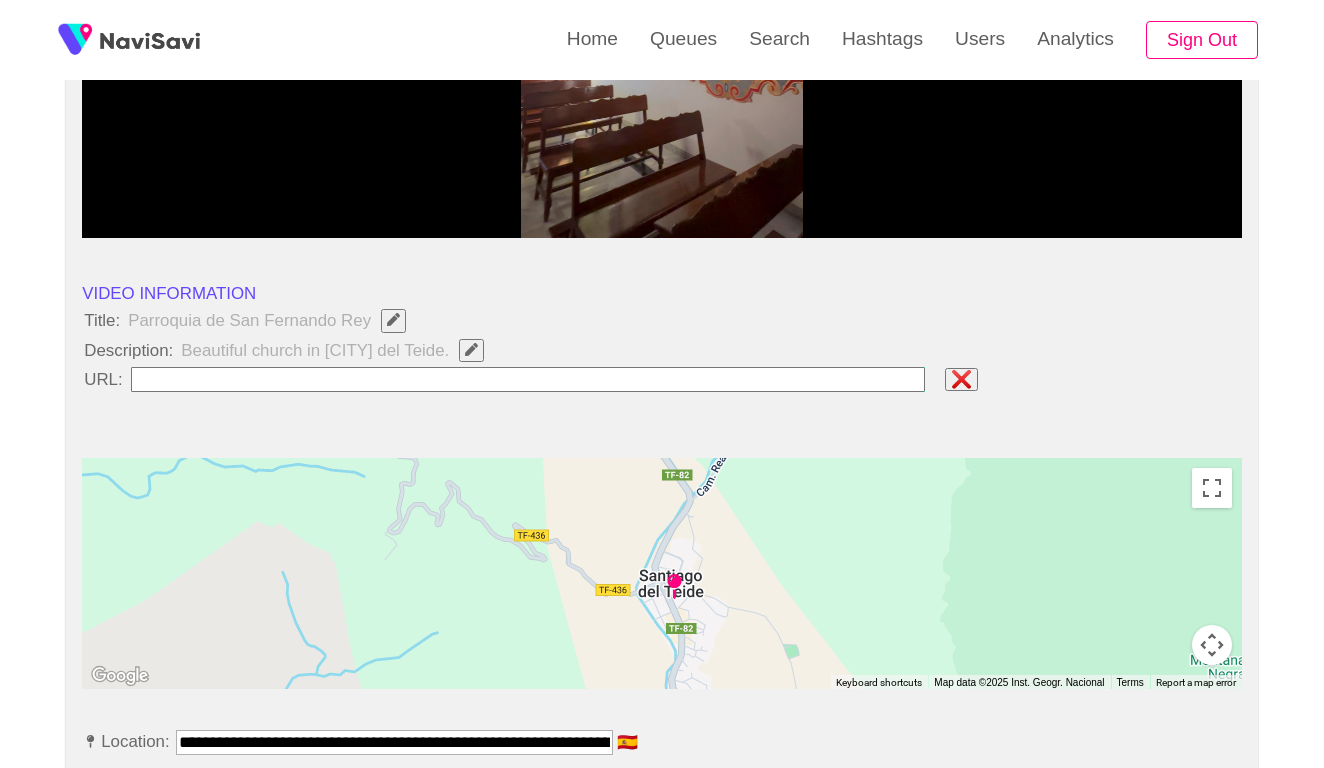 type on "**********" 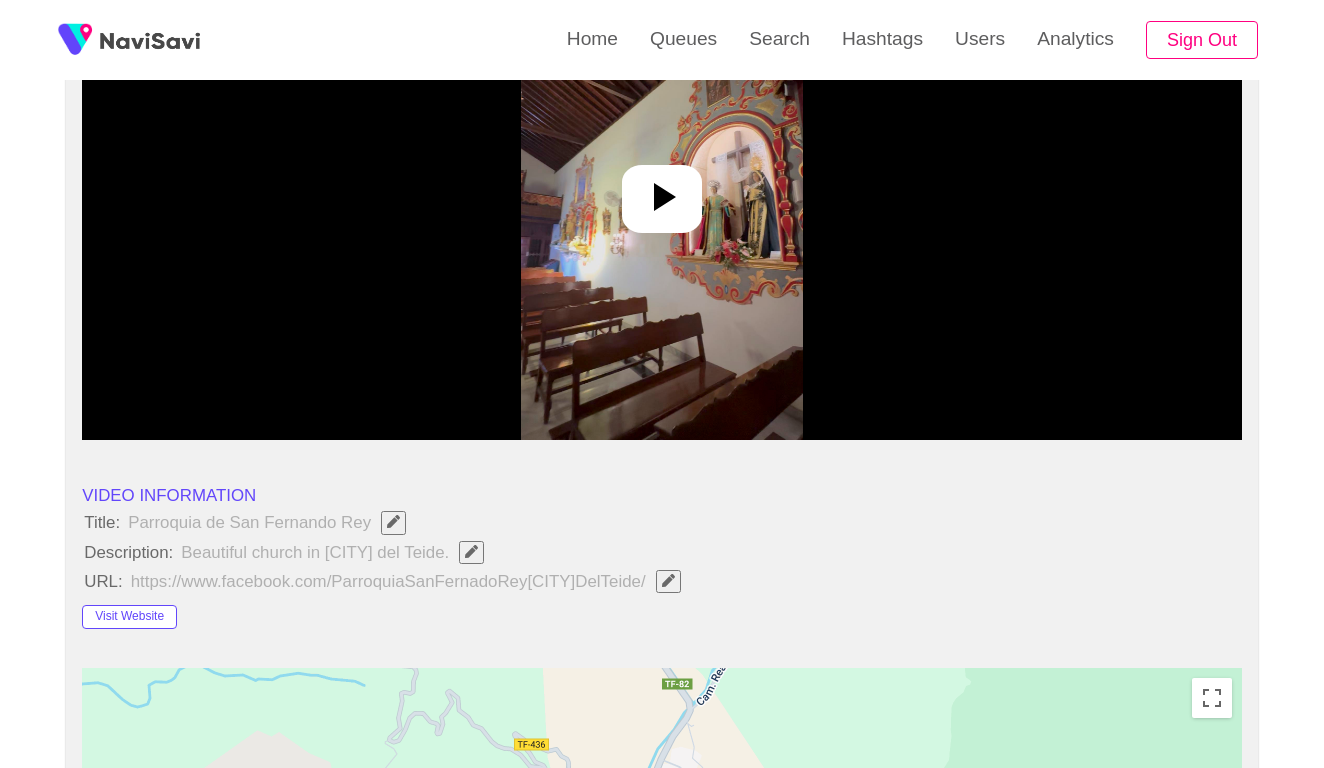 scroll, scrollTop: 255, scrollLeft: 0, axis: vertical 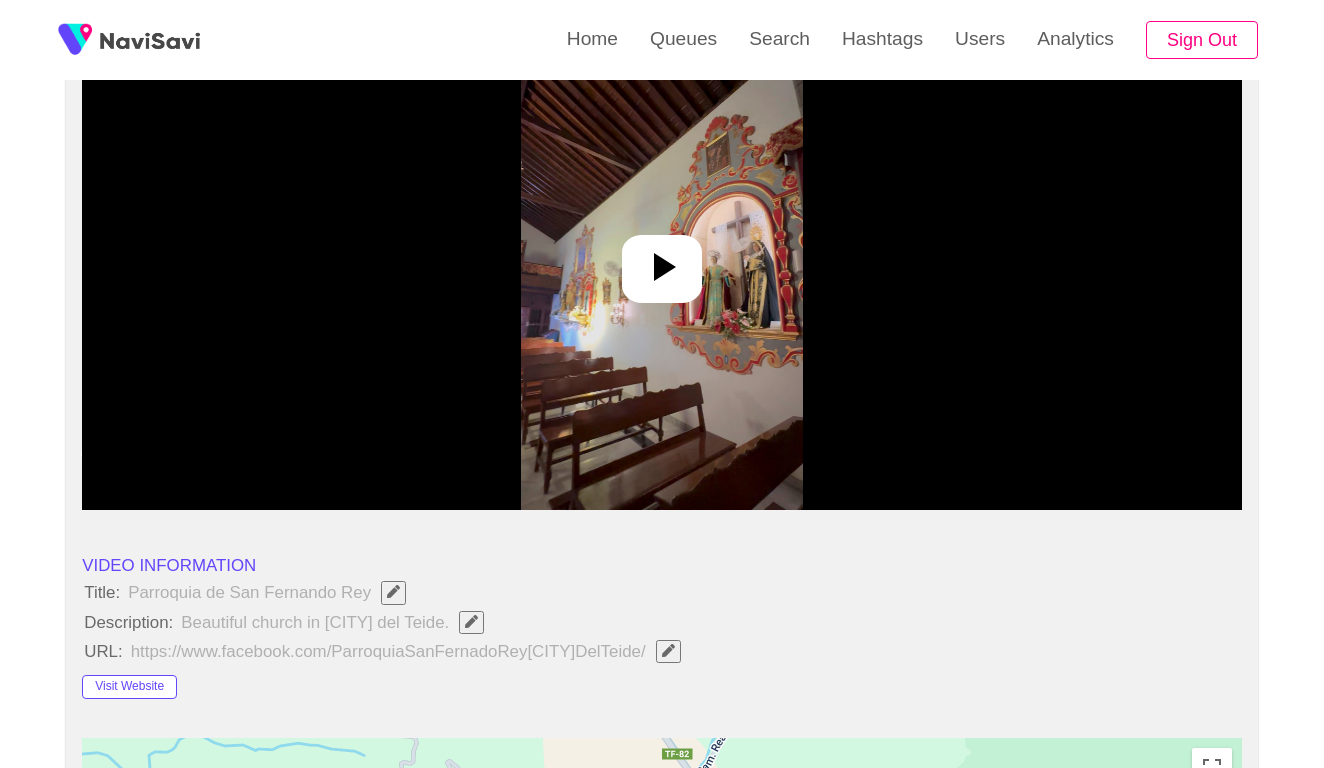 click at bounding box center [661, 260] 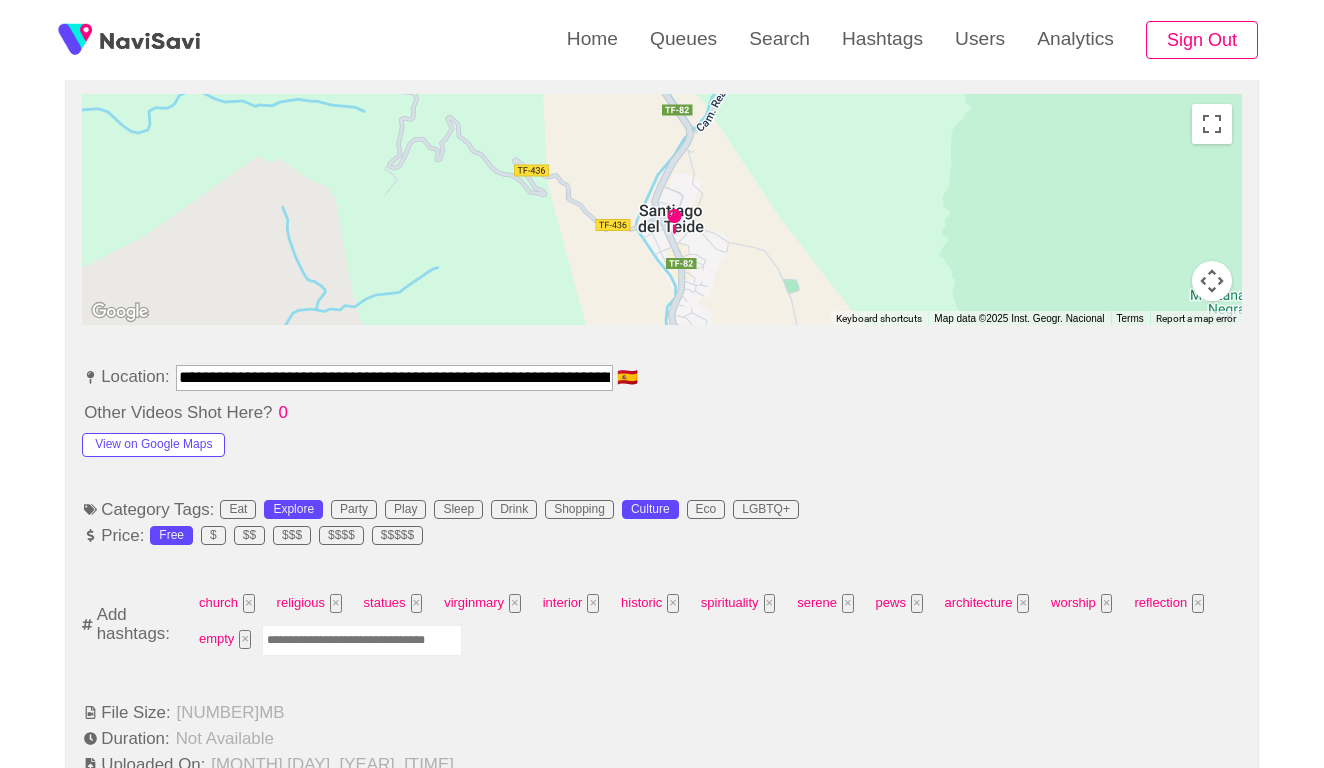 scroll, scrollTop: 936, scrollLeft: 0, axis: vertical 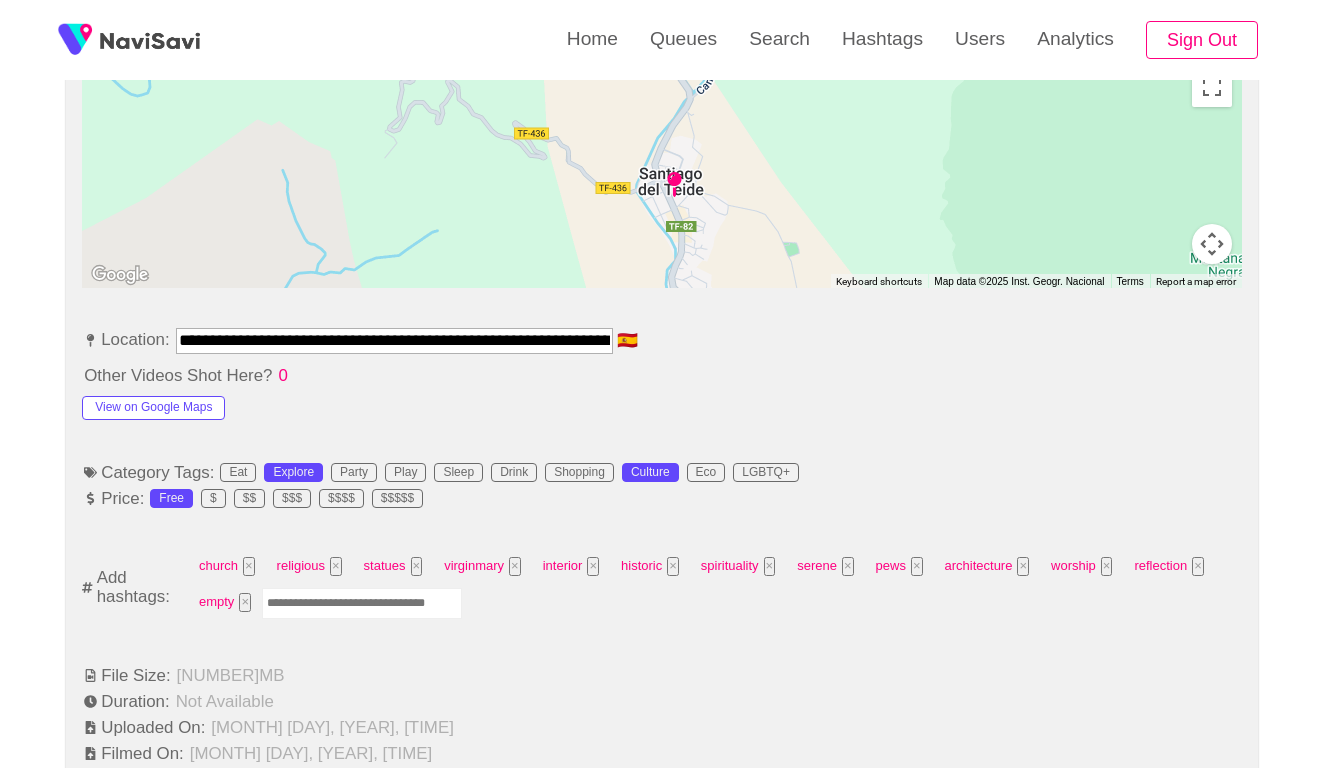 click at bounding box center (362, 603) 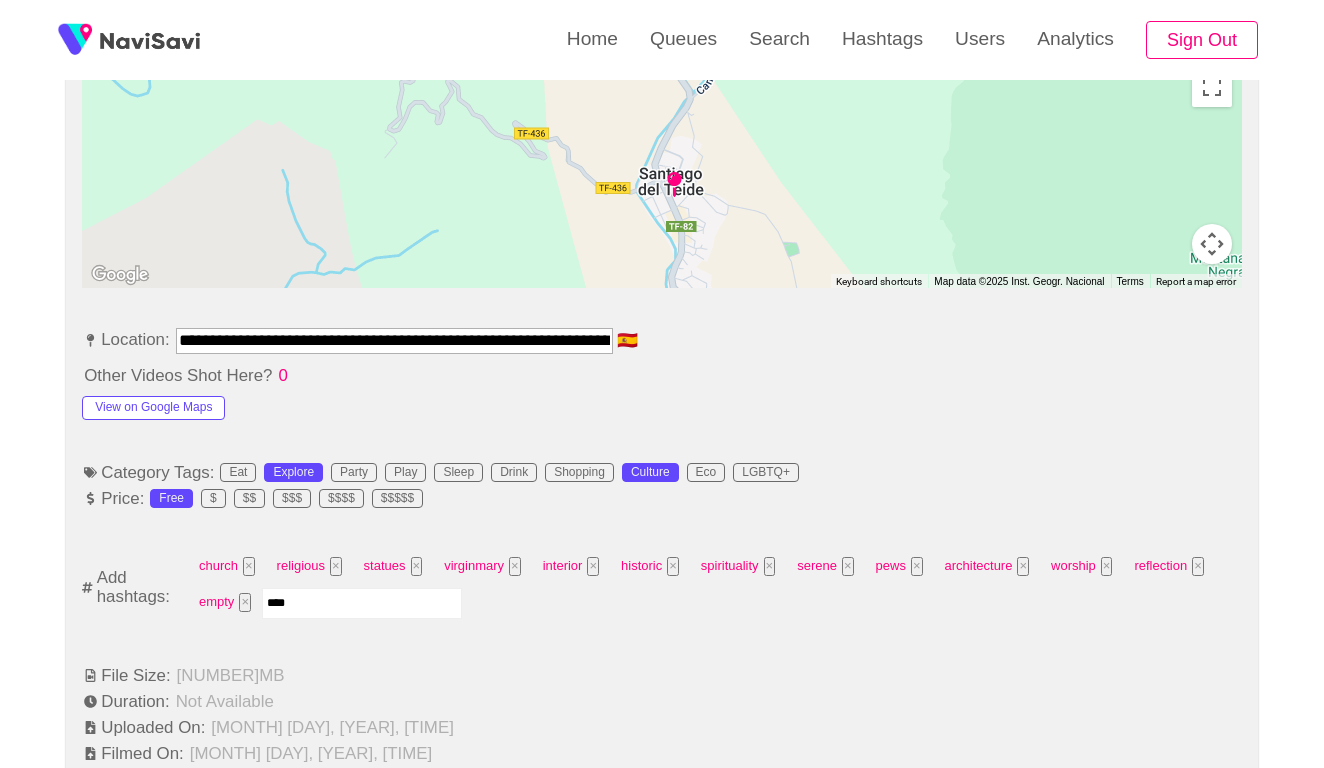 type on "*****" 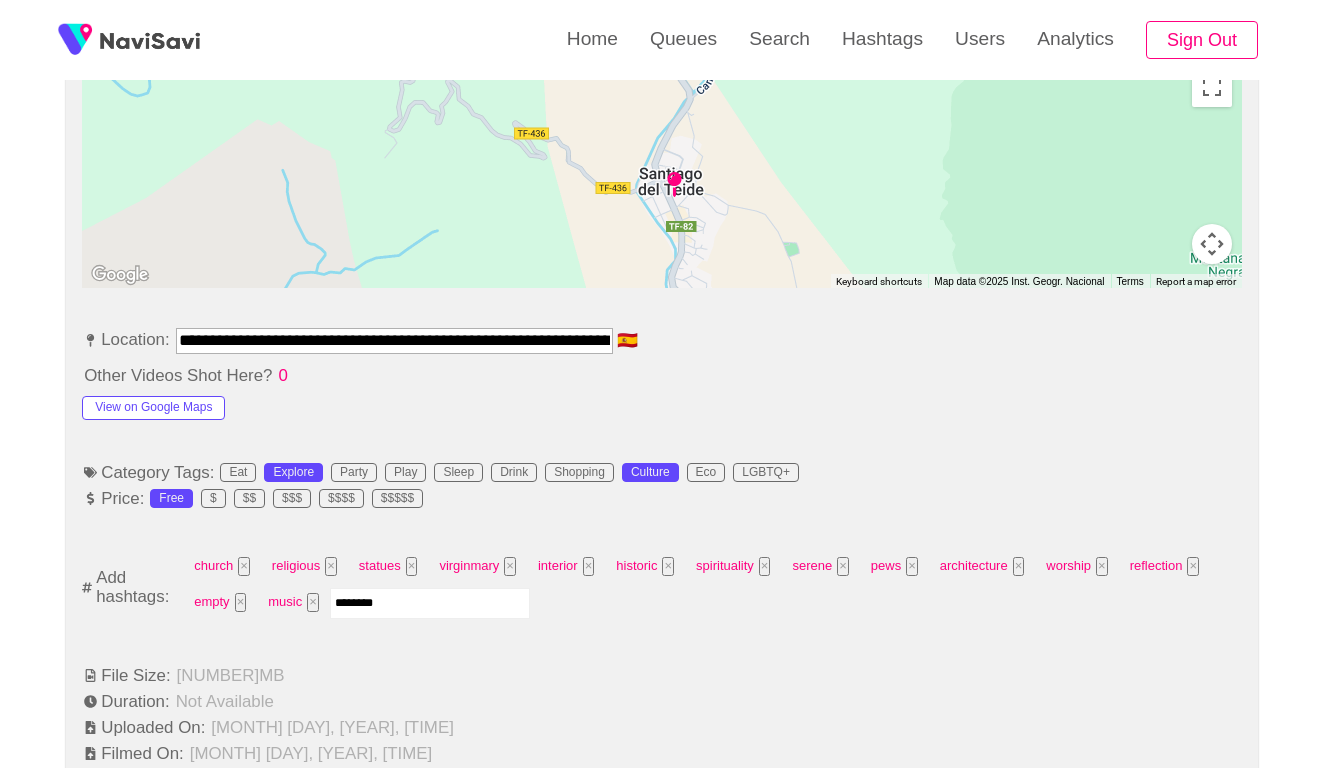 type on "*********" 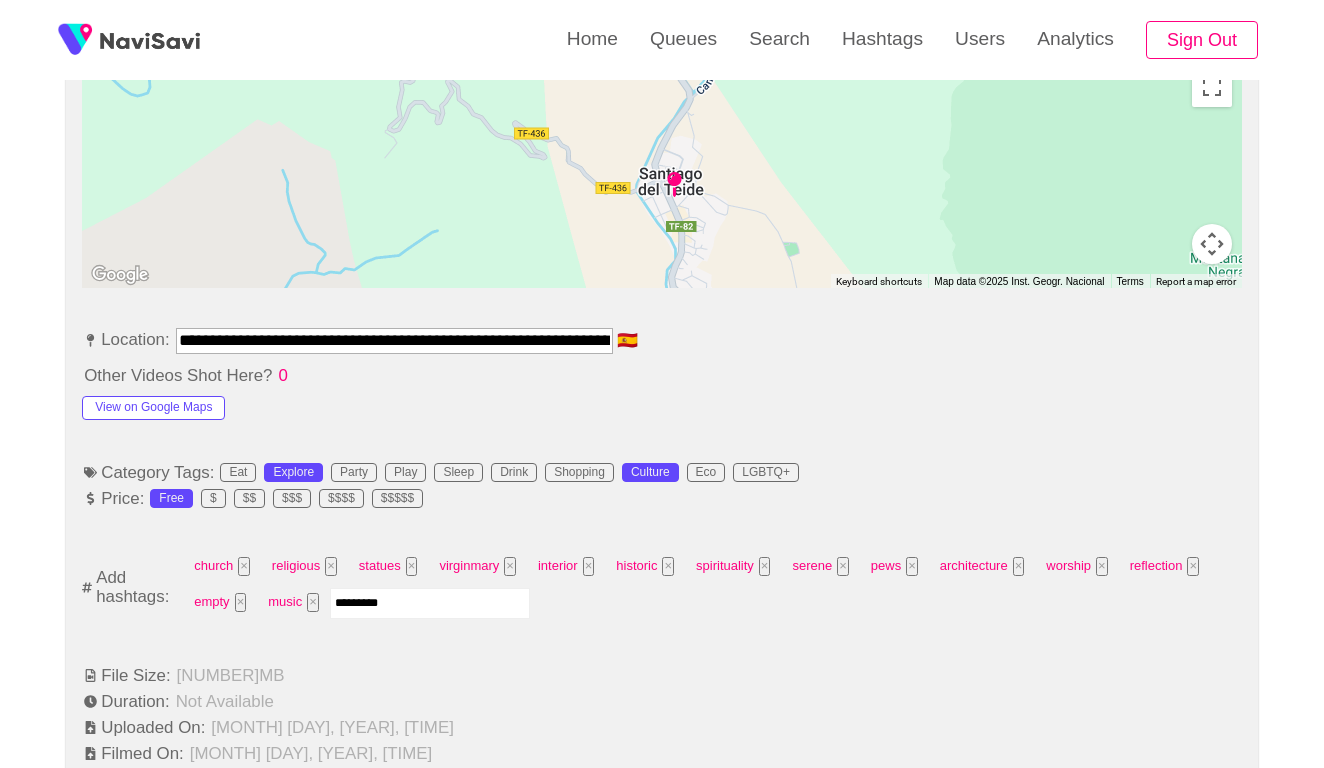 type 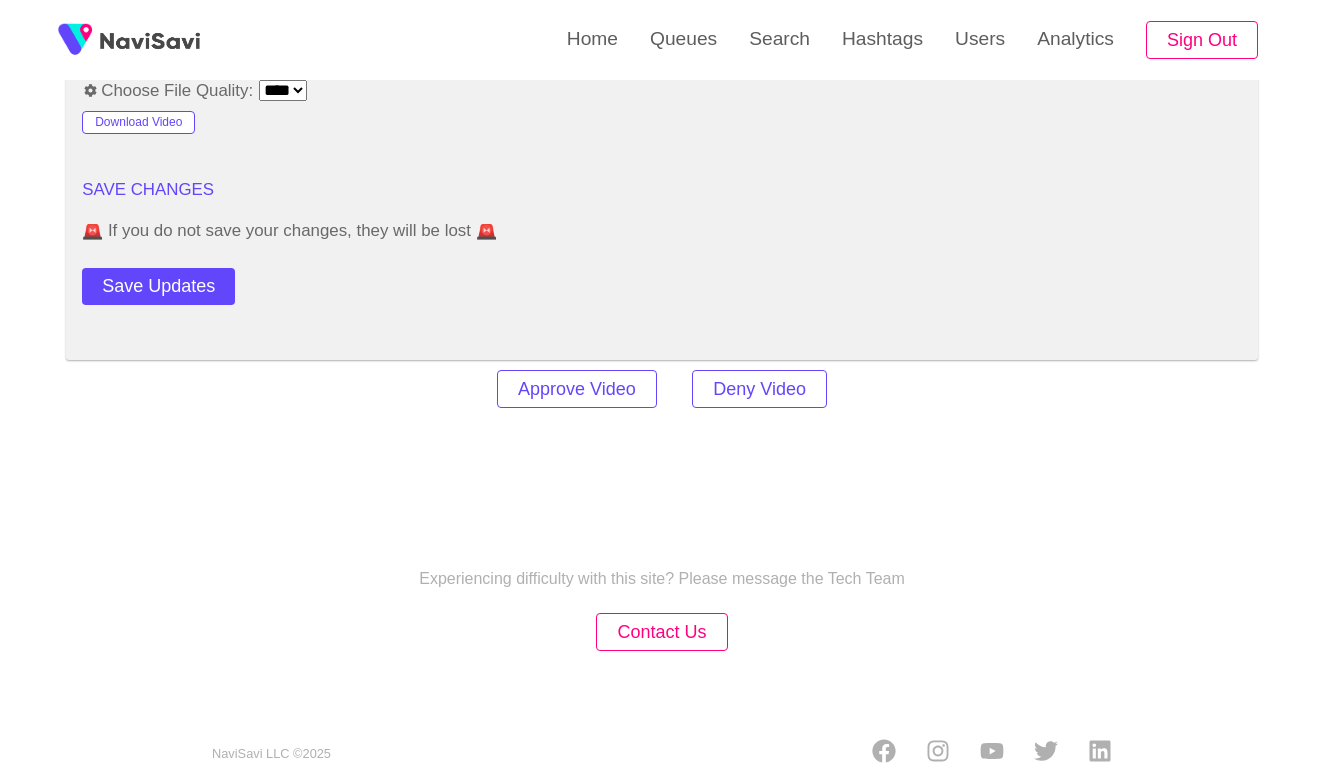 scroll, scrollTop: 2420, scrollLeft: 0, axis: vertical 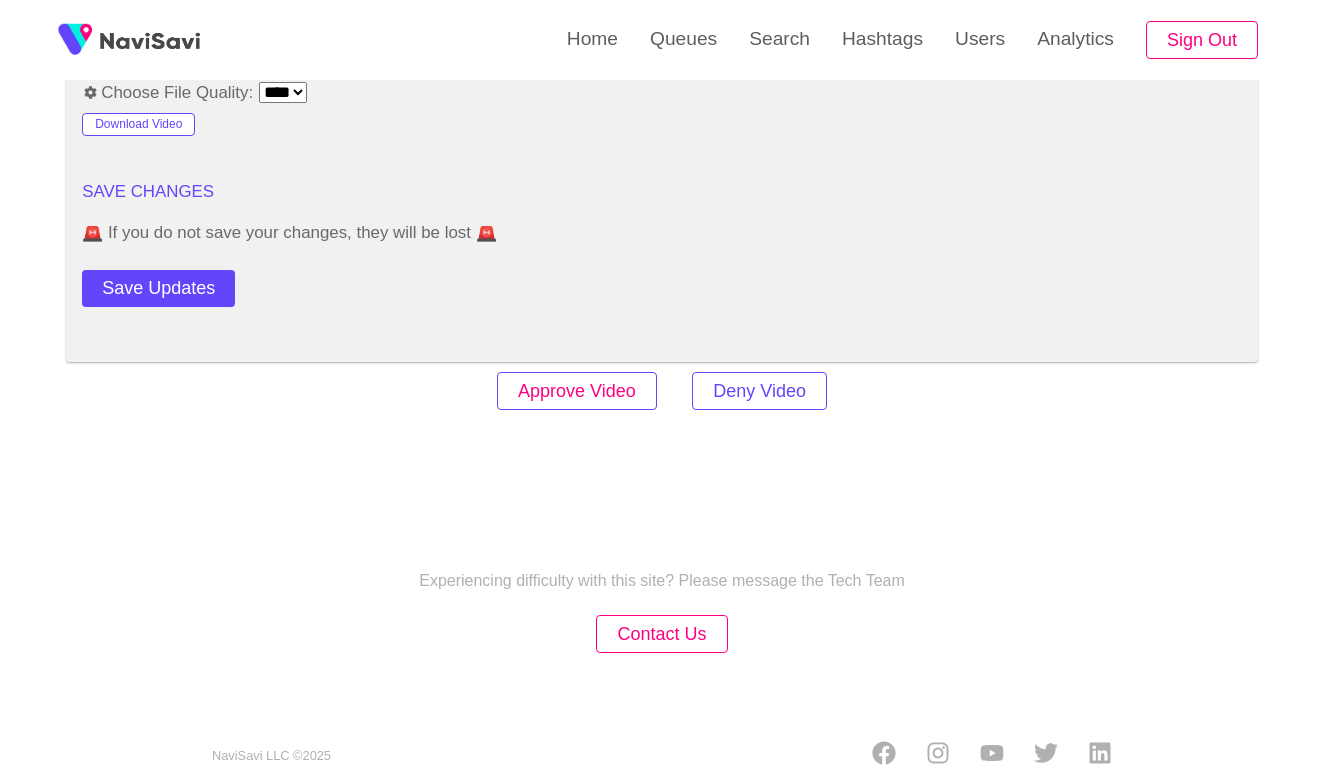 click on "Approve Video" at bounding box center (577, 391) 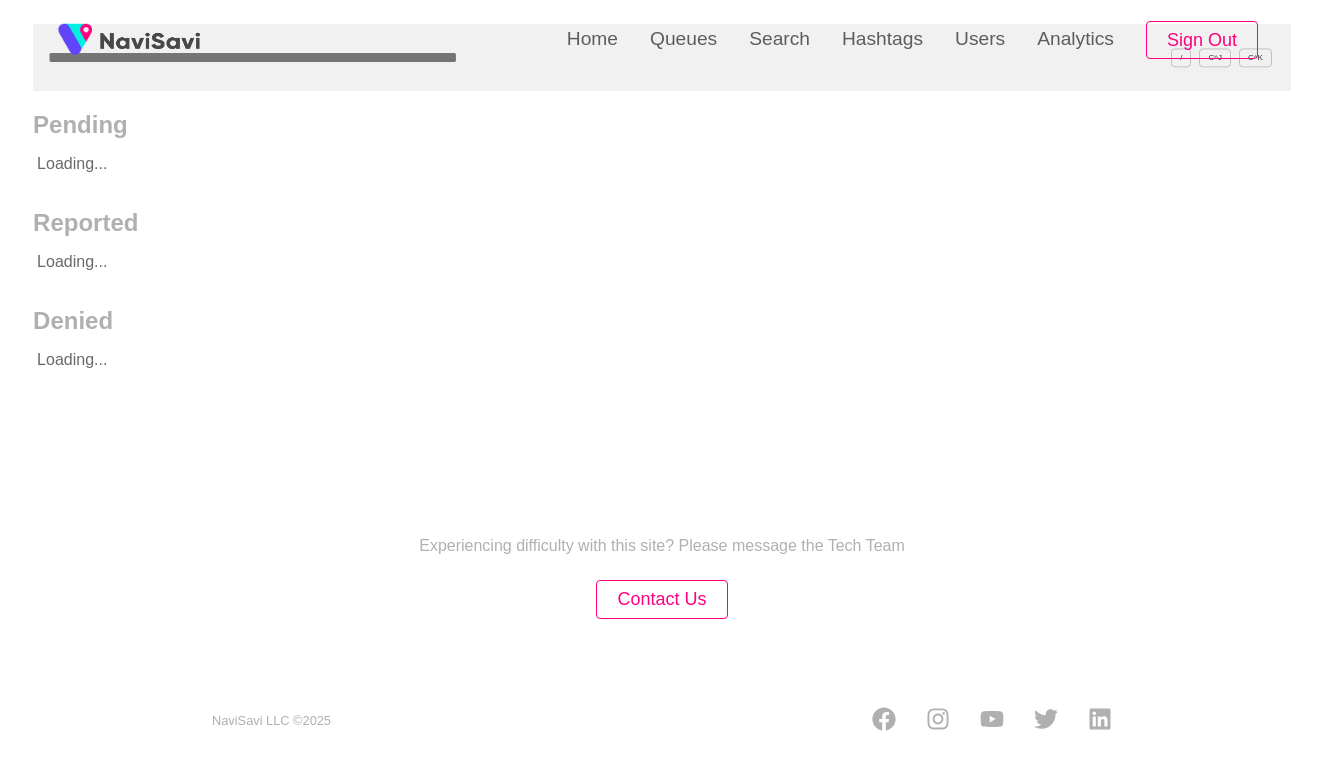 scroll, scrollTop: 0, scrollLeft: 0, axis: both 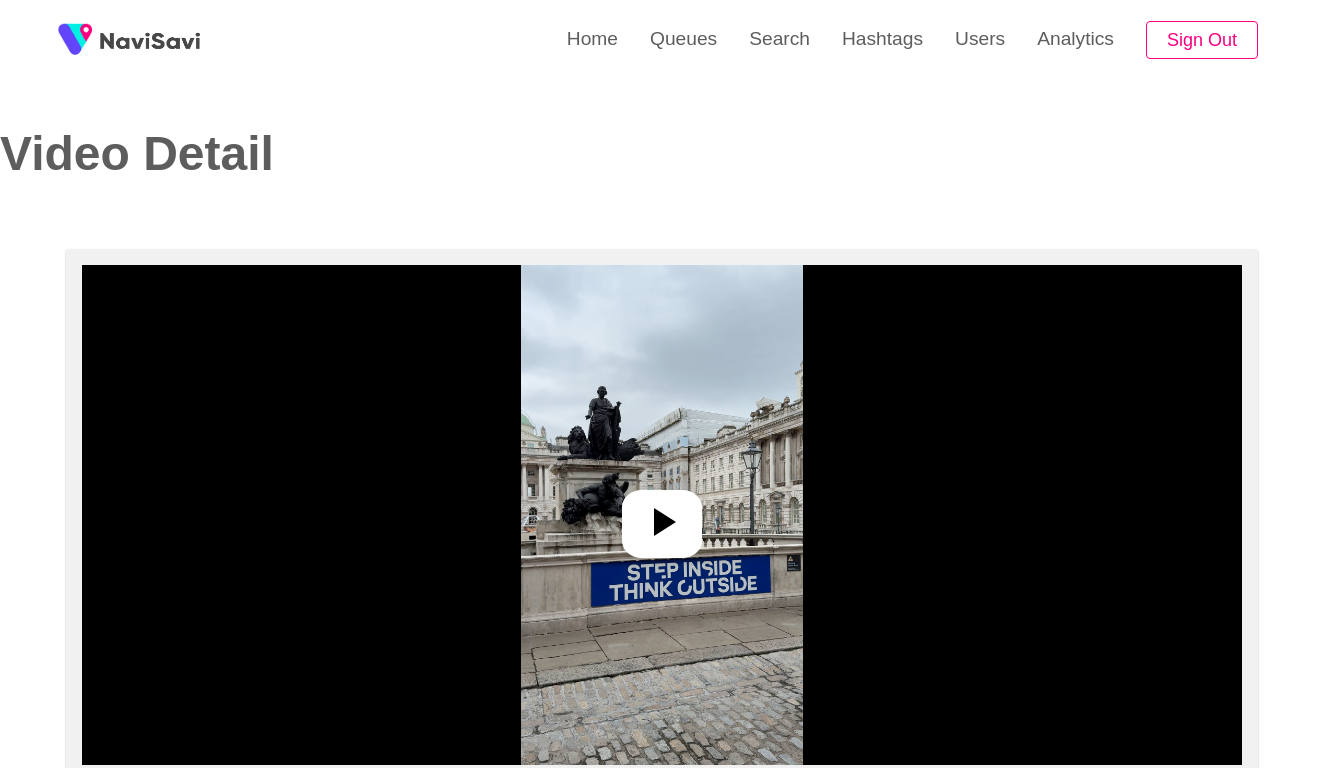 select on "**********" 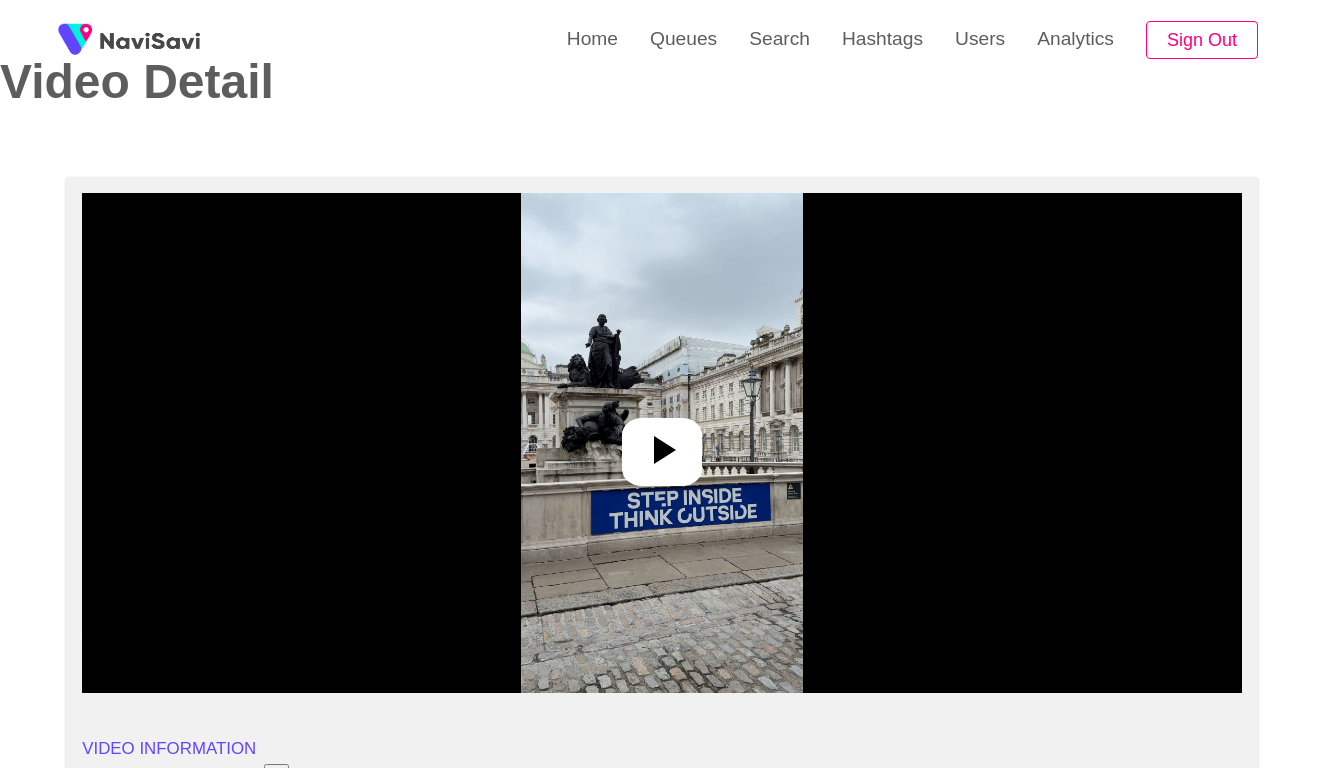 scroll, scrollTop: 78, scrollLeft: 0, axis: vertical 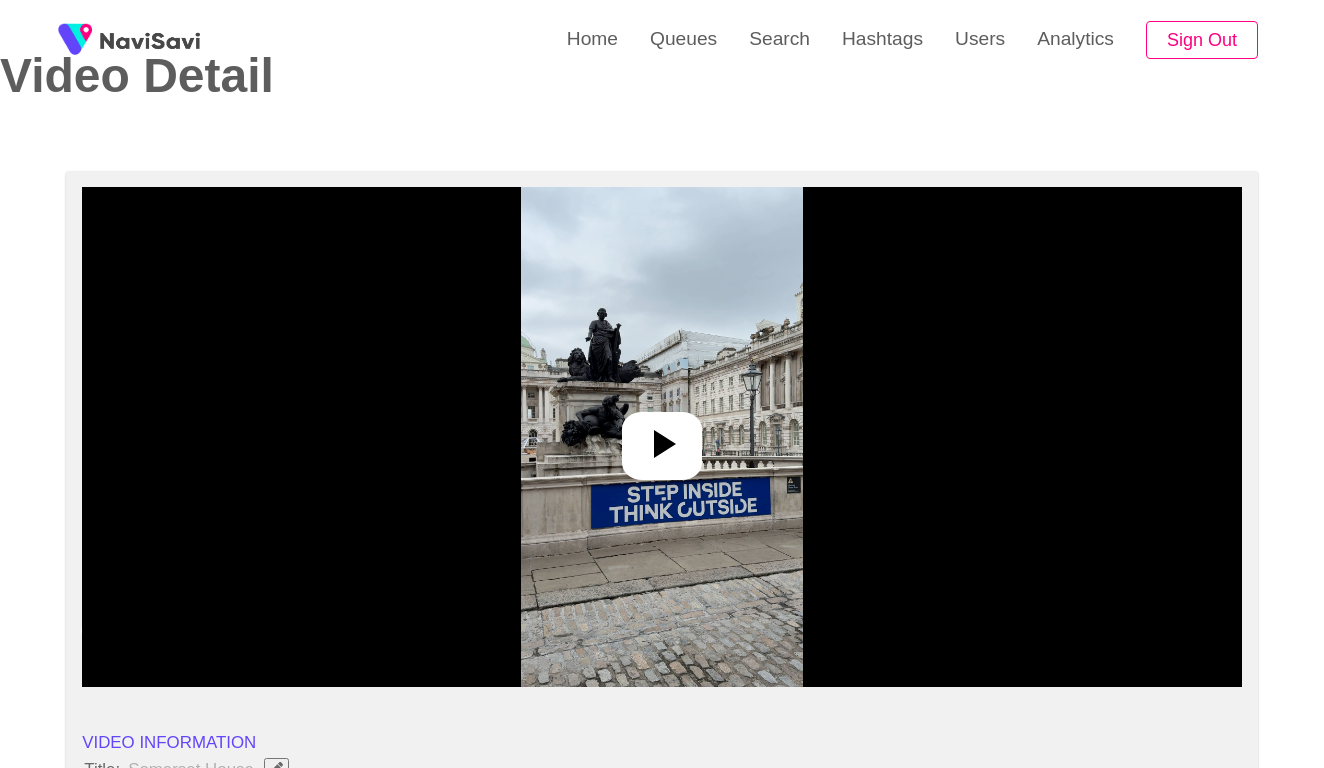 click at bounding box center (662, 437) 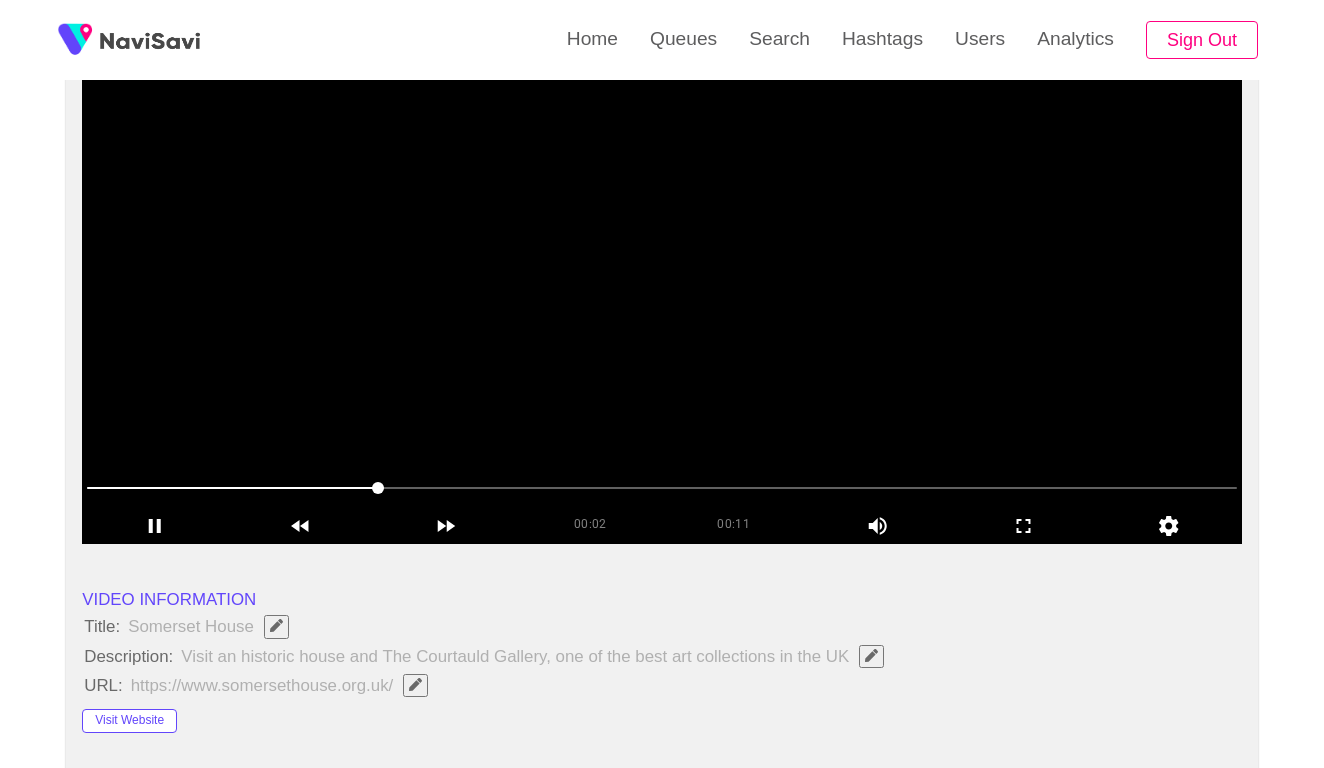 scroll, scrollTop: 223, scrollLeft: 0, axis: vertical 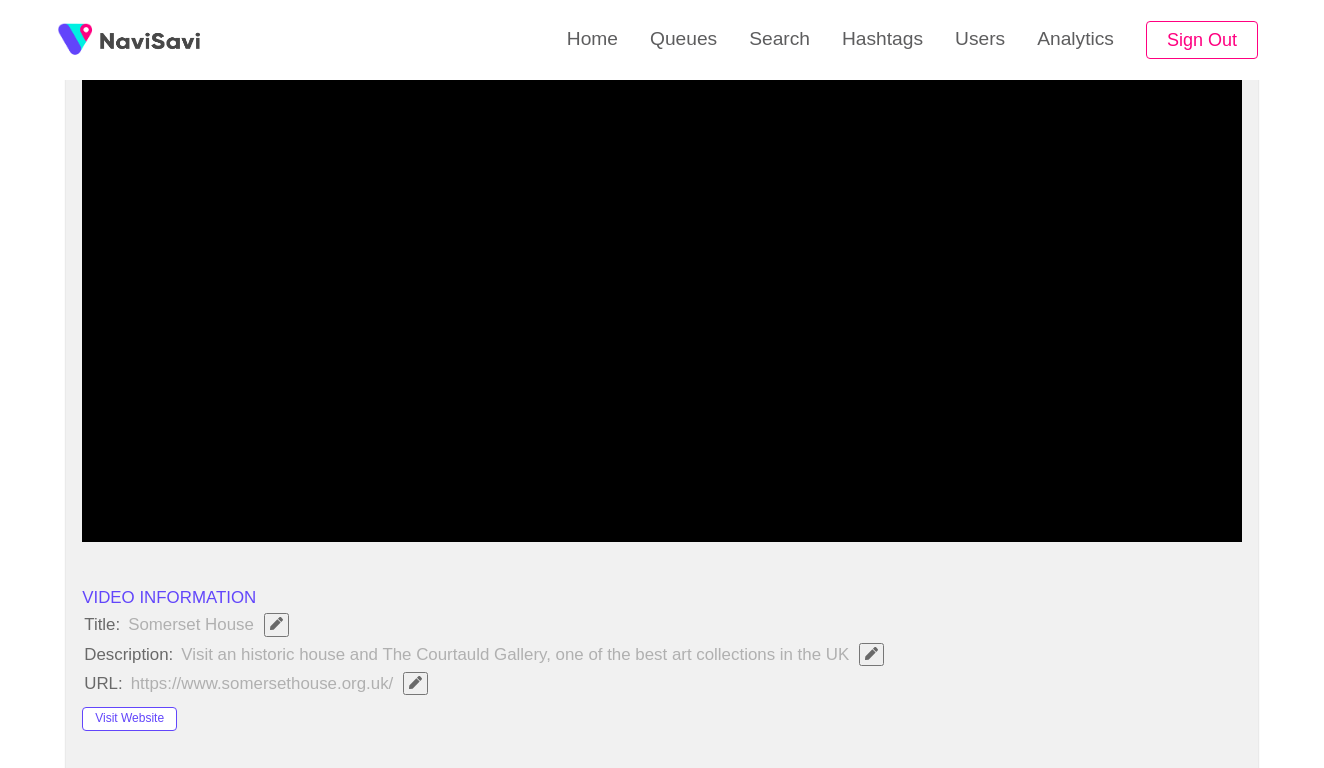 click at bounding box center [662, 486] 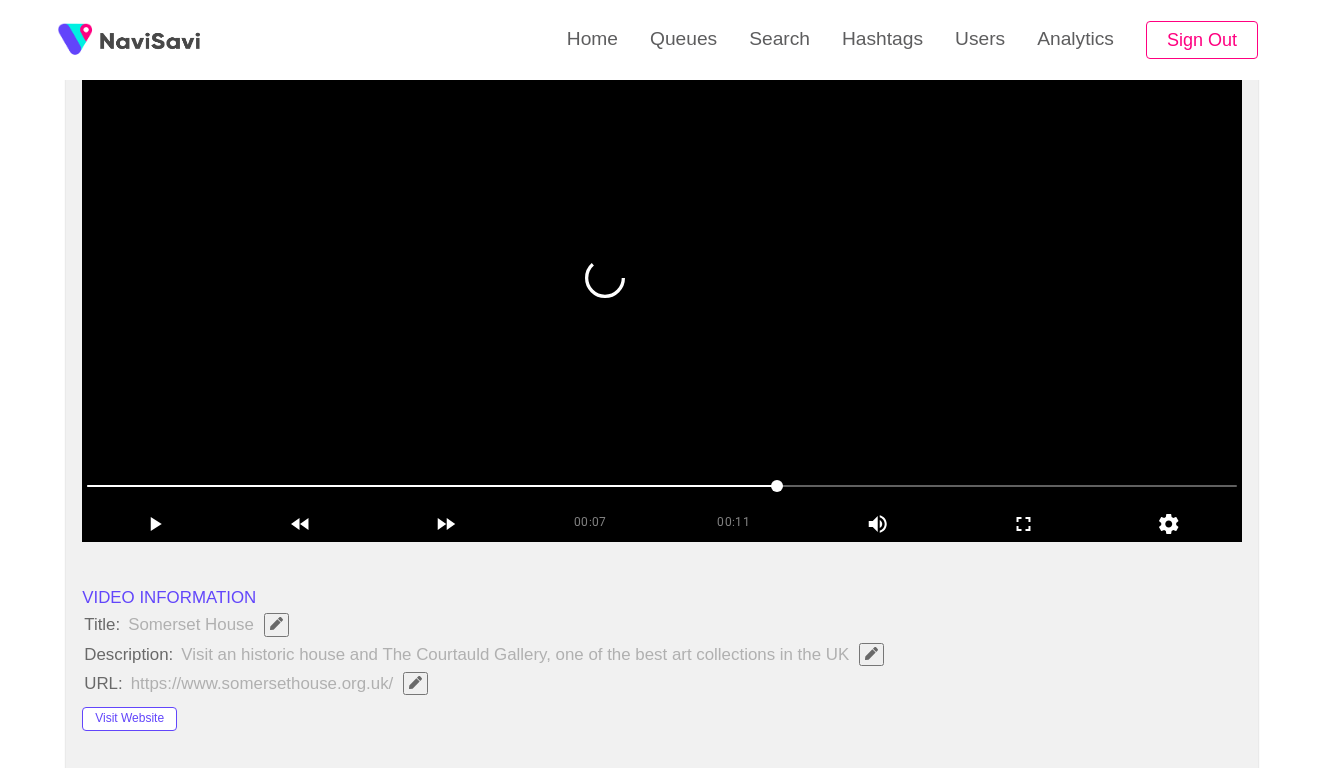 click at bounding box center (662, 486) 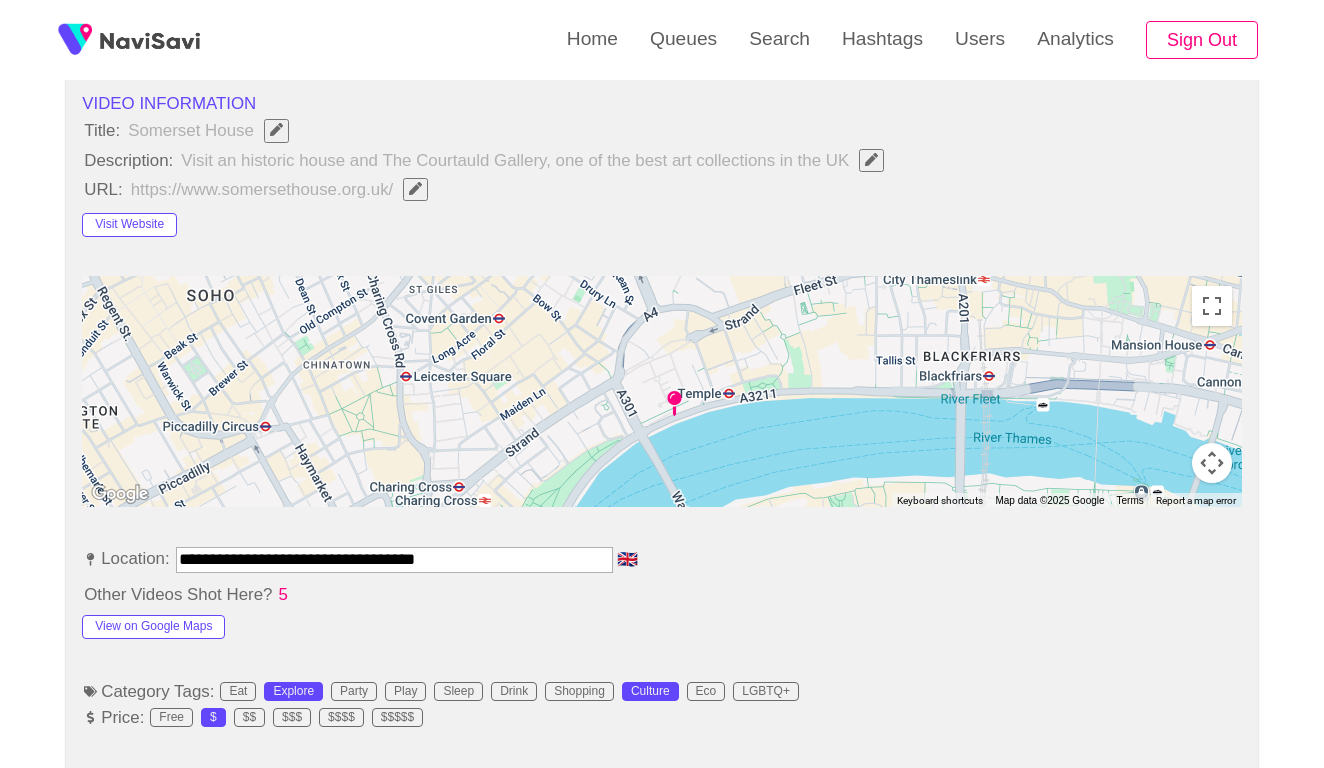 scroll, scrollTop: 730, scrollLeft: 0, axis: vertical 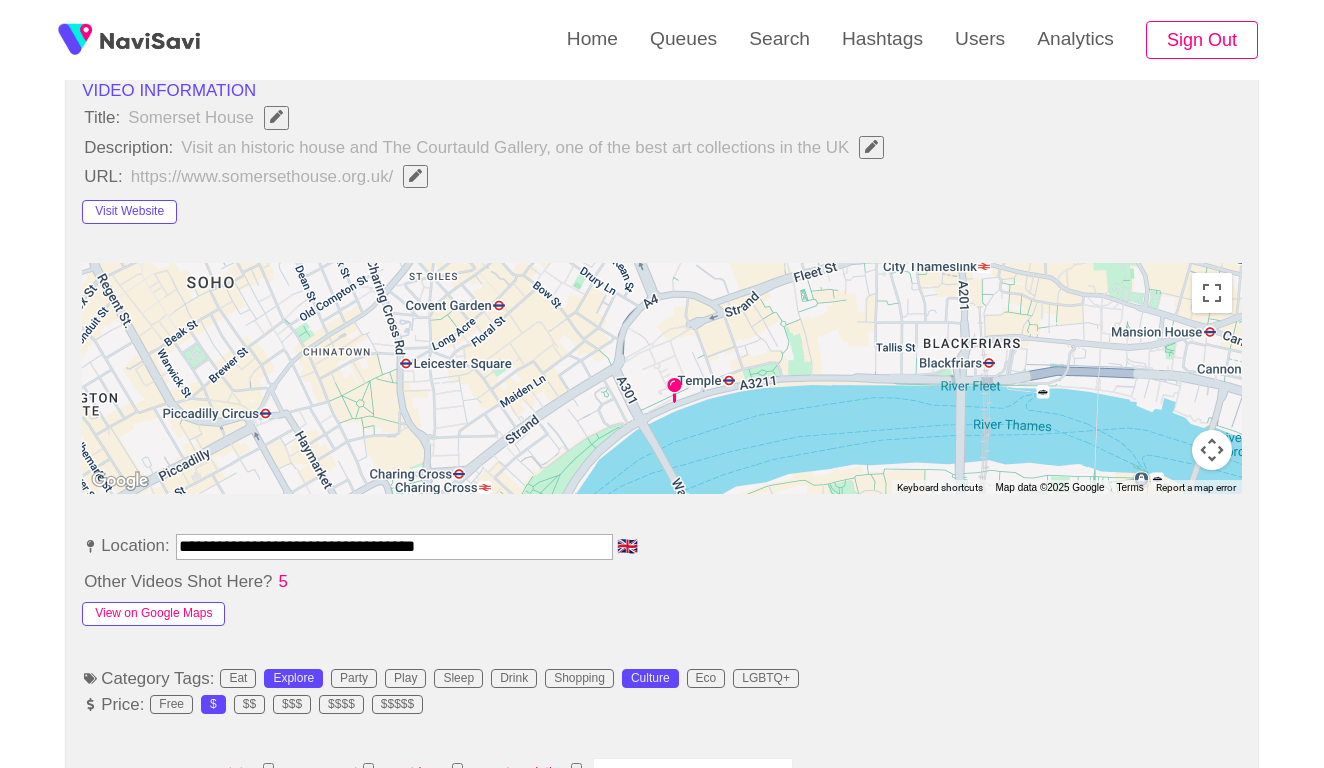 click on "View on Google Maps" at bounding box center [153, 614] 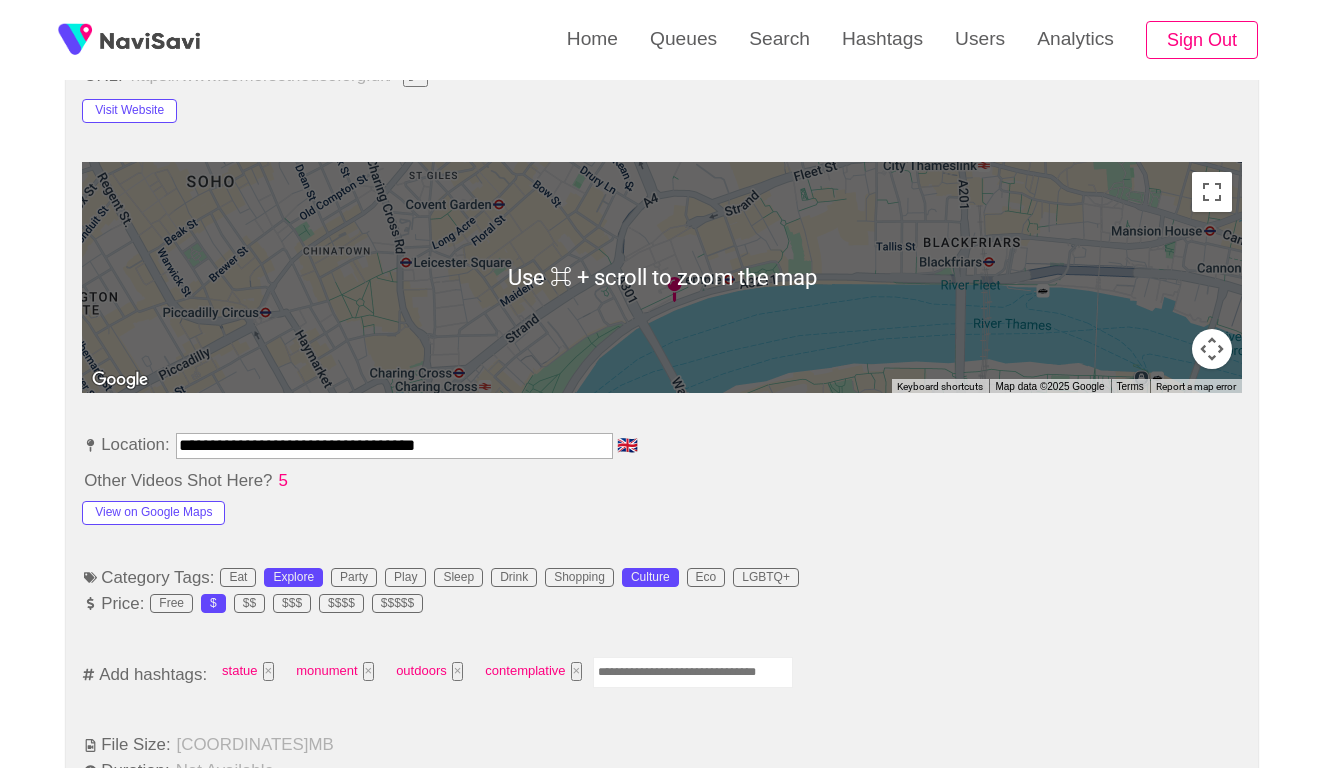 scroll, scrollTop: 909, scrollLeft: 0, axis: vertical 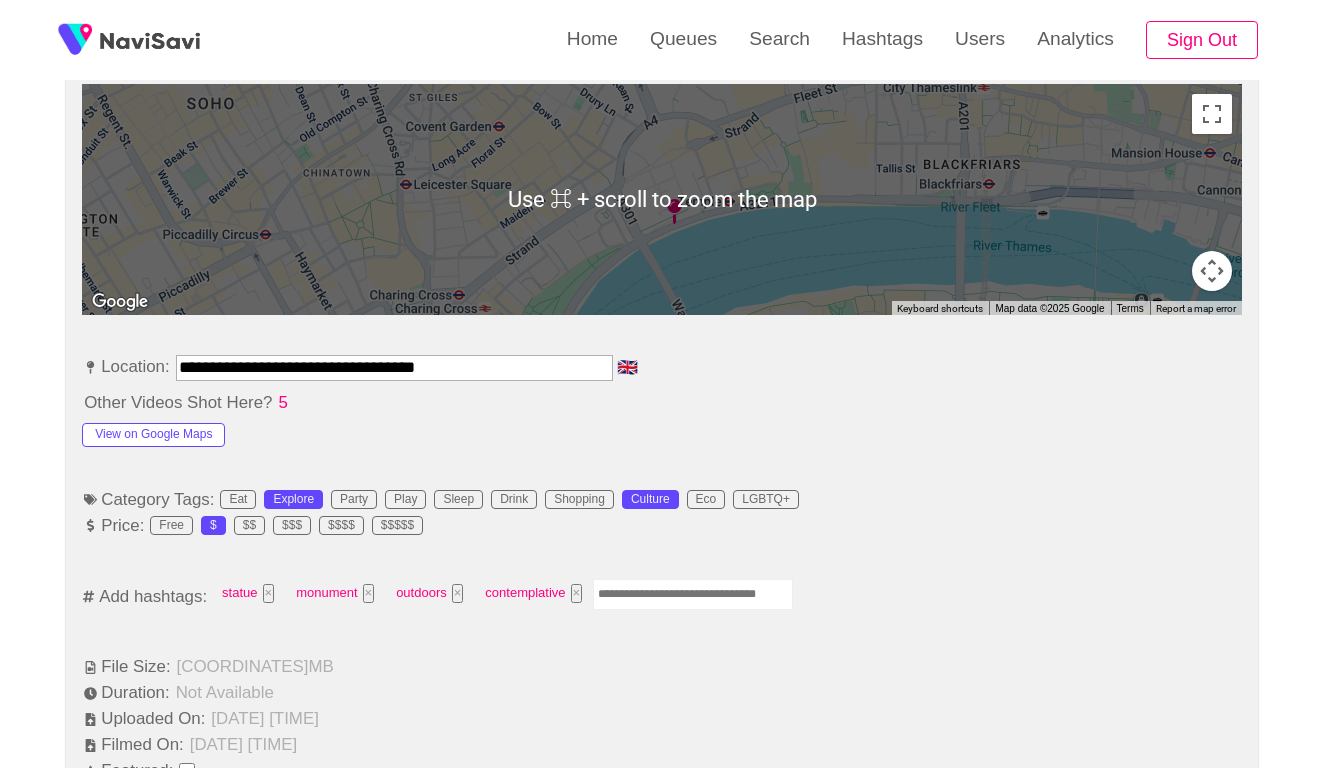 click at bounding box center (693, 594) 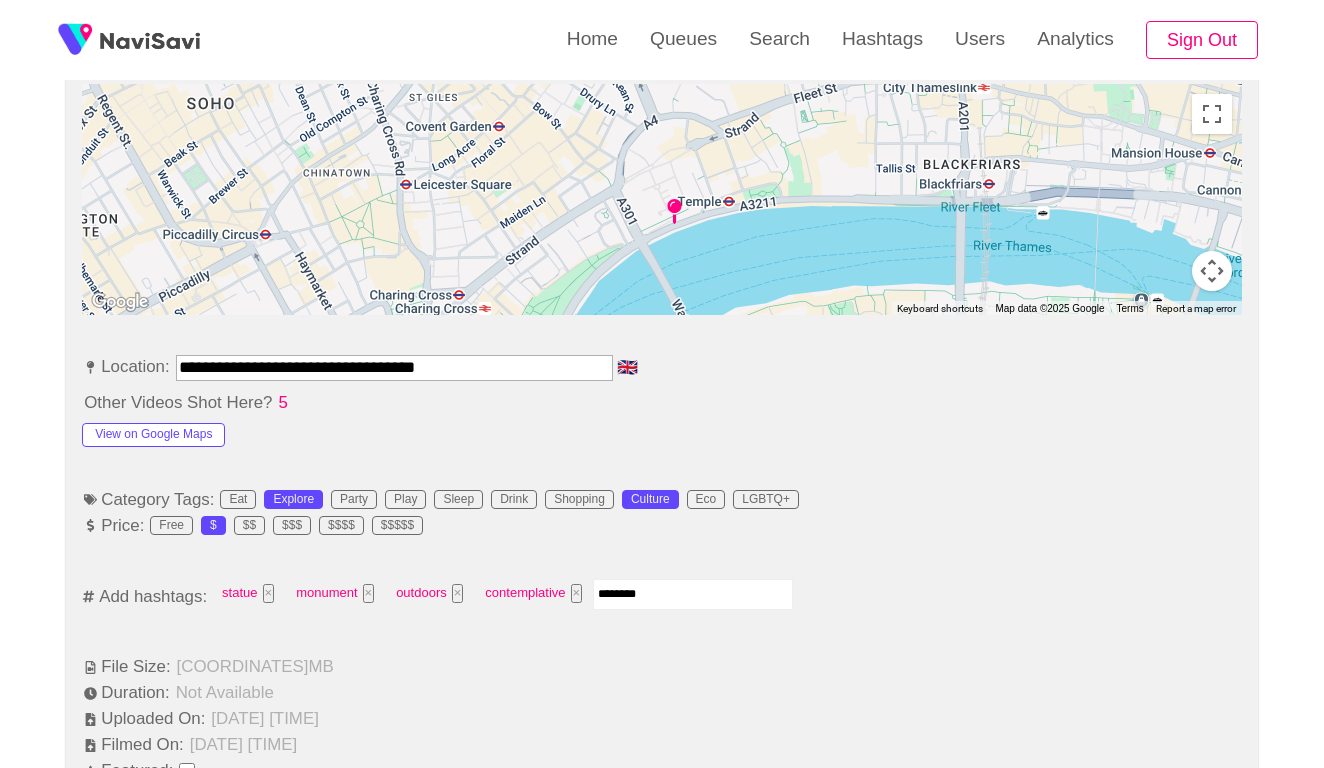 type on "*********" 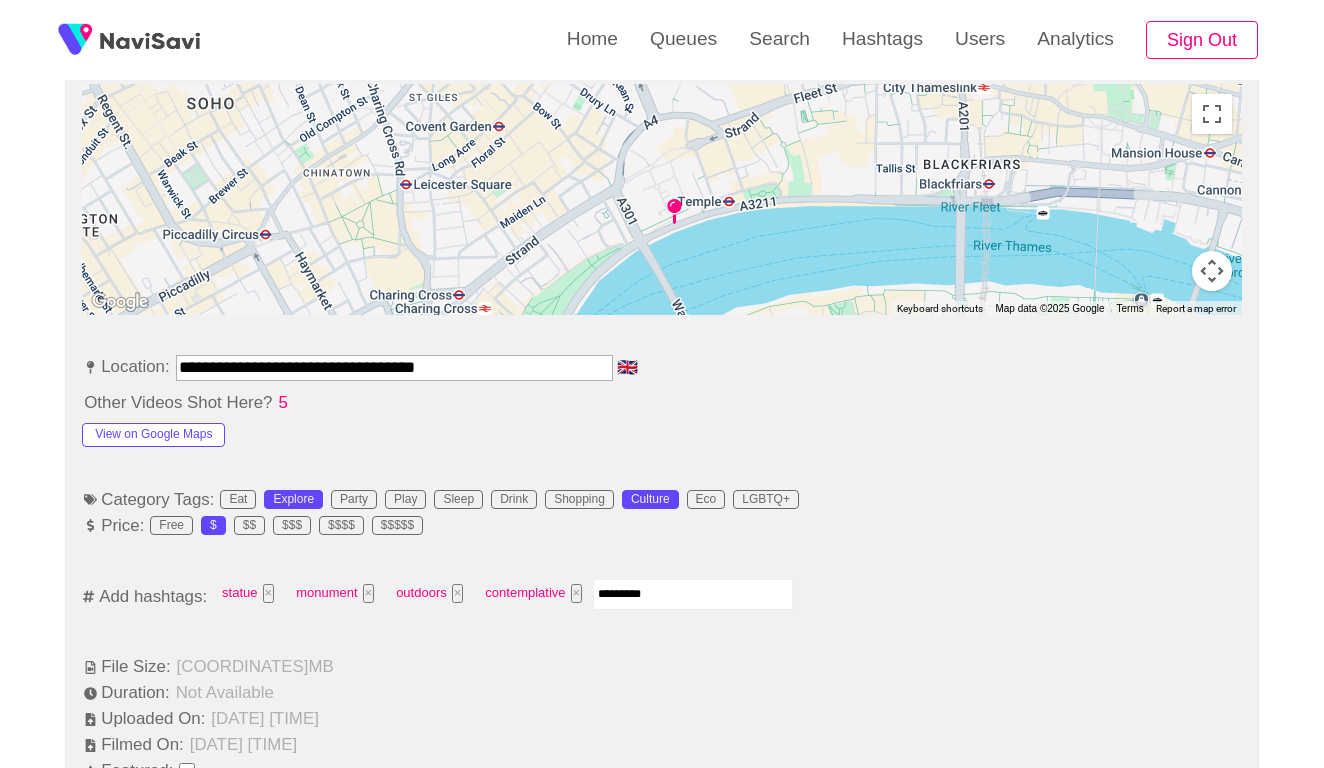 type 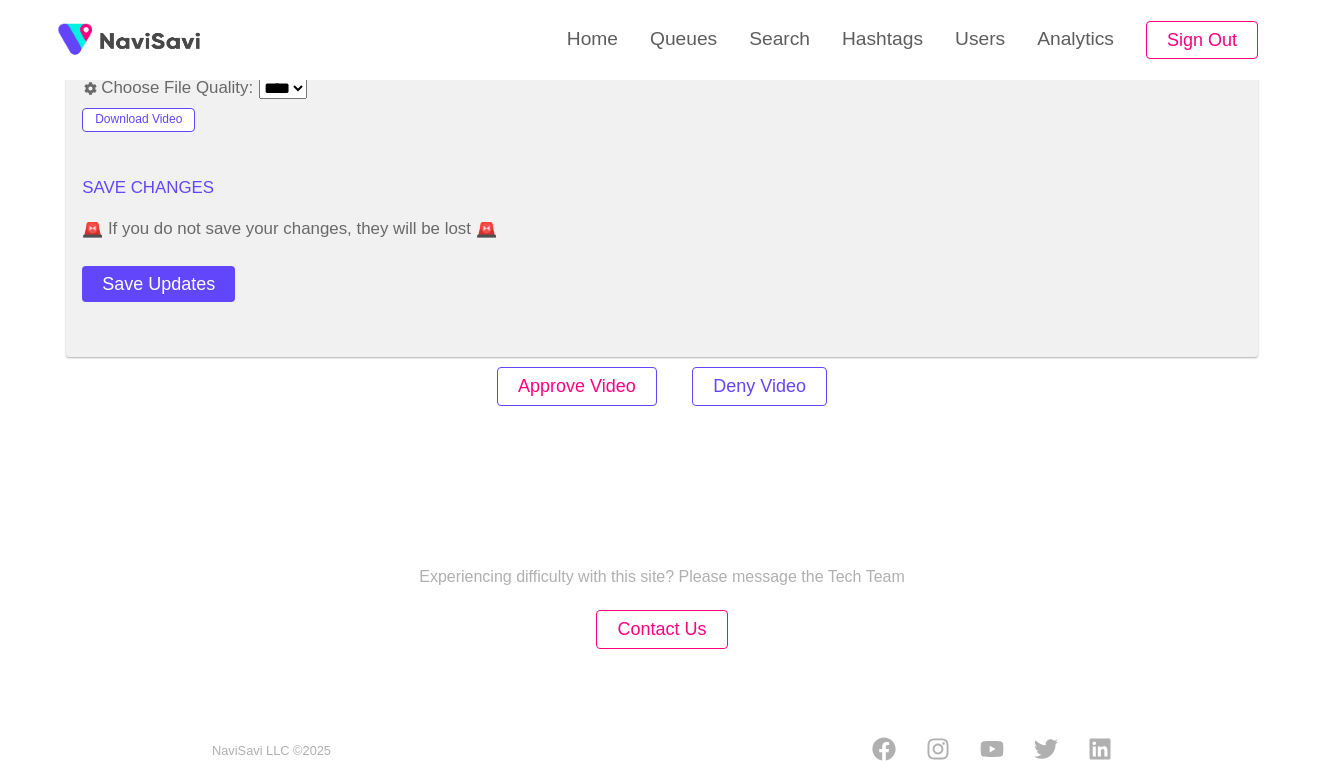 scroll, scrollTop: 2721, scrollLeft: 0, axis: vertical 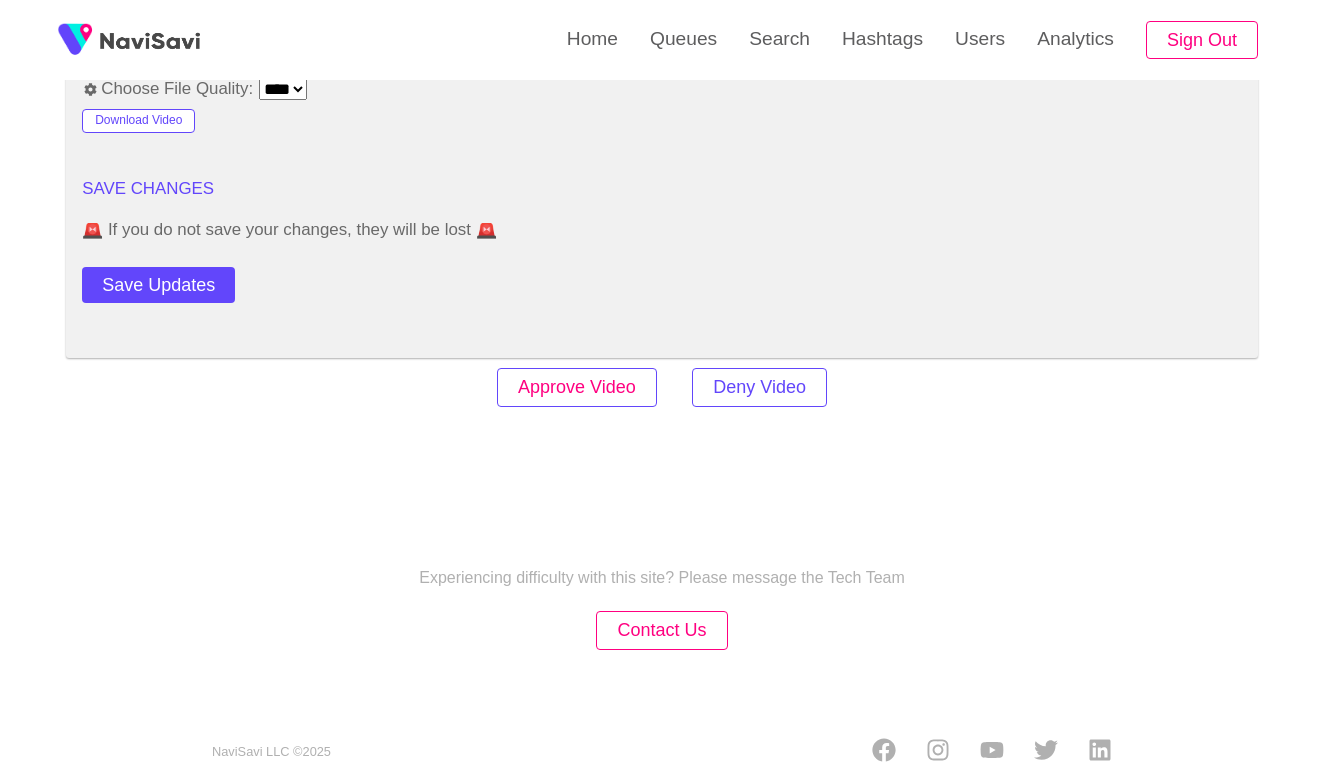 click on "Approve Video" at bounding box center [577, 387] 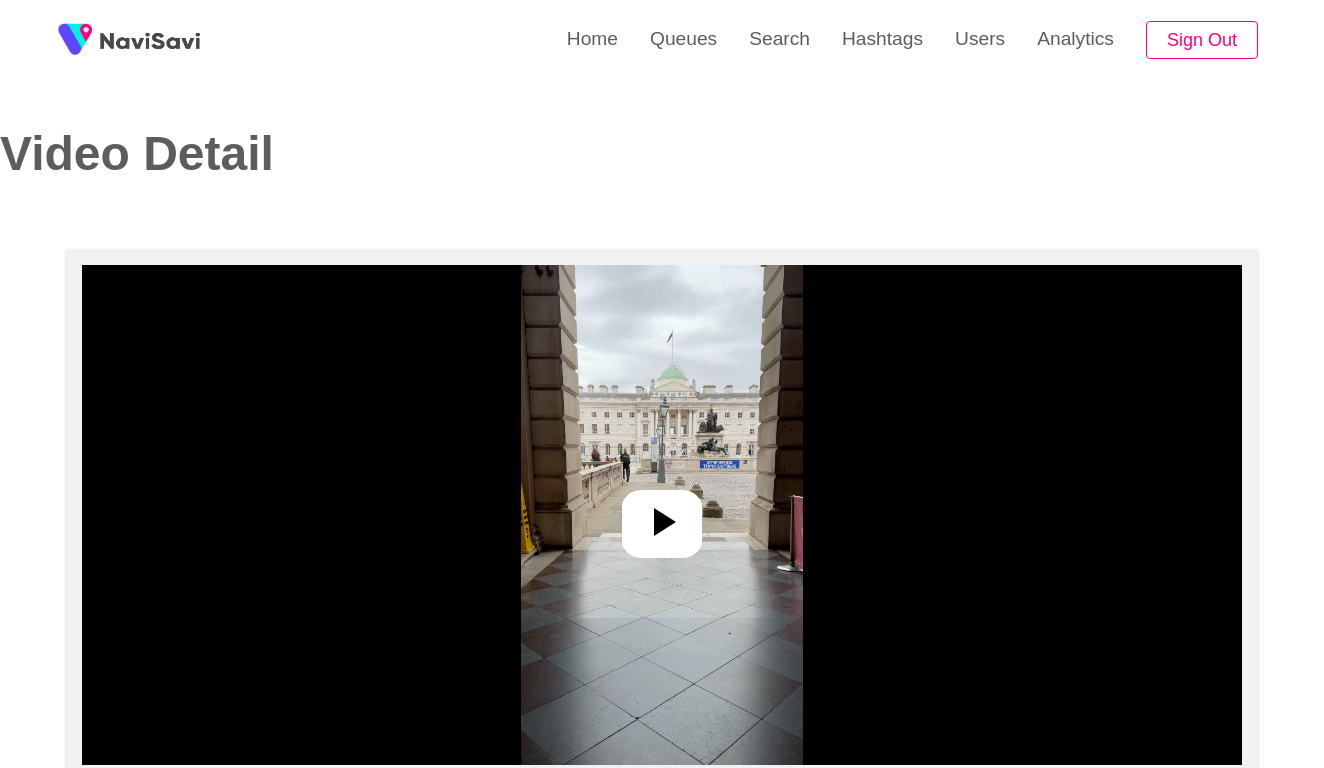 select on "**********" 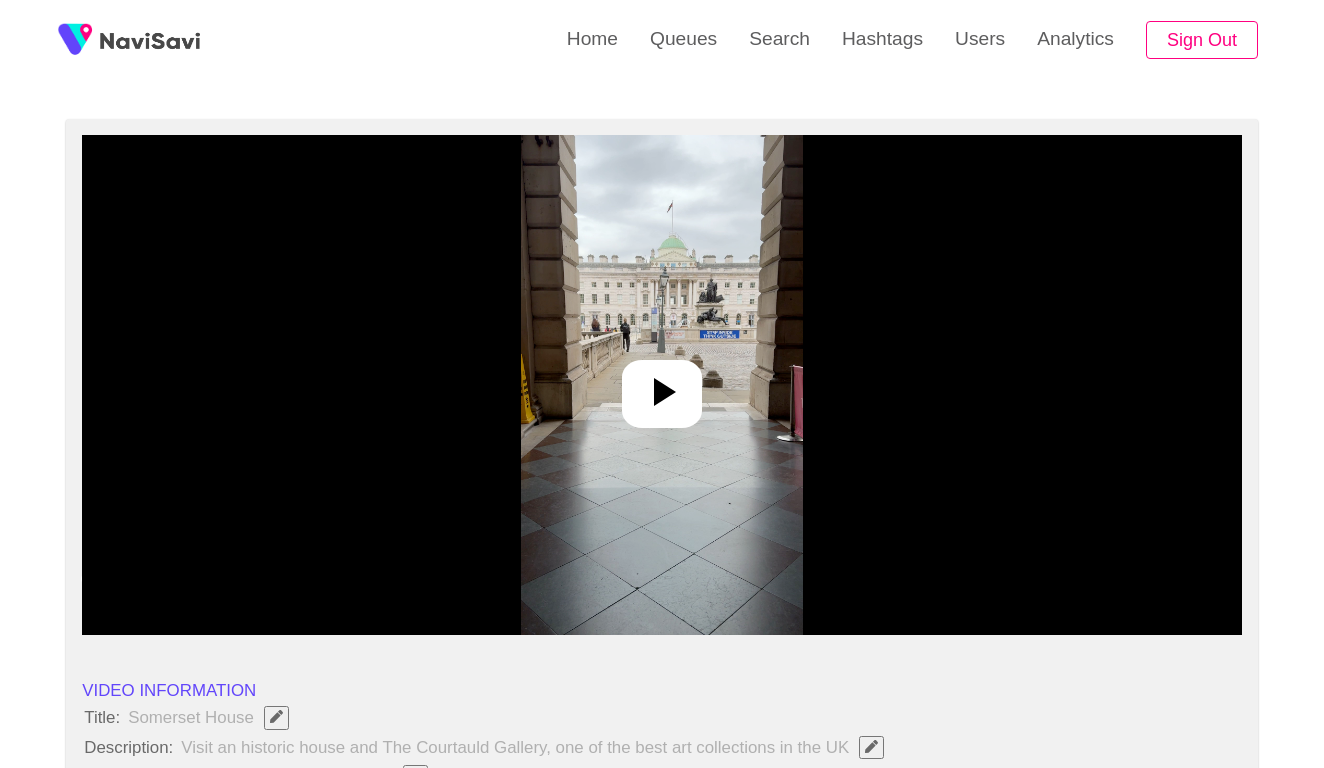click at bounding box center (662, 385) 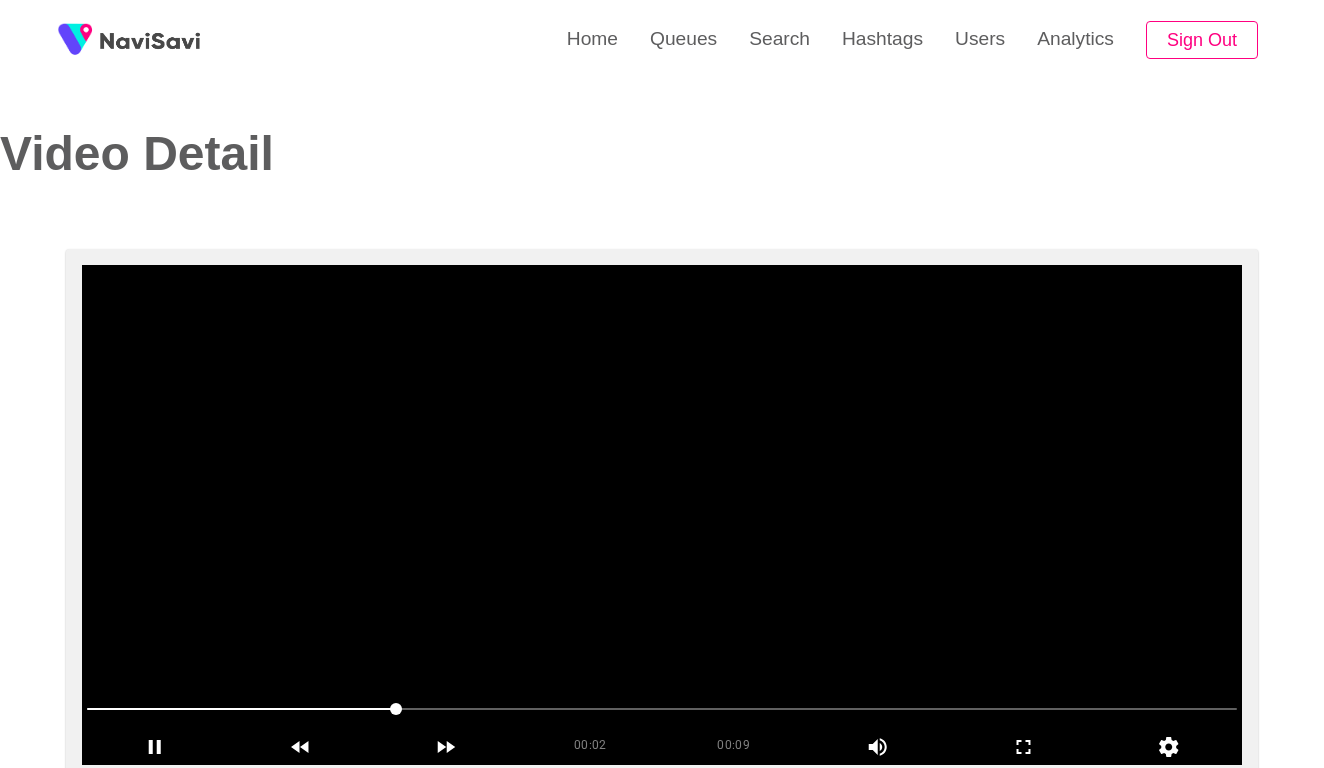scroll, scrollTop: 0, scrollLeft: 0, axis: both 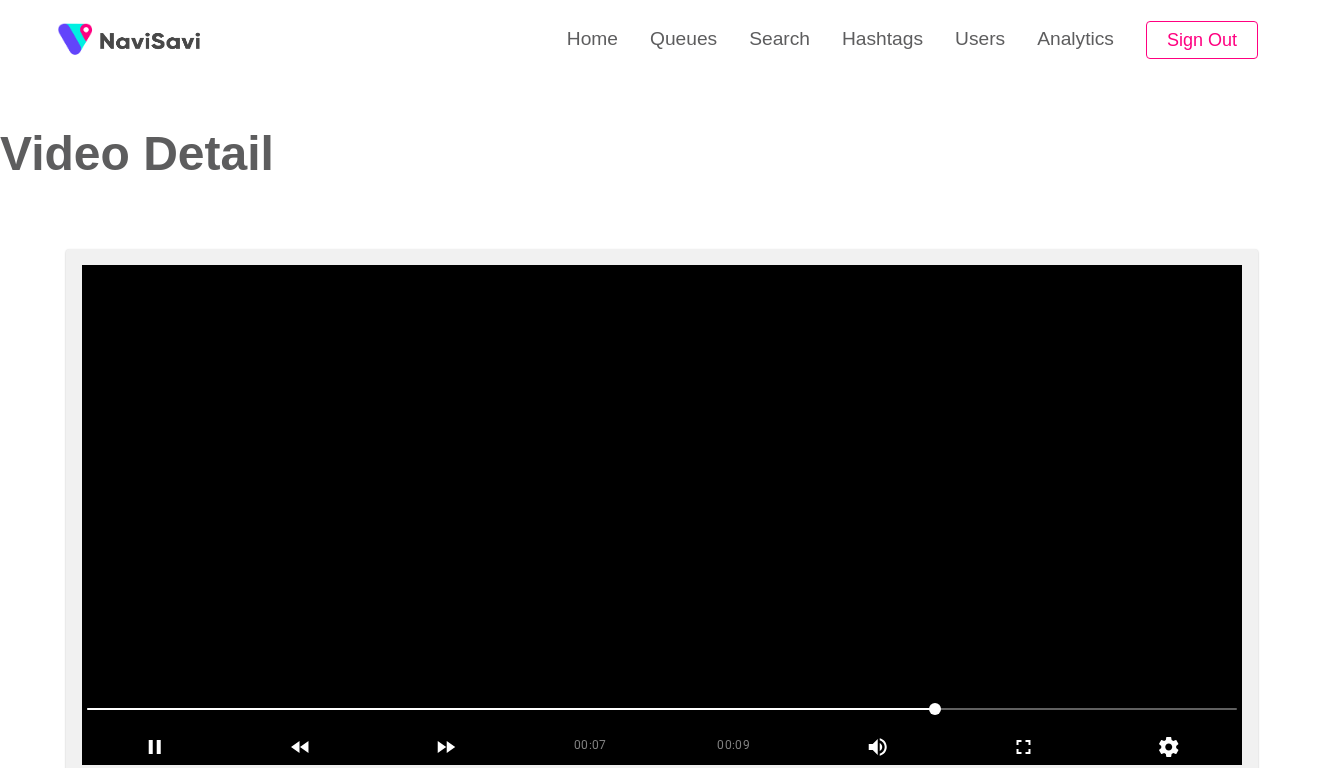 click at bounding box center (662, 709) 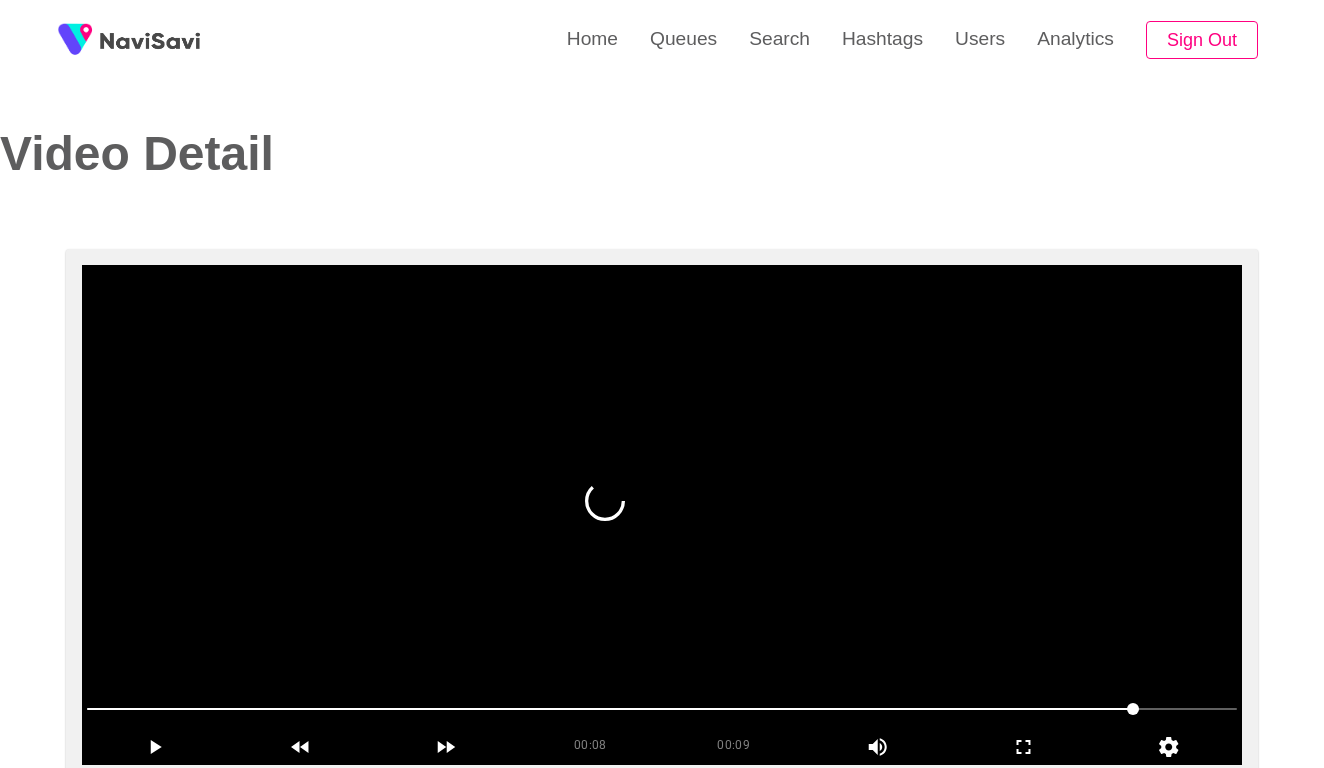 click at bounding box center [662, 515] 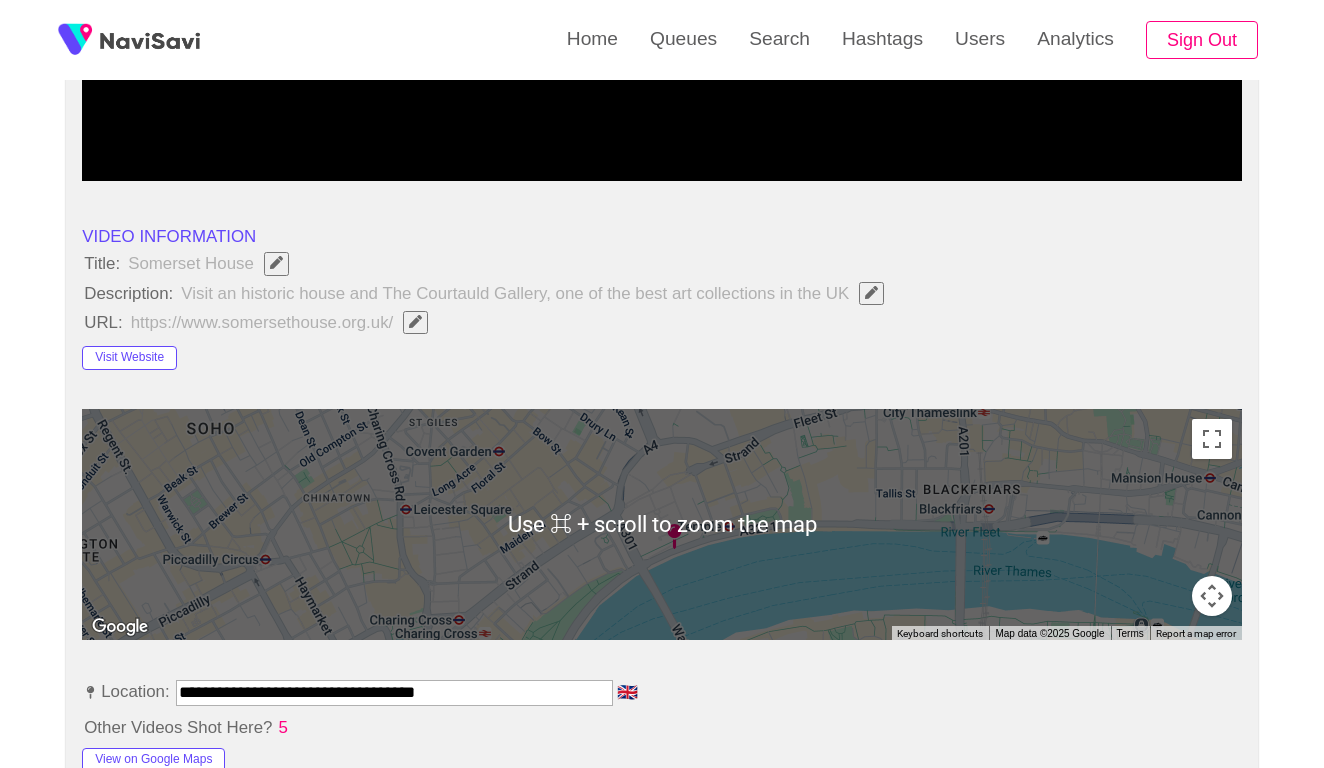 scroll, scrollTop: 759, scrollLeft: 0, axis: vertical 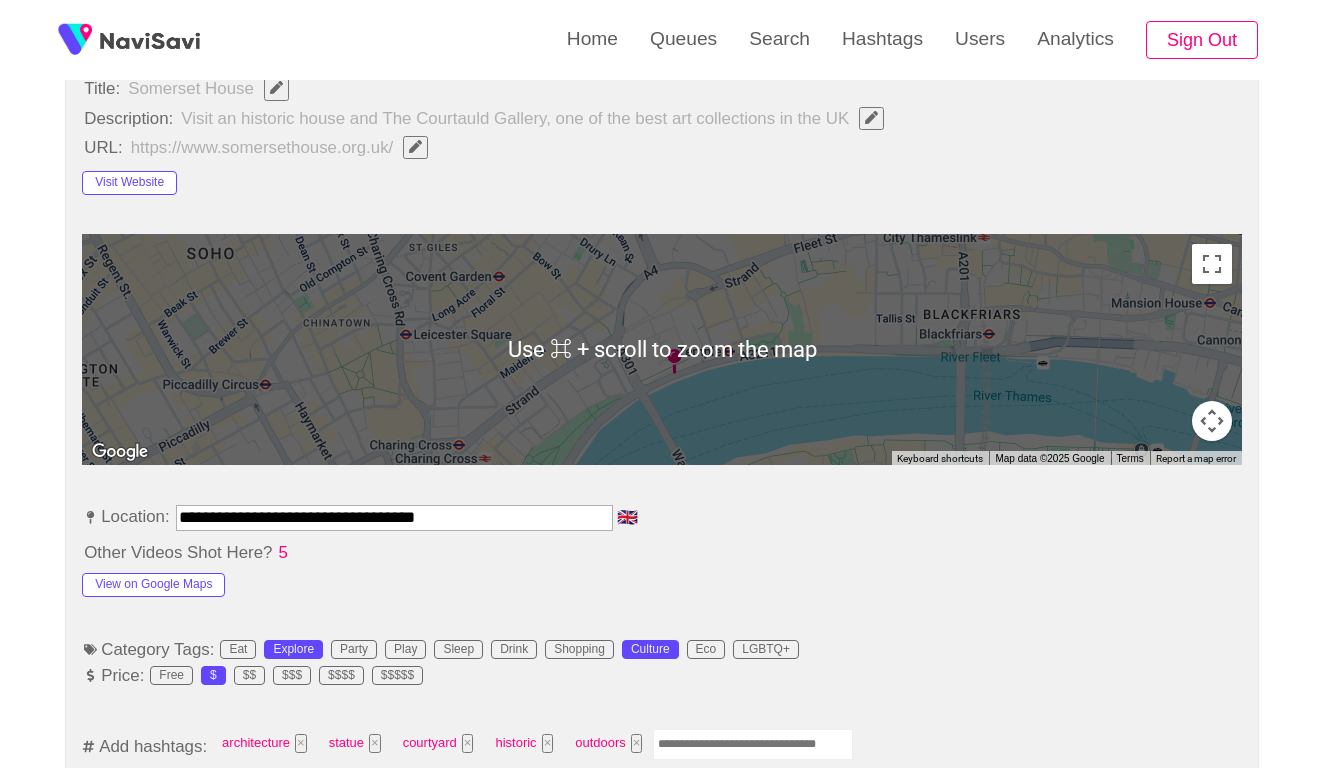 click at bounding box center [753, 744] 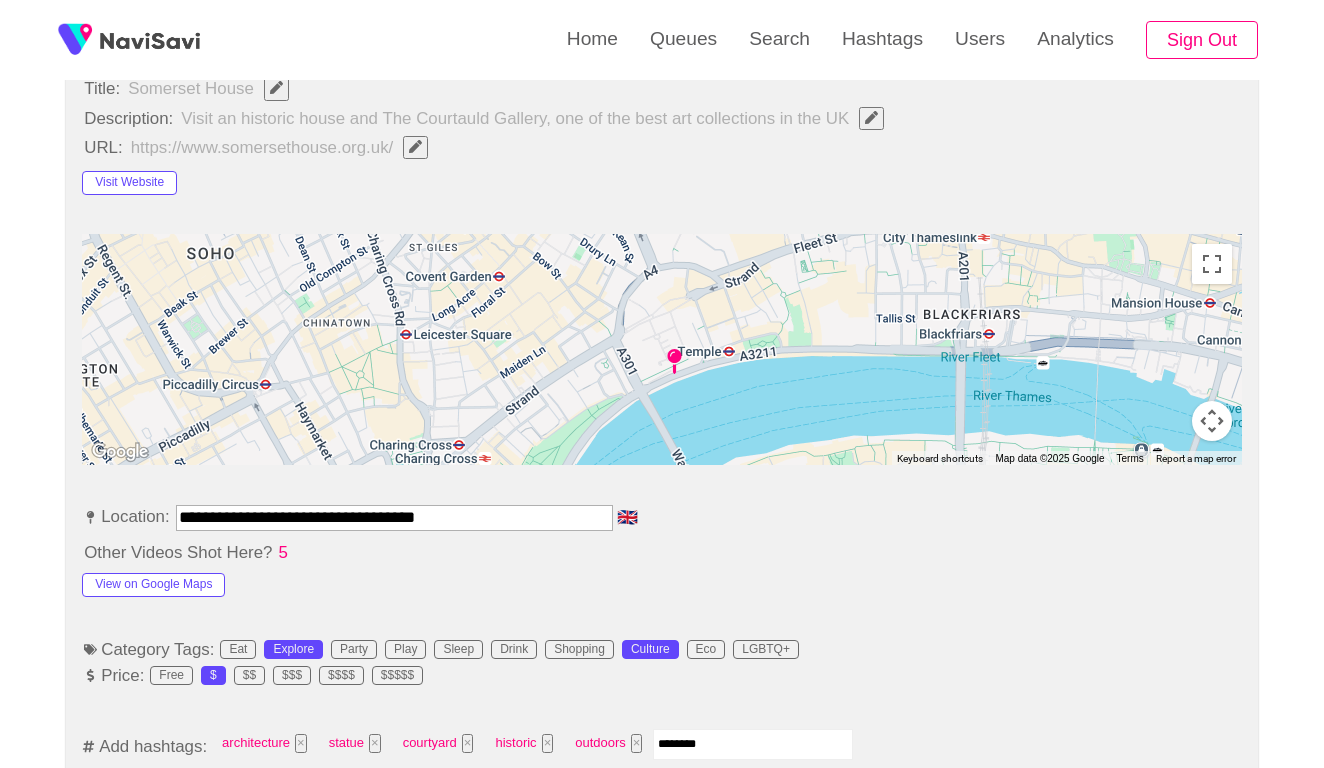 type on "*********" 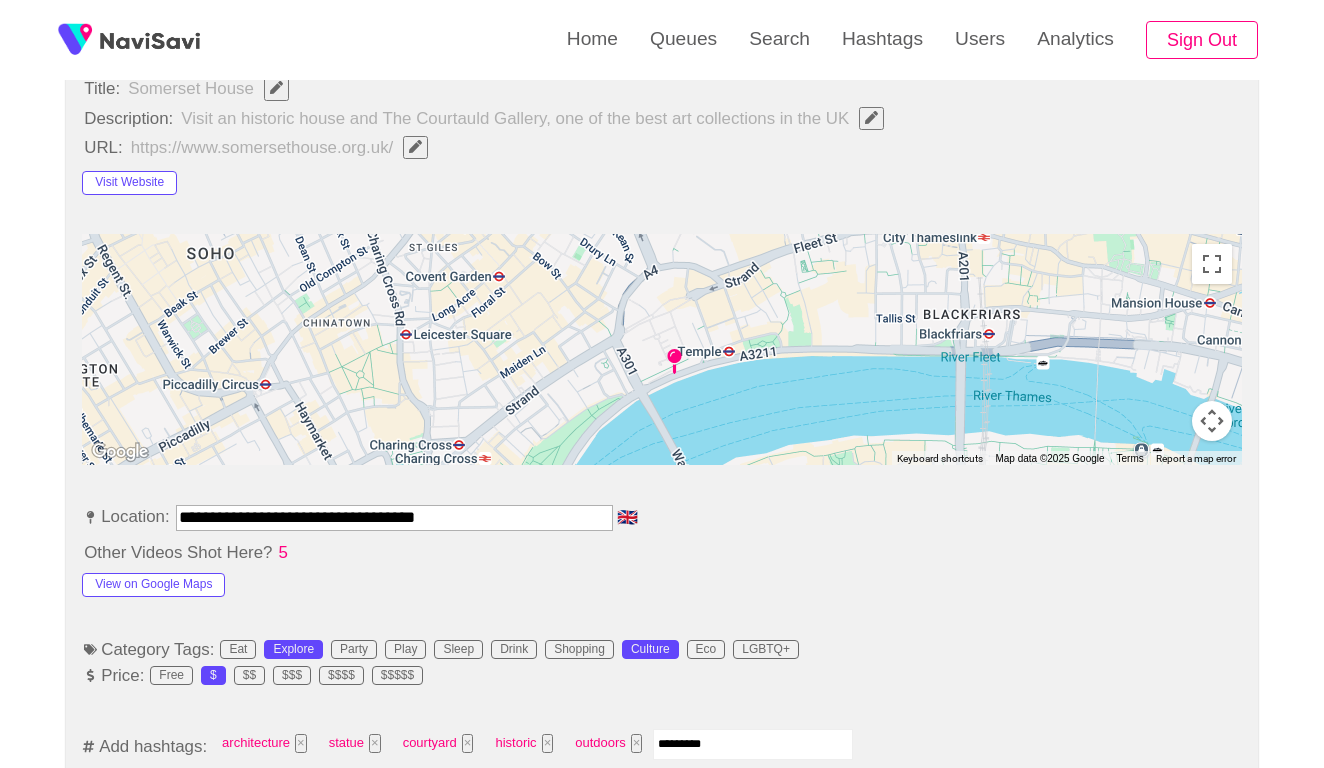 type 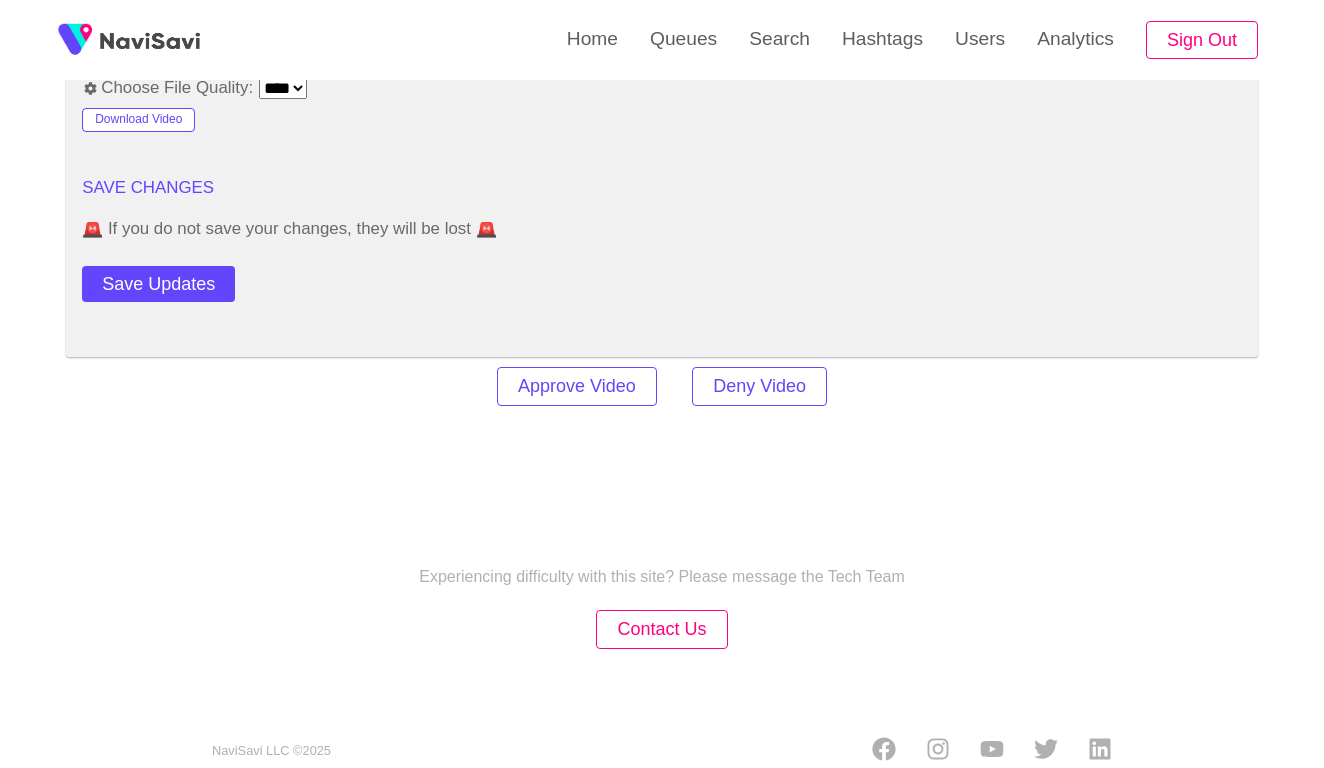scroll, scrollTop: 2721, scrollLeft: 0, axis: vertical 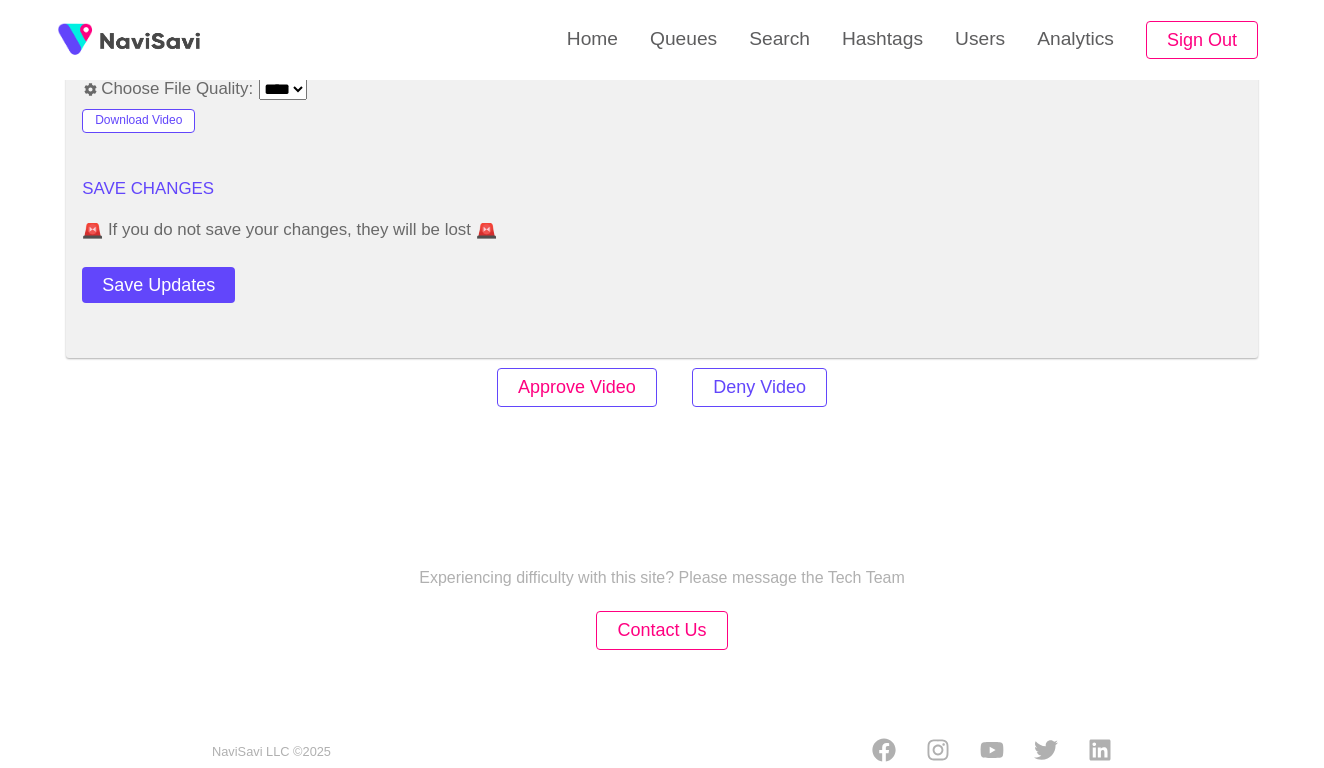 click on "Approve Video" at bounding box center [577, 387] 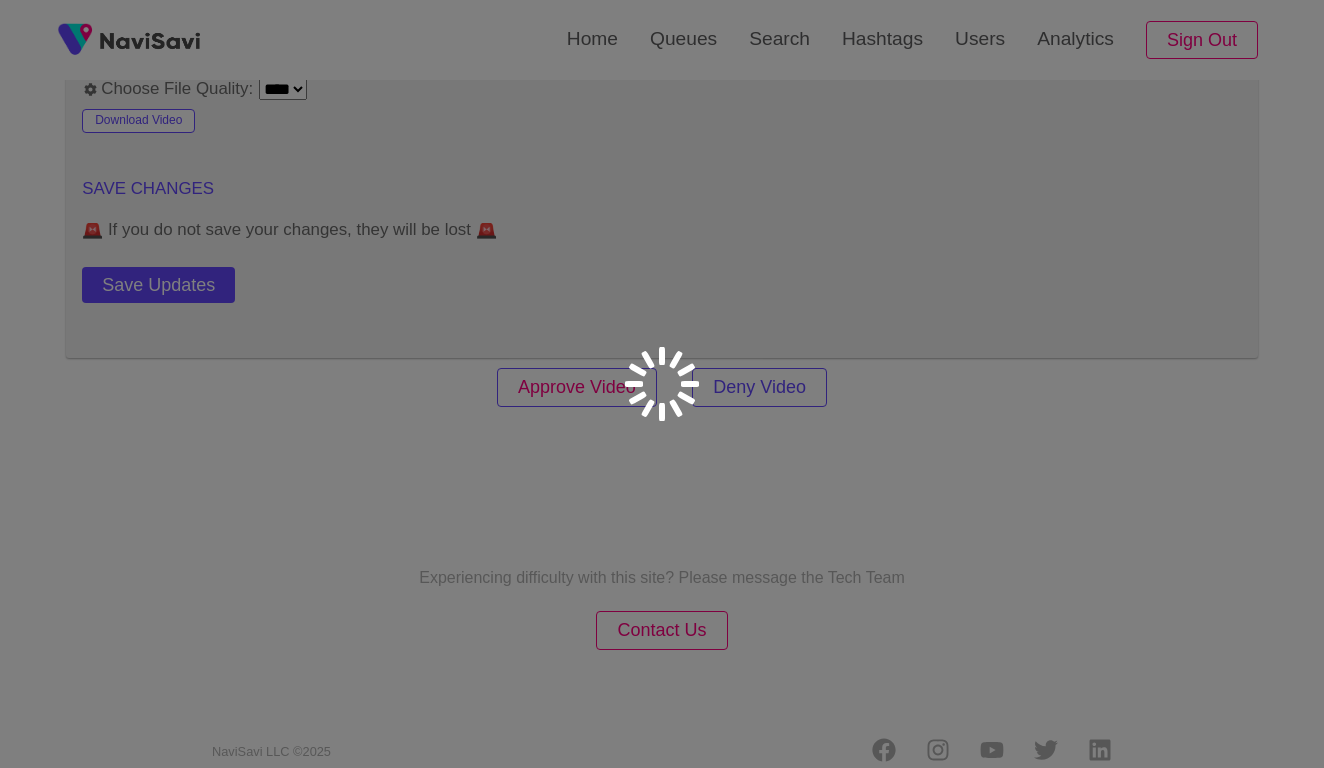 scroll, scrollTop: 0, scrollLeft: 0, axis: both 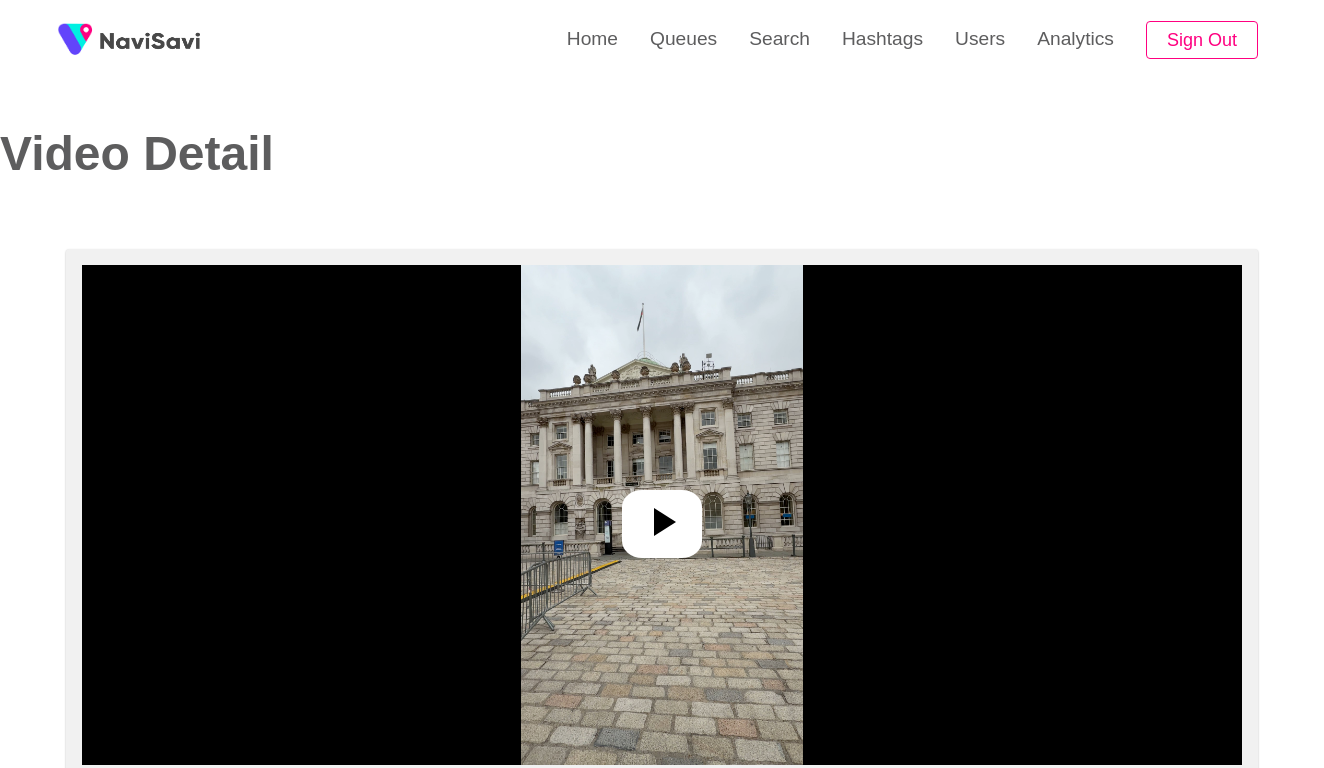 select on "**********" 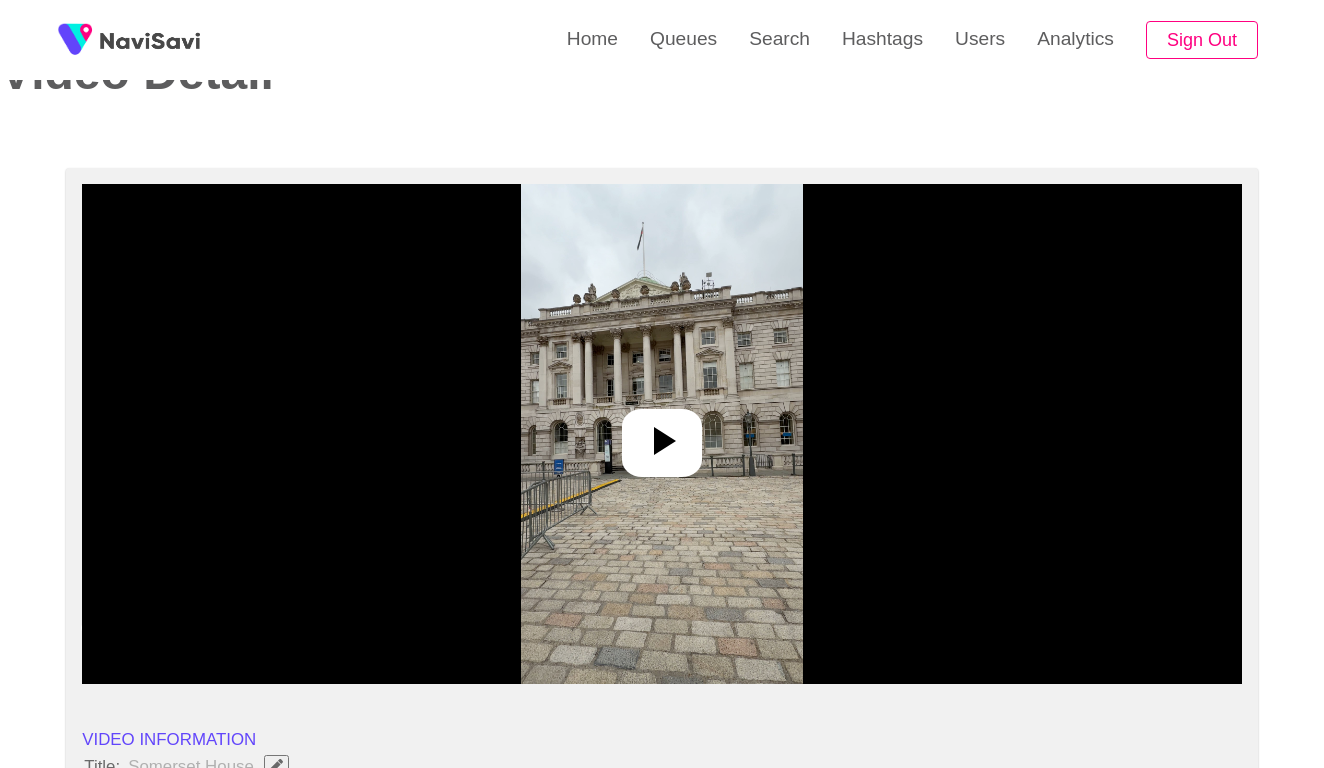 scroll, scrollTop: 182, scrollLeft: 0, axis: vertical 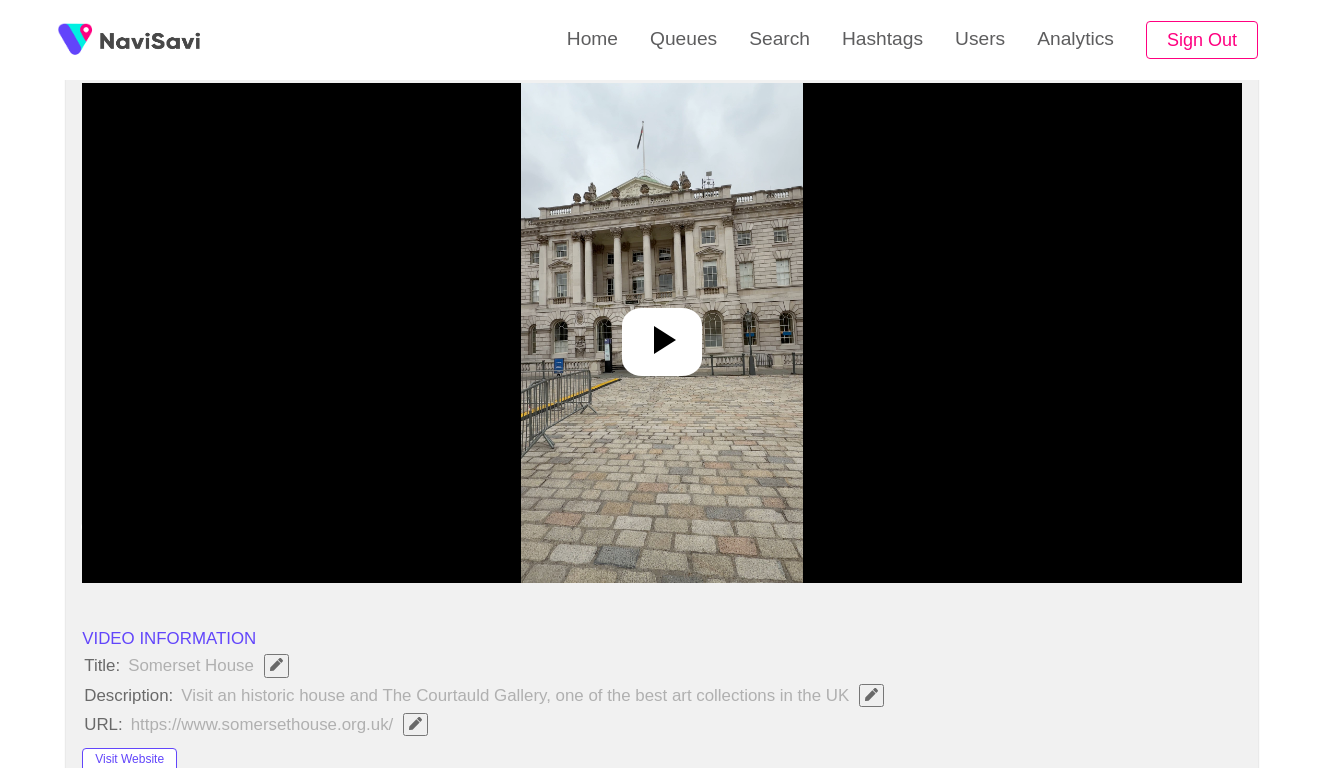 click at bounding box center (662, 333) 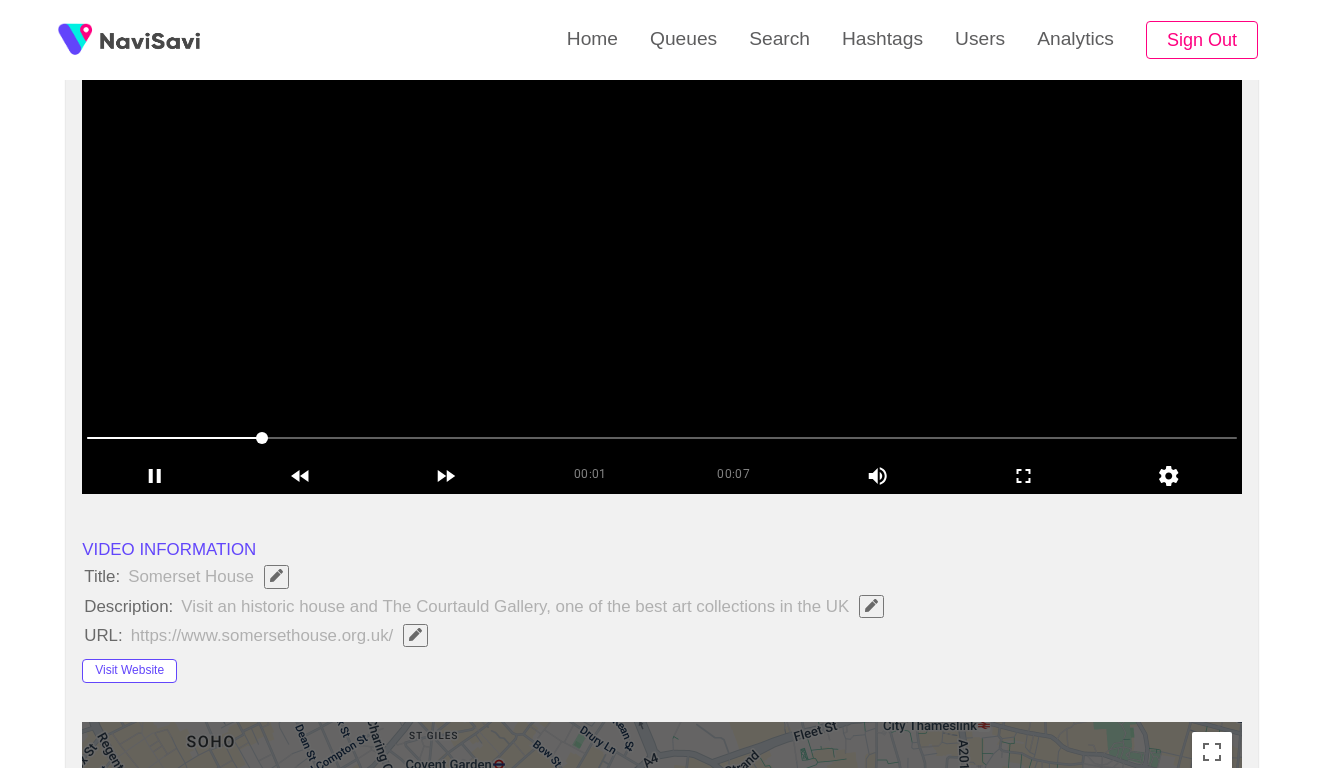 scroll, scrollTop: 230, scrollLeft: 0, axis: vertical 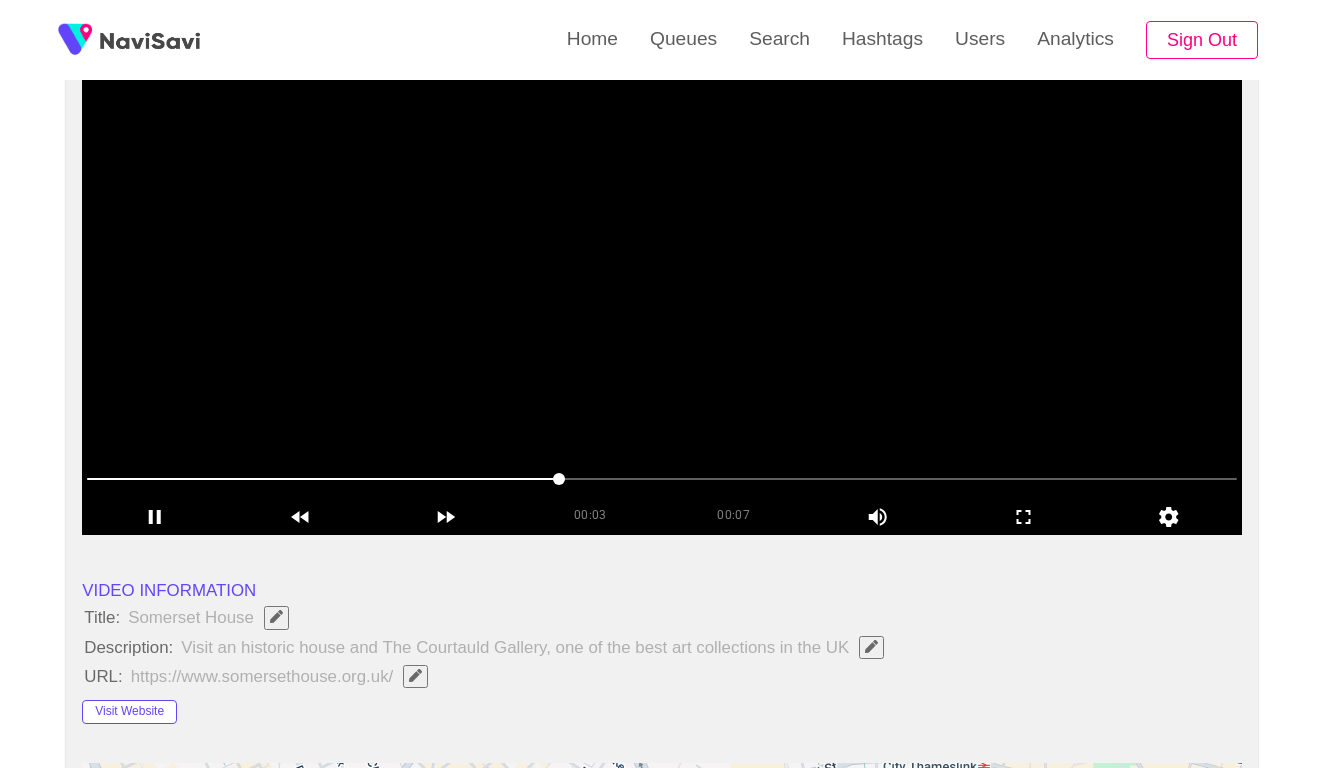 click at bounding box center [662, 479] 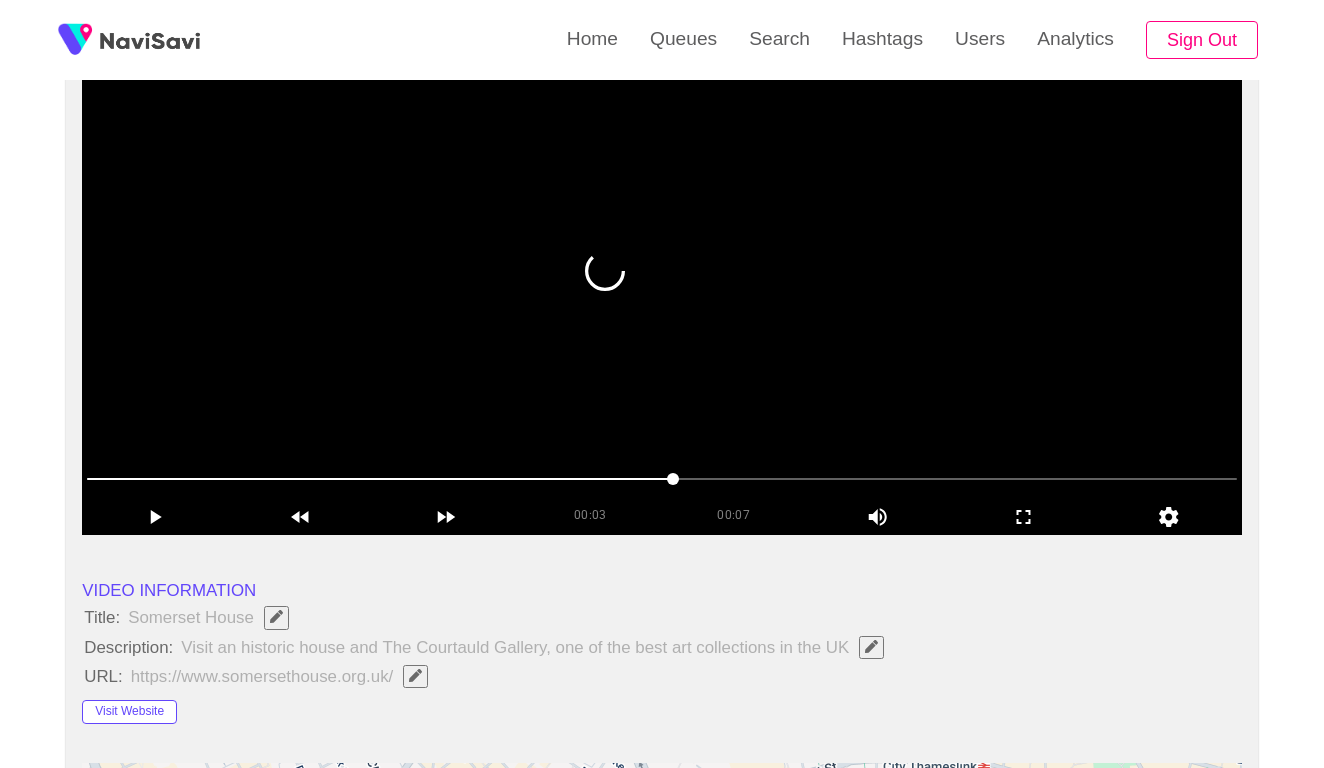 click at bounding box center (662, 479) 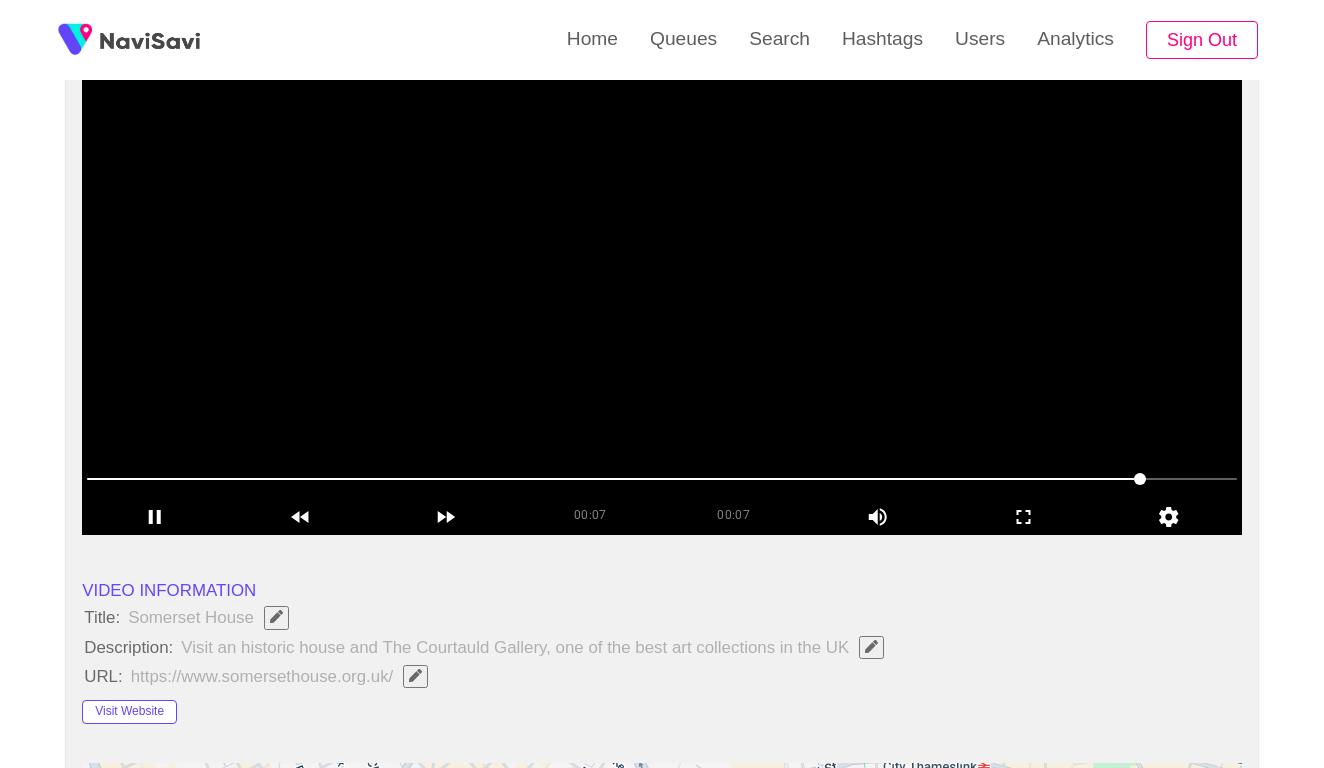 click at bounding box center (662, 479) 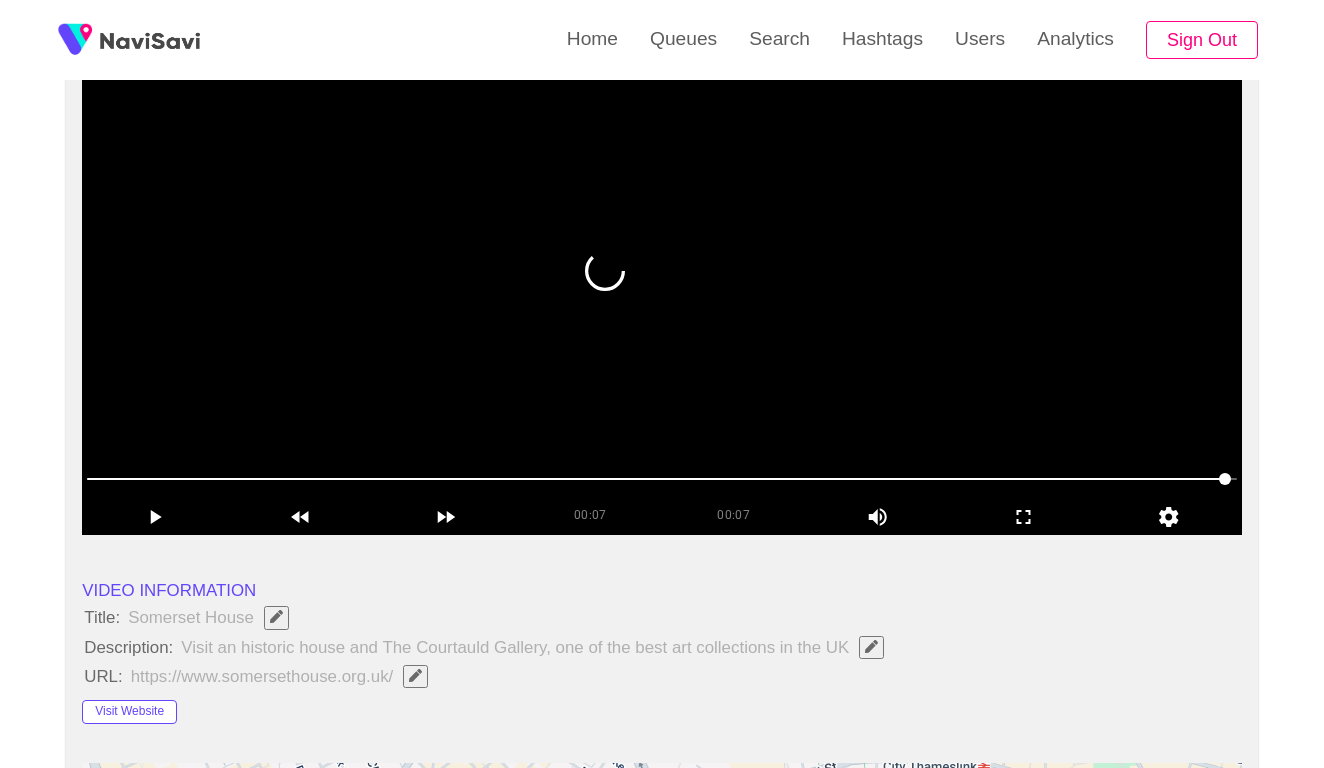 click at bounding box center (662, 285) 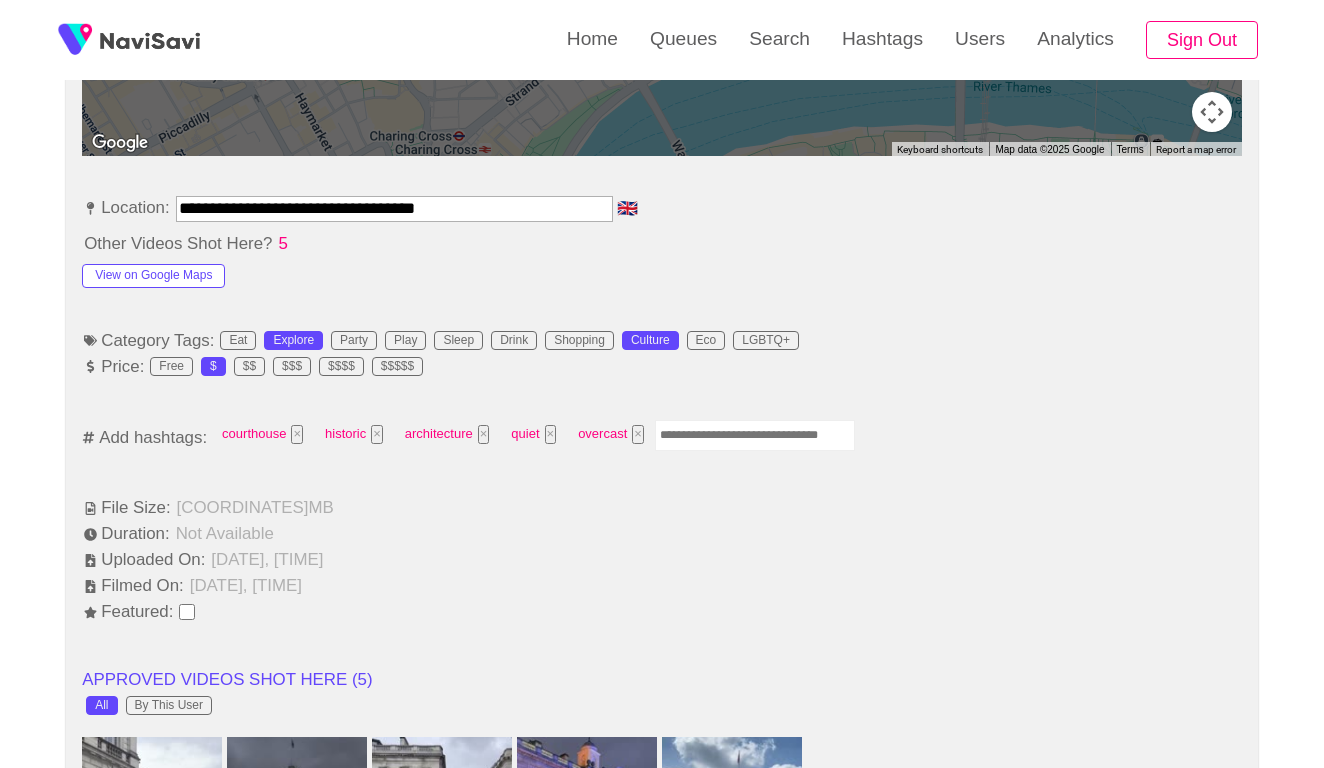 scroll, scrollTop: 1087, scrollLeft: 0, axis: vertical 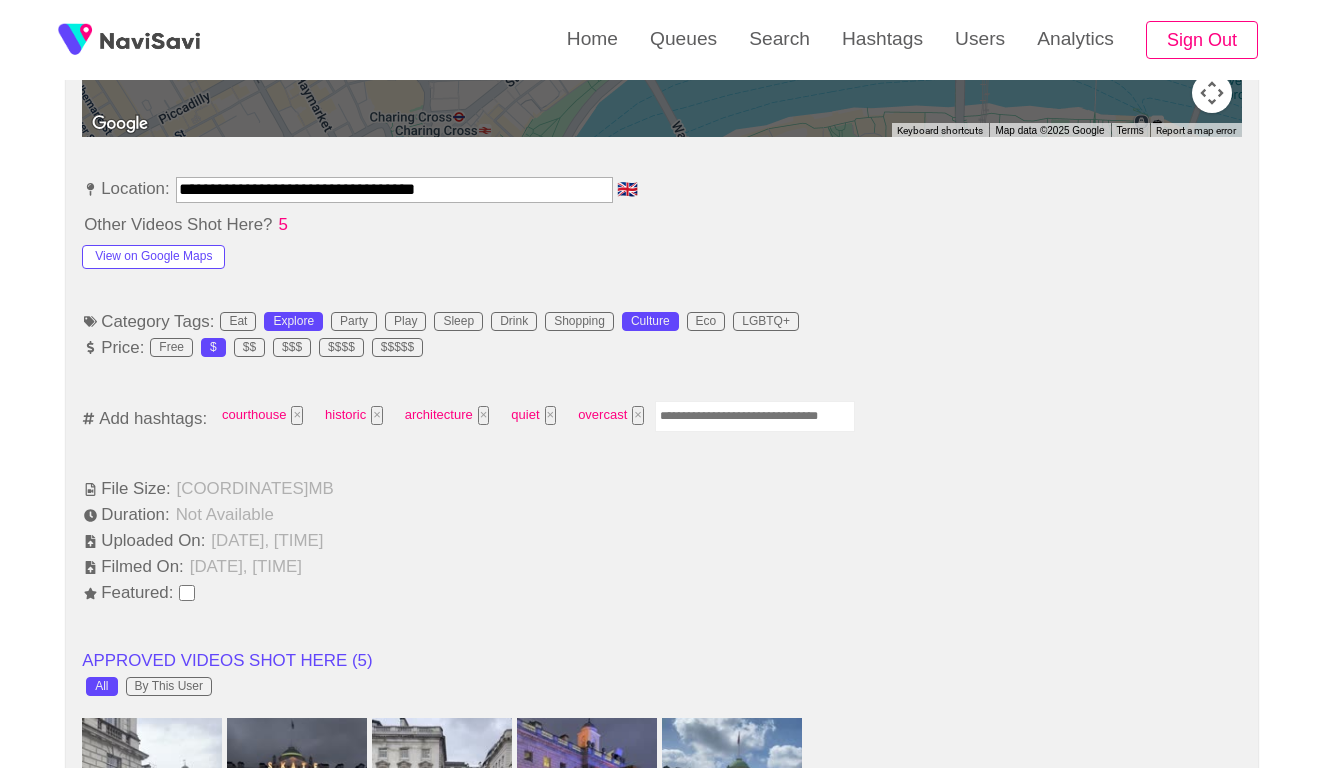 click at bounding box center [755, 416] 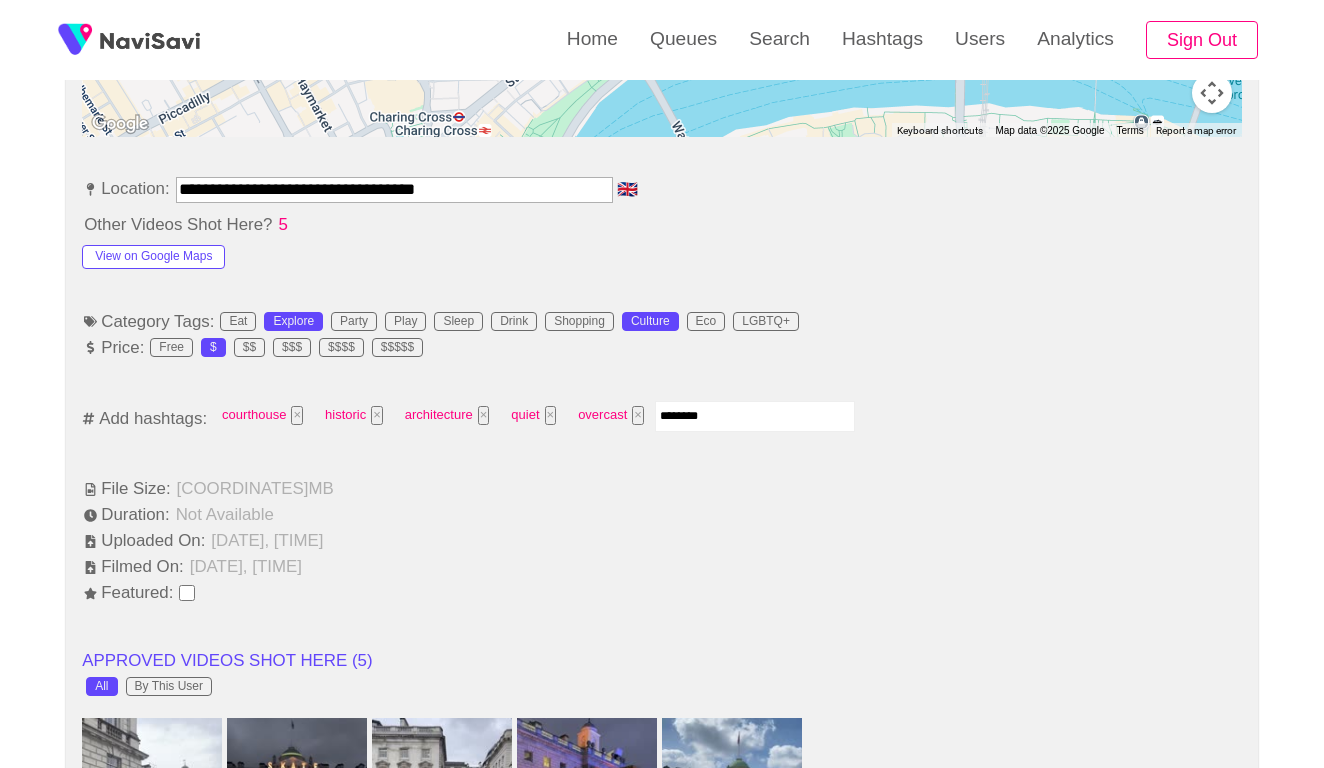 type on "*********" 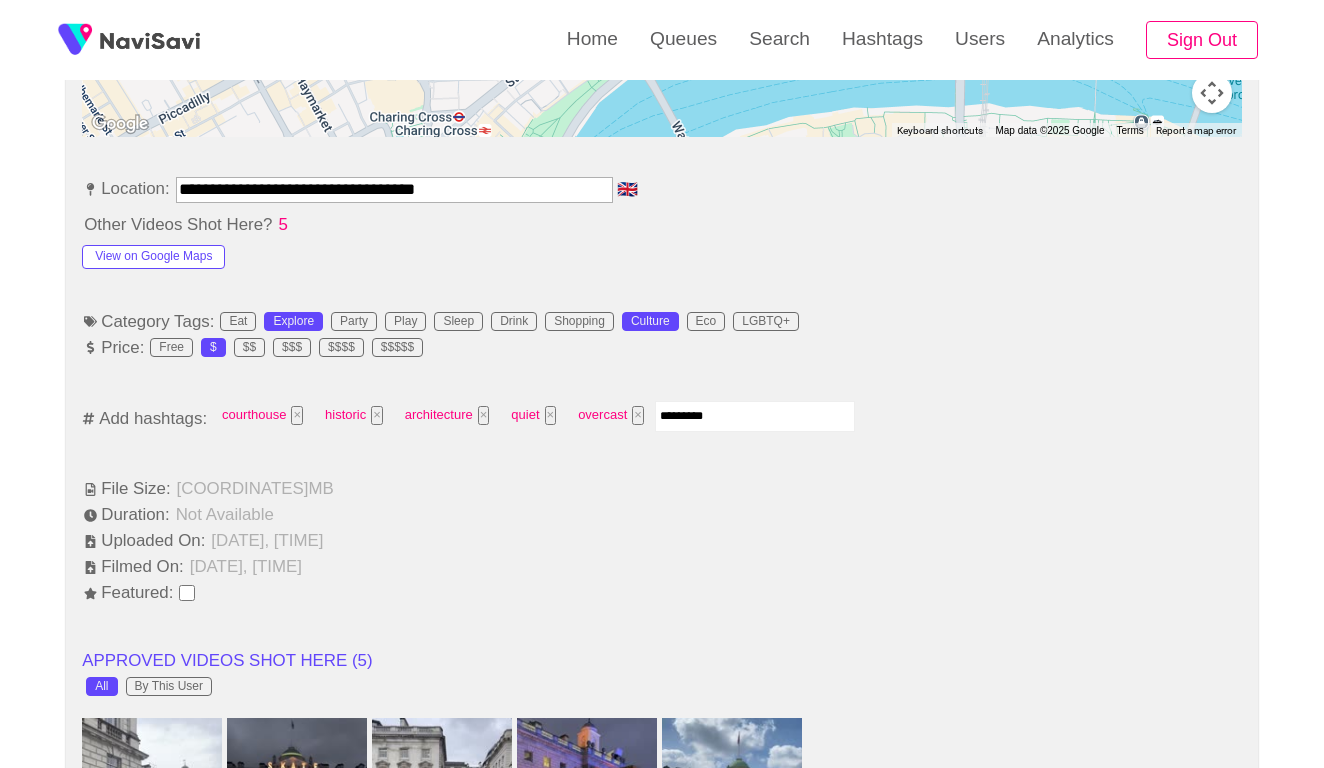 type 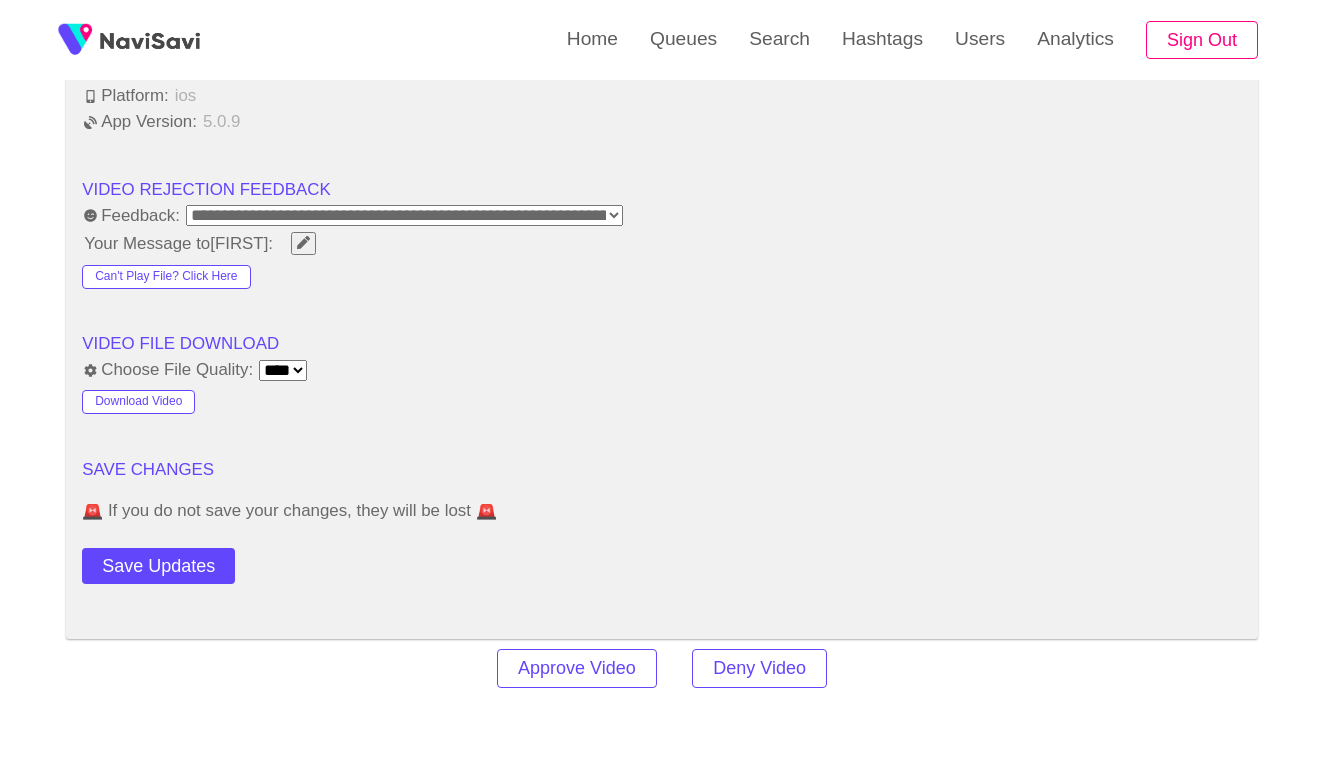 scroll, scrollTop: 2460, scrollLeft: 0, axis: vertical 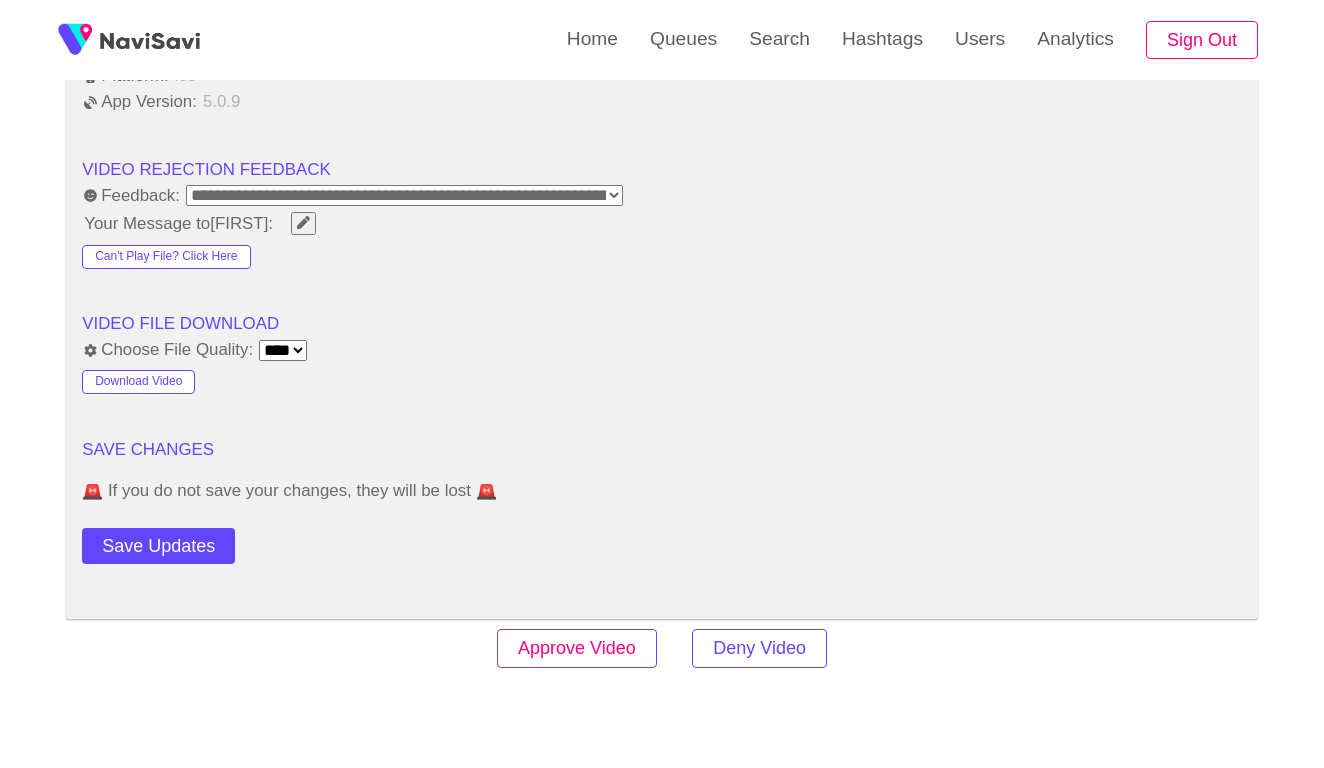 click on "Approve Video" at bounding box center (577, 648) 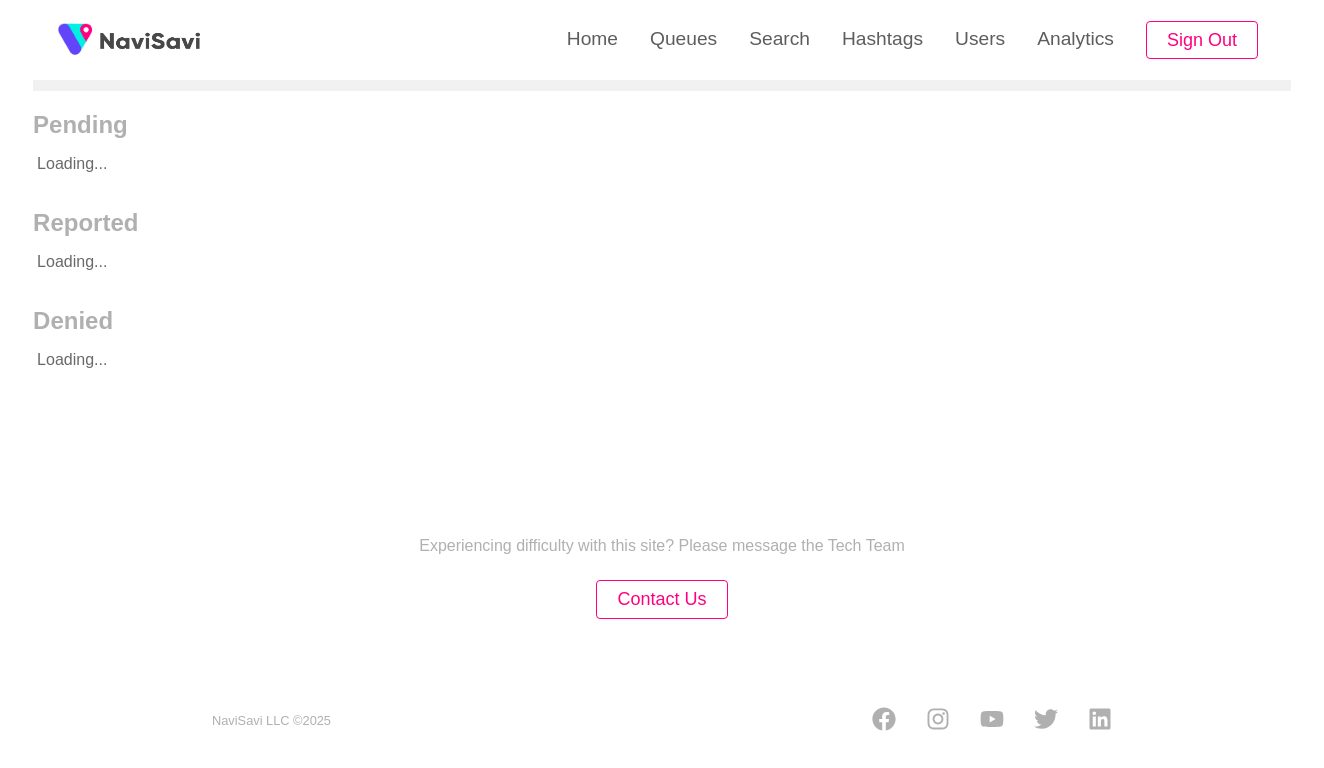 scroll, scrollTop: 0, scrollLeft: 0, axis: both 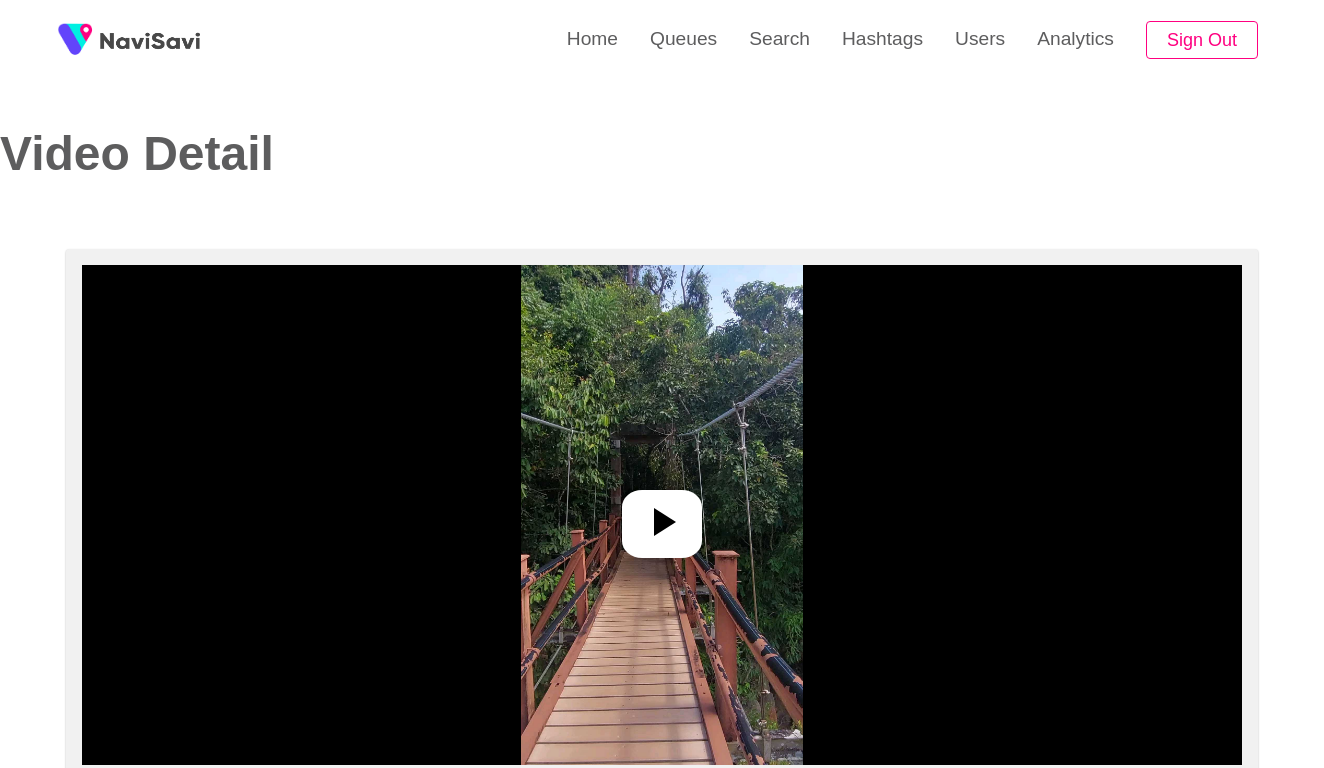 select on "**********" 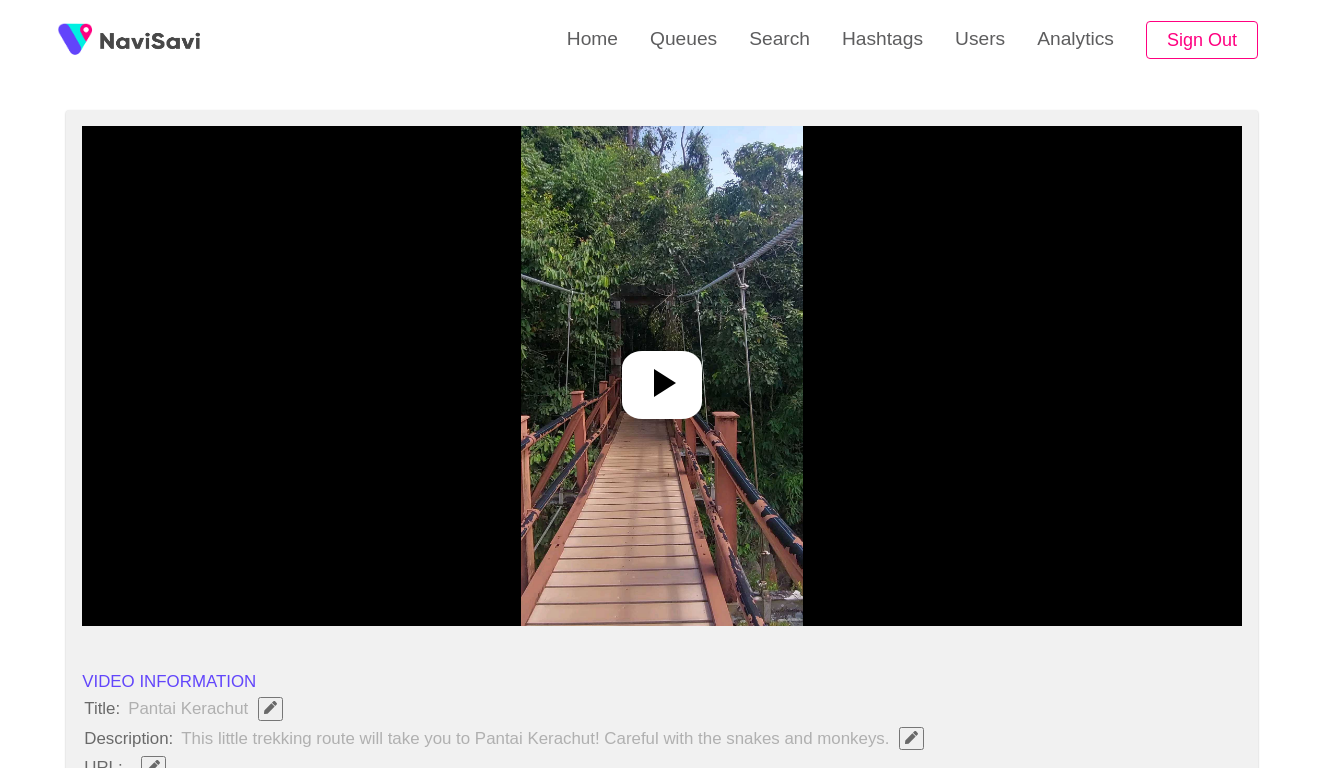 scroll, scrollTop: 278, scrollLeft: 0, axis: vertical 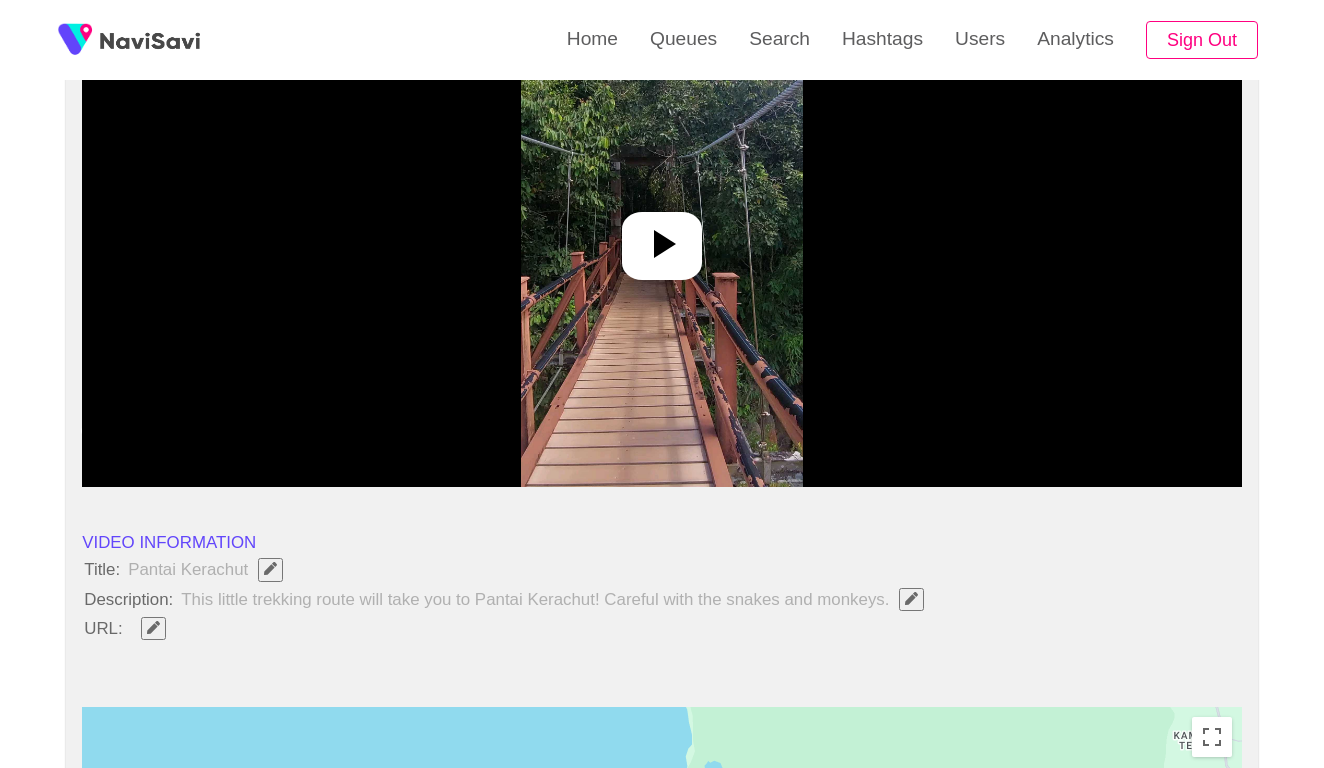 click at bounding box center (662, 237) 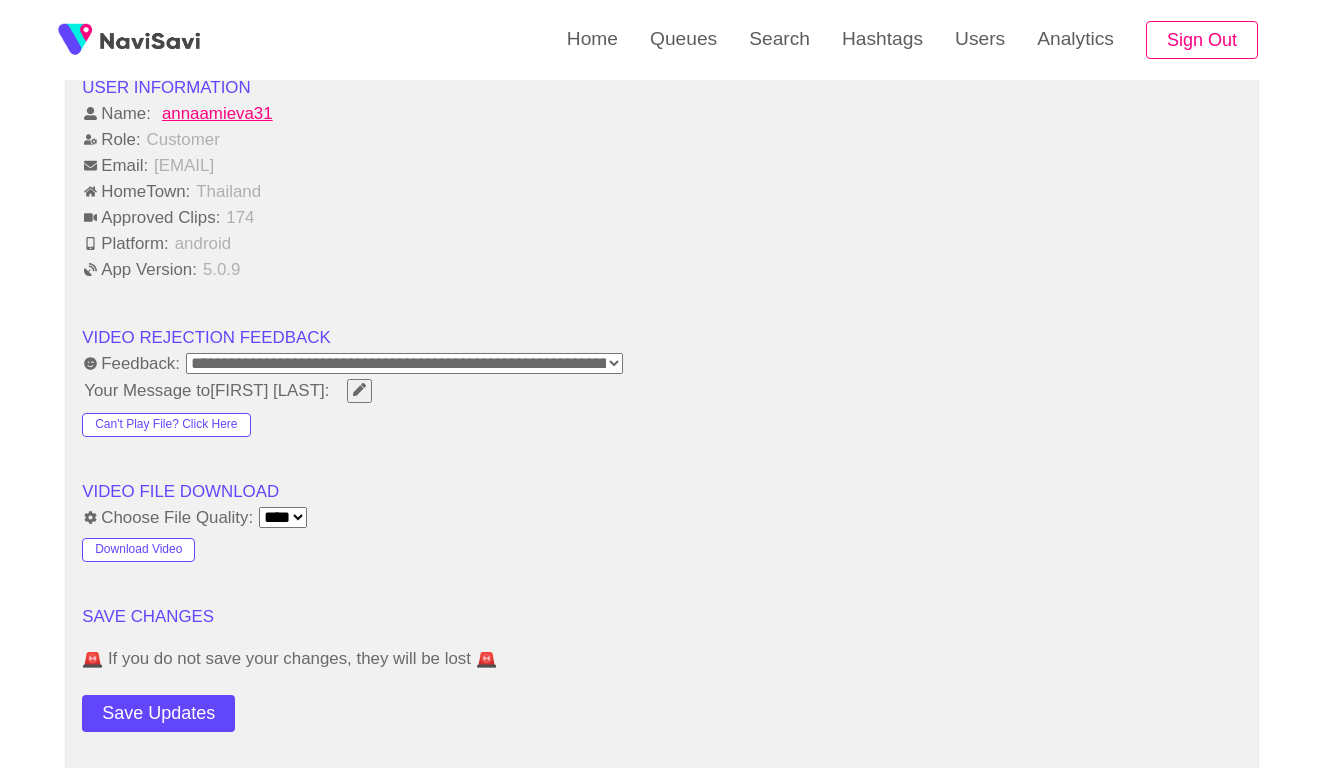 scroll, scrollTop: 1951, scrollLeft: 0, axis: vertical 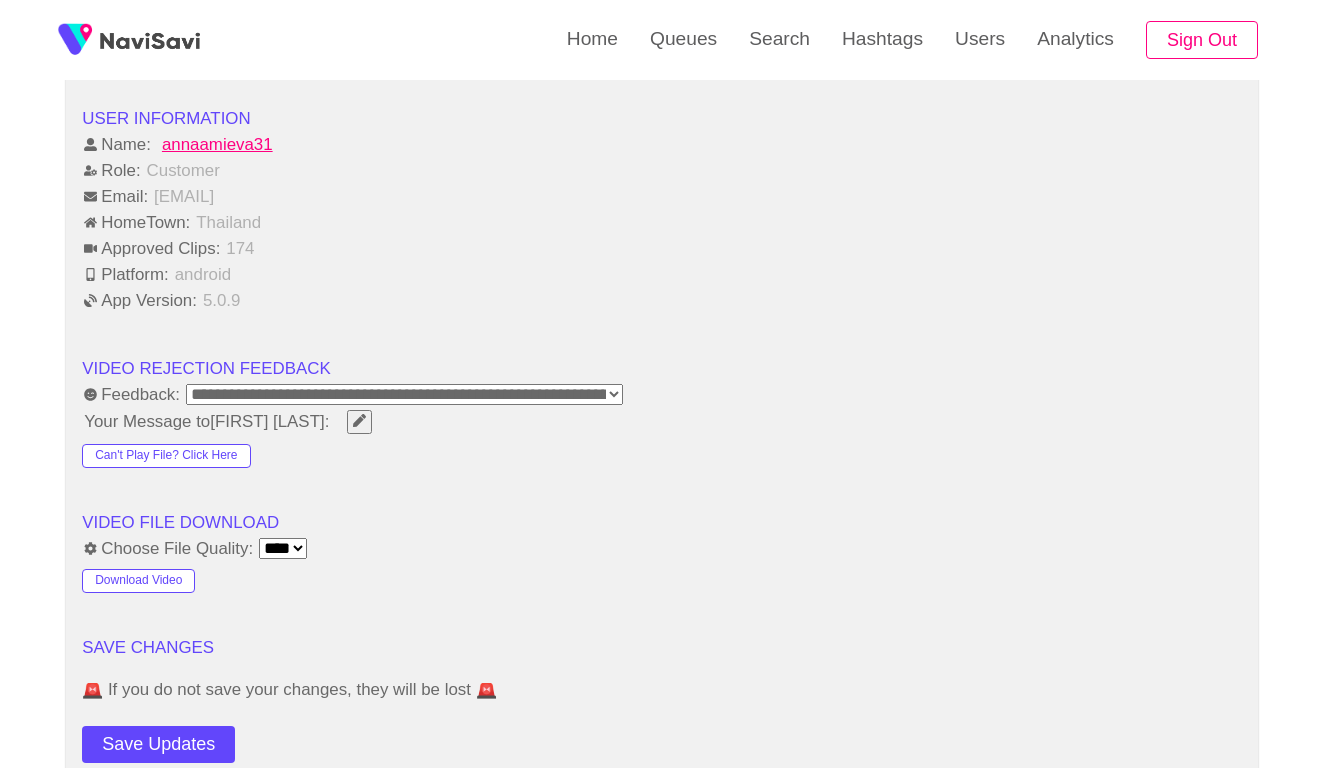 click on "**********" at bounding box center (662, 394) 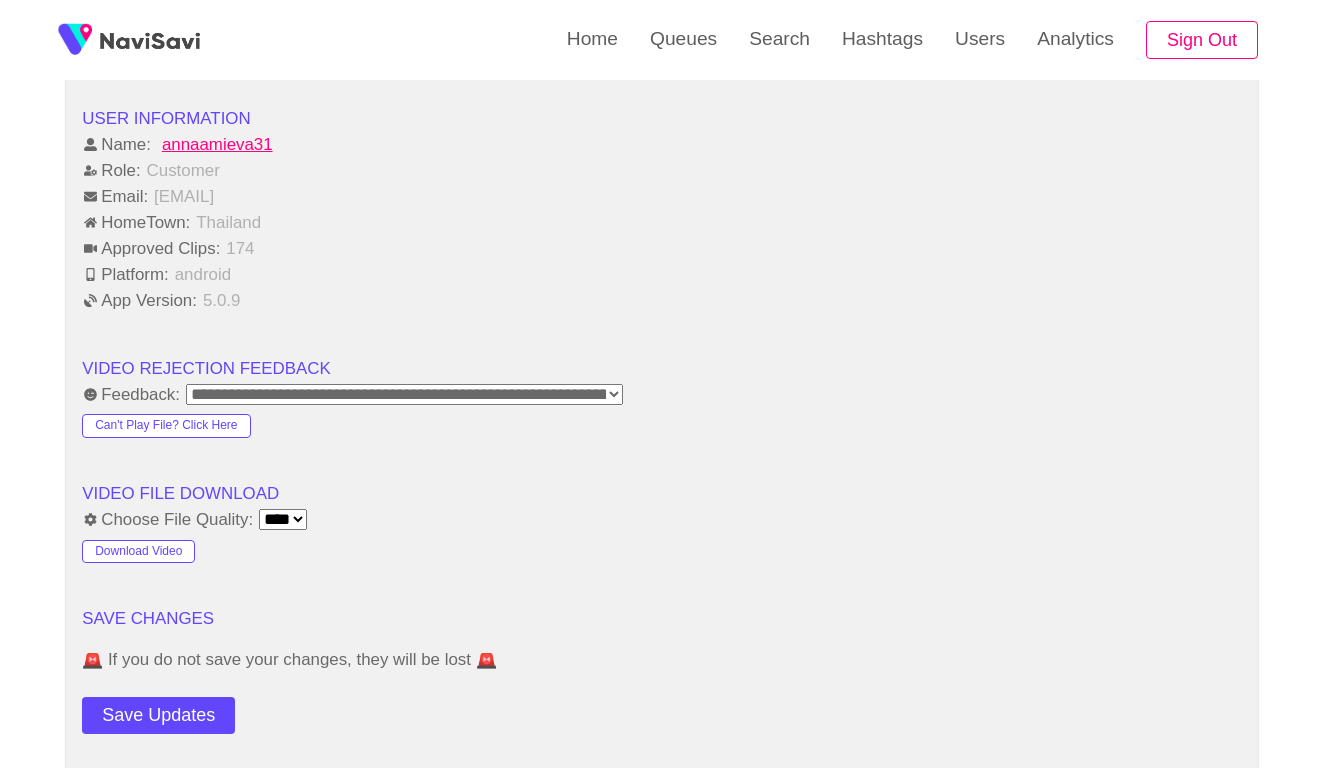 click on "**********" at bounding box center [662, -217] 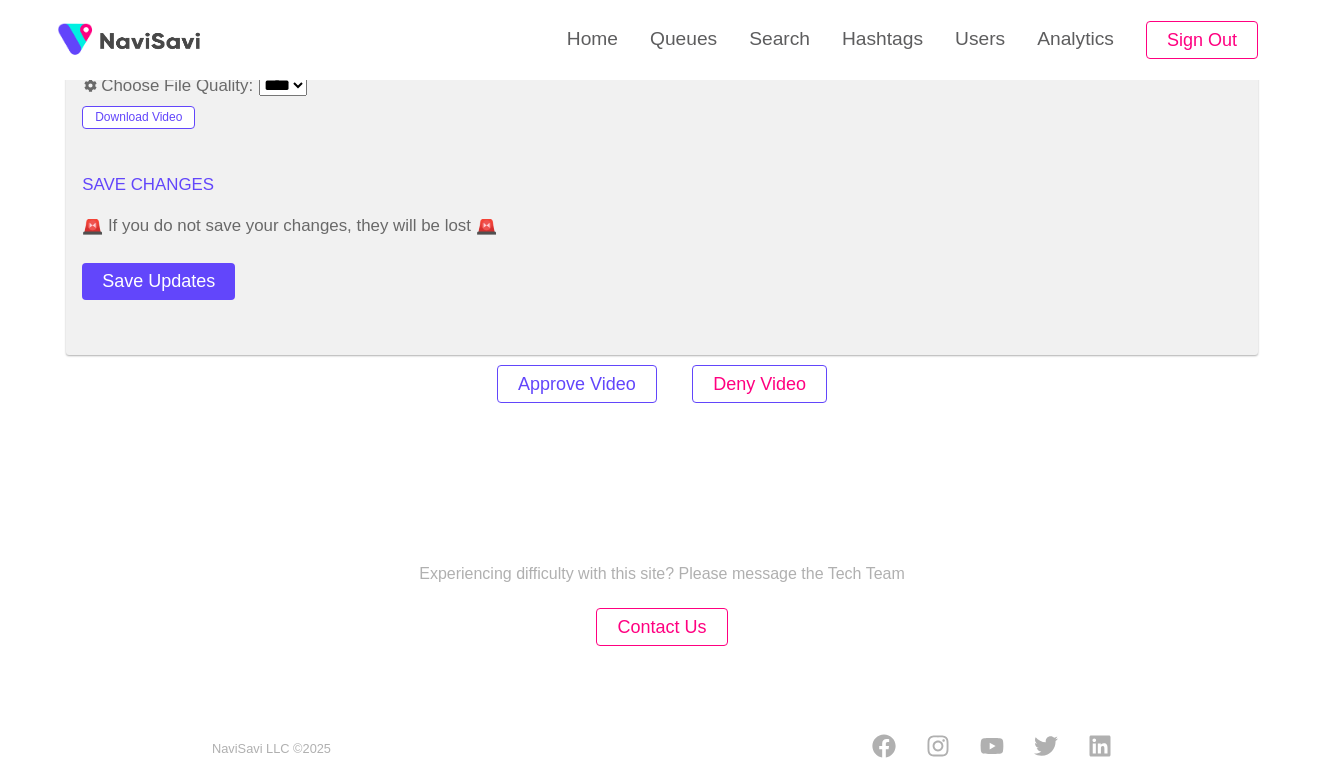 scroll, scrollTop: 2384, scrollLeft: 0, axis: vertical 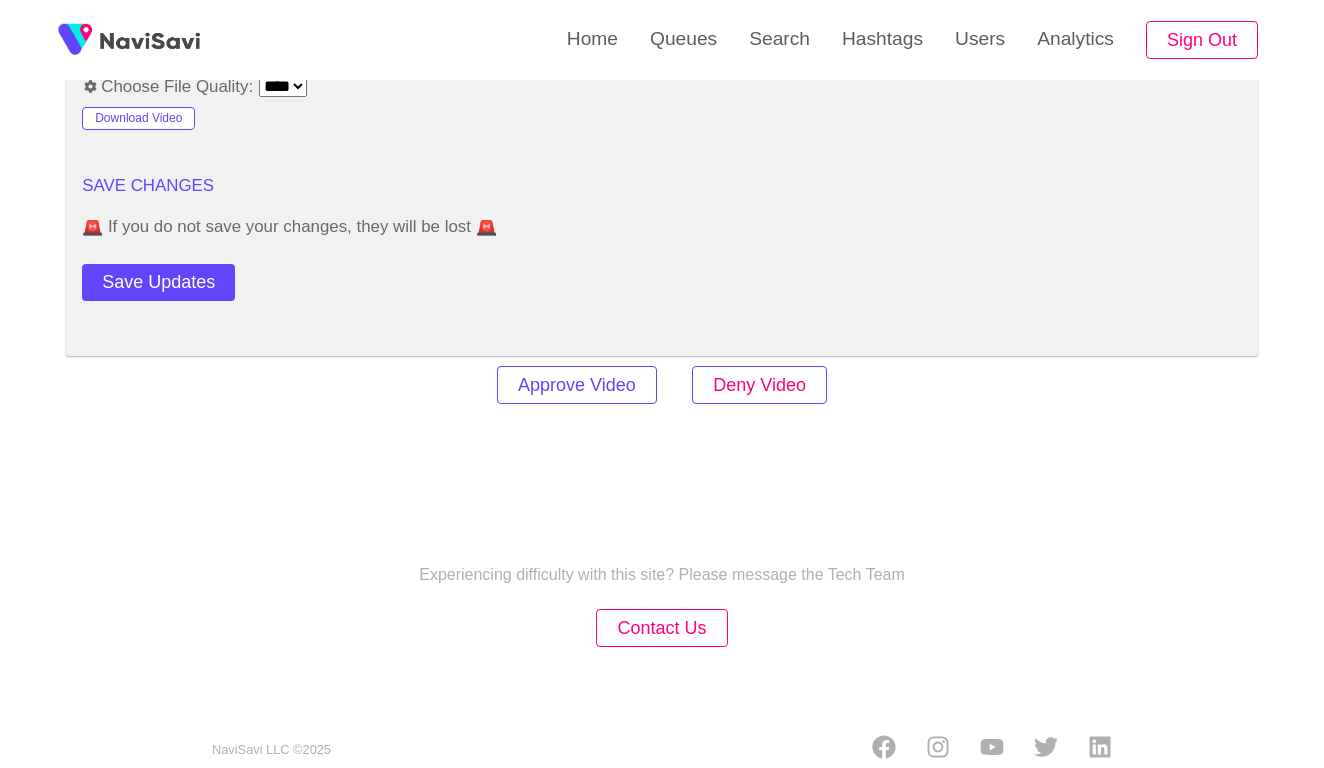 click on "Deny Video" at bounding box center [759, 385] 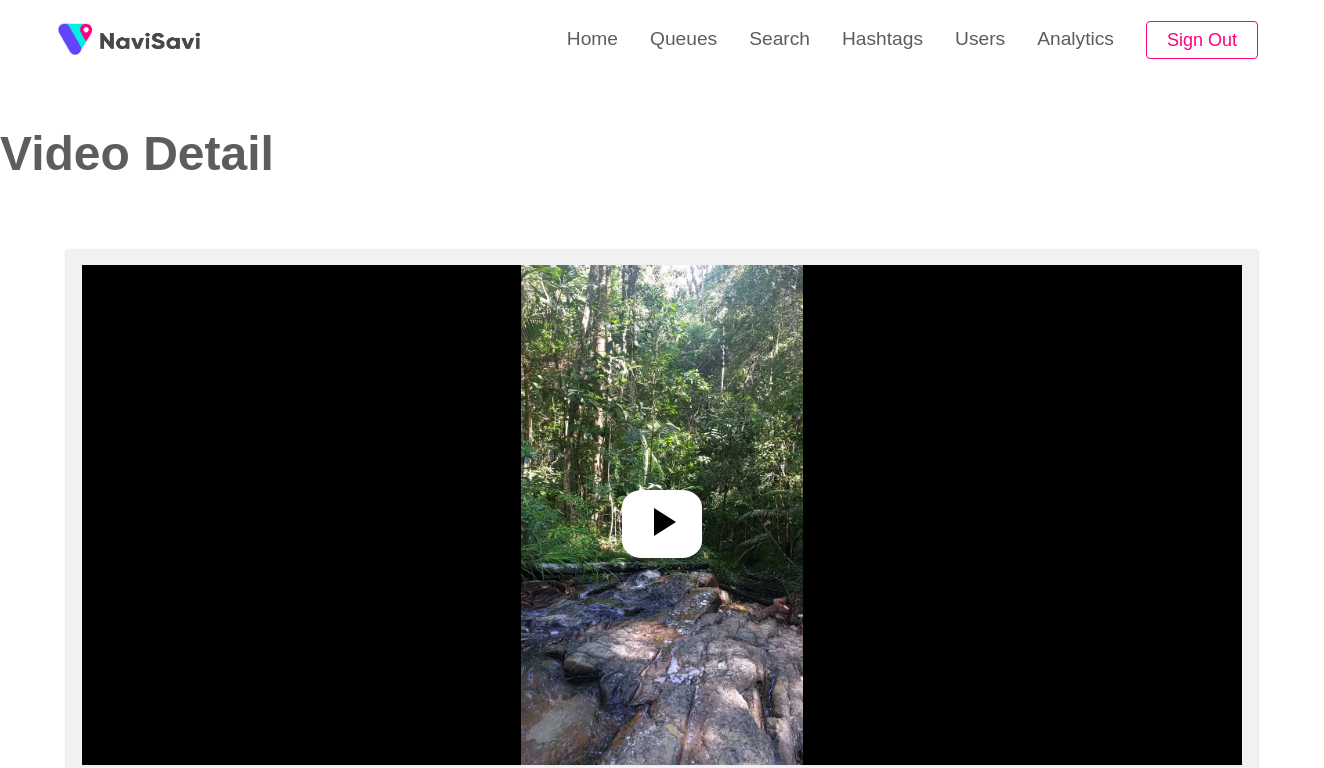 select on "**********" 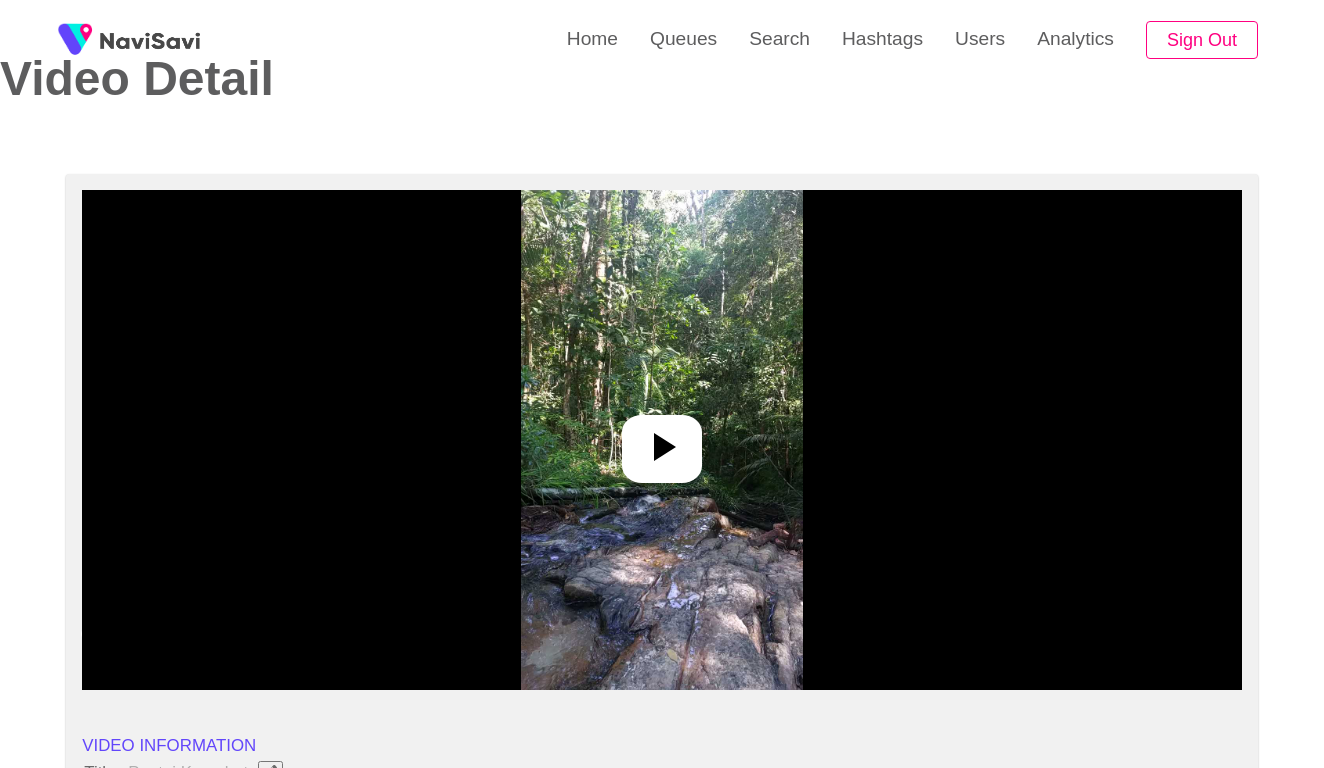 scroll, scrollTop: 125, scrollLeft: 0, axis: vertical 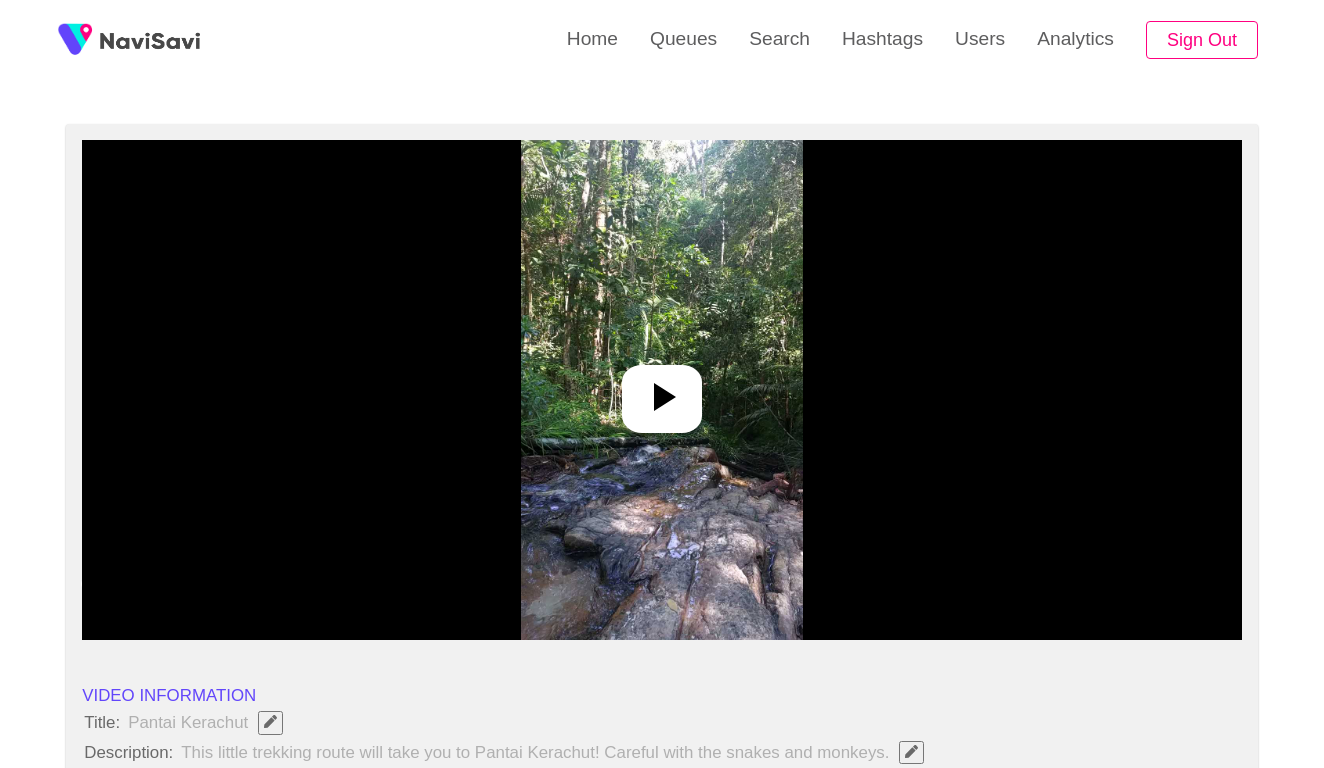 click at bounding box center [661, 390] 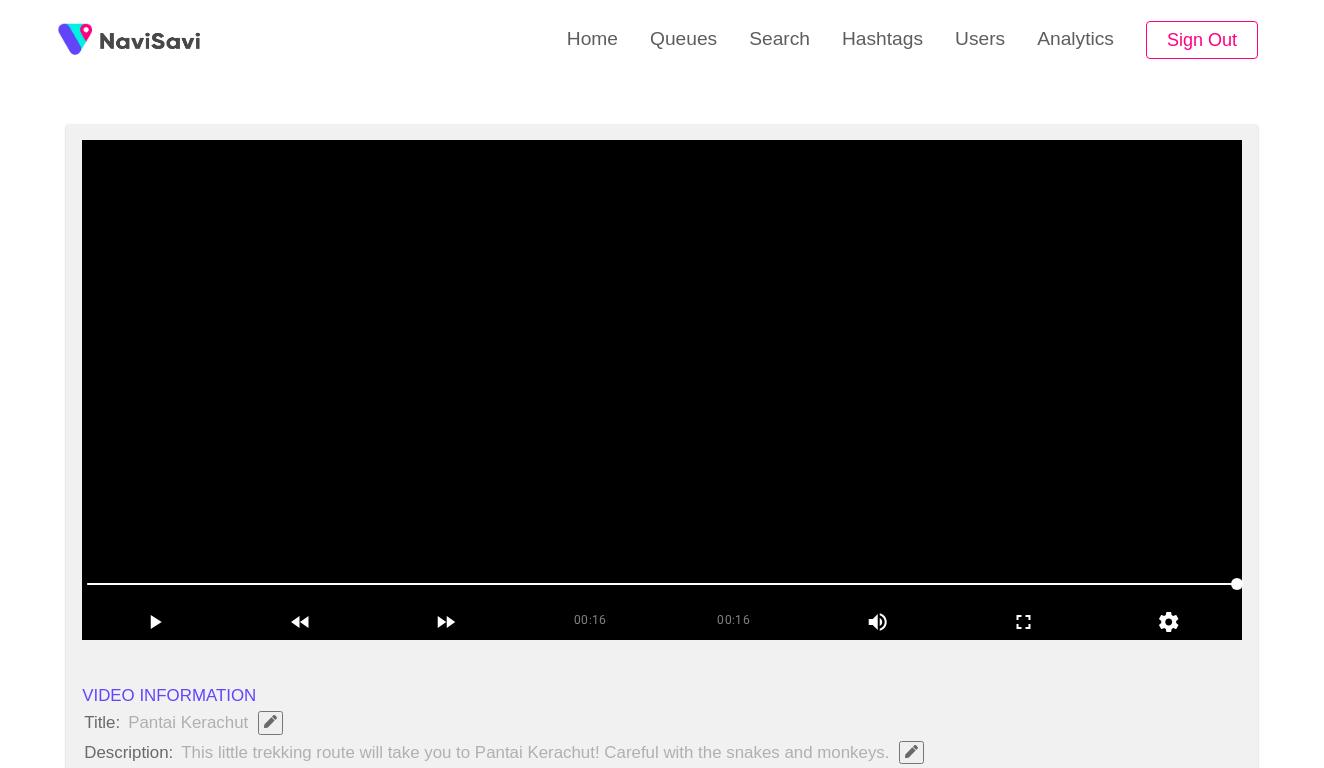 click at bounding box center (662, 390) 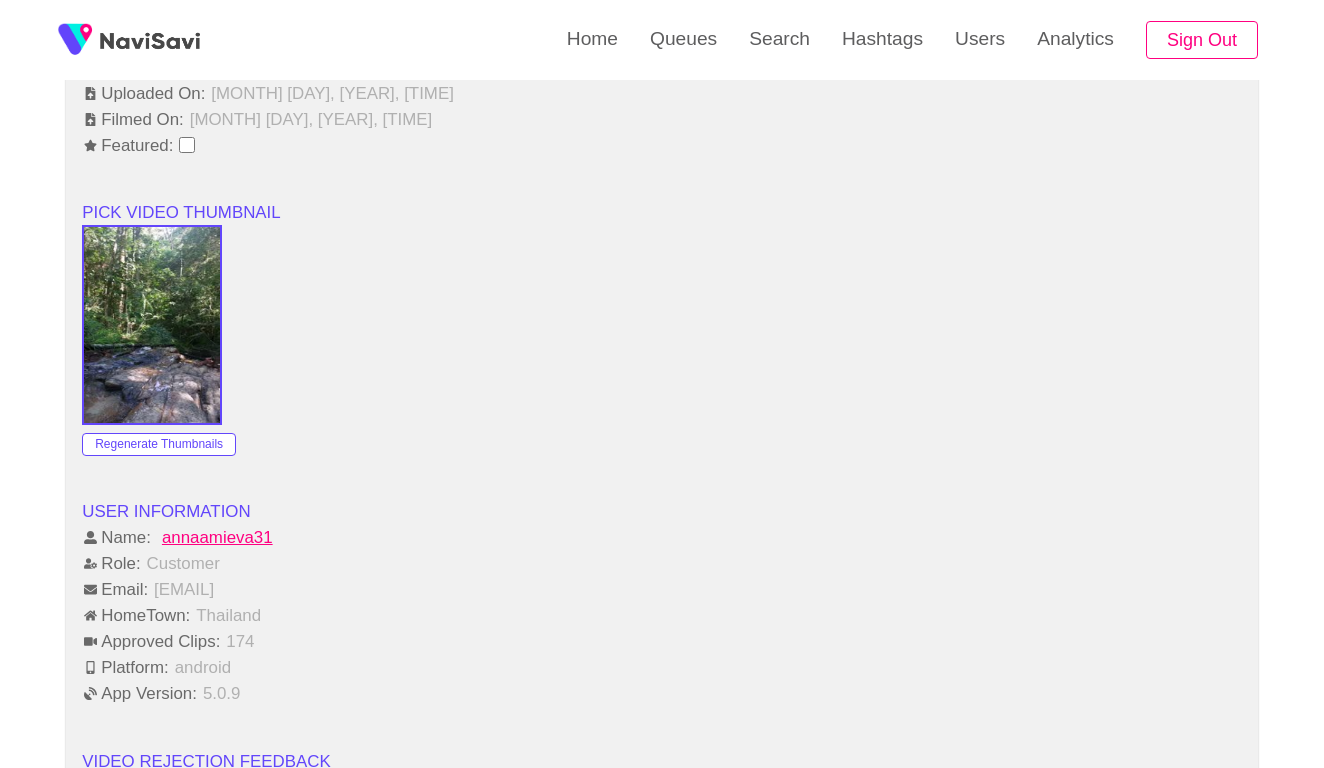 scroll, scrollTop: 1911, scrollLeft: 0, axis: vertical 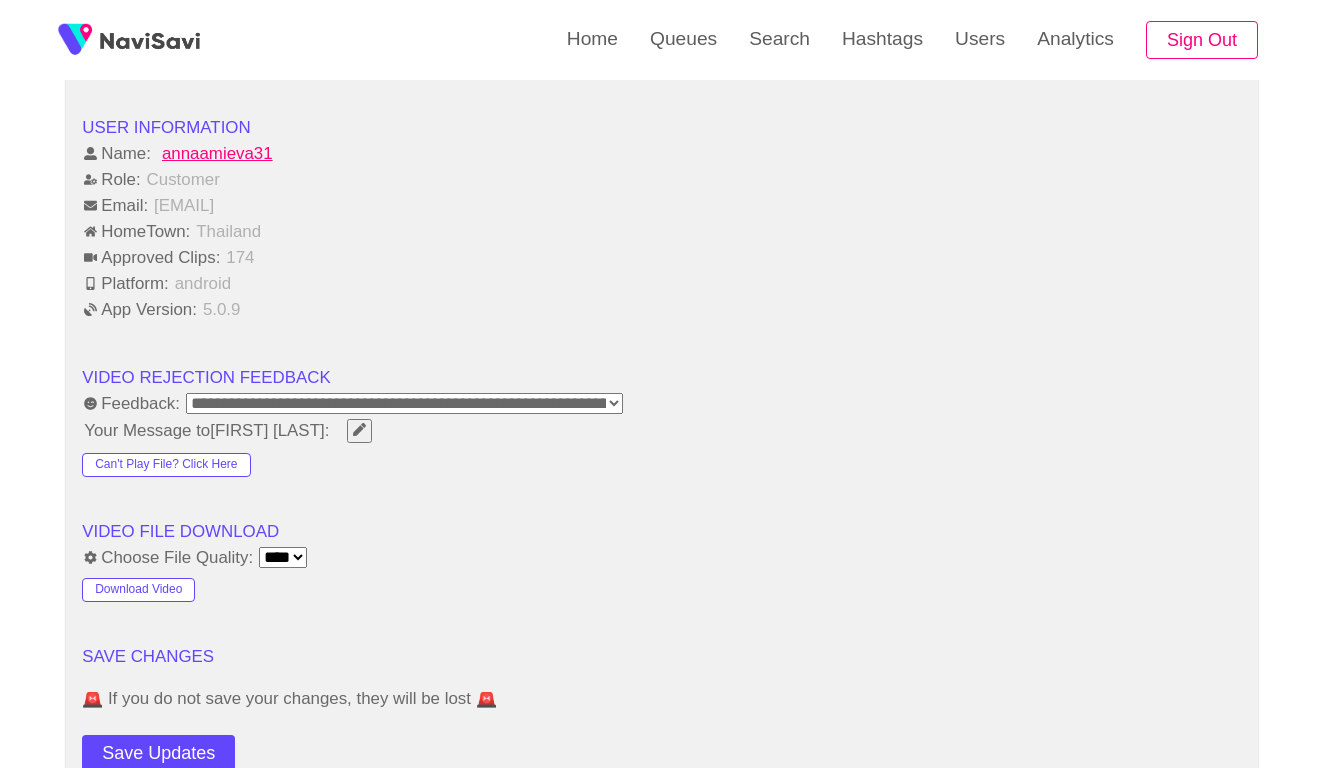 click on "**********" at bounding box center [404, 403] 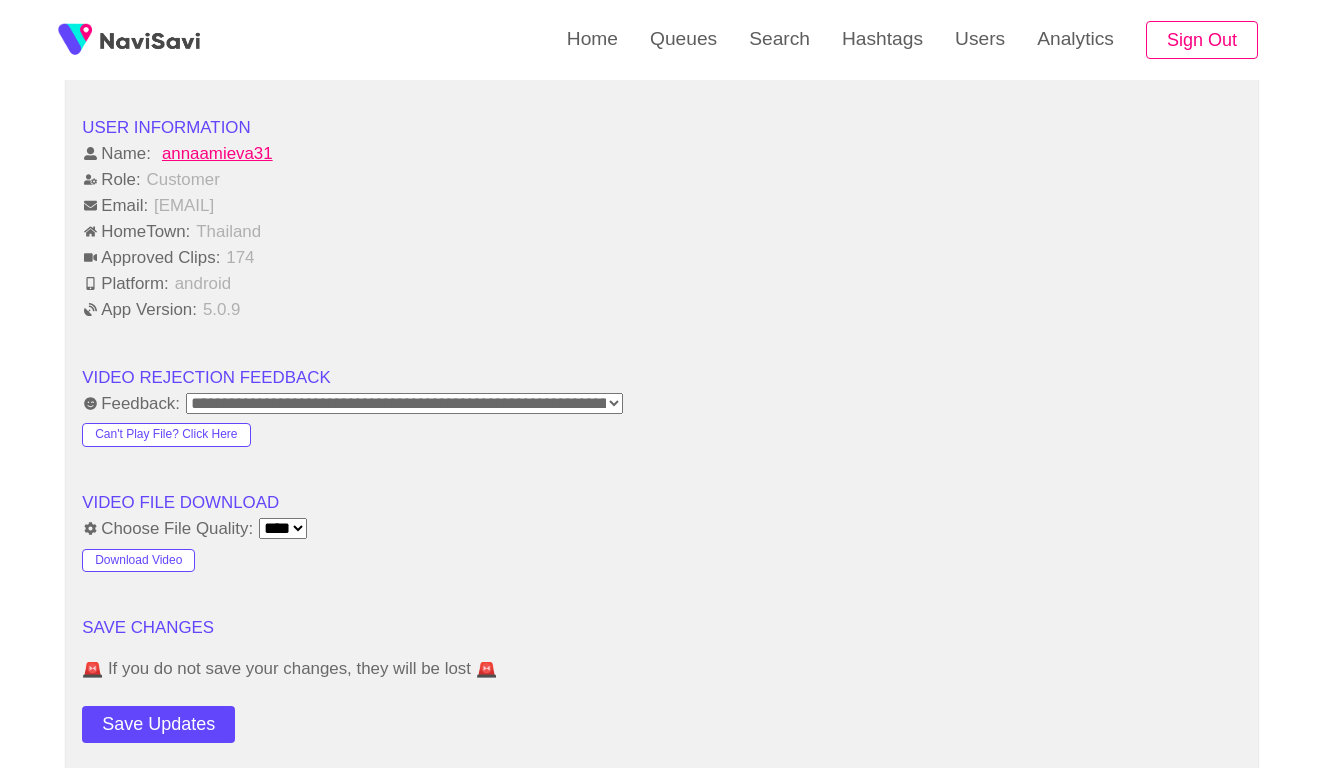 click on "SAVE CHANGES" at bounding box center (662, 628) 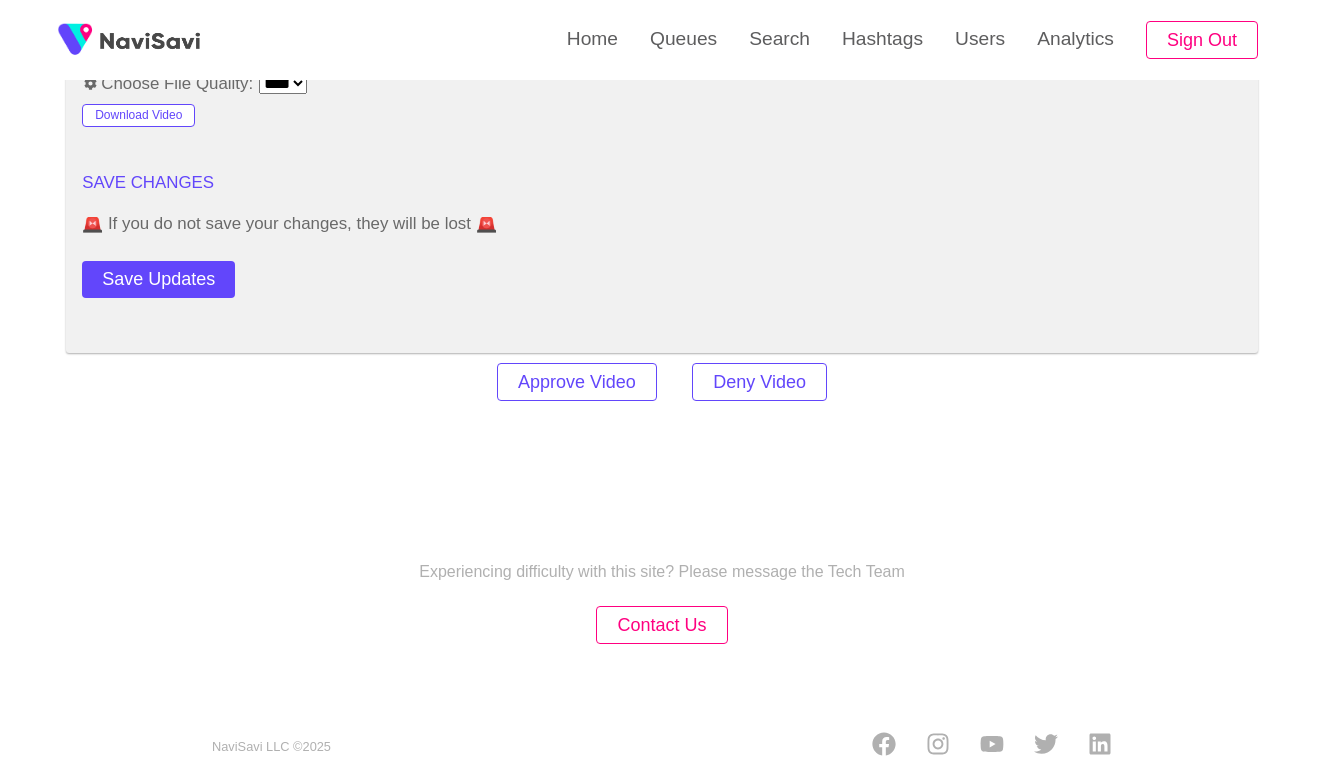 scroll, scrollTop: 2355, scrollLeft: 0, axis: vertical 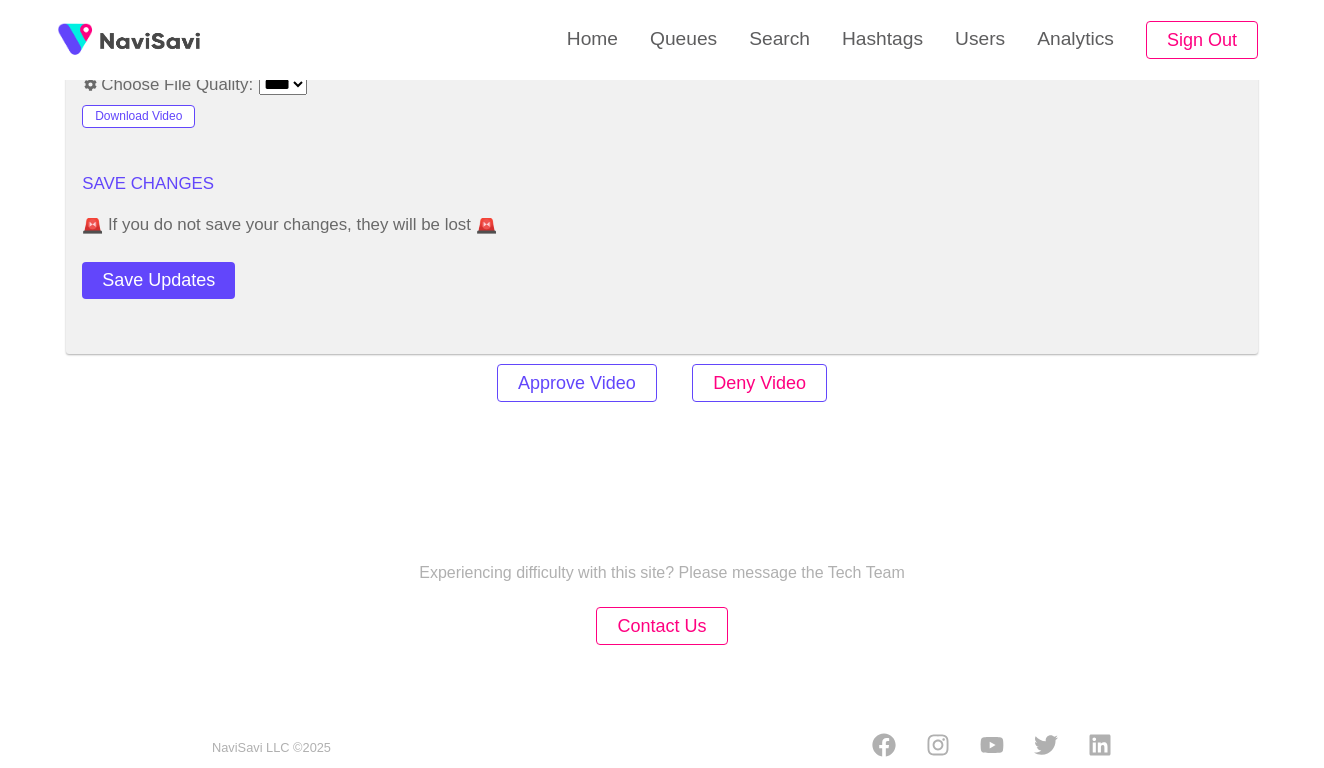 click on "Deny Video" at bounding box center [759, 383] 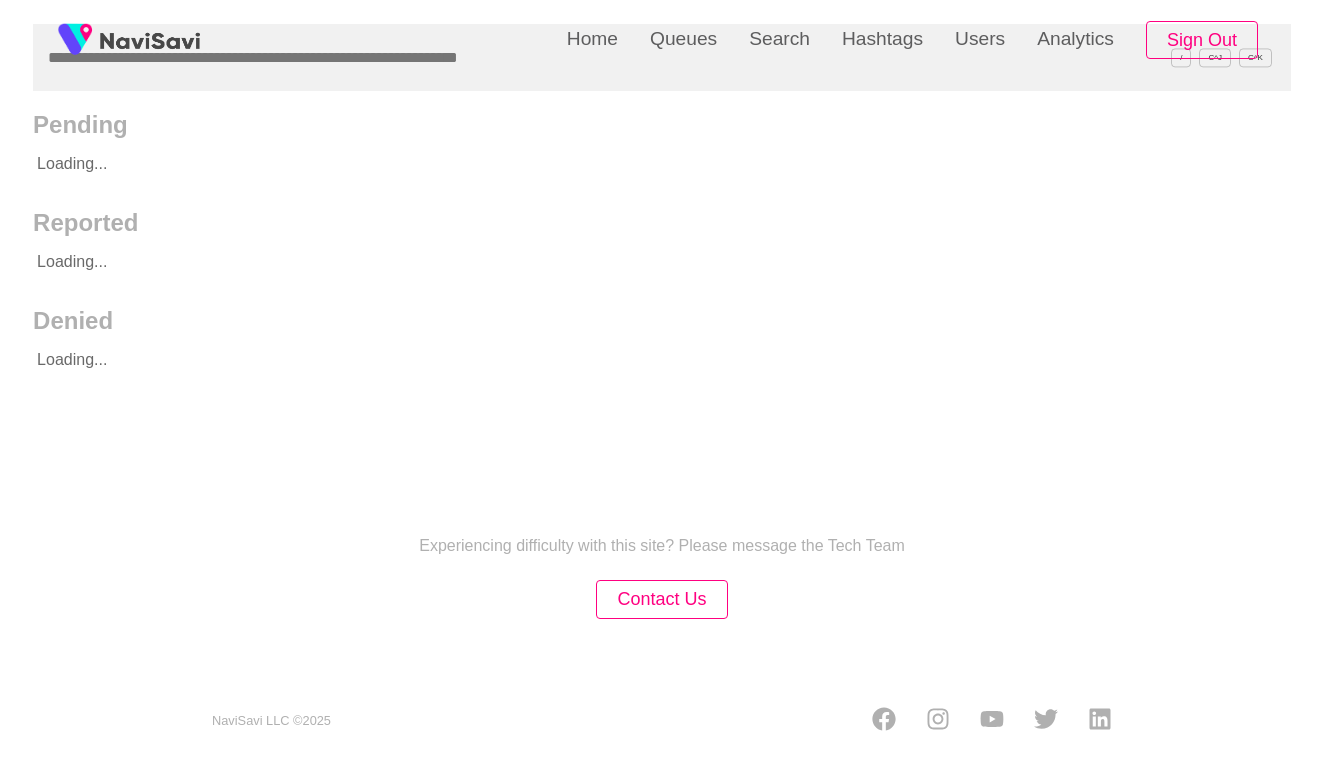 scroll, scrollTop: 0, scrollLeft: 0, axis: both 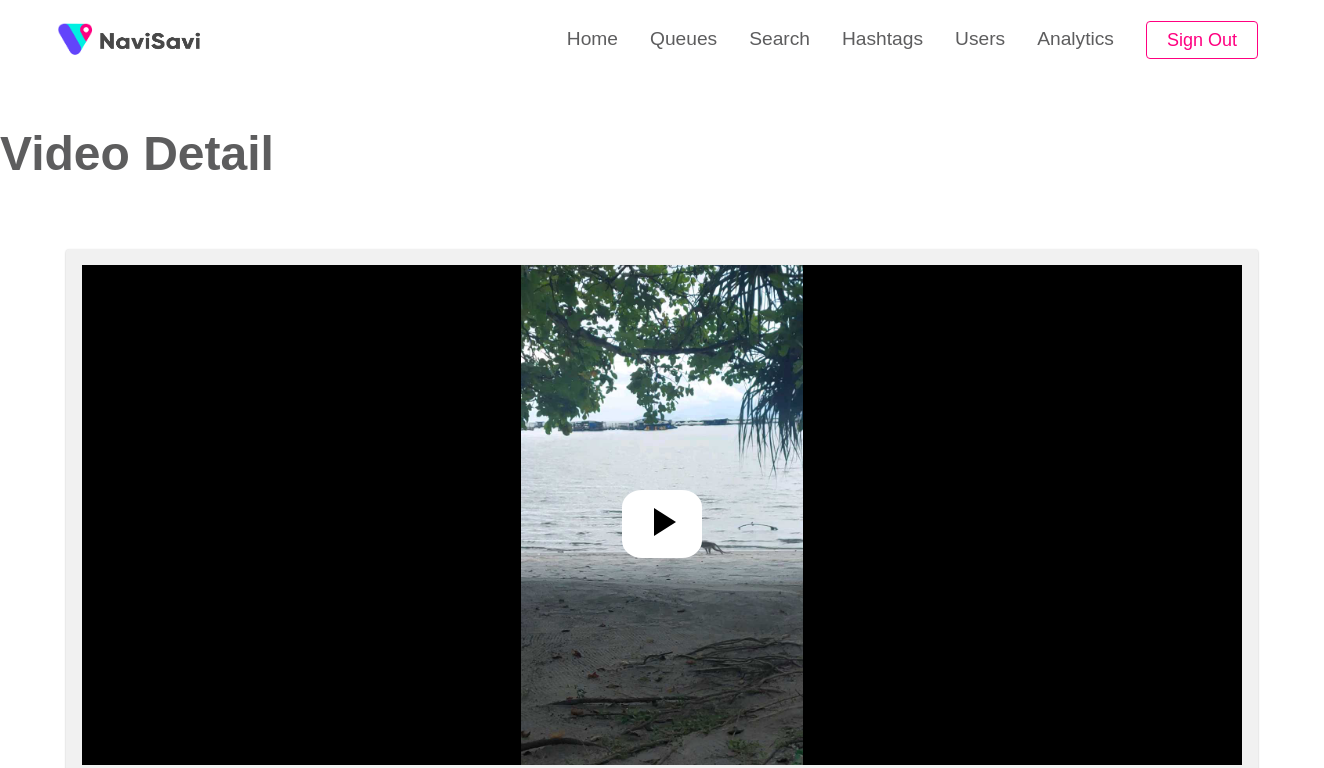 select on "**********" 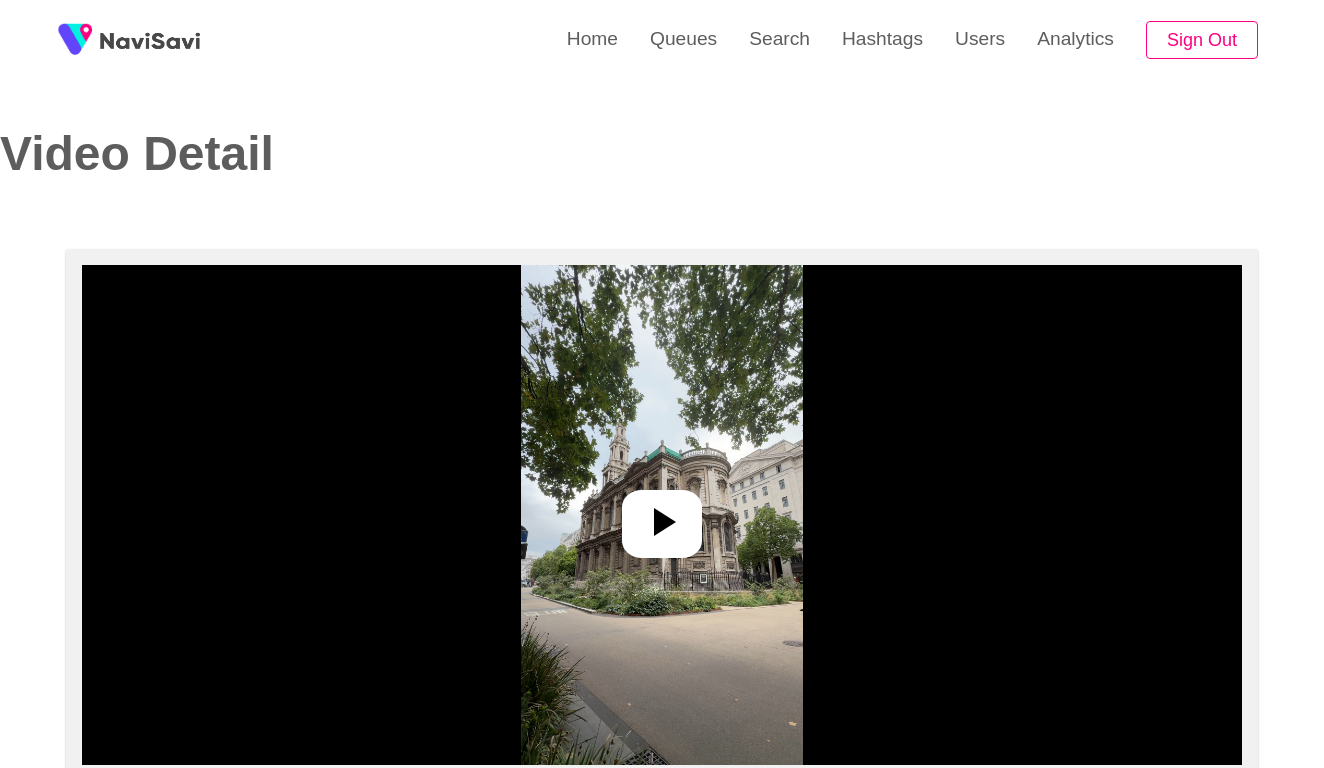 select on "**********" 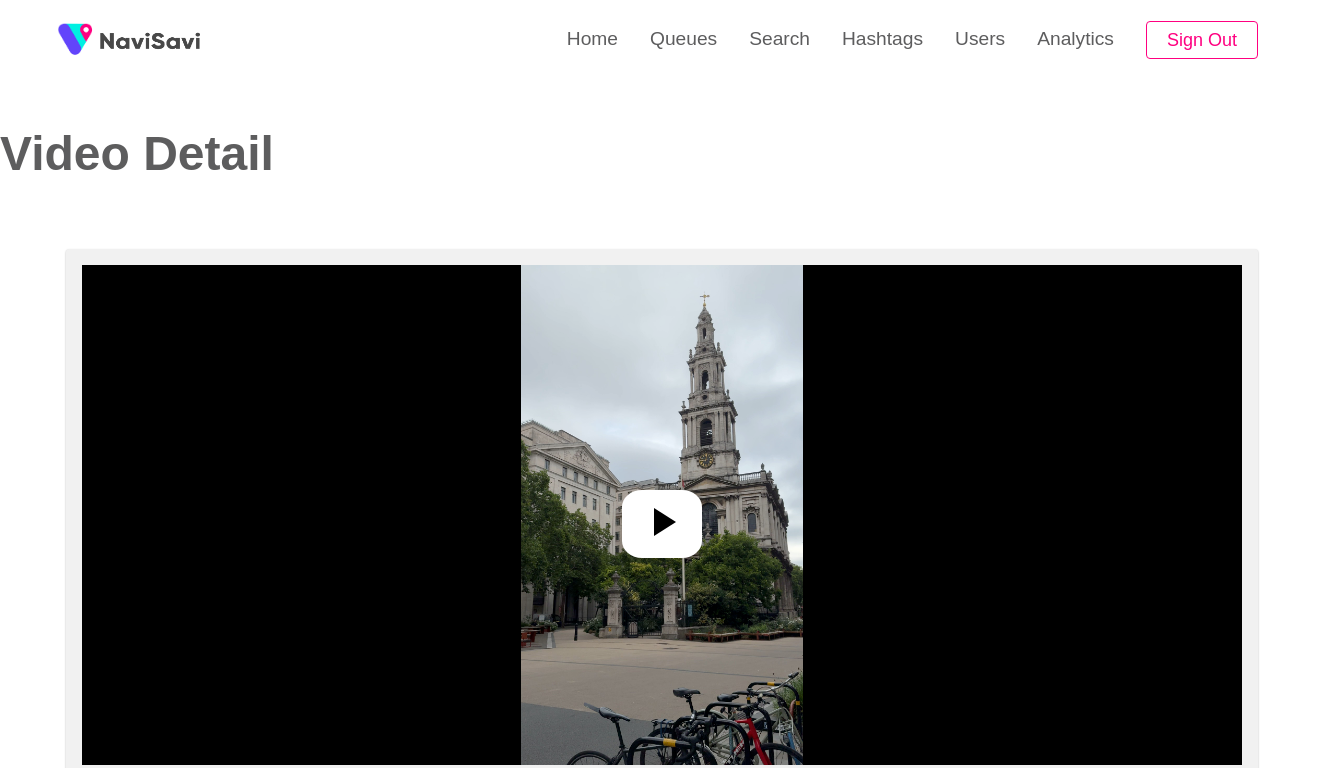 select on "**********" 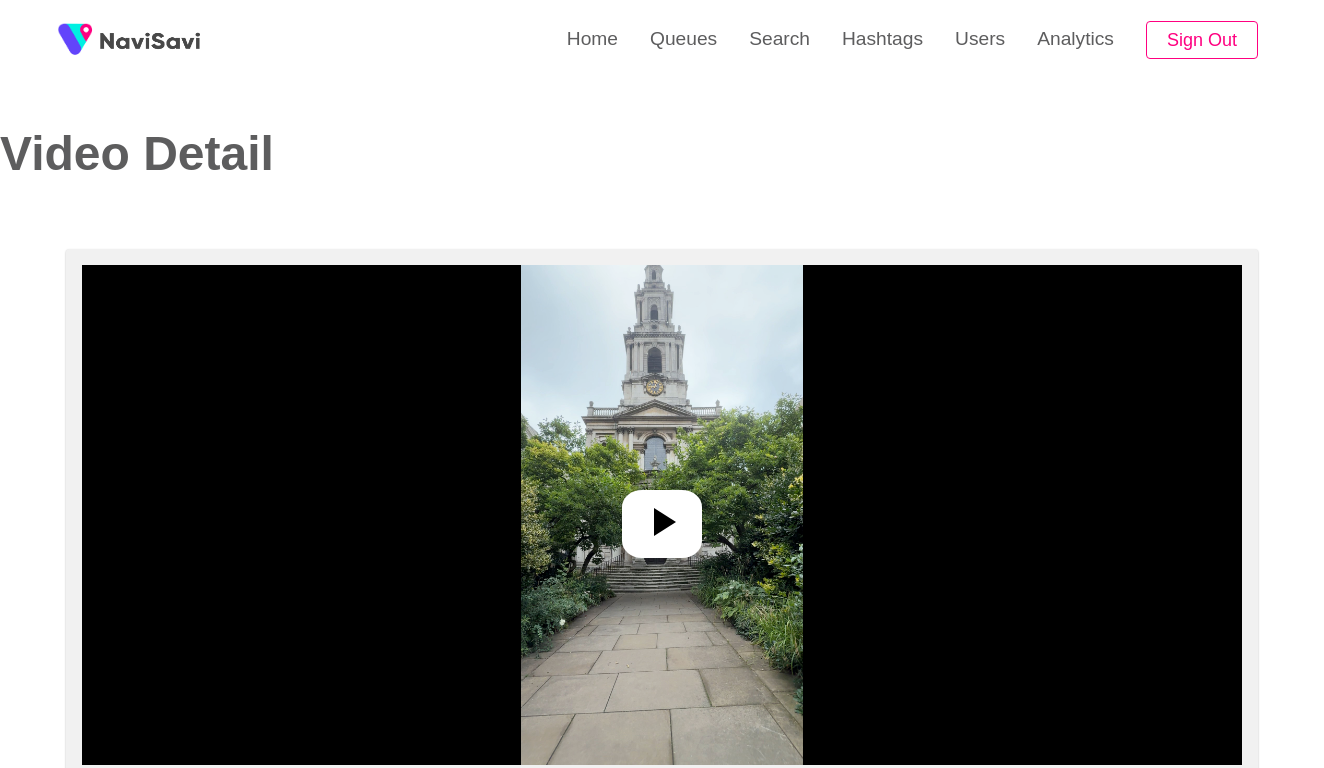 select on "**********" 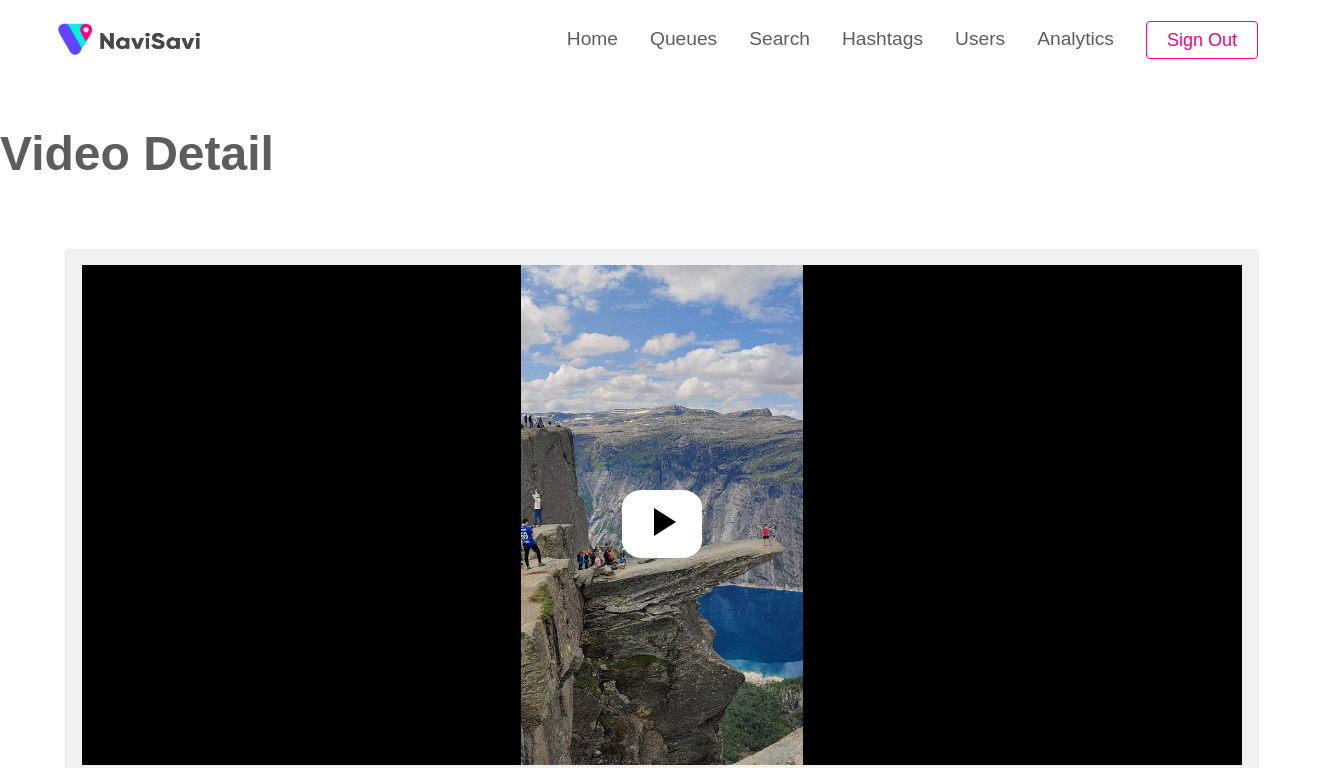 select on "**********" 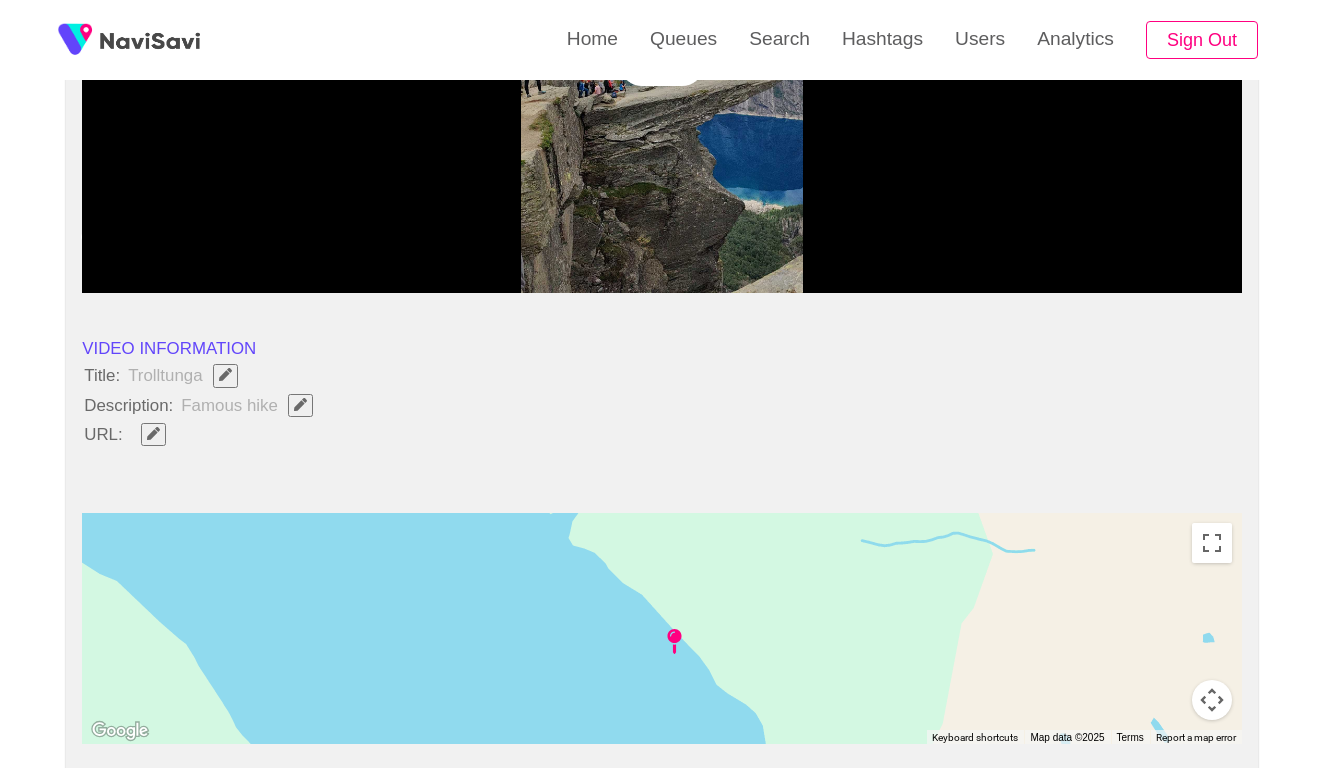 scroll, scrollTop: 528, scrollLeft: 0, axis: vertical 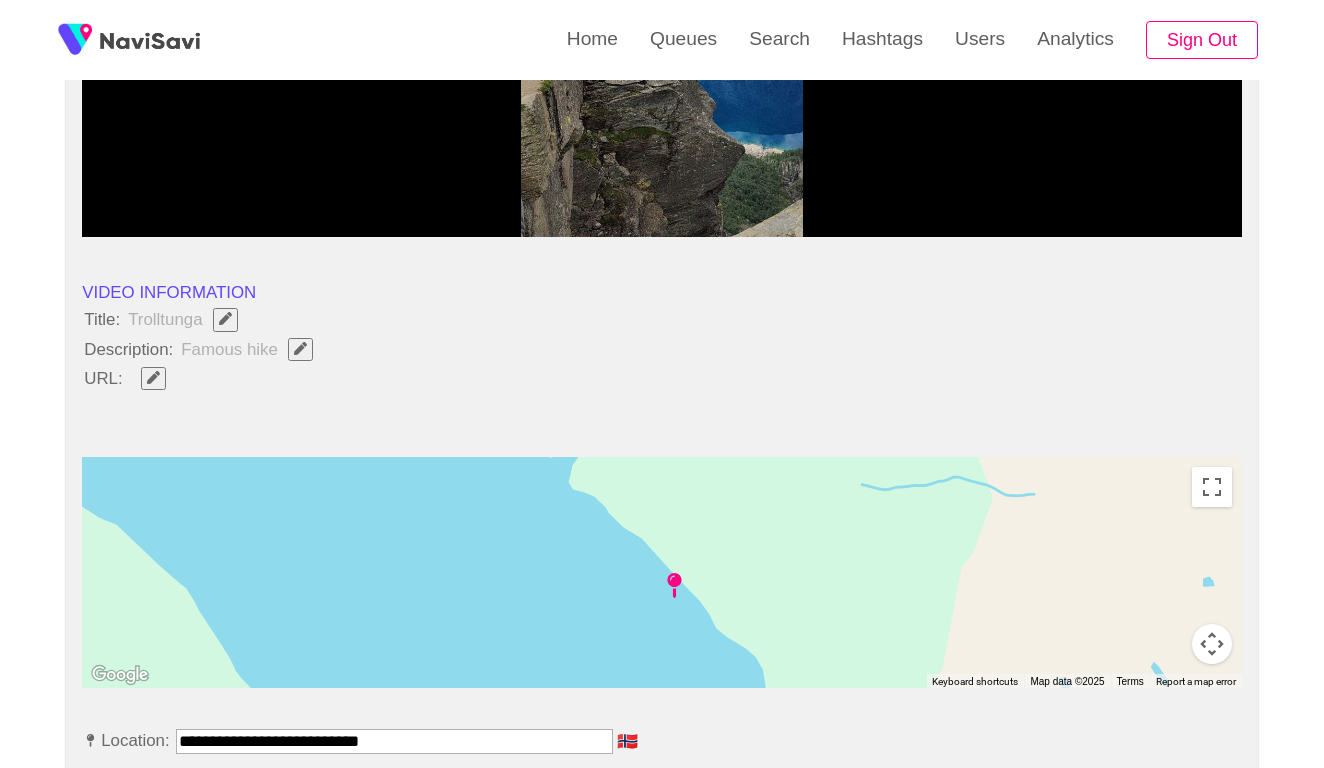 click 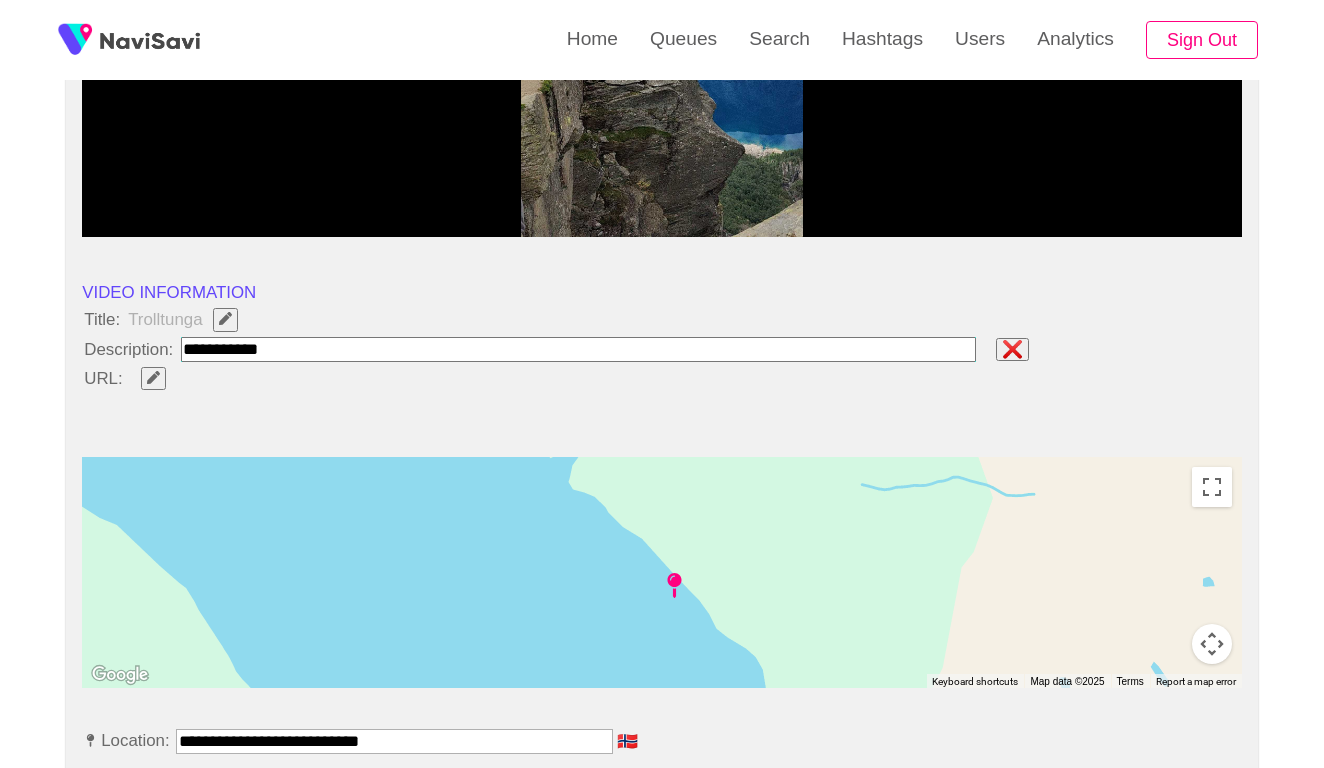 type on "**********" 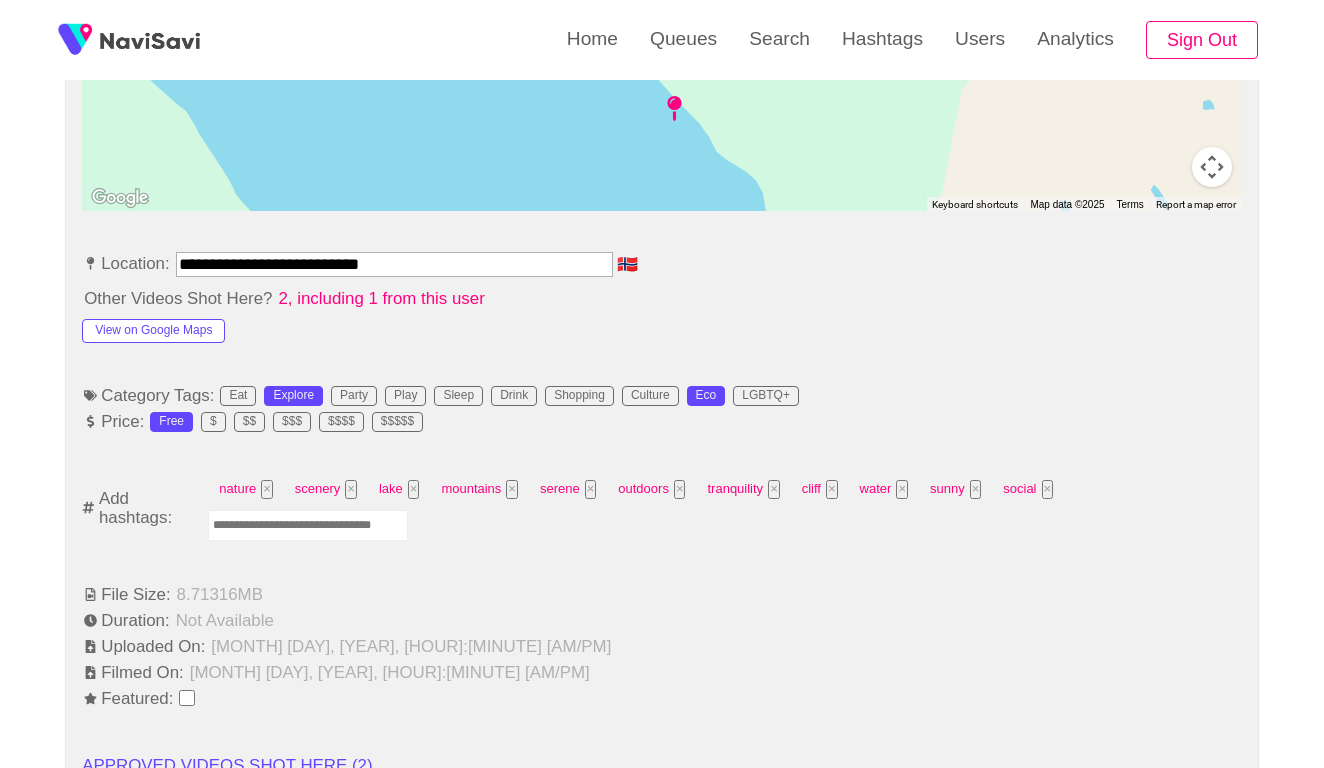 scroll, scrollTop: 1040, scrollLeft: 0, axis: vertical 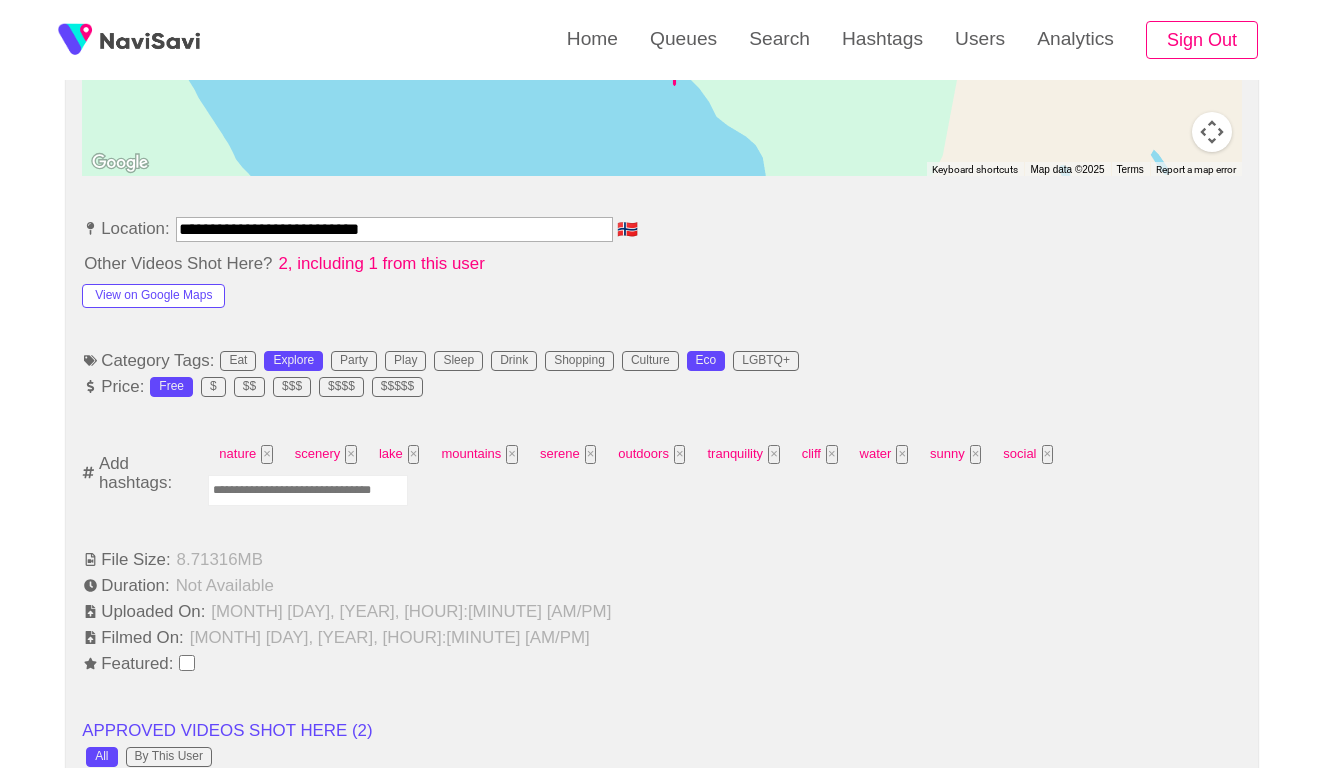 click at bounding box center [308, 490] 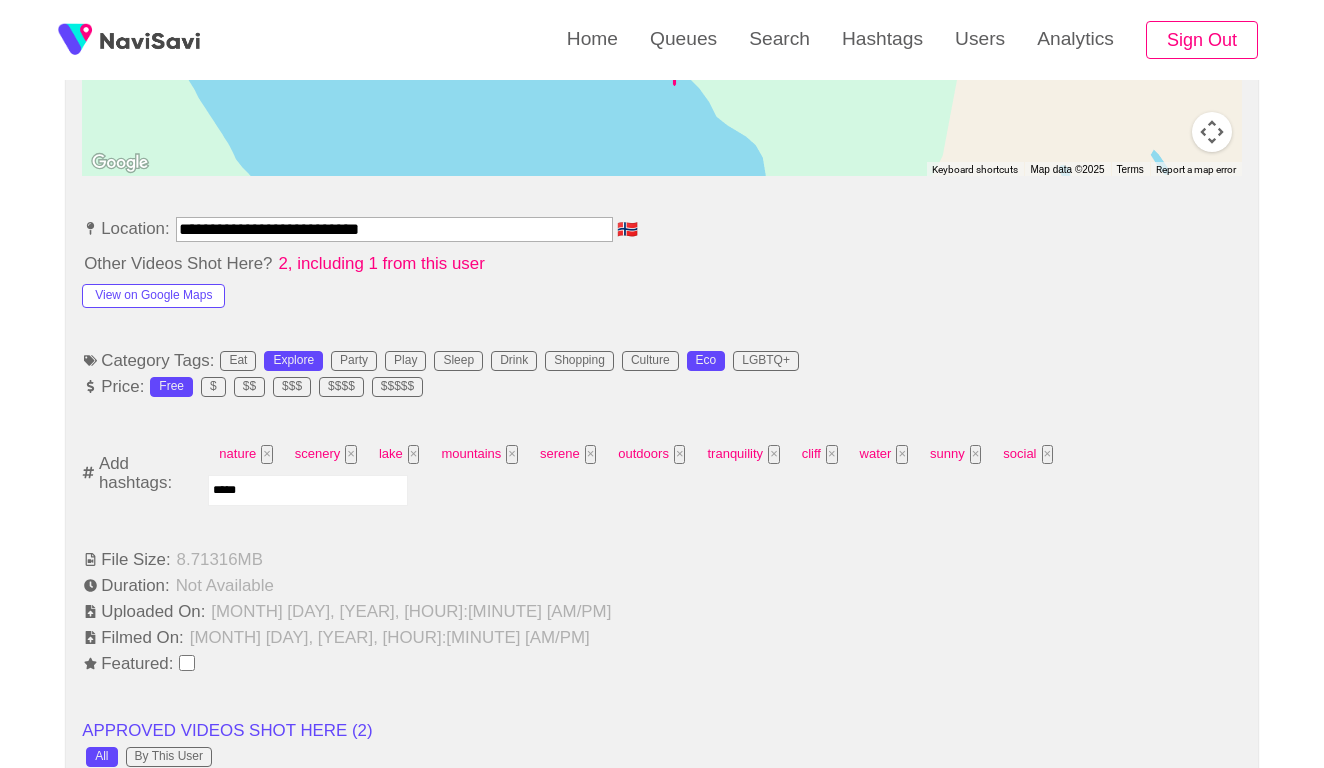 type on "******" 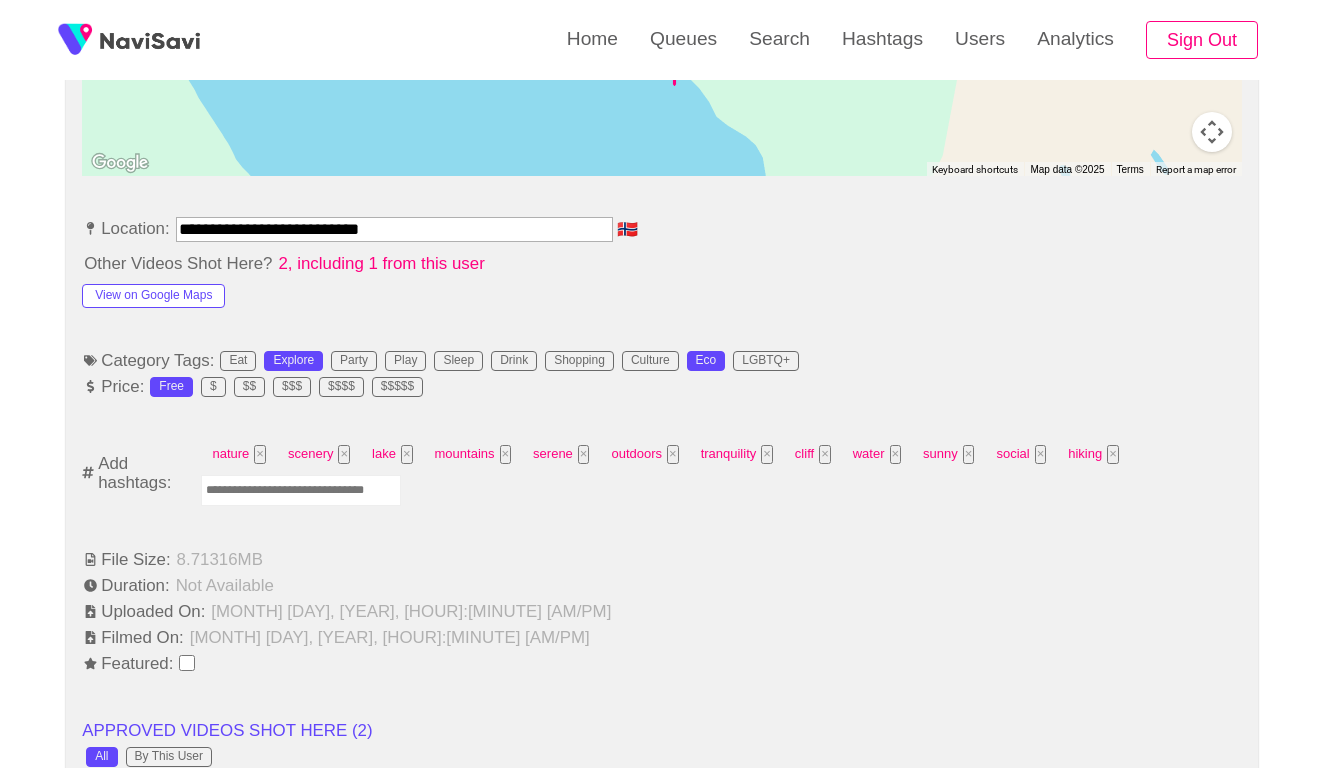 click at bounding box center (301, 490) 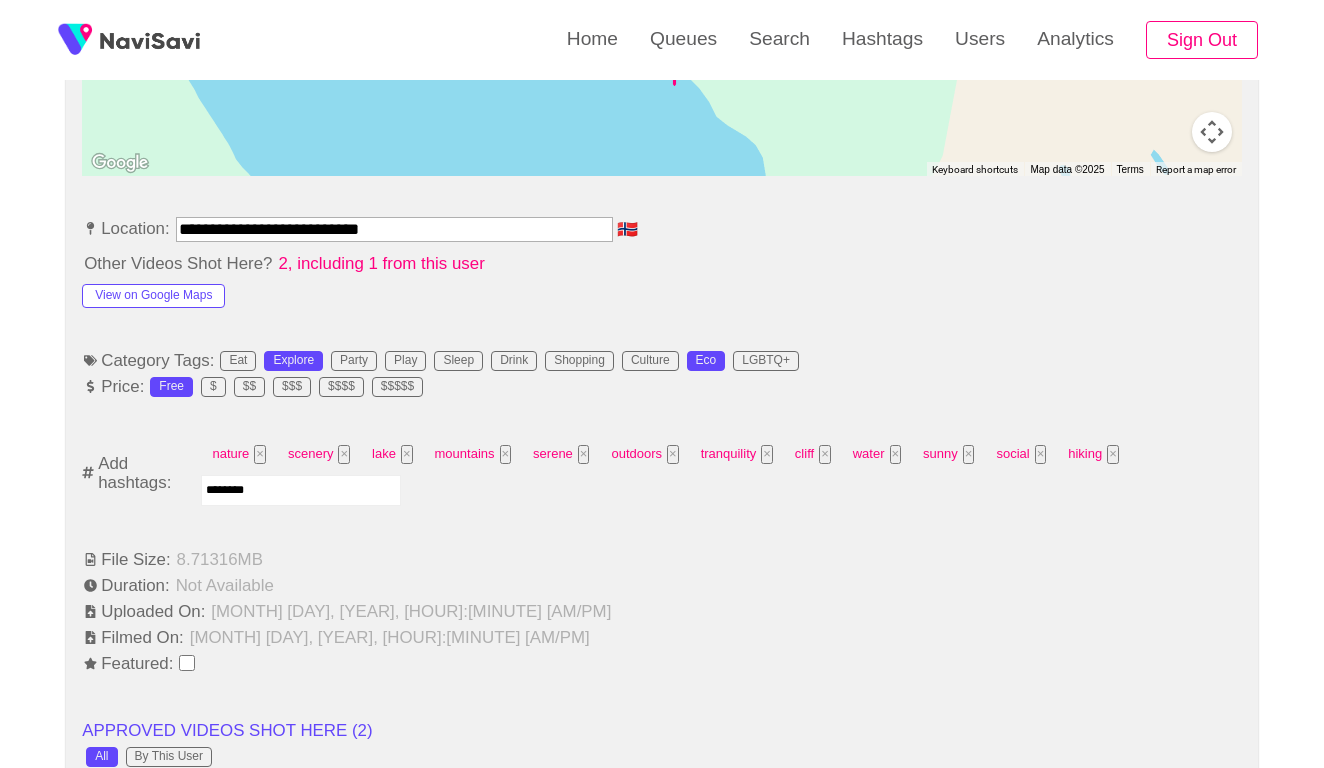 type on "*********" 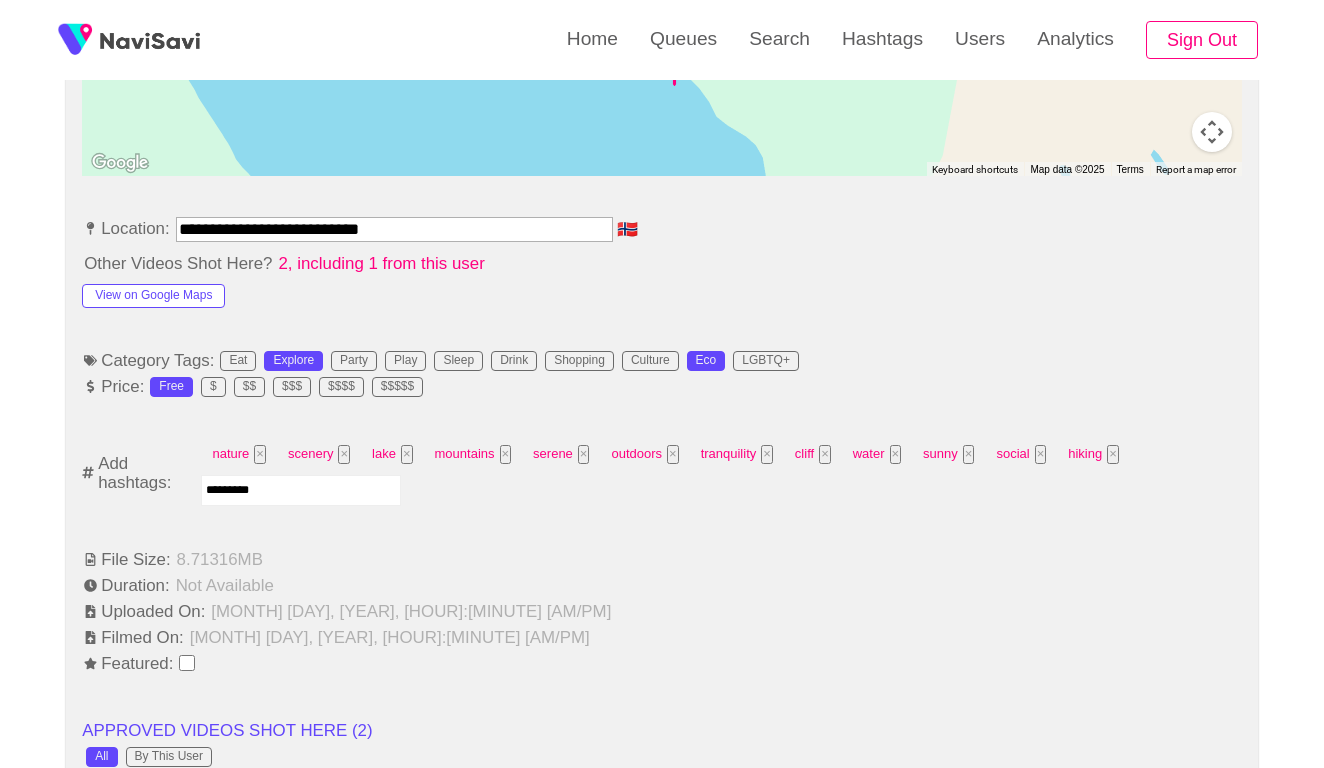 type 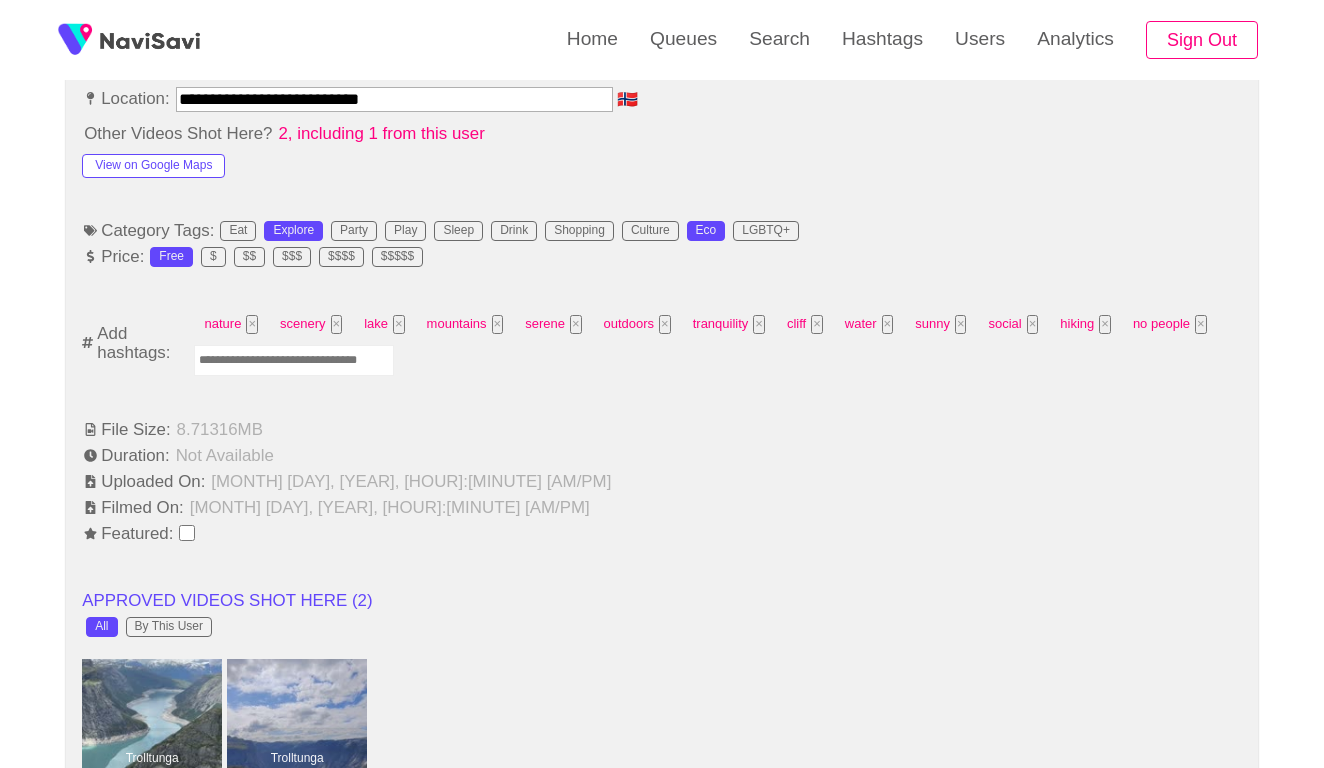 scroll, scrollTop: 1228, scrollLeft: 0, axis: vertical 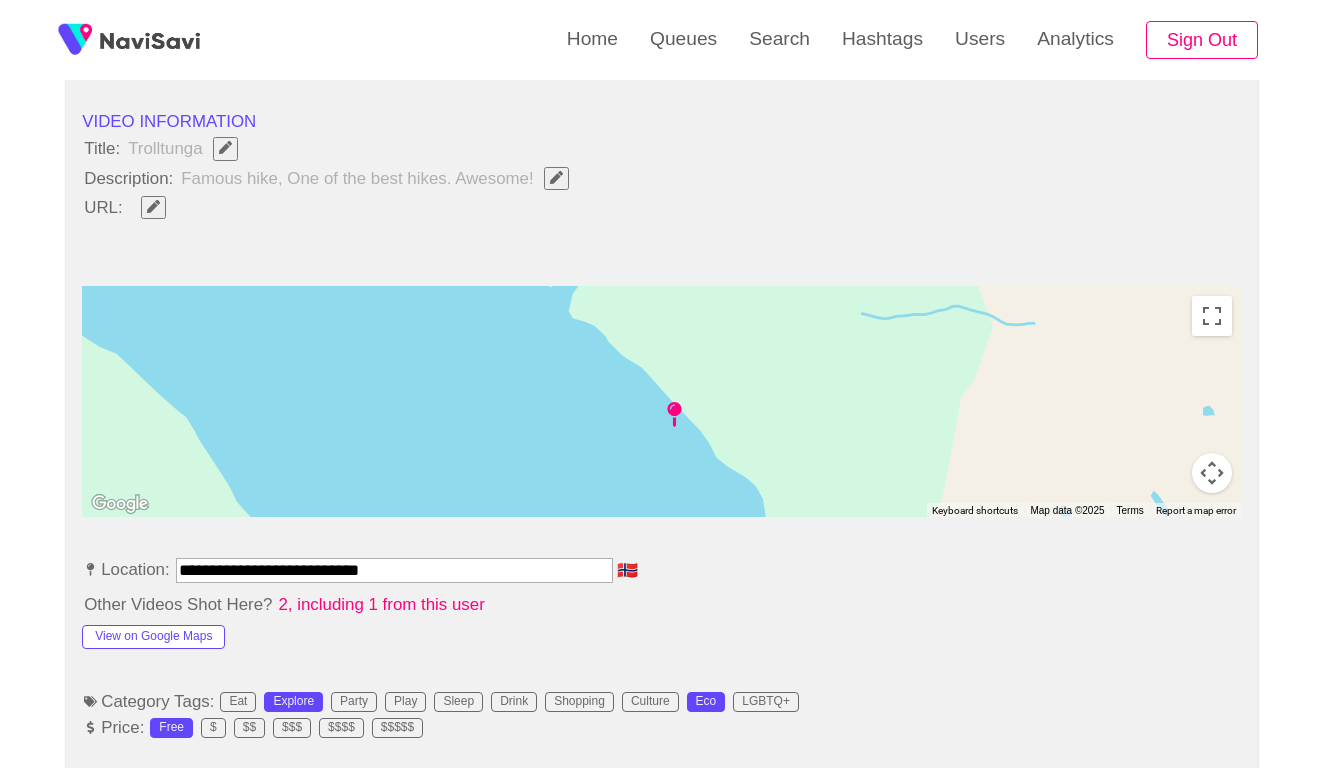 click 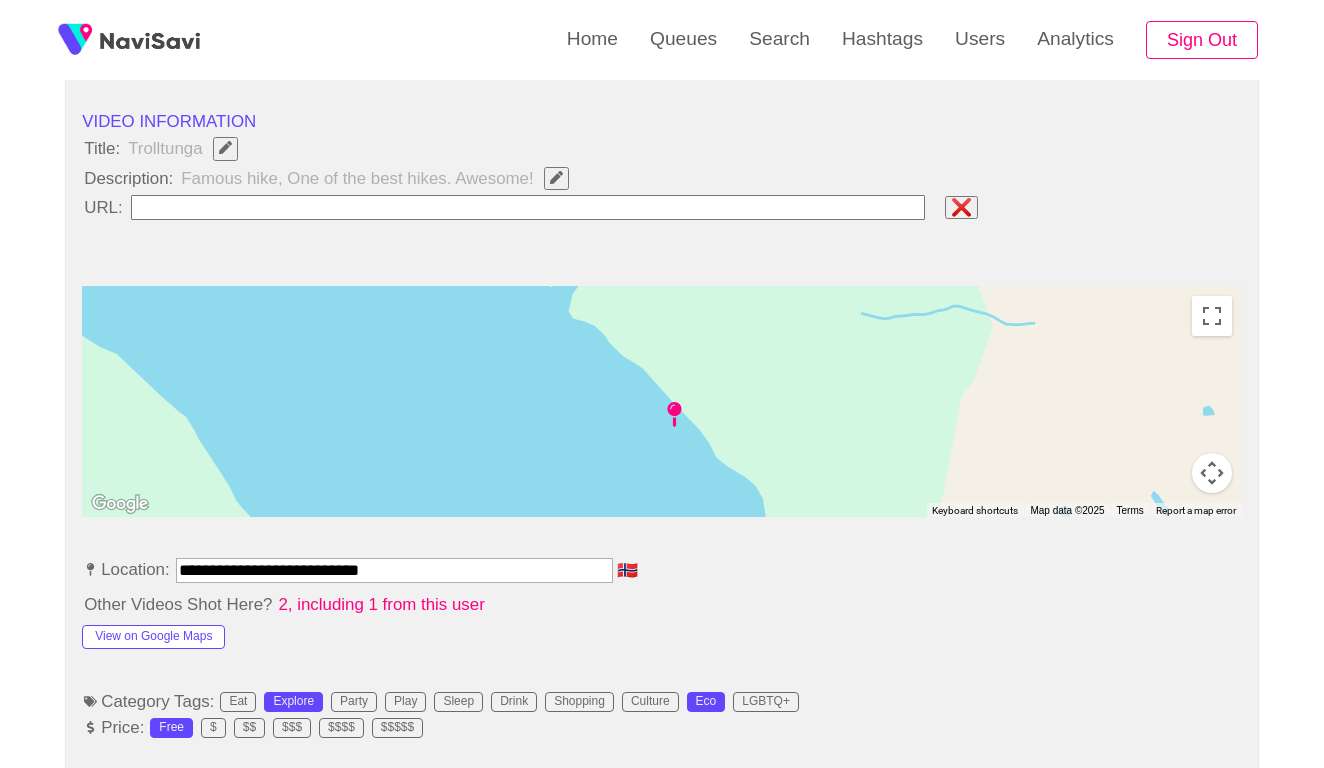 type on "**********" 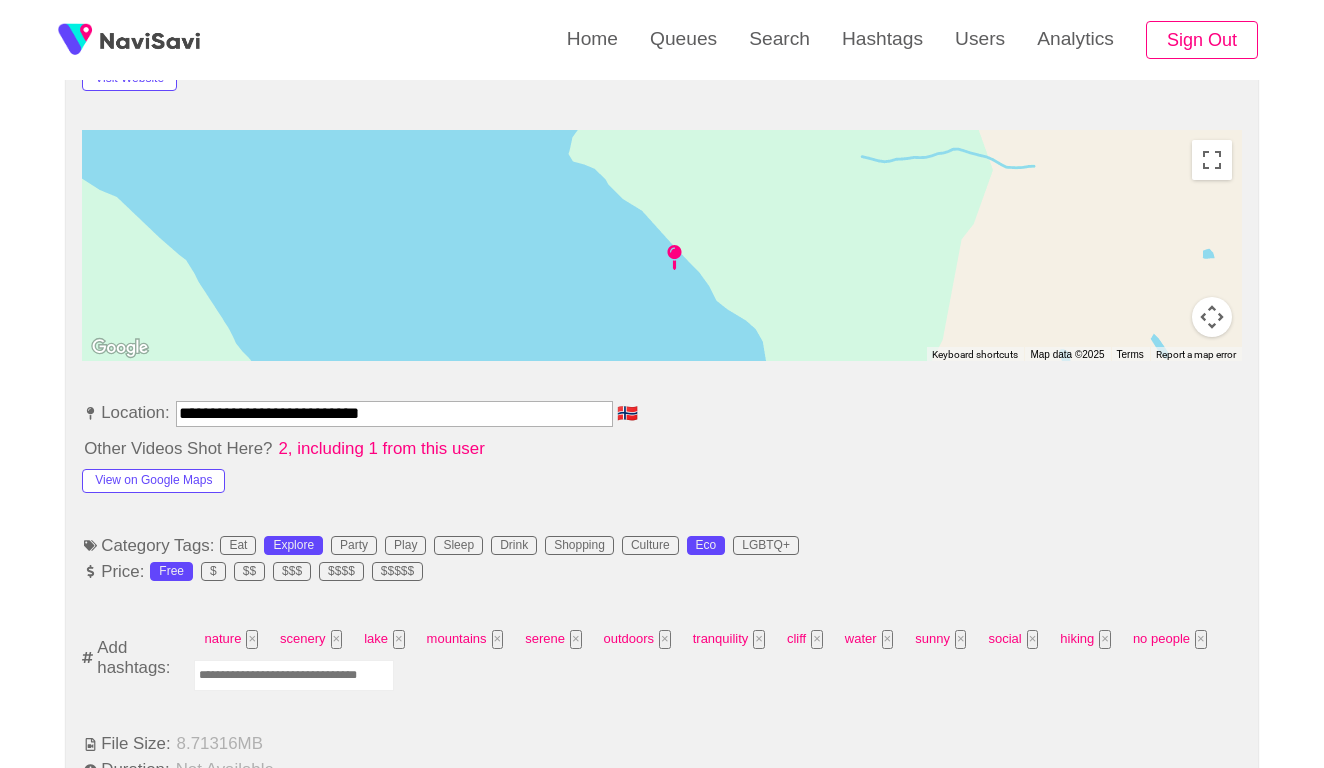scroll, scrollTop: 267, scrollLeft: 0, axis: vertical 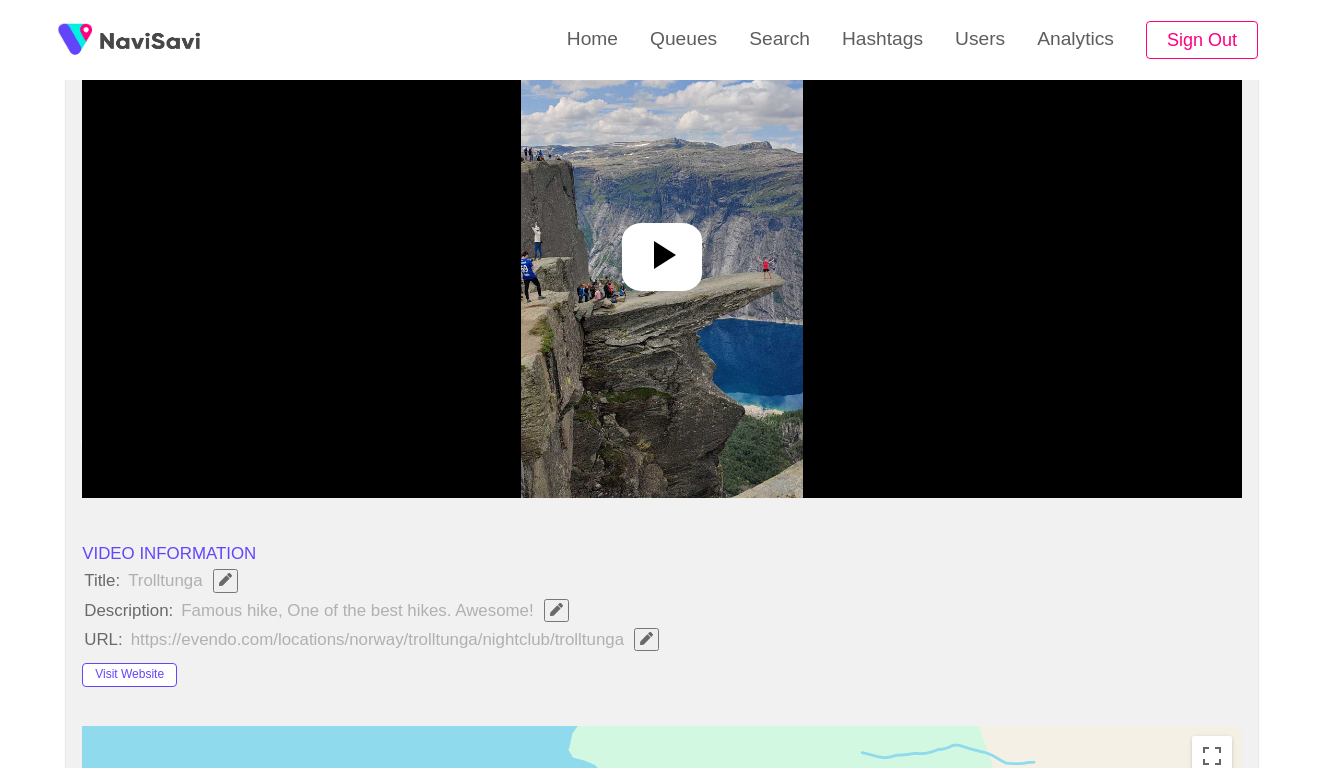 click at bounding box center (661, 248) 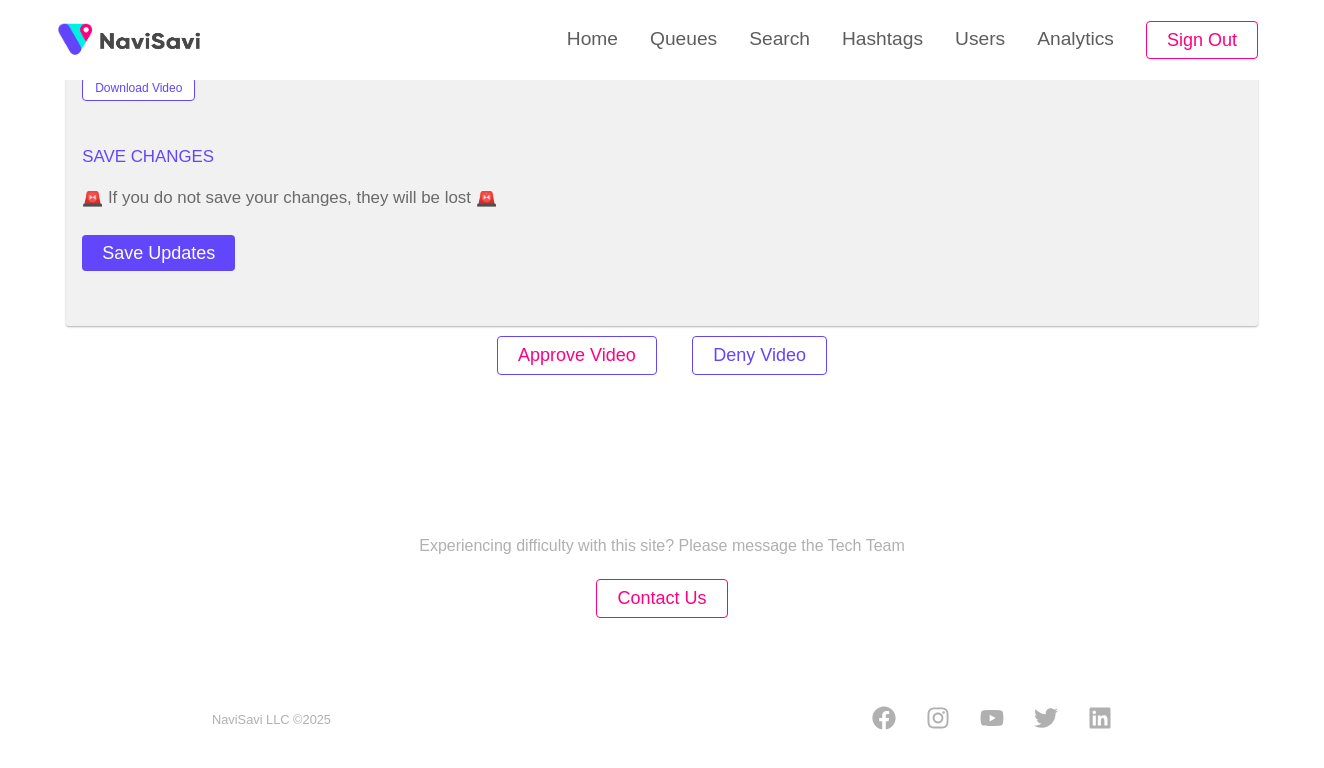 scroll, scrollTop: 2750, scrollLeft: 0, axis: vertical 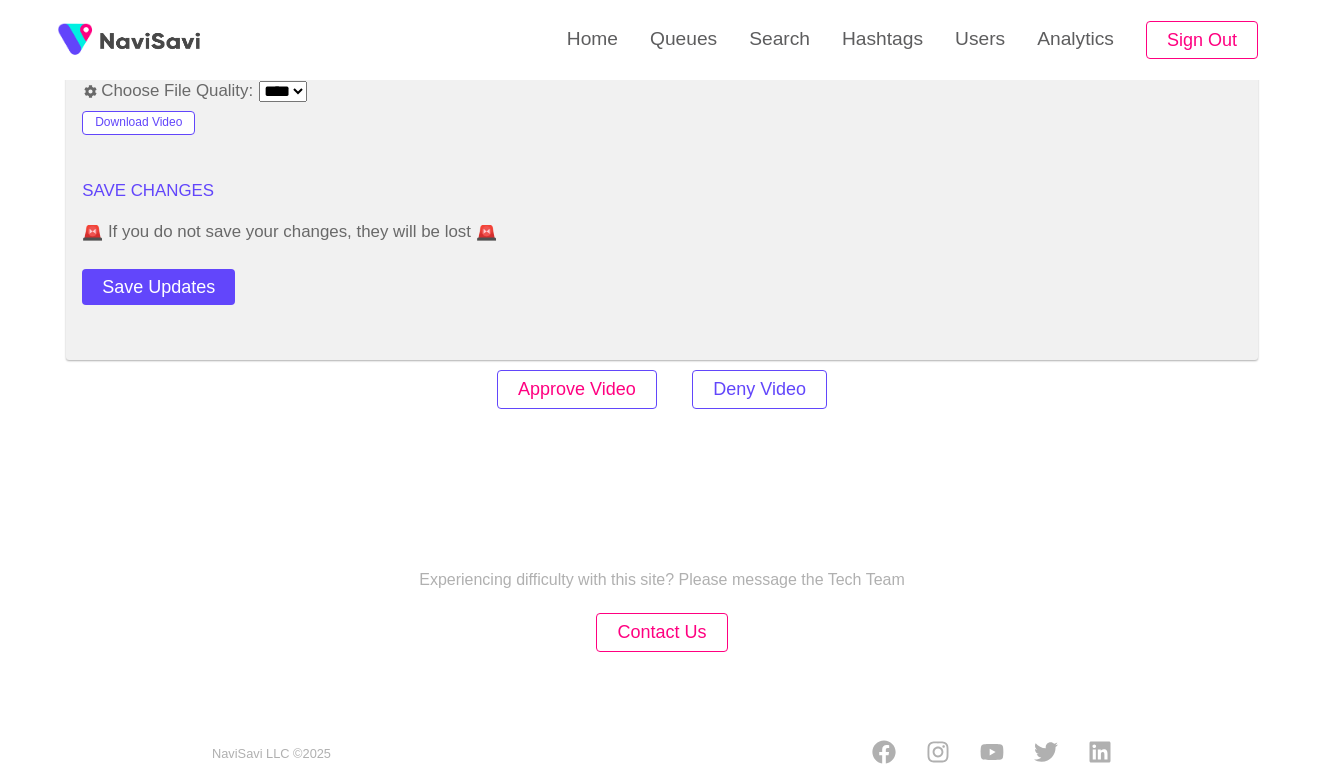 click on "Approve Video" at bounding box center [577, 389] 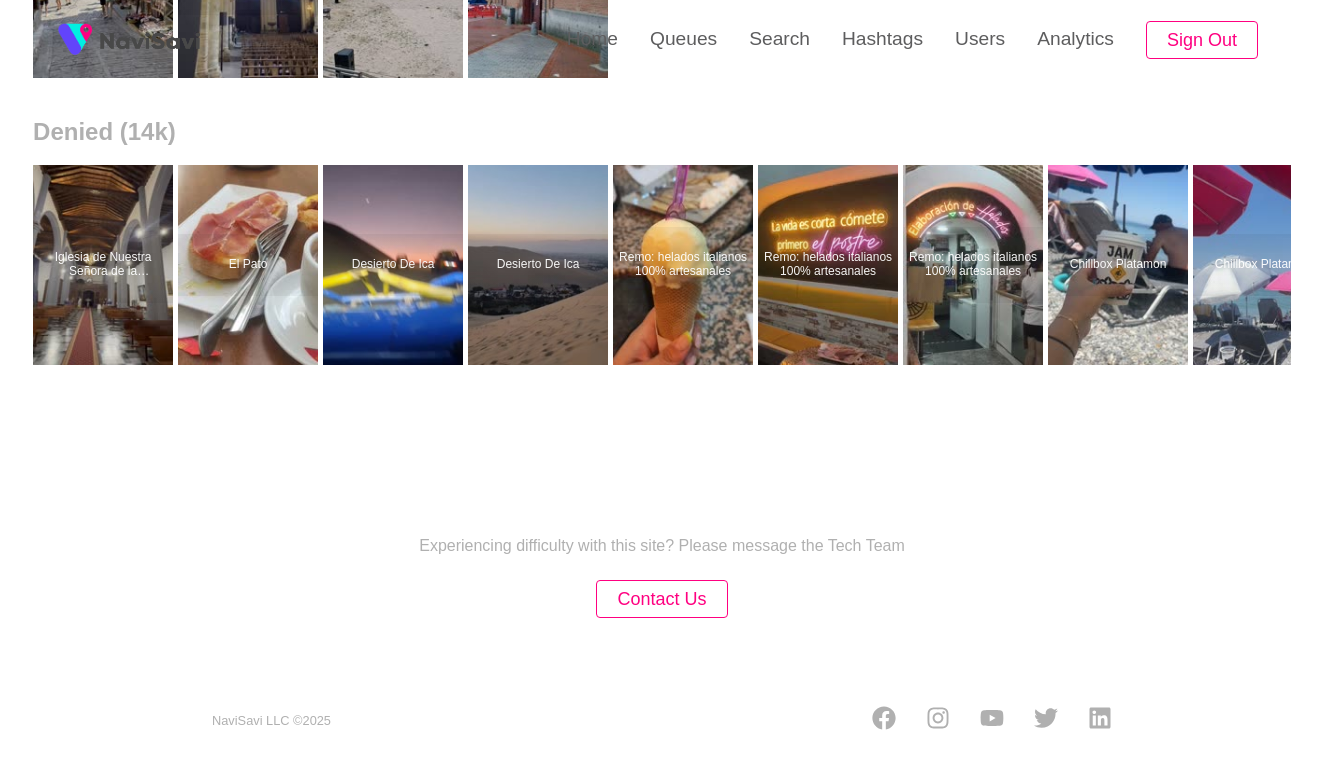 scroll, scrollTop: 0, scrollLeft: 0, axis: both 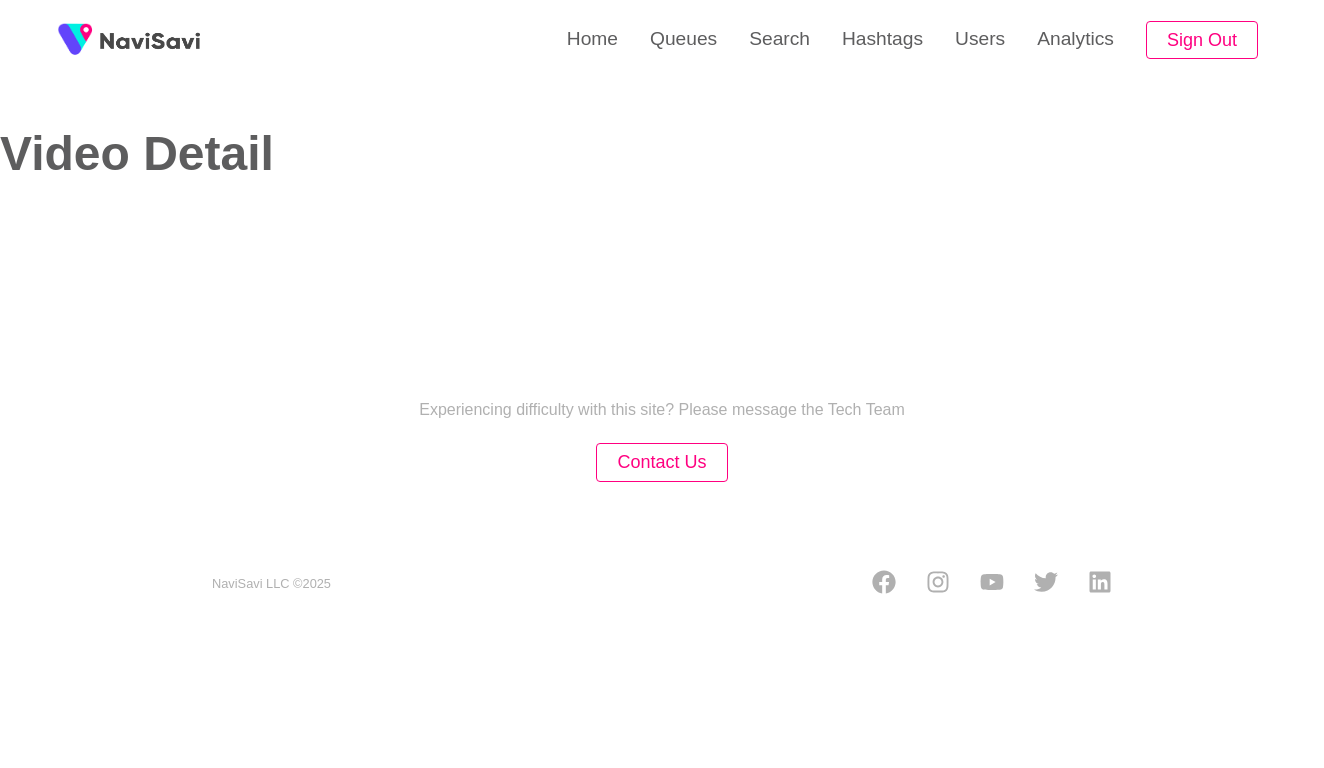 select on "**********" 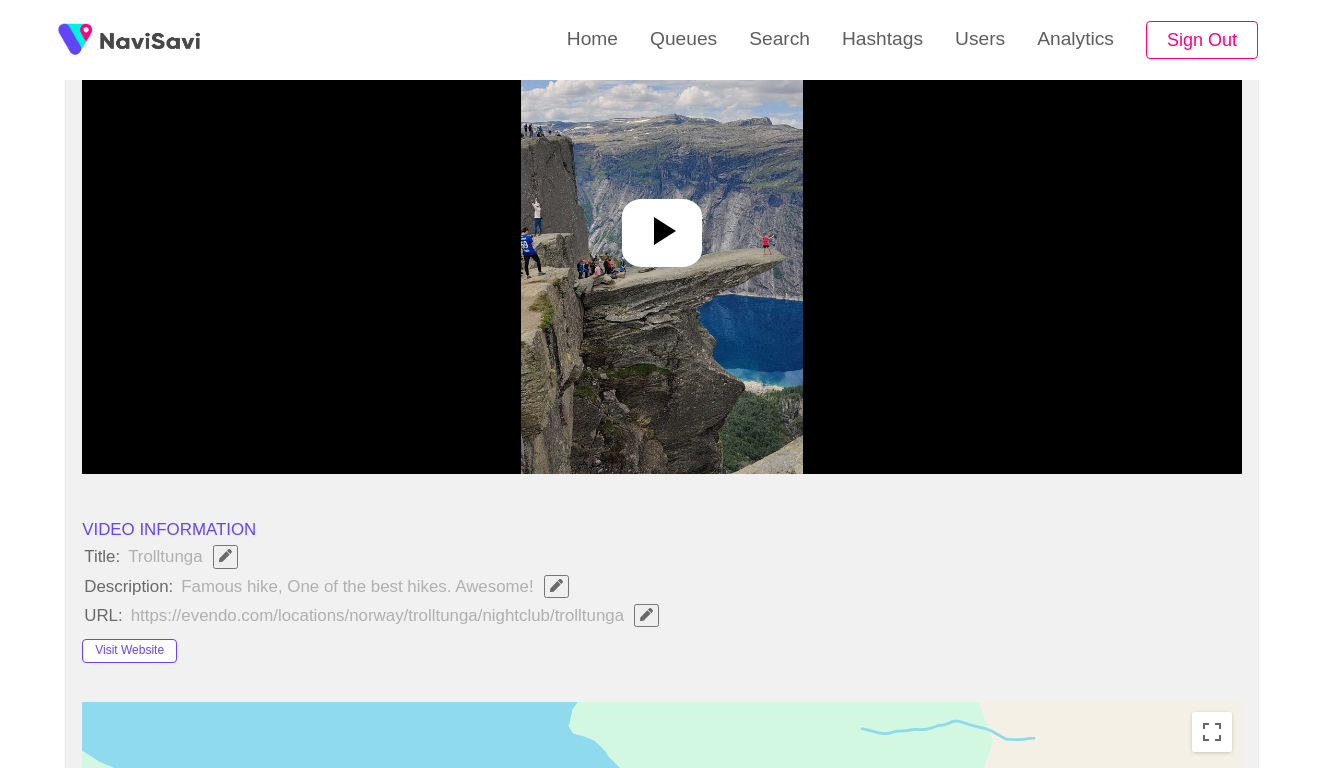 scroll, scrollTop: 307, scrollLeft: 0, axis: vertical 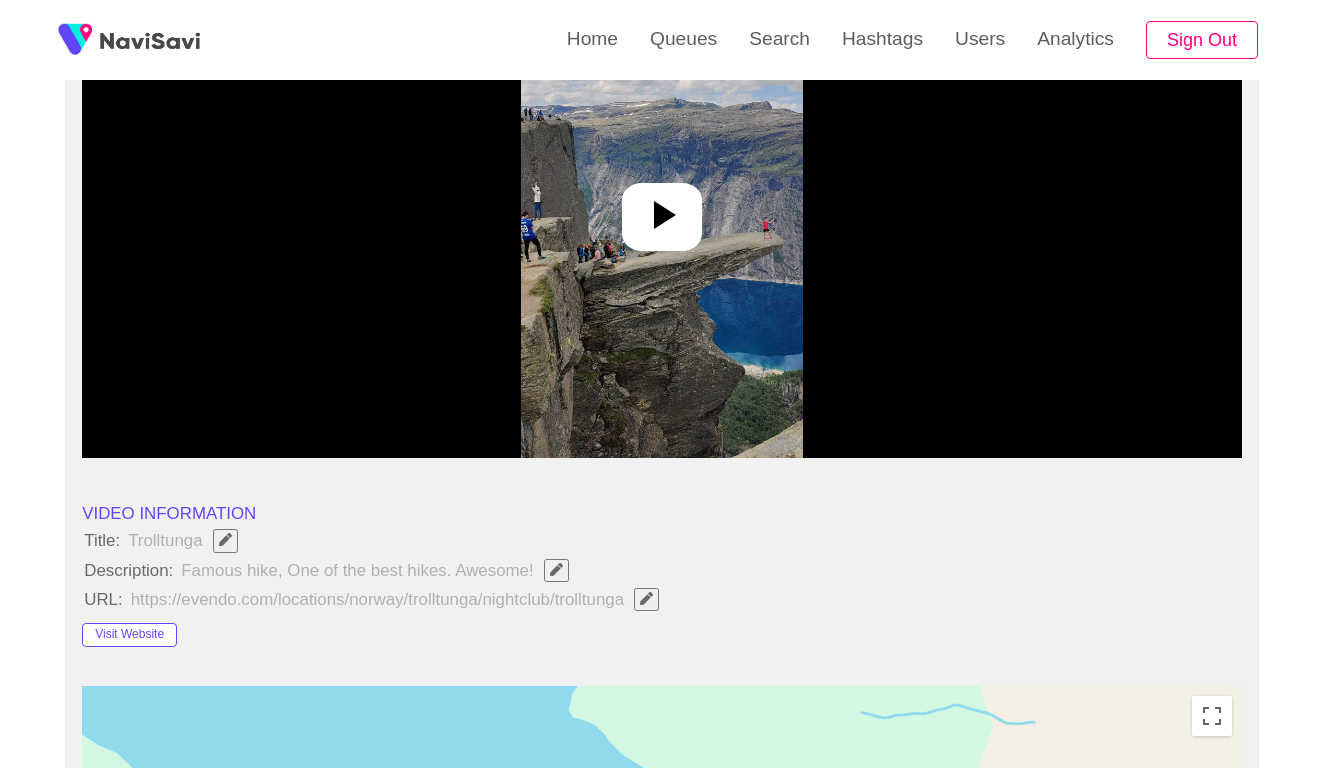 click 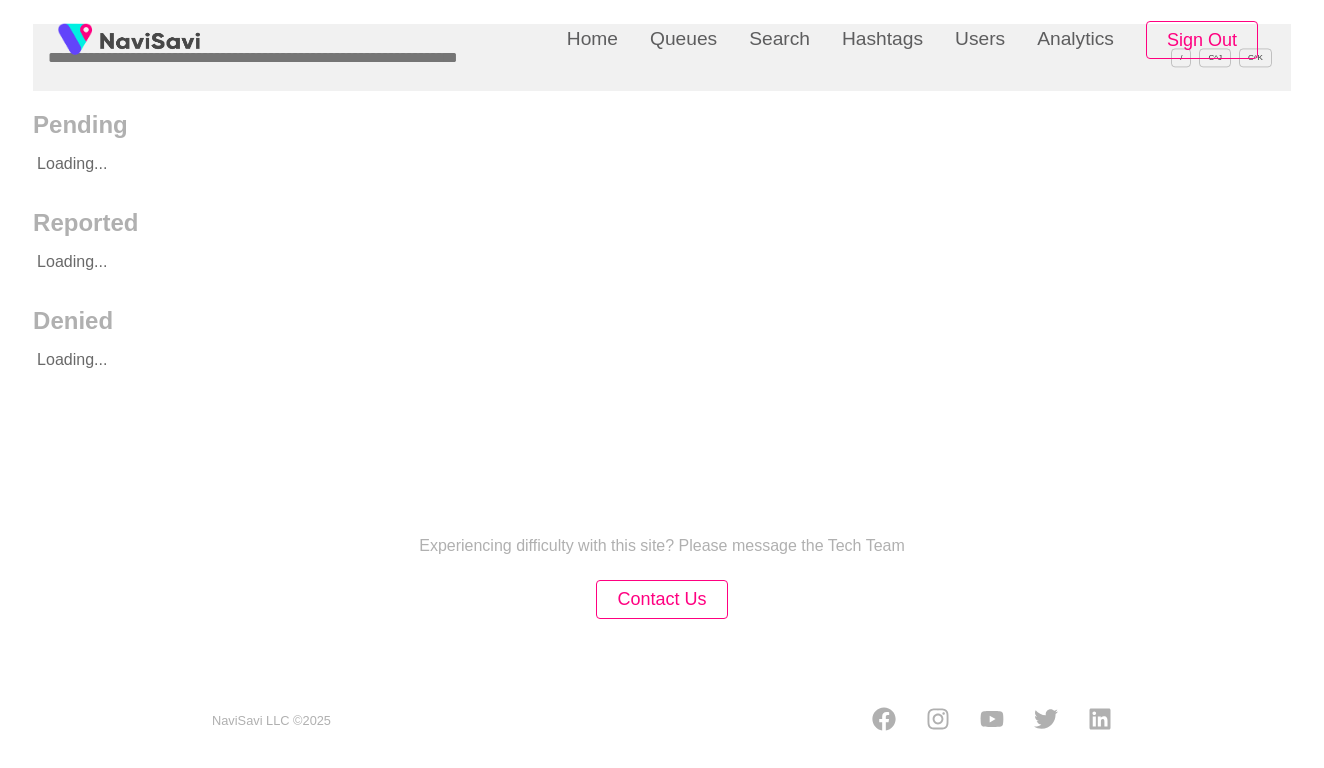 scroll, scrollTop: 0, scrollLeft: 0, axis: both 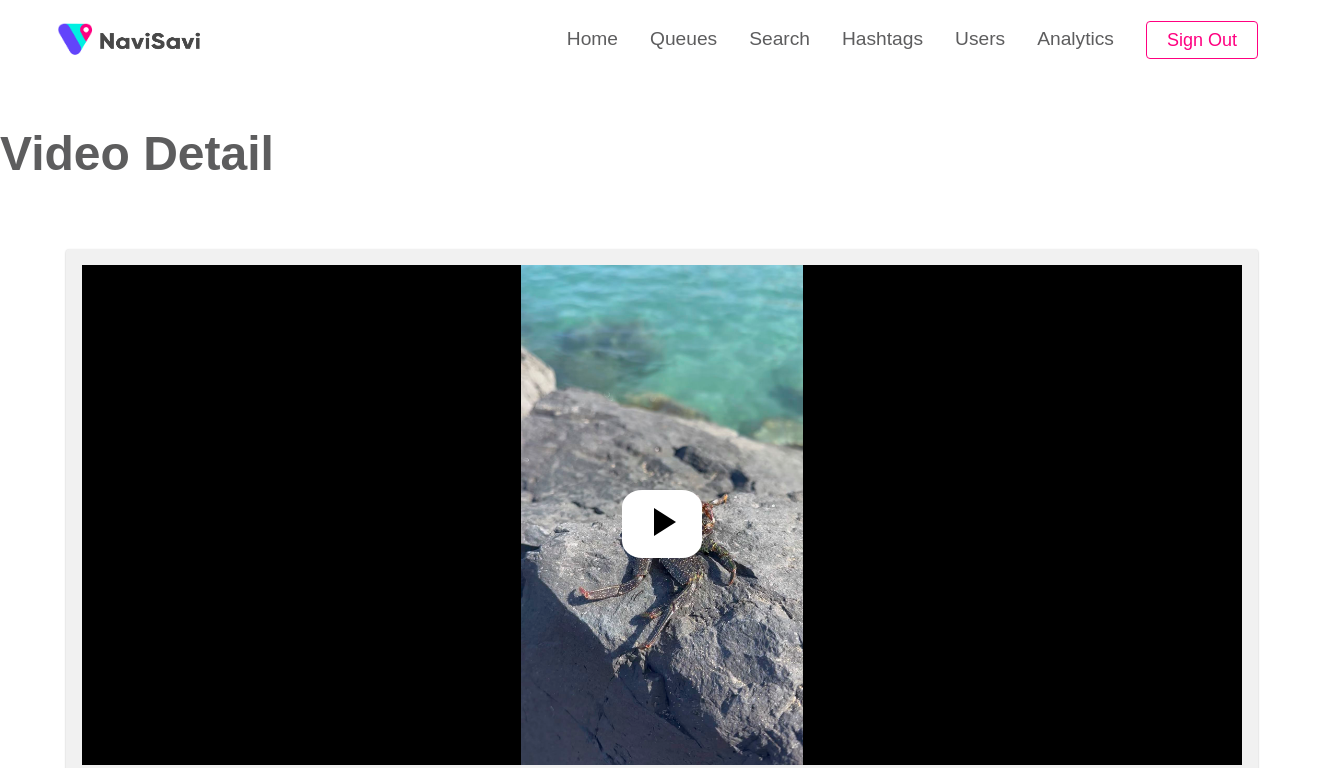 select on "**********" 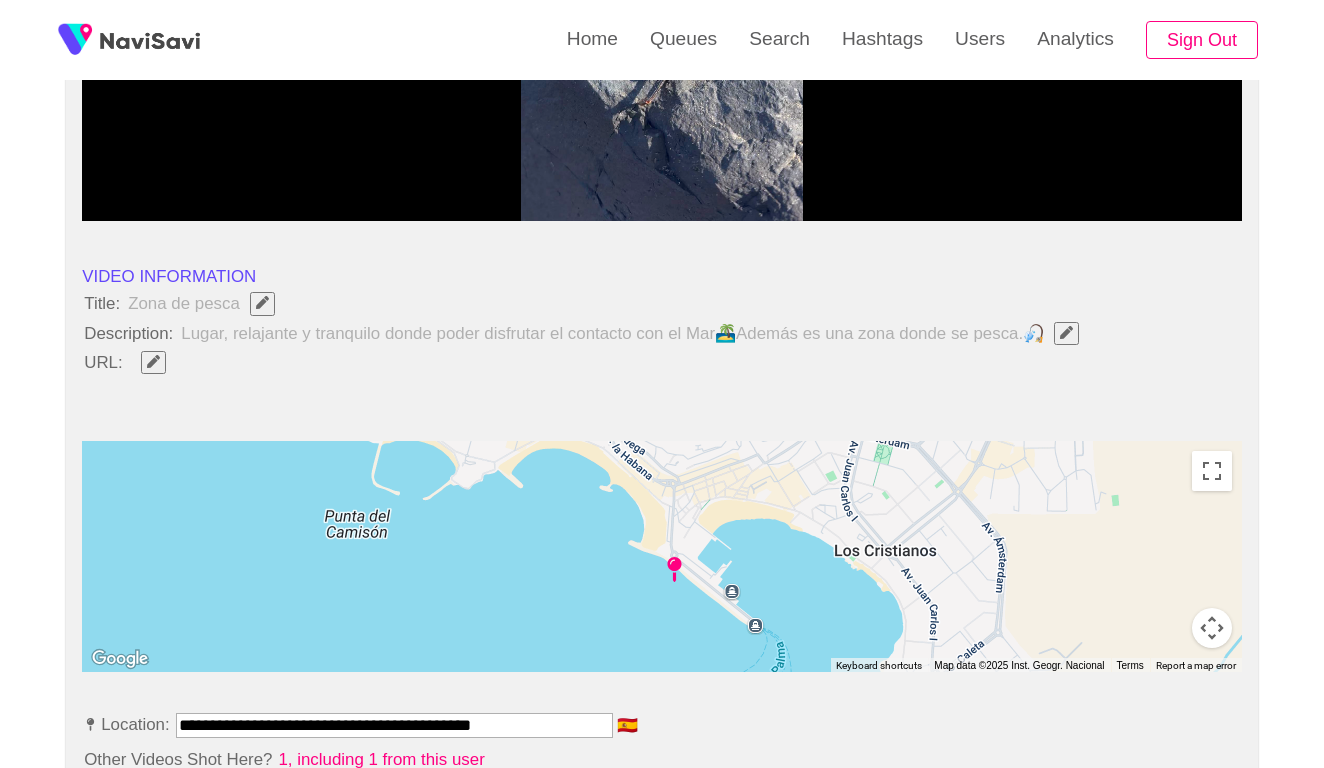 scroll, scrollTop: 564, scrollLeft: 0, axis: vertical 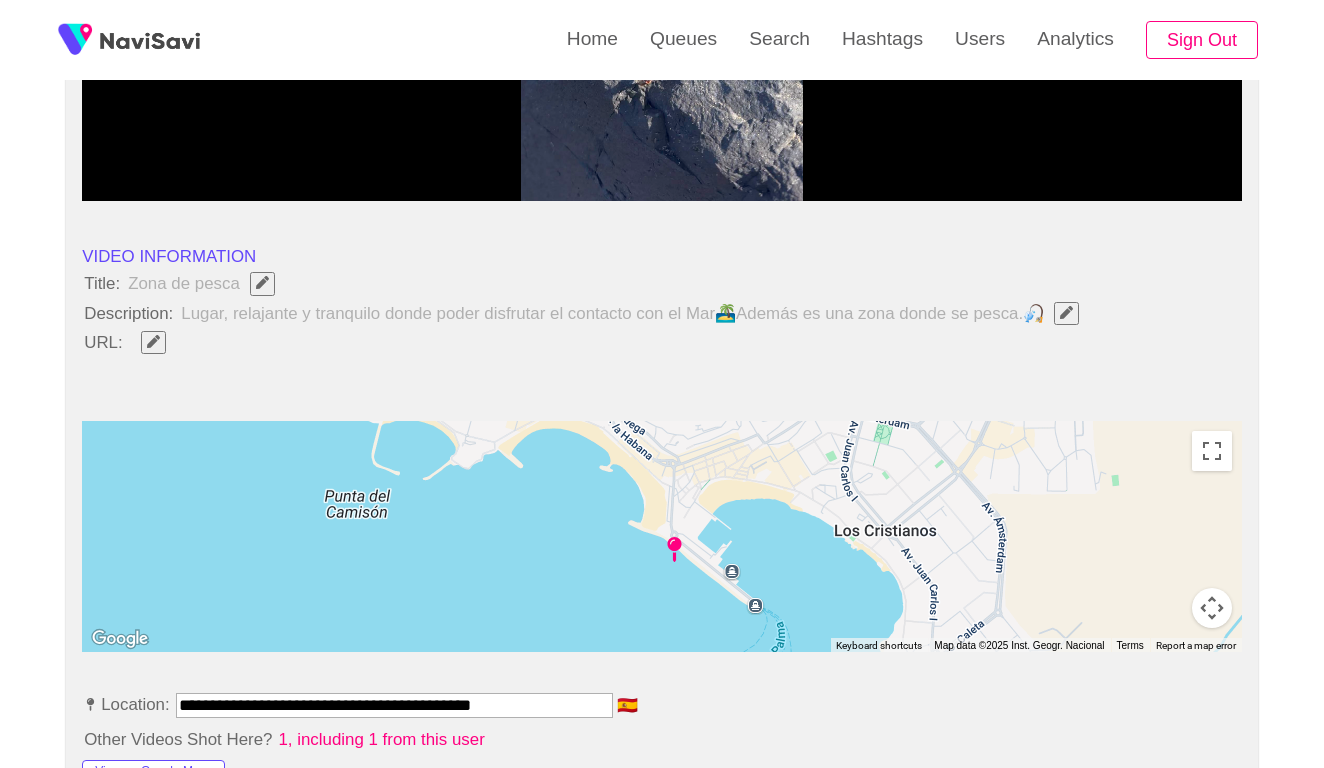 click 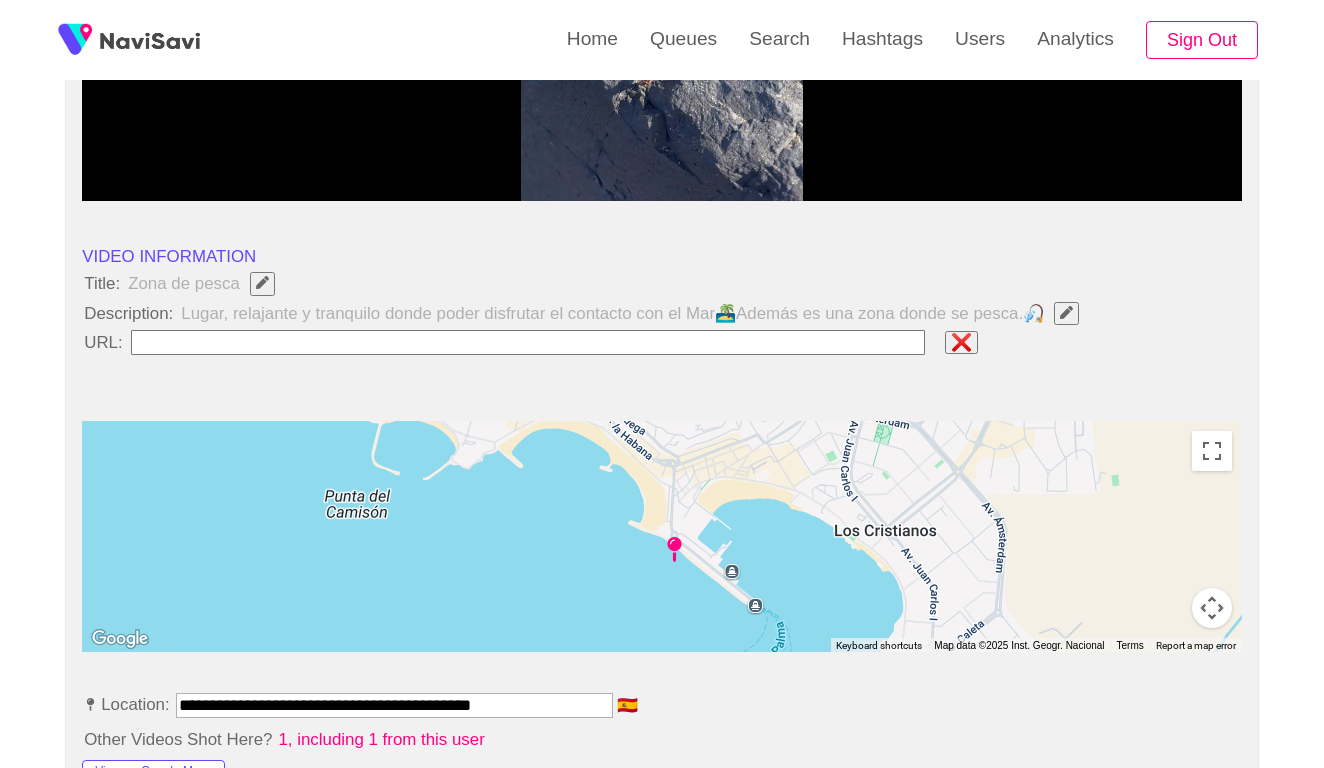 type on "**********" 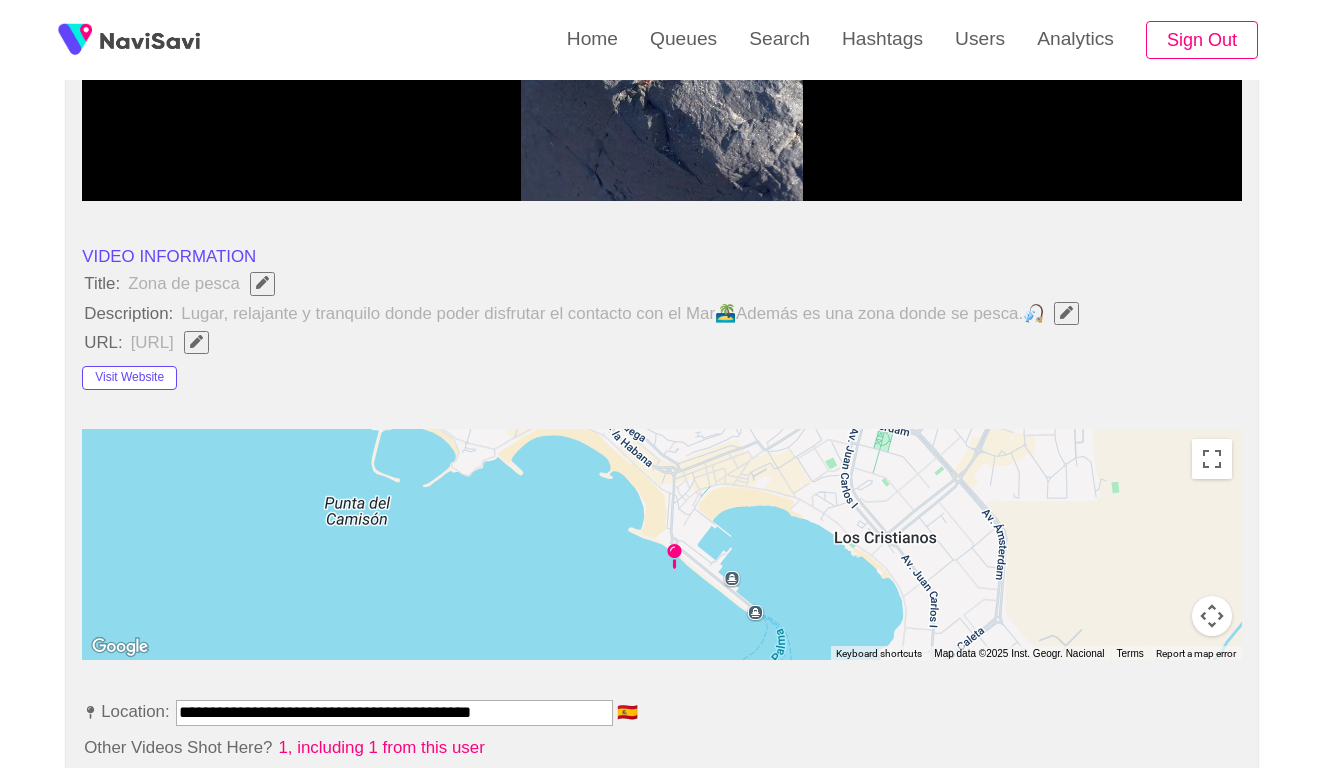 click 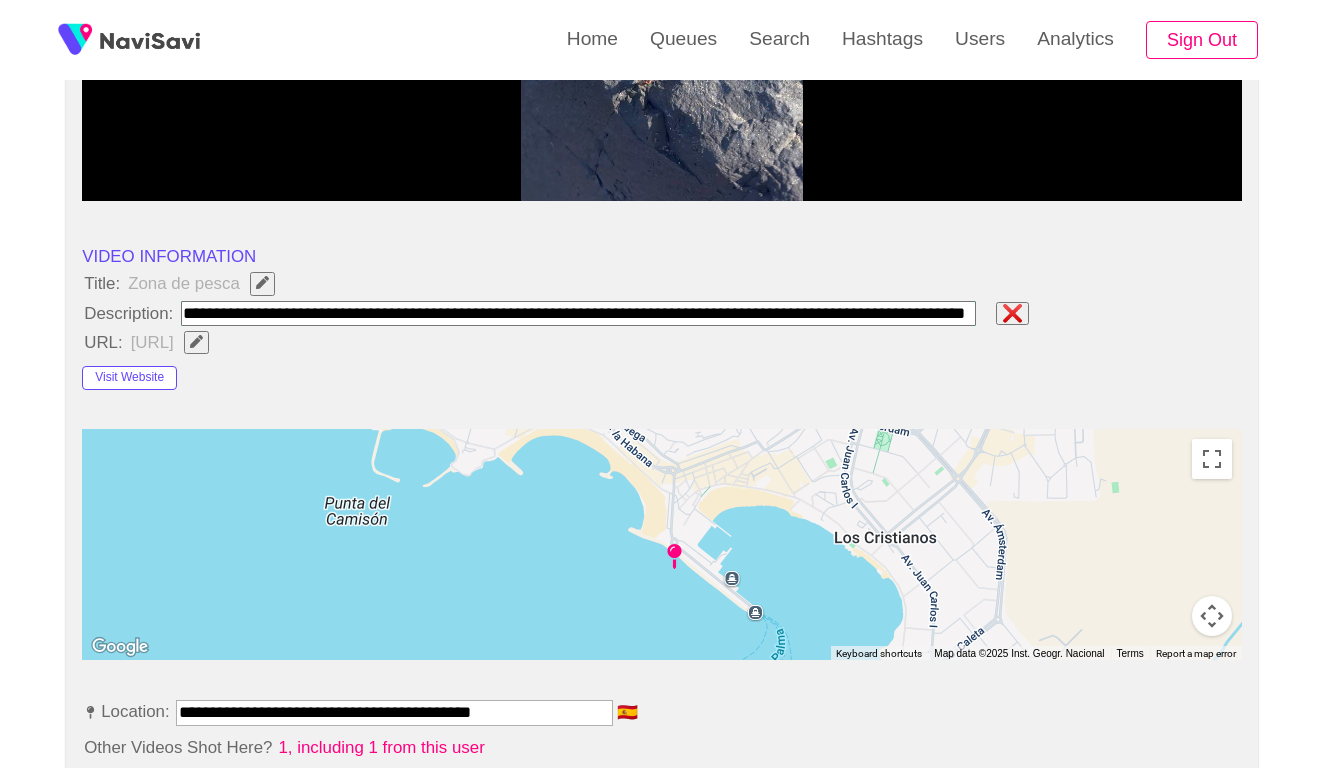 type on "**********" 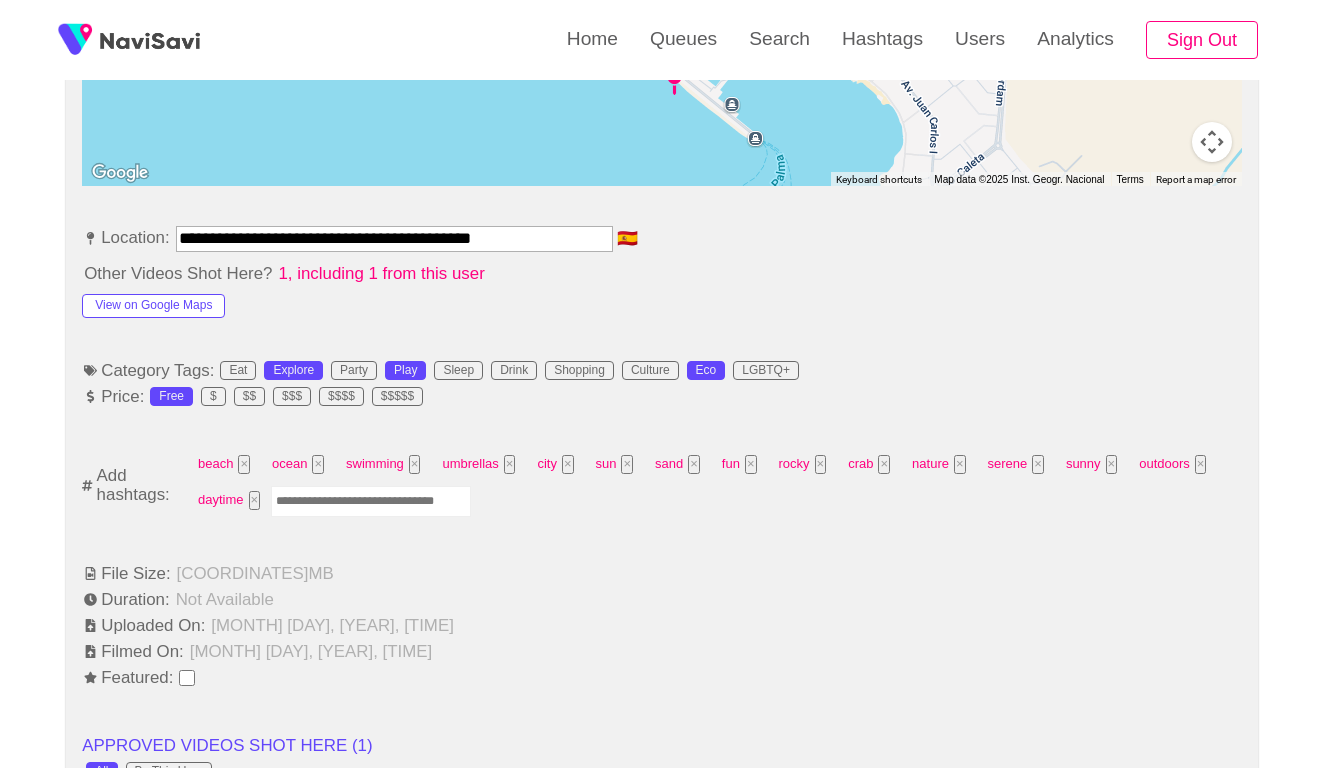 scroll, scrollTop: 1107, scrollLeft: 0, axis: vertical 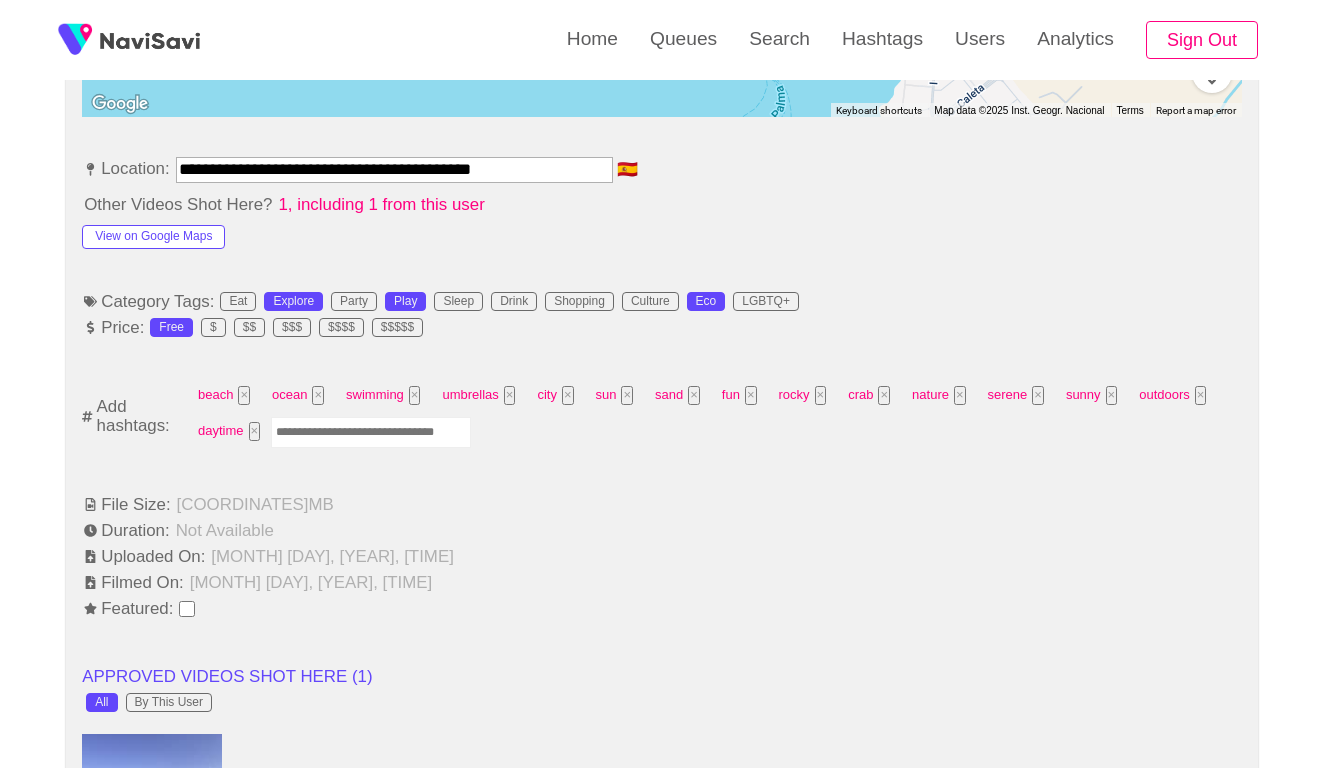 click at bounding box center [371, 432] 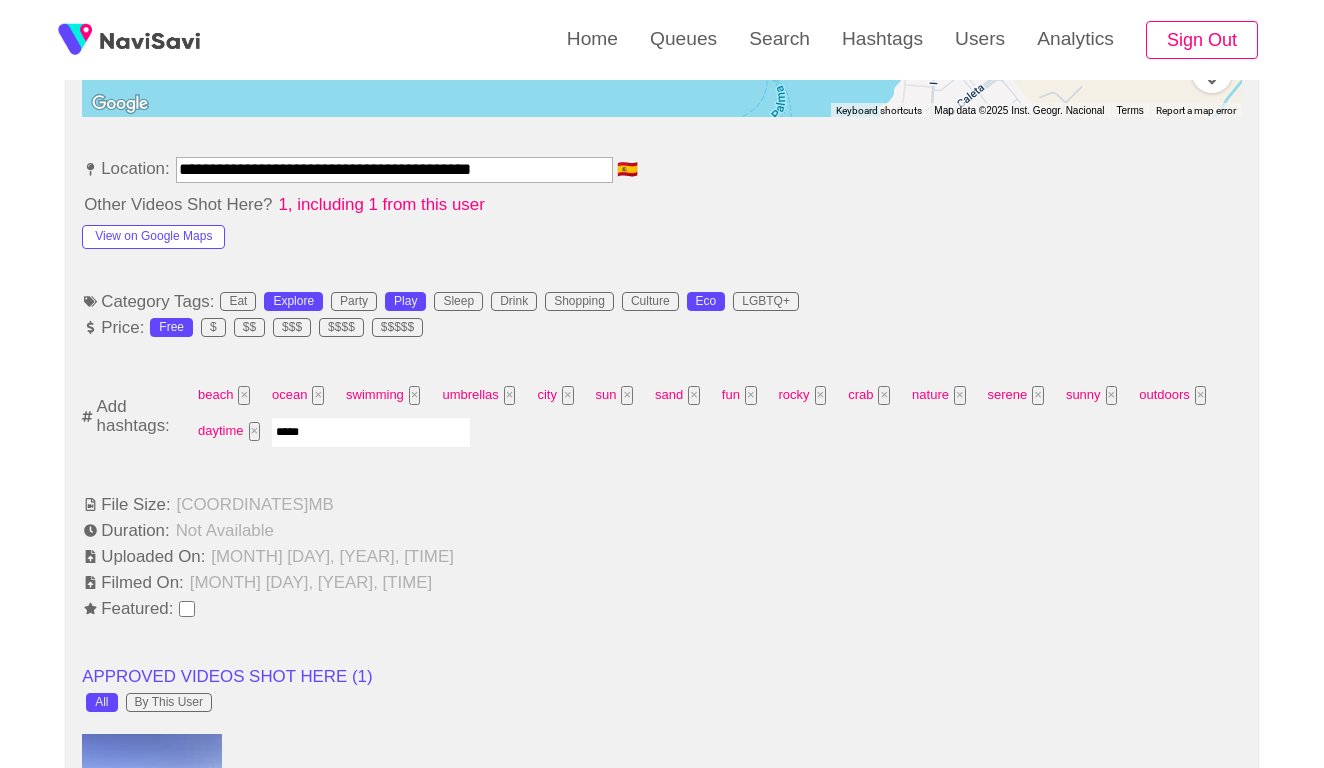 type on "******" 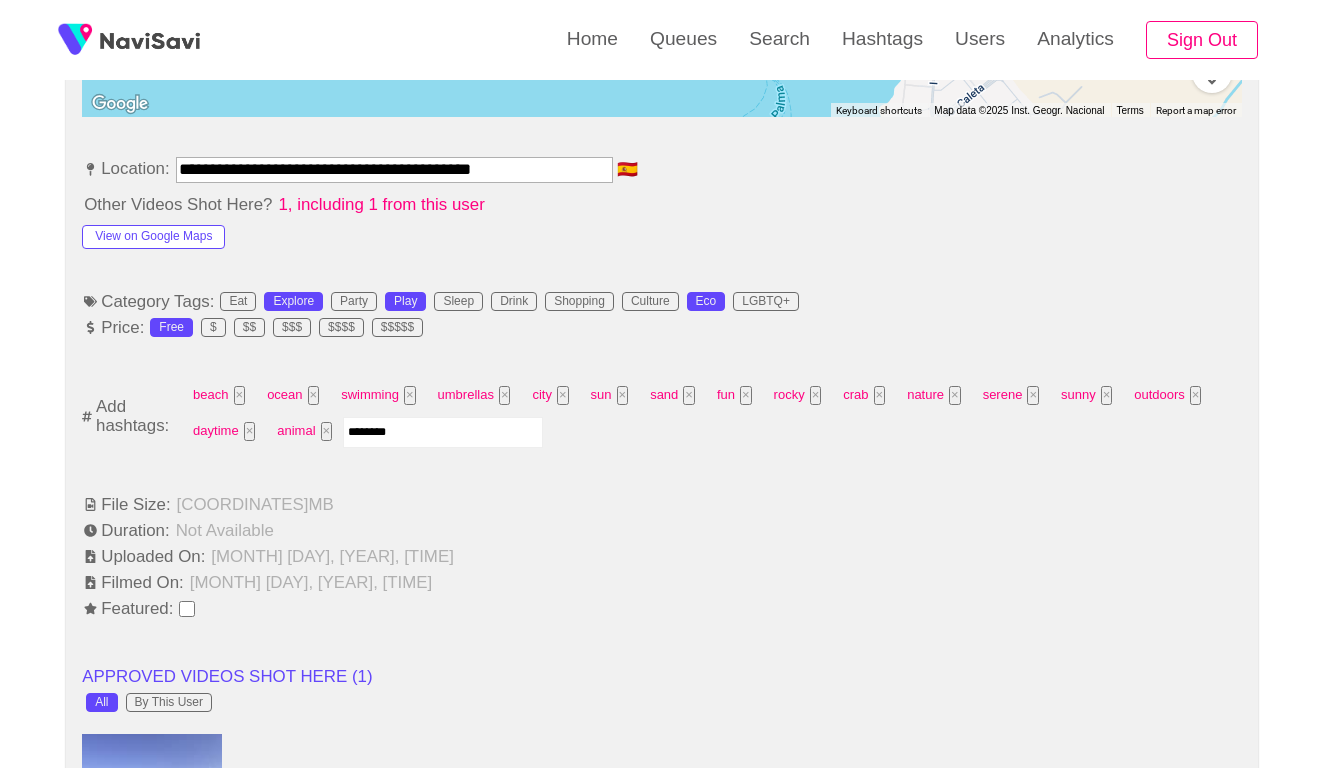 type on "*********" 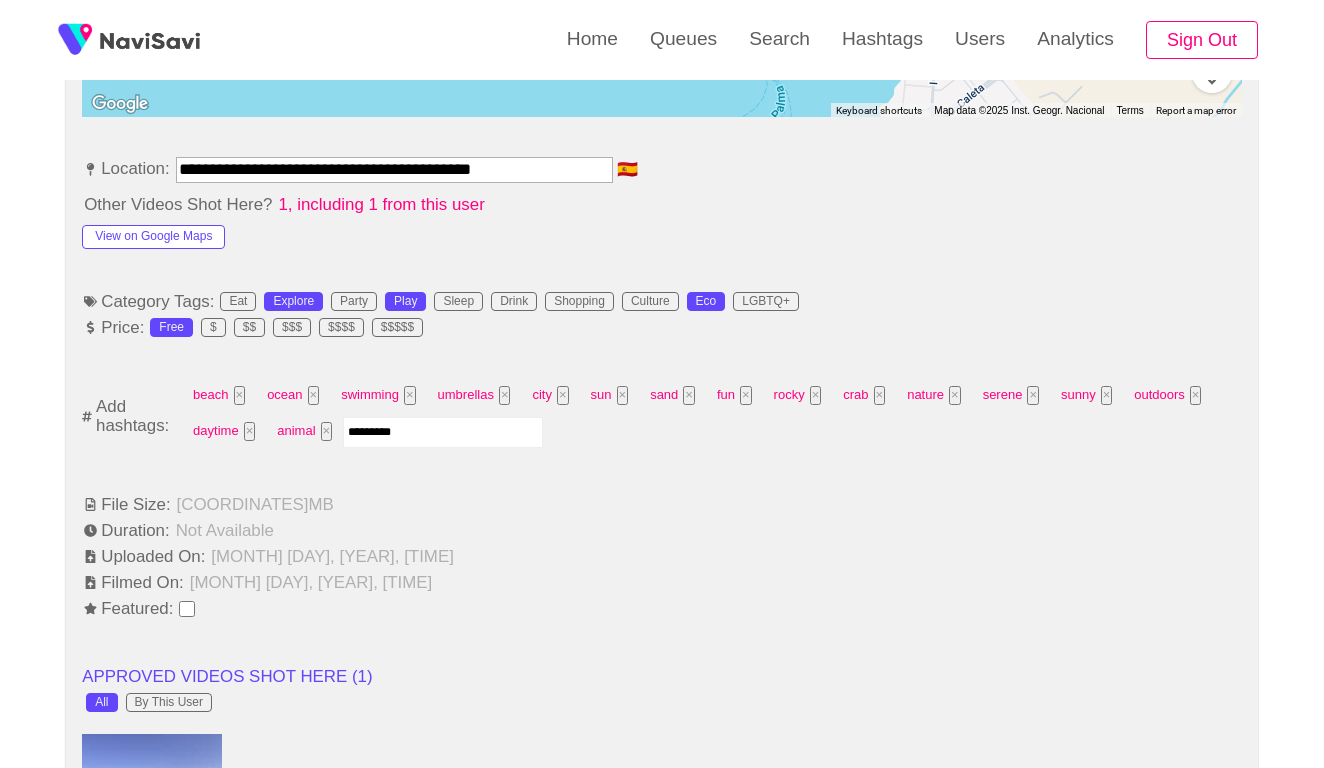 type 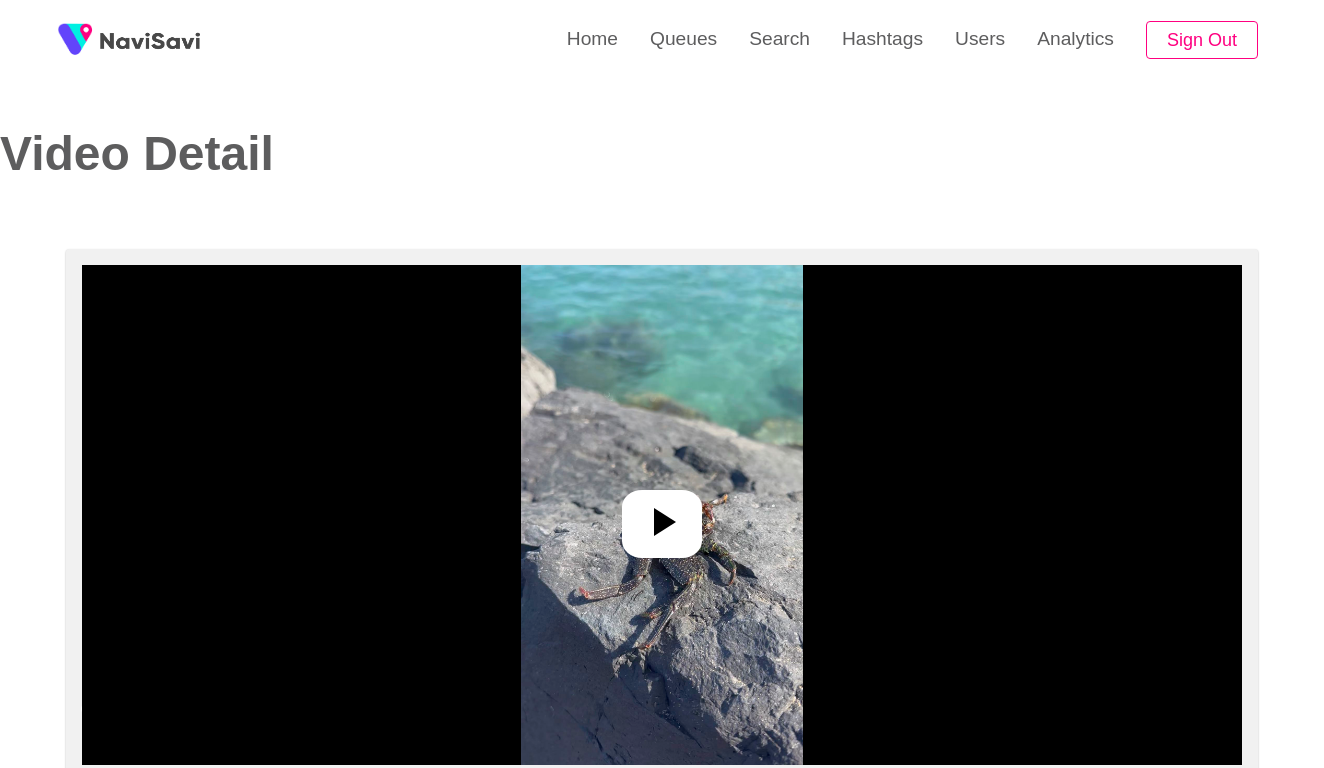 scroll, scrollTop: 0, scrollLeft: 0, axis: both 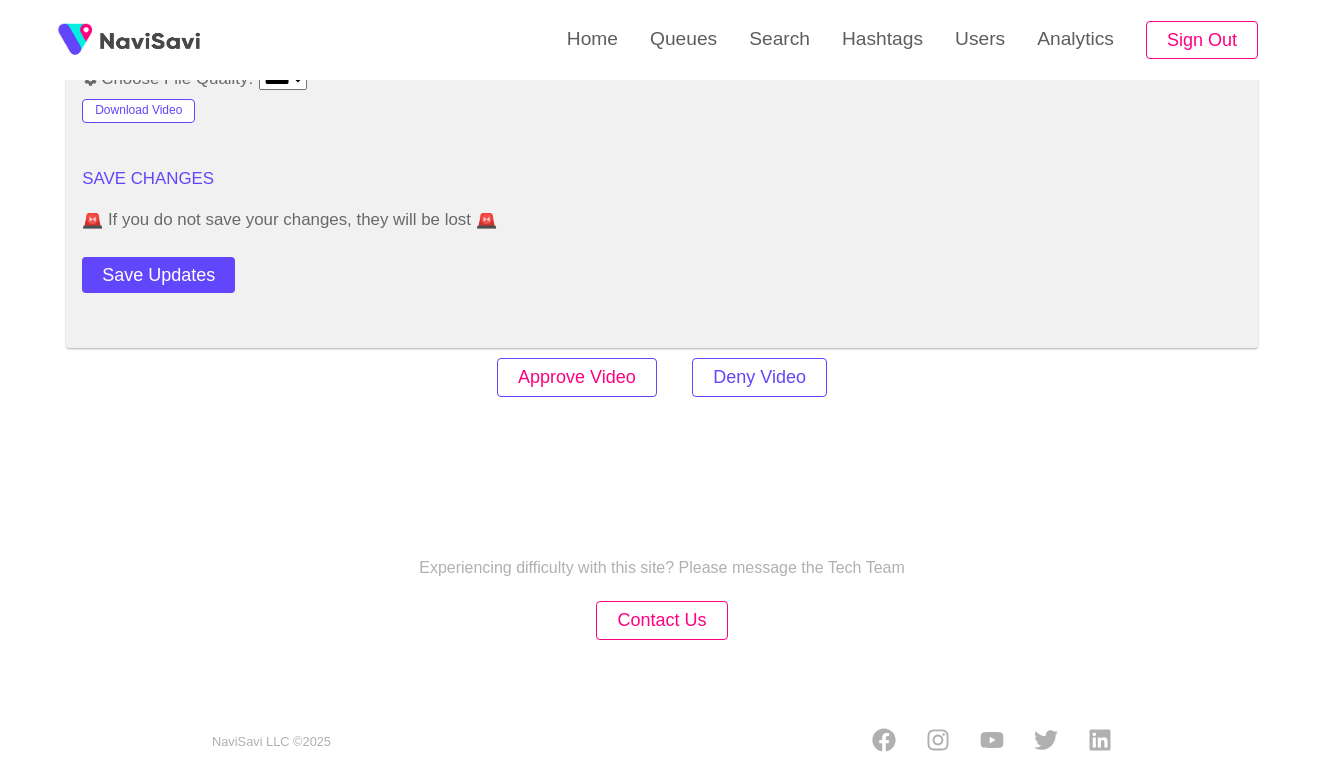 click on "Approve Video" at bounding box center (577, 377) 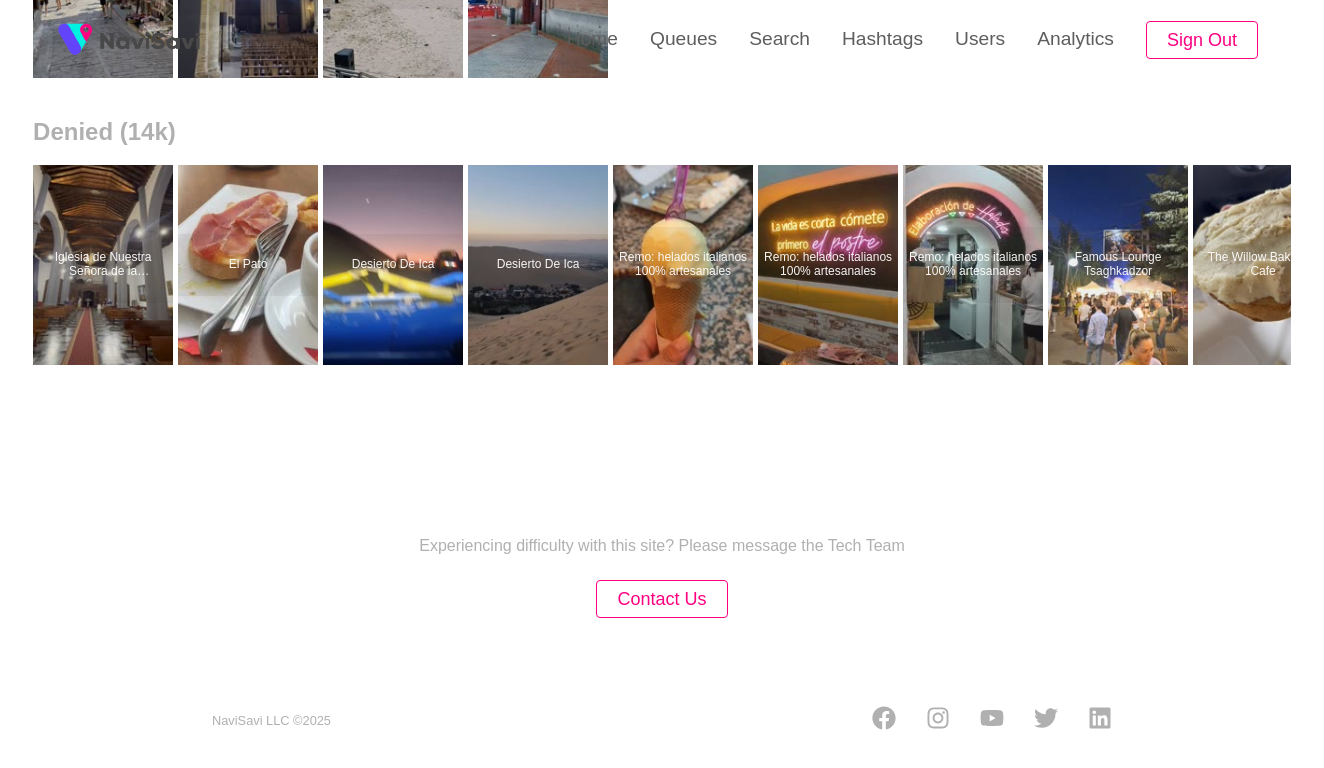 scroll, scrollTop: 0, scrollLeft: 0, axis: both 